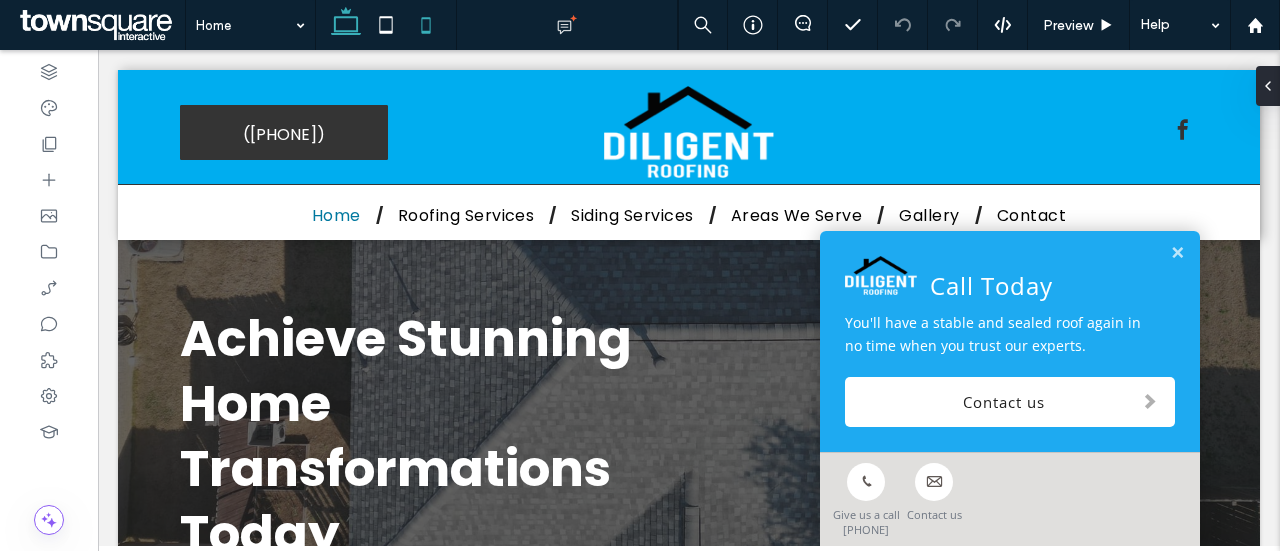 scroll, scrollTop: 0, scrollLeft: 0, axis: both 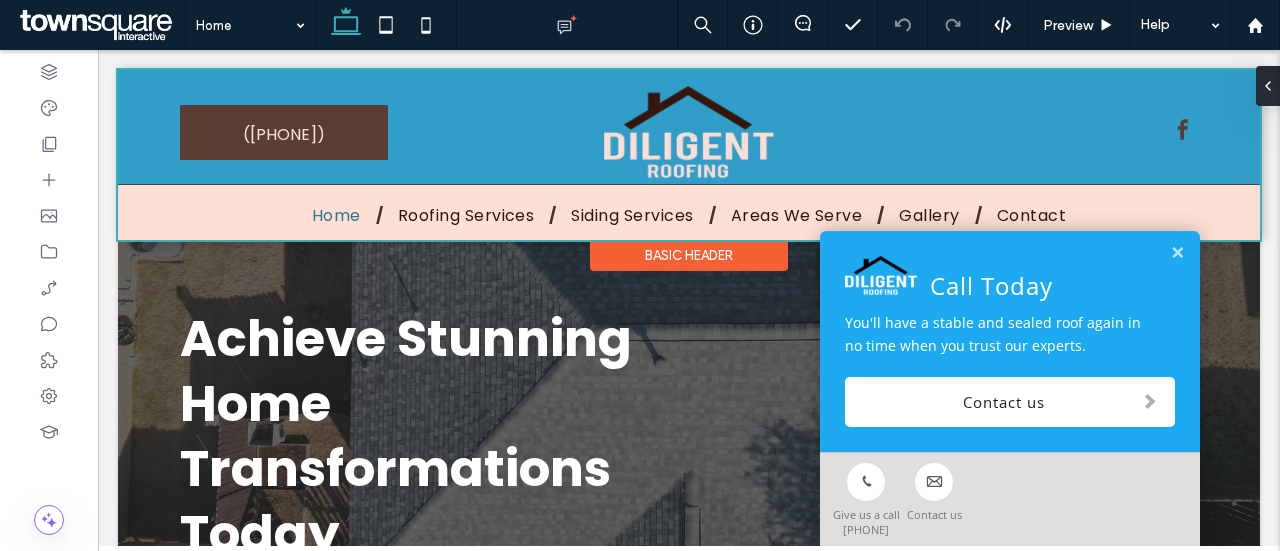 click at bounding box center [1177, 253] 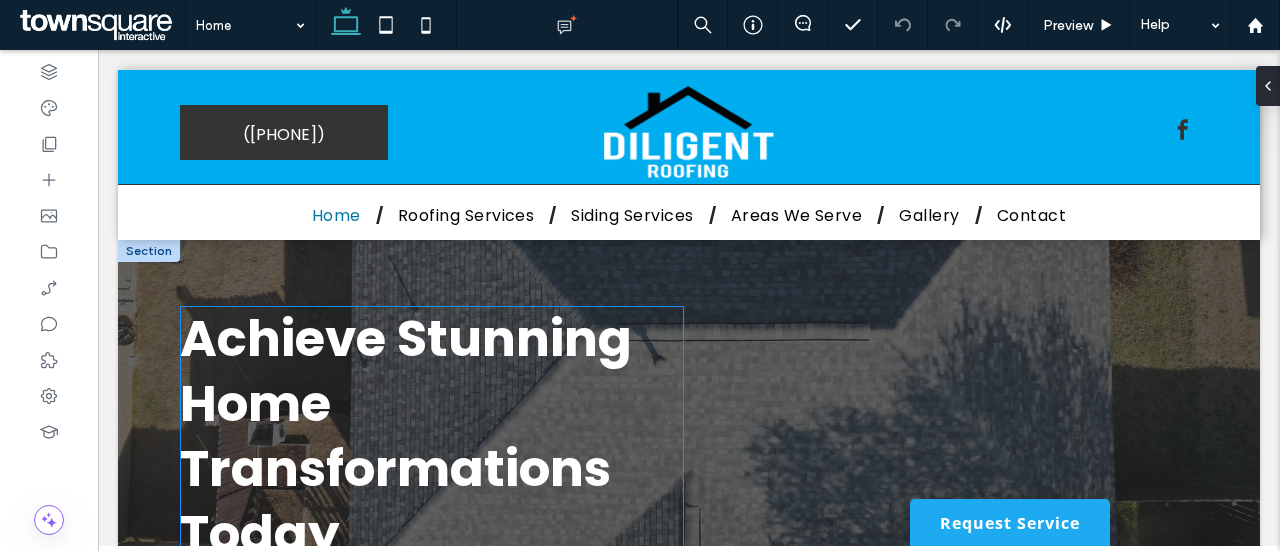 click on "Achieve Stunning Home Transformations Today" at bounding box center [406, 436] 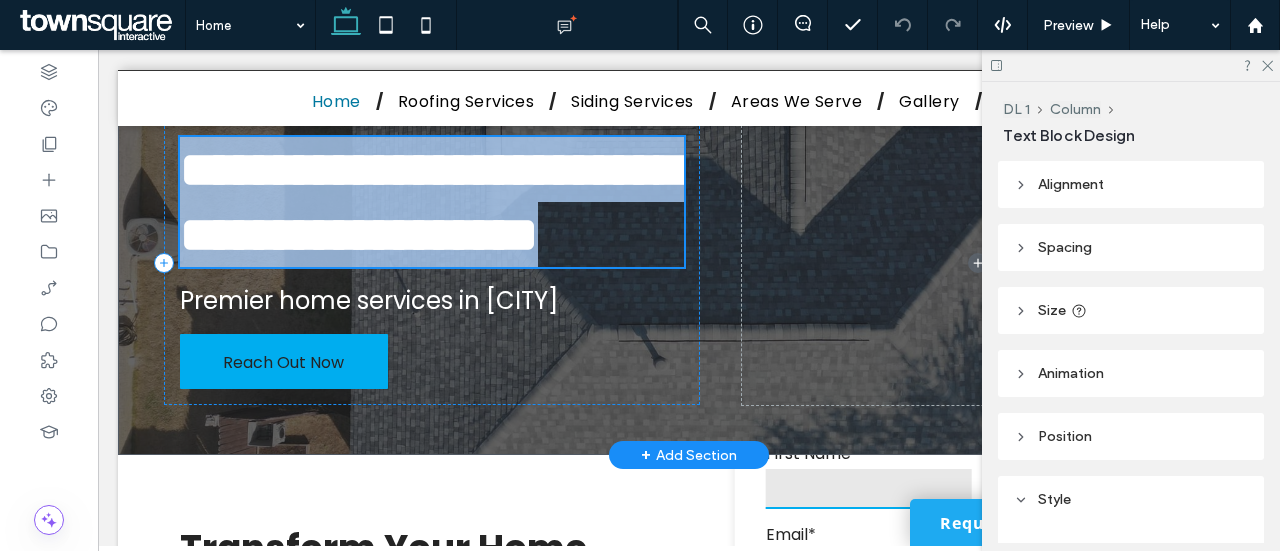 type on "*******" 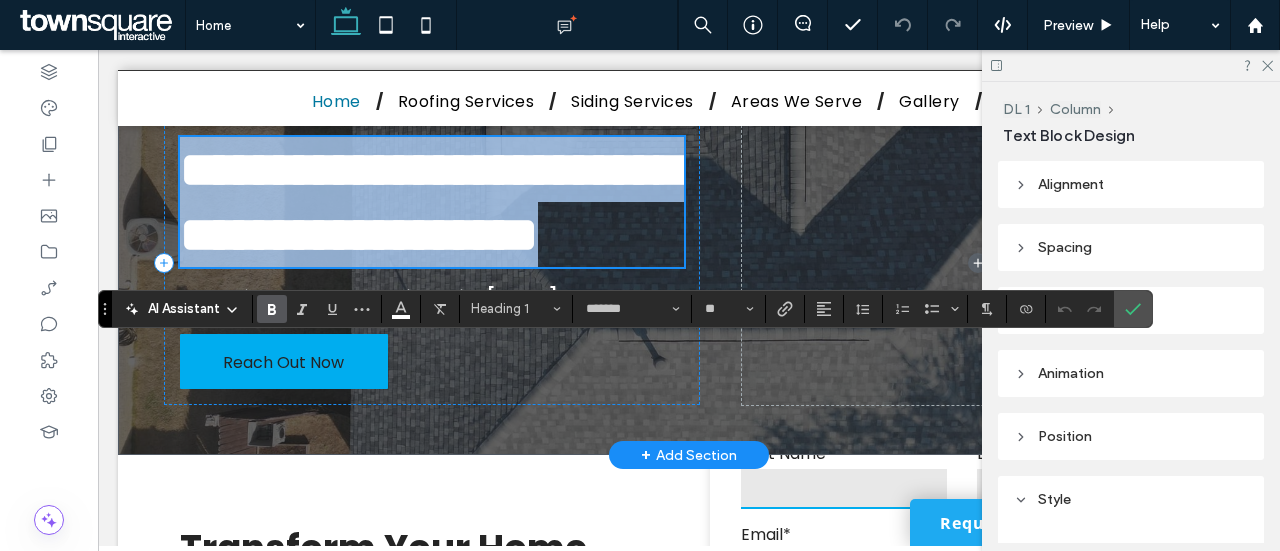 scroll, scrollTop: 12, scrollLeft: 0, axis: vertical 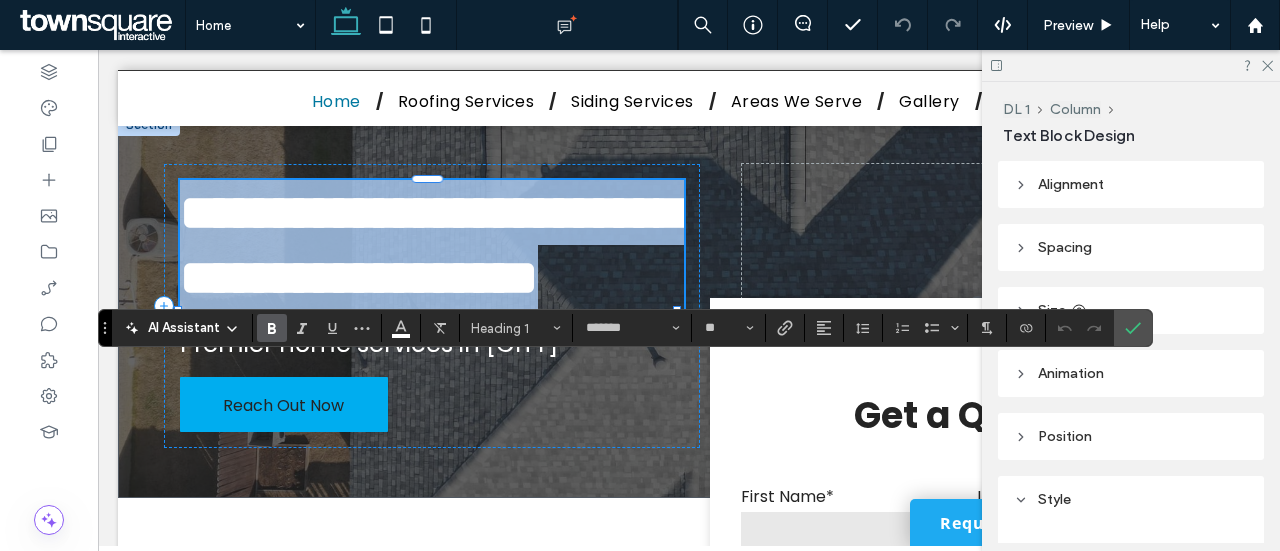 click on "**********" at bounding box center (429, 245) 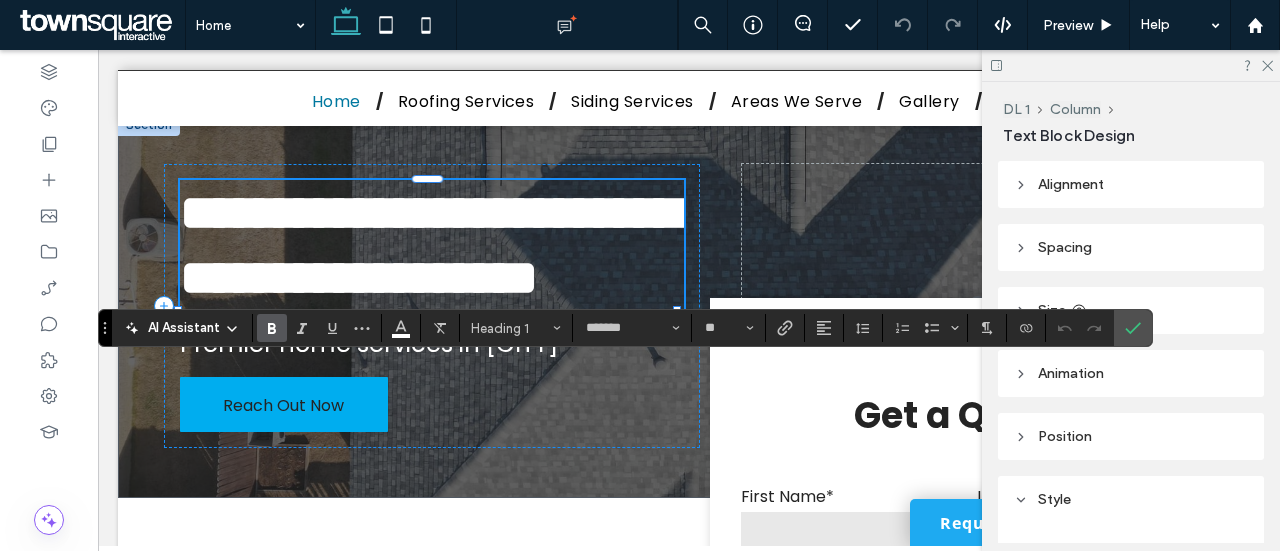 type 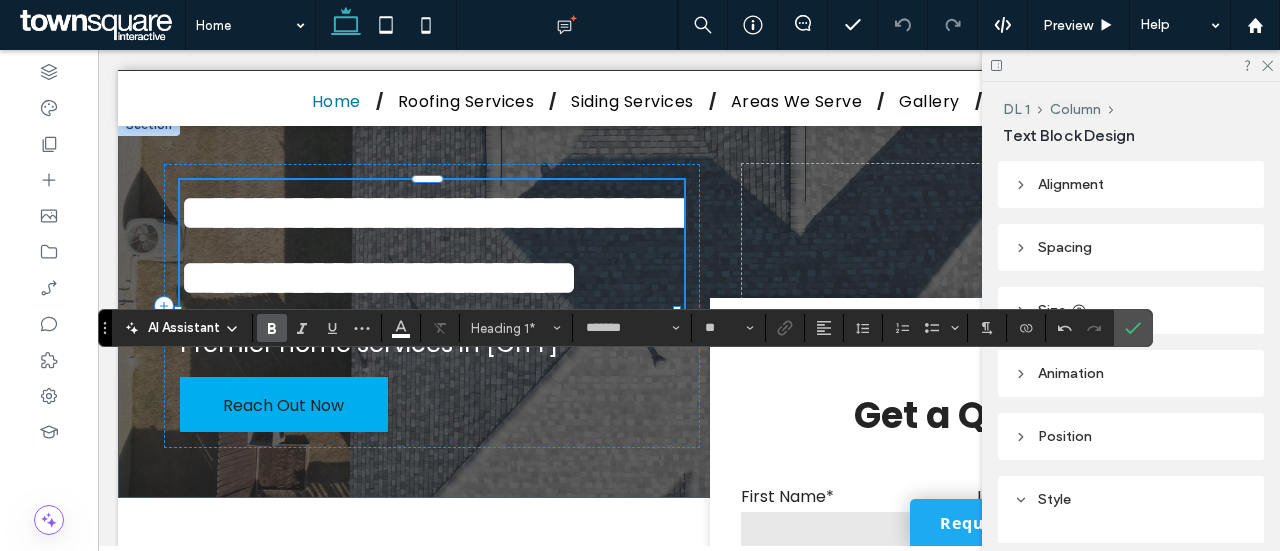 click on "**********" at bounding box center (429, 245) 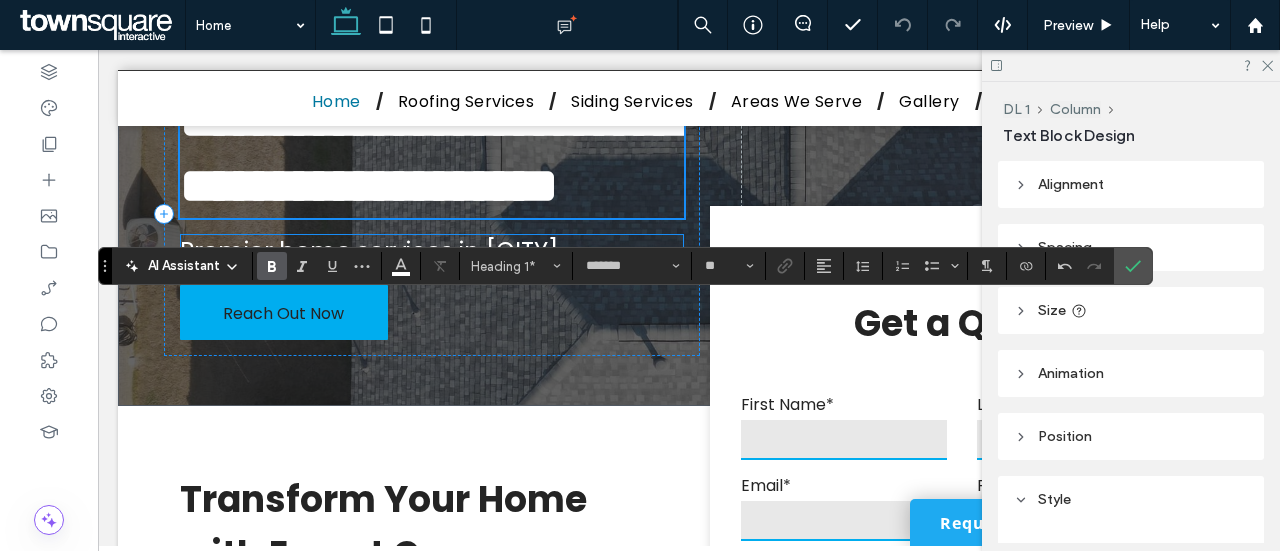 scroll, scrollTop: 106, scrollLeft: 0, axis: vertical 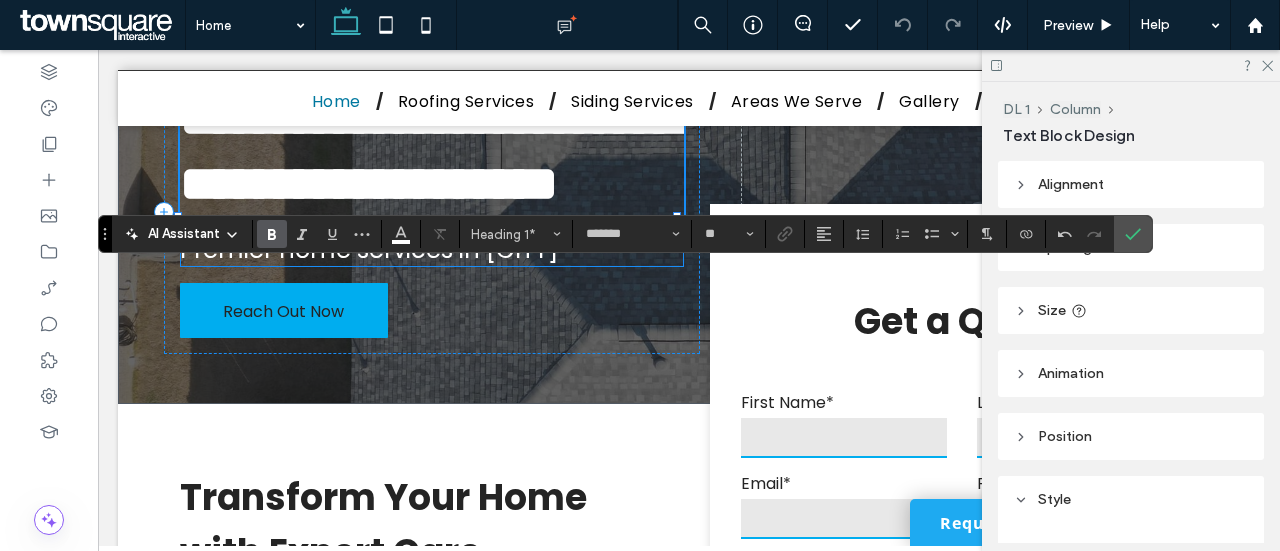 click on "Premier home services in [CITY]" at bounding box center [369, 249] 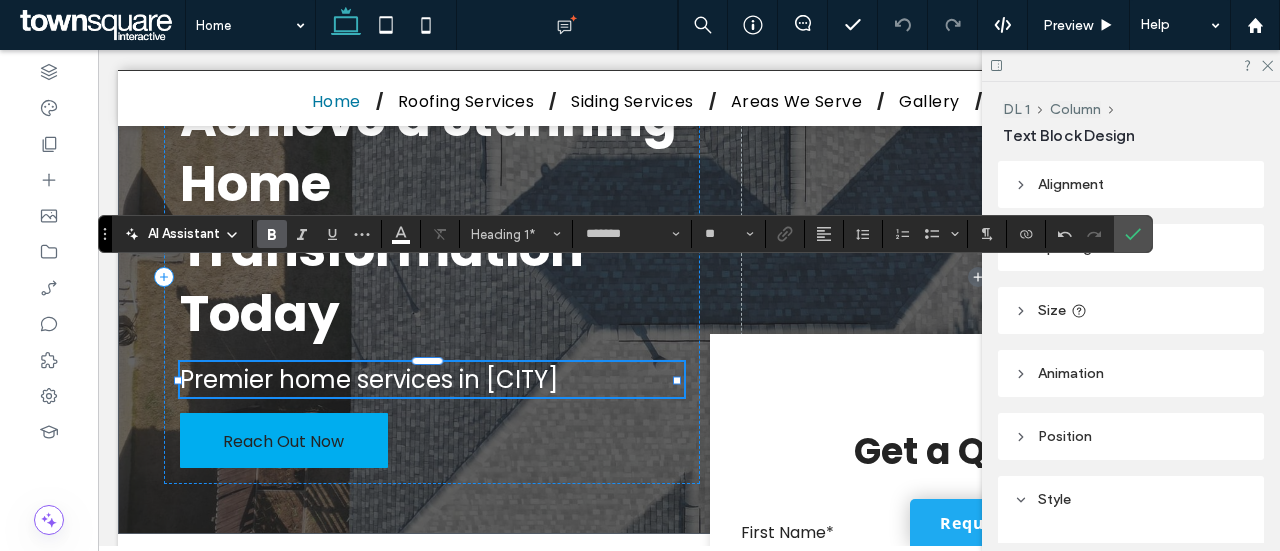 click on "Premier home services in [CITY]" at bounding box center (432, 379) 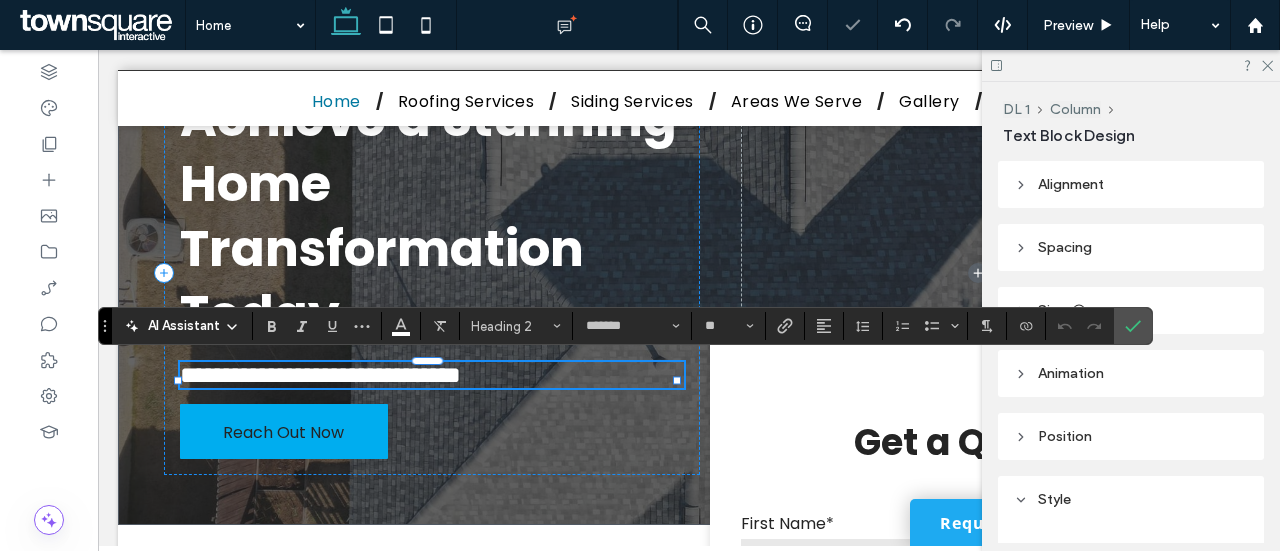 type 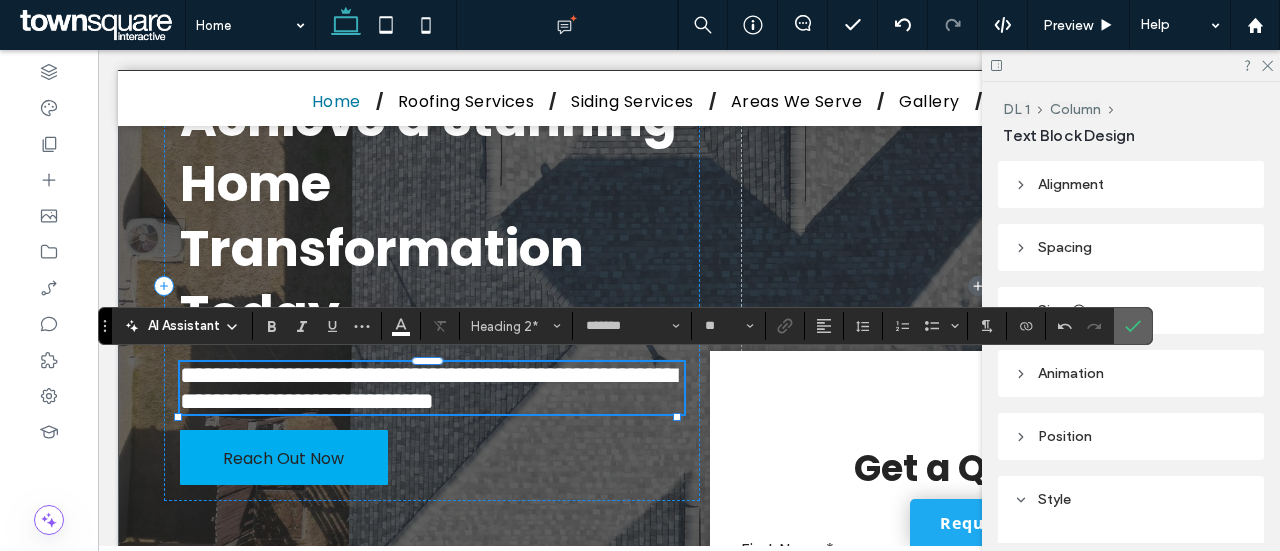 click 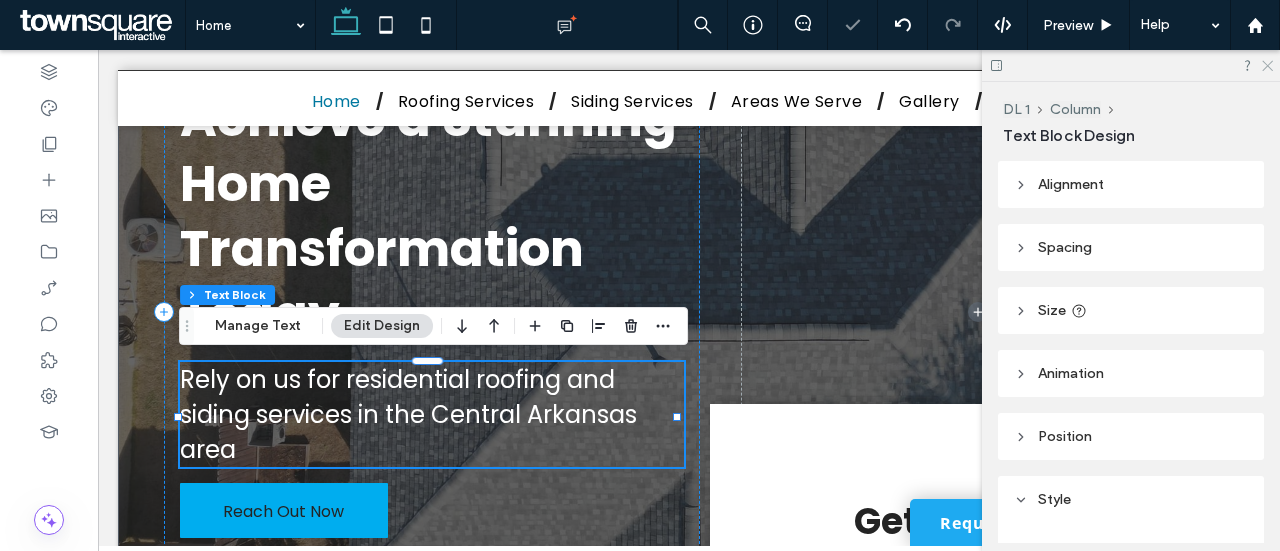 click 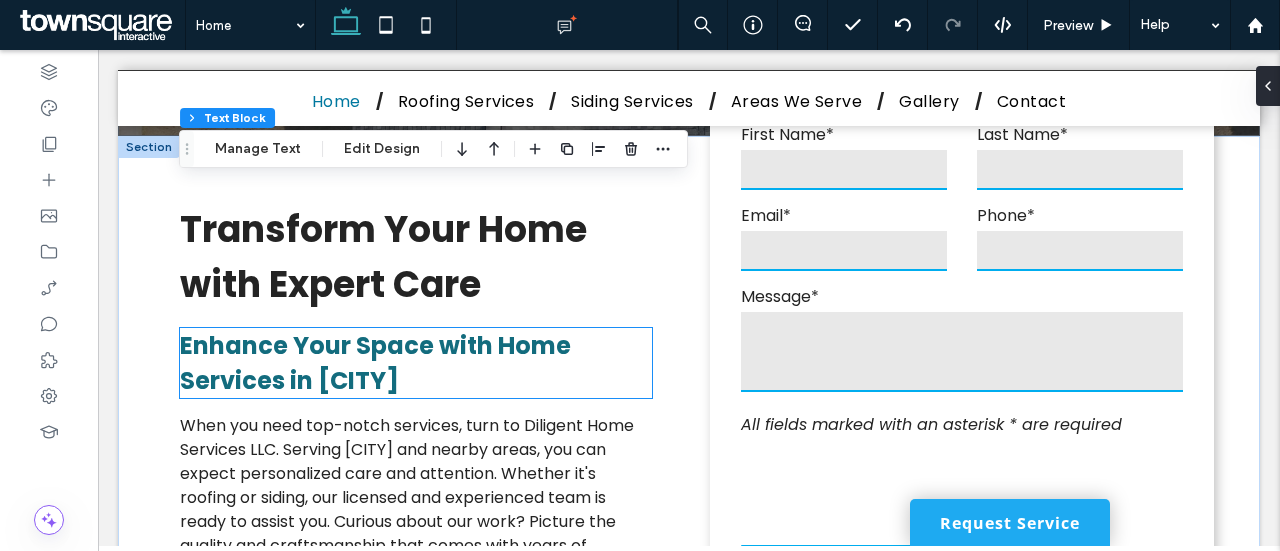 scroll, scrollTop: 562, scrollLeft: 0, axis: vertical 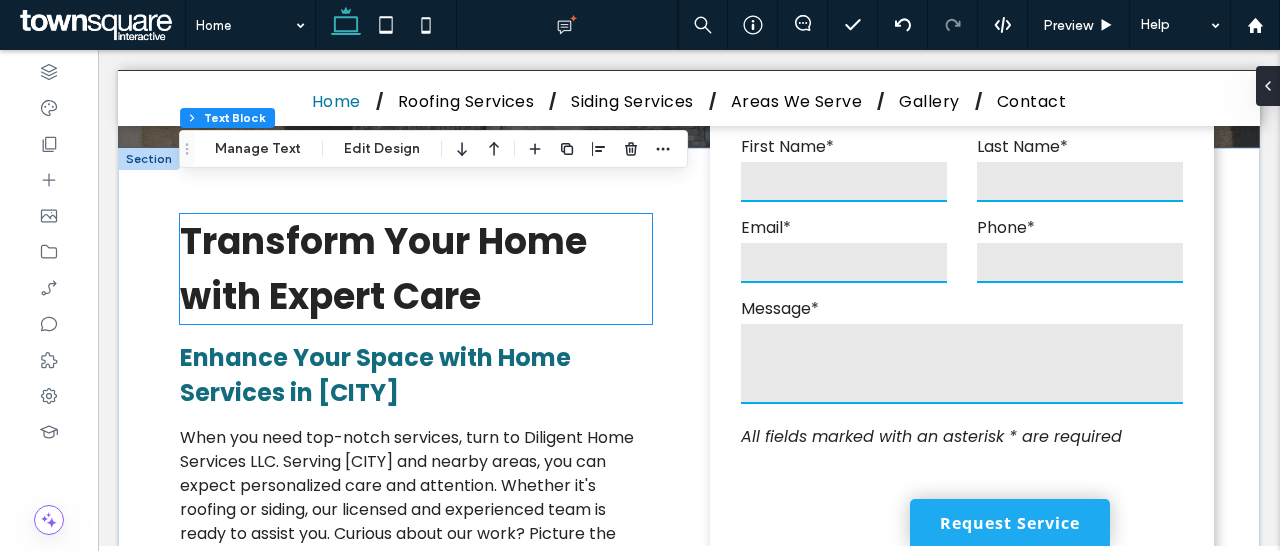 click on "Transform Your Home with Expert Care" at bounding box center [383, 269] 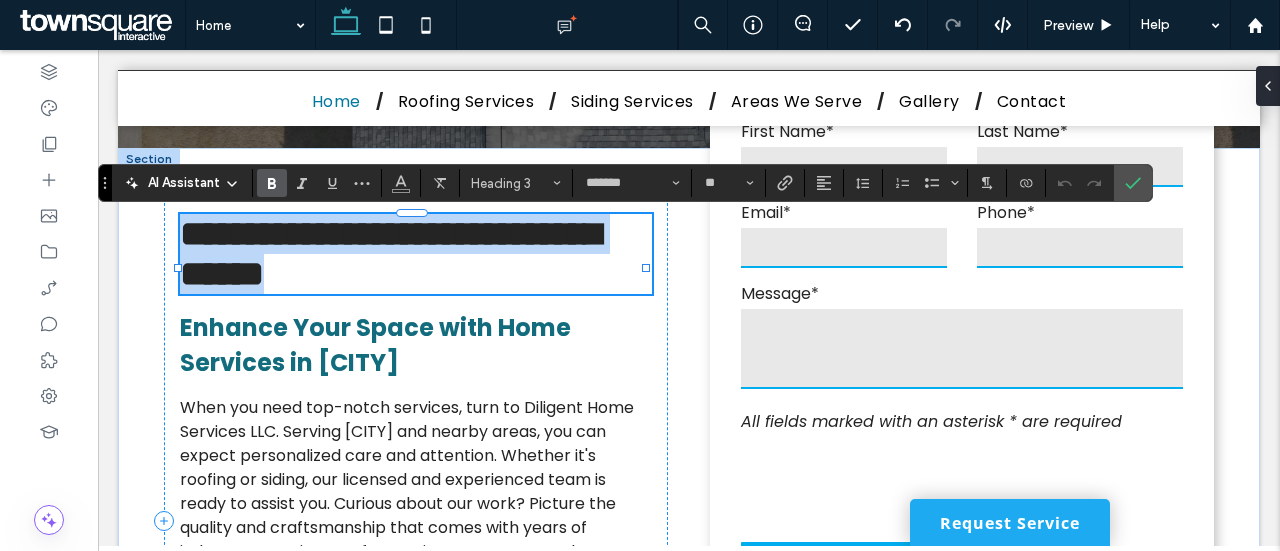 click on "**********" at bounding box center (390, 254) 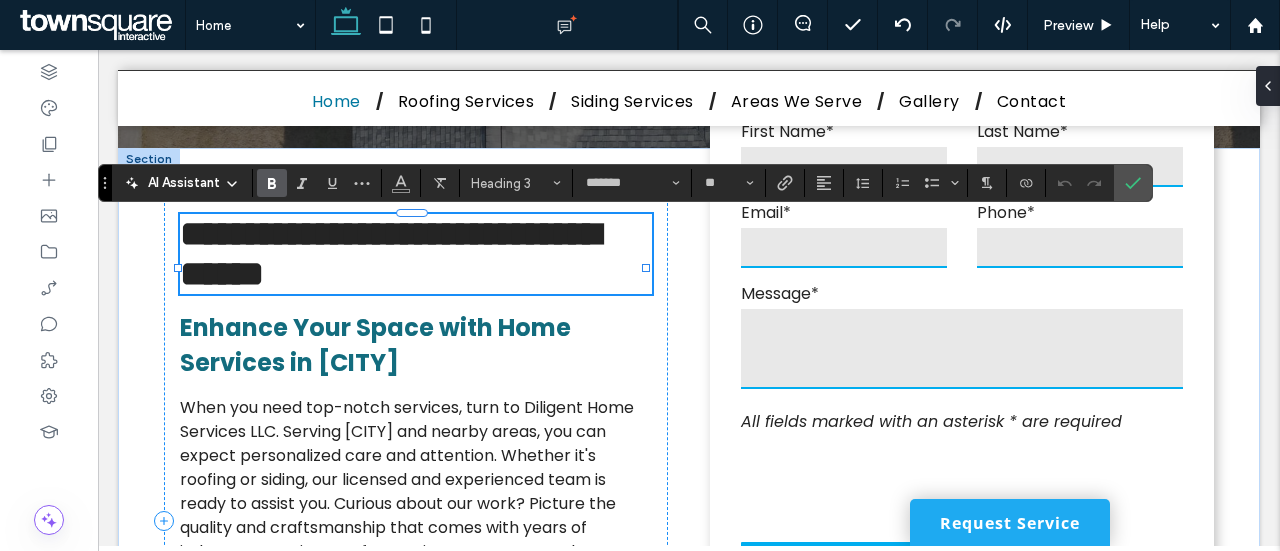 click on "**********" at bounding box center [390, 254] 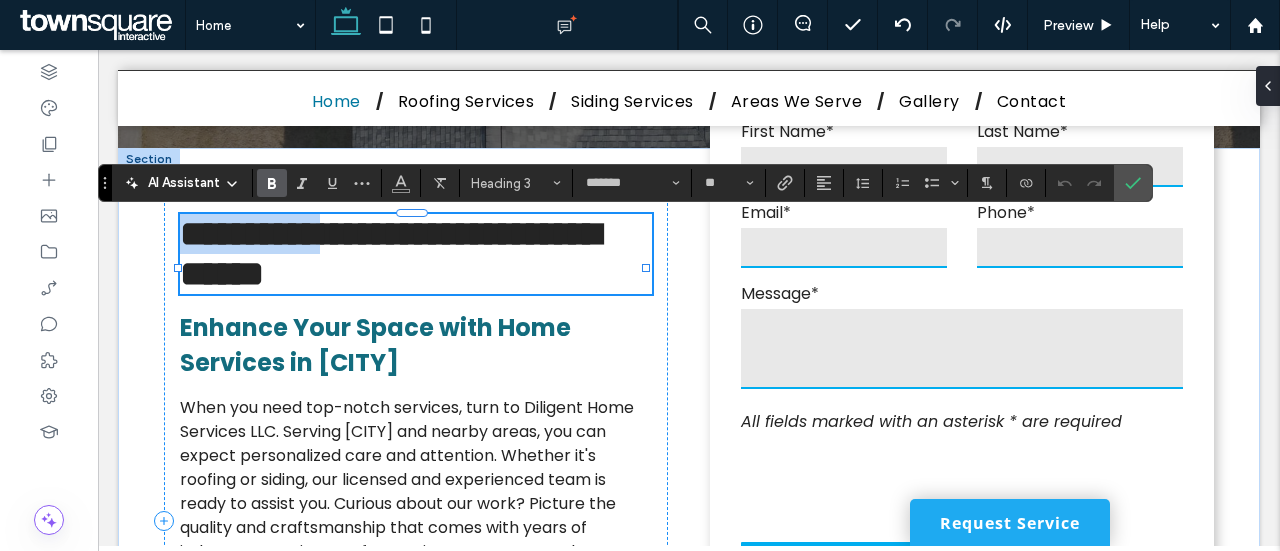 type 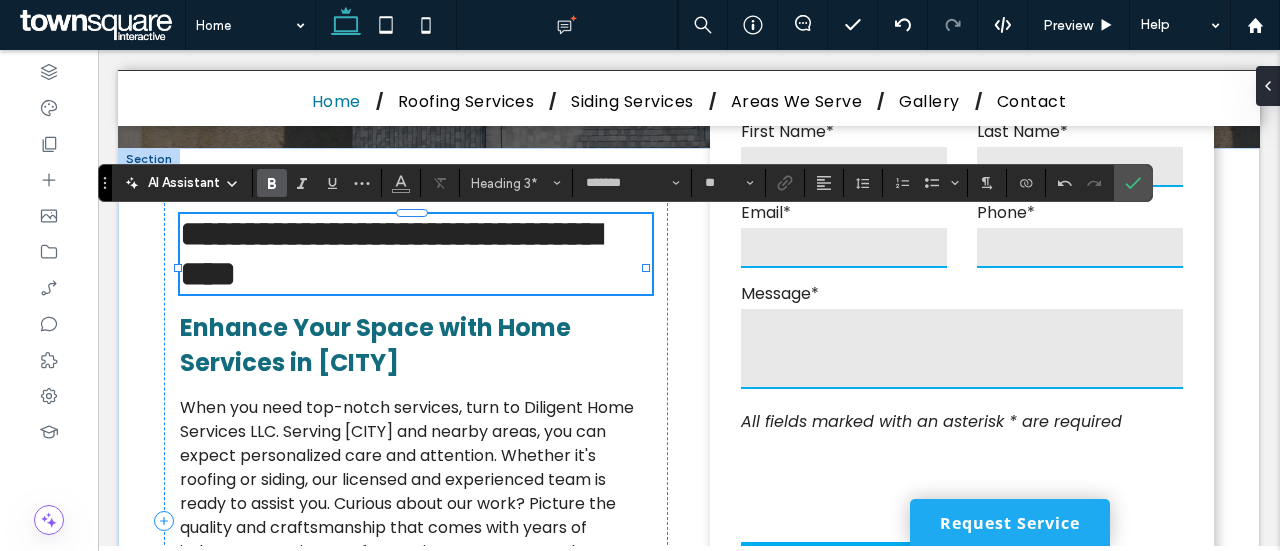 click on "**********" at bounding box center (390, 254) 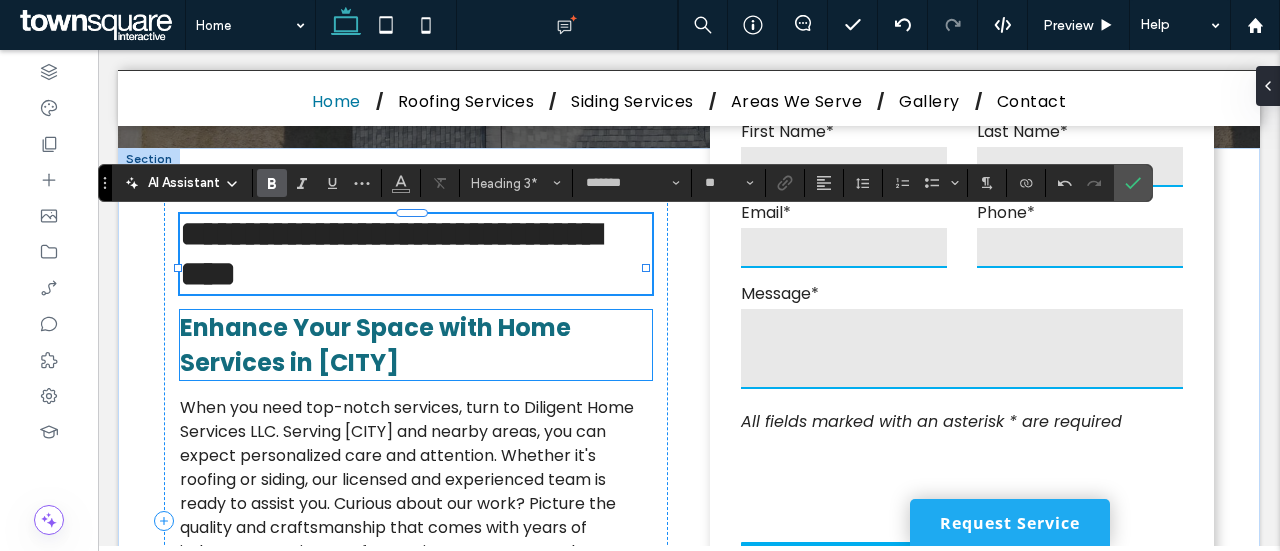 click on "Enhance Your Space with Home Services in [CITY]" at bounding box center (375, 345) 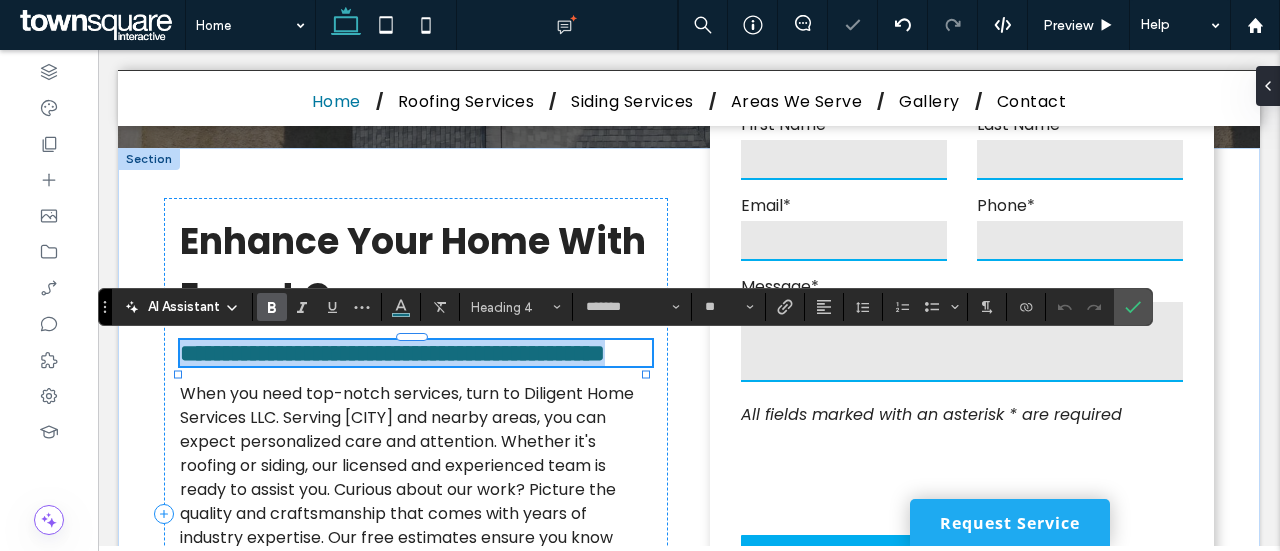 type 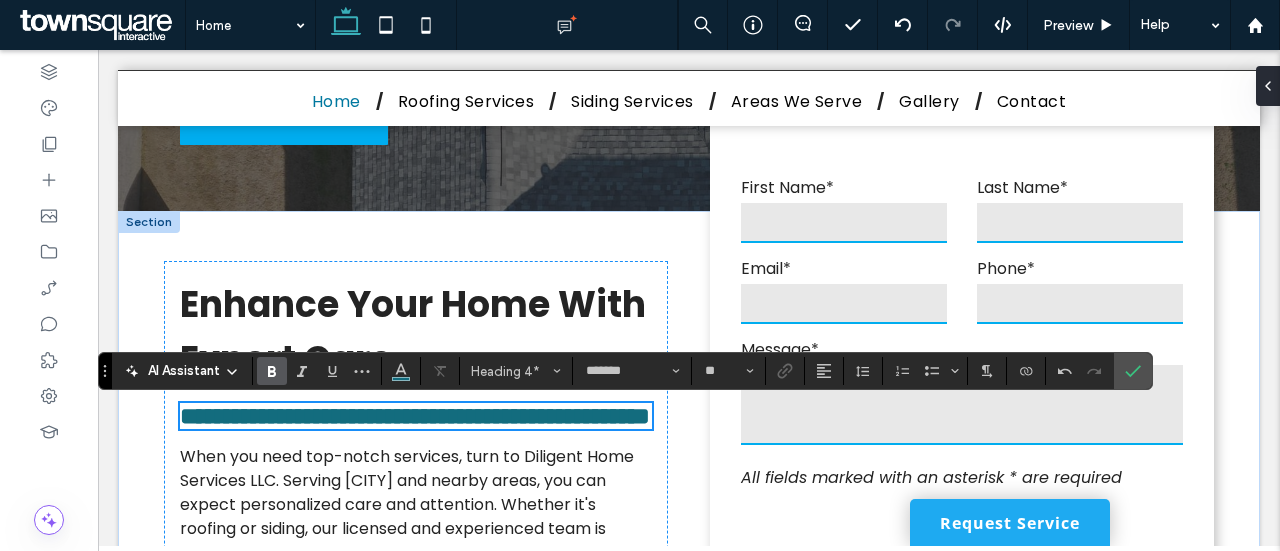 scroll, scrollTop: 498, scrollLeft: 0, axis: vertical 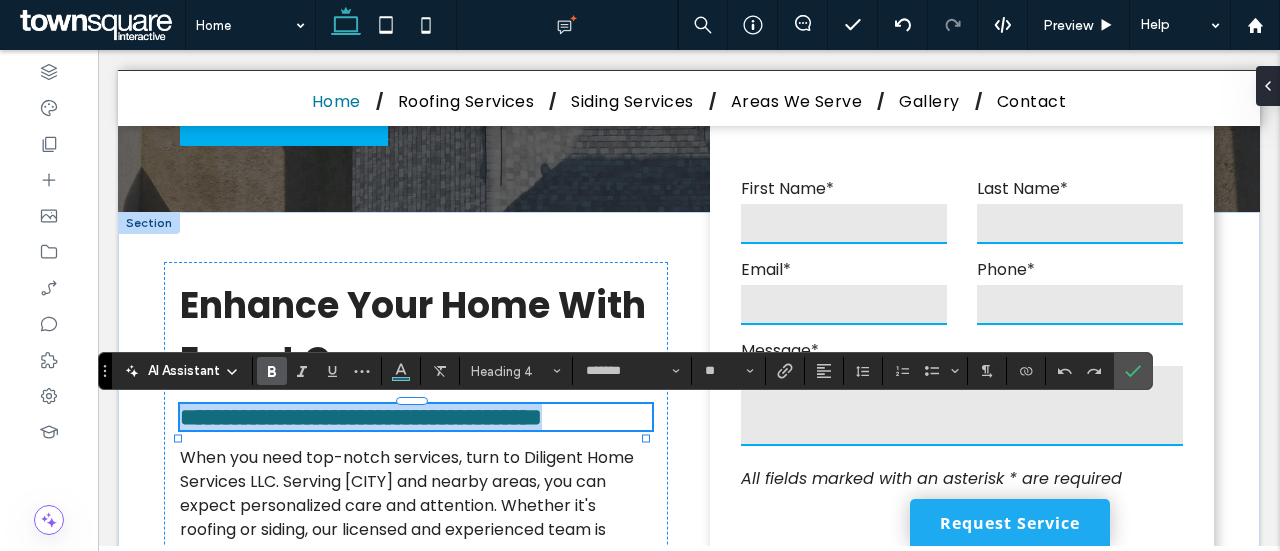 copy on "**********" 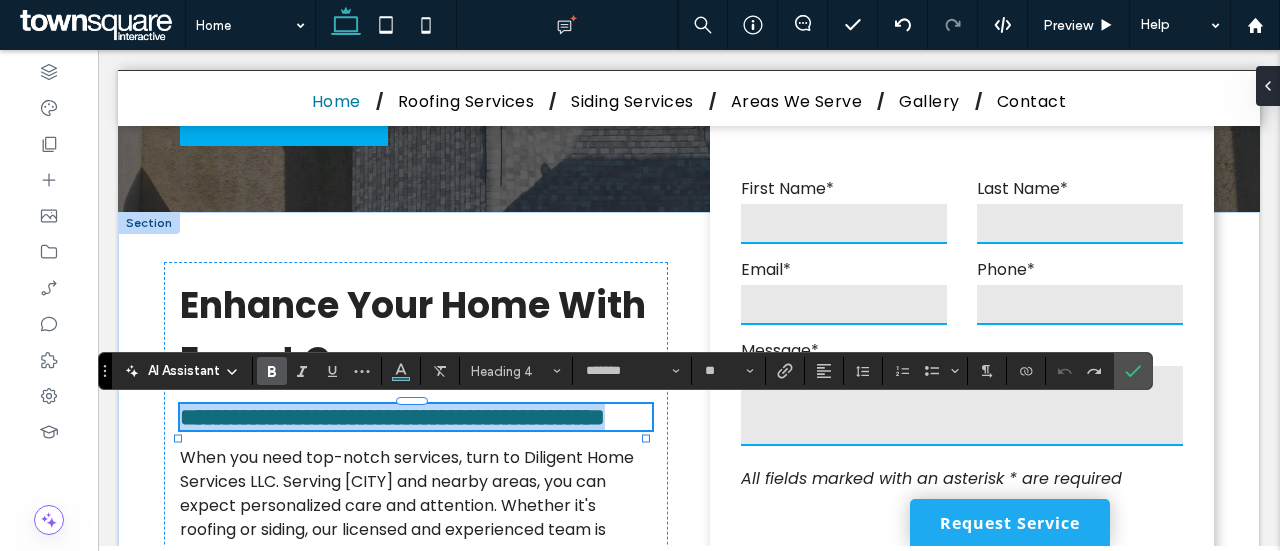 paste 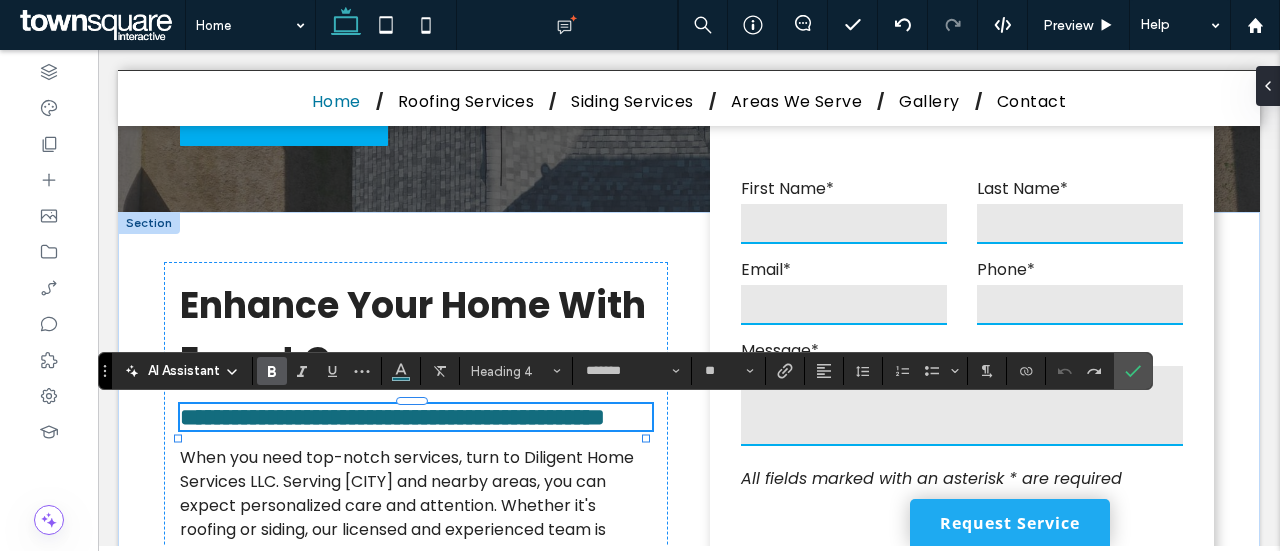 type on "**" 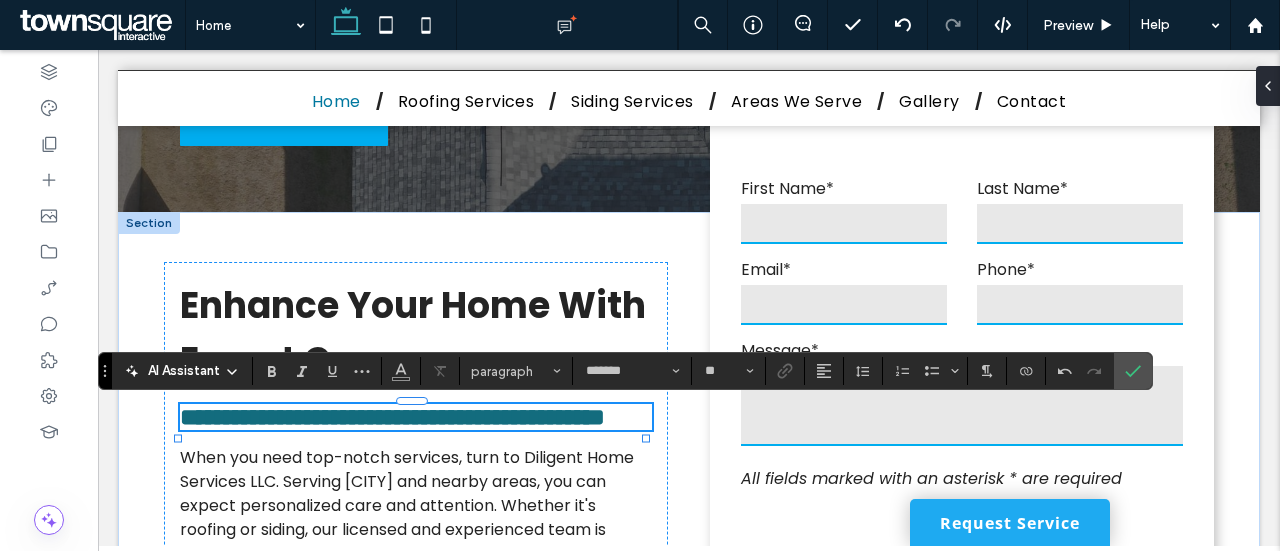 scroll, scrollTop: 0, scrollLeft: 0, axis: both 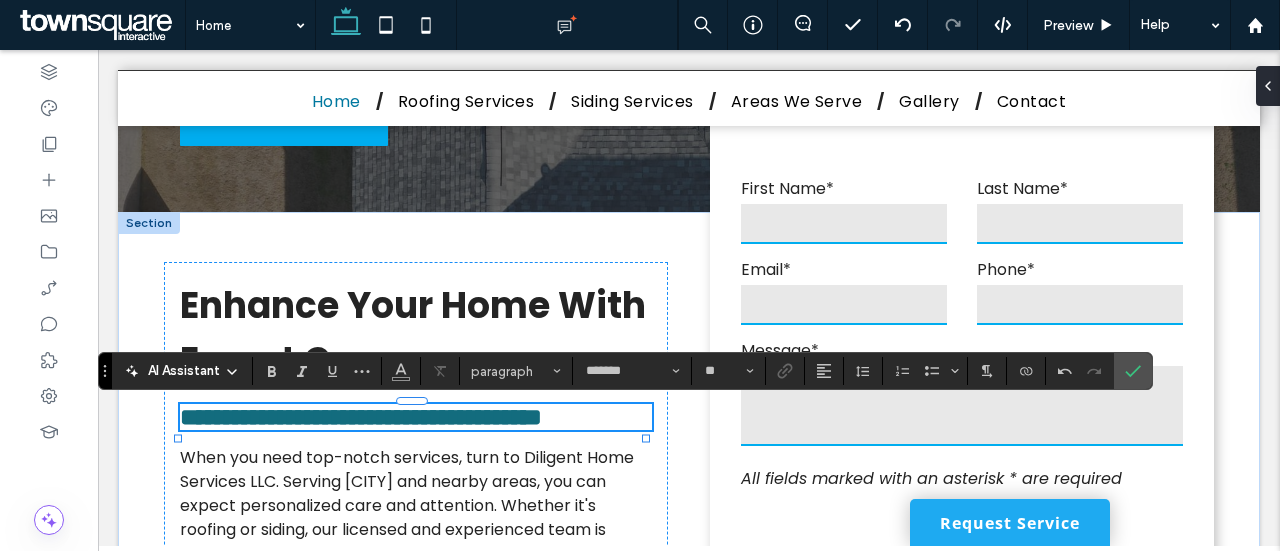 type on "**" 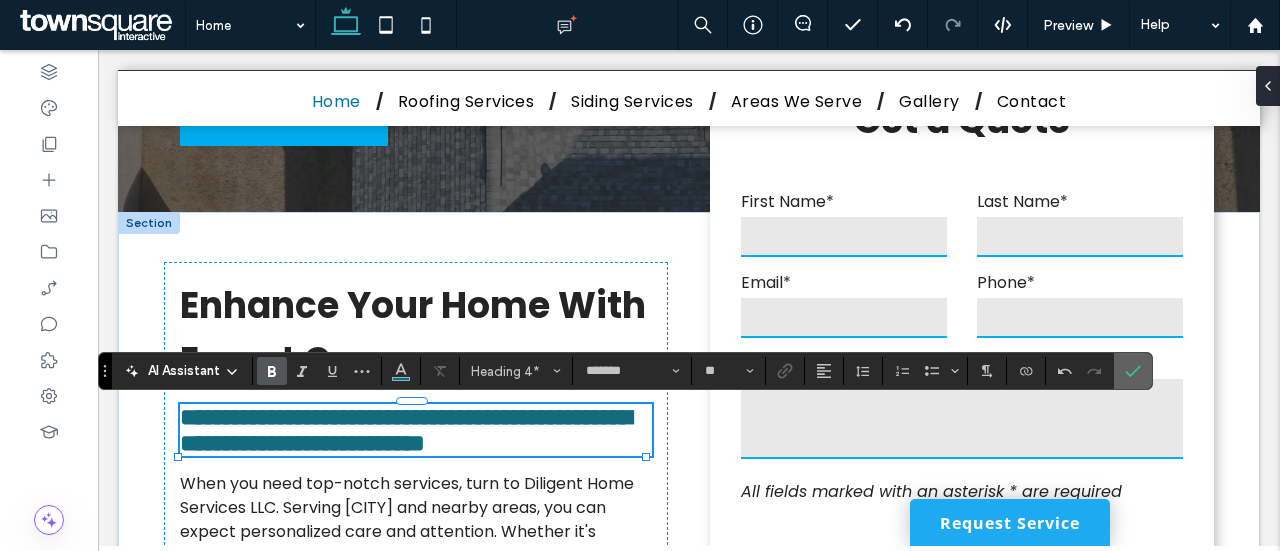 drag, startPoint x: 1137, startPoint y: 375, endPoint x: 970, endPoint y: 323, distance: 174.90855 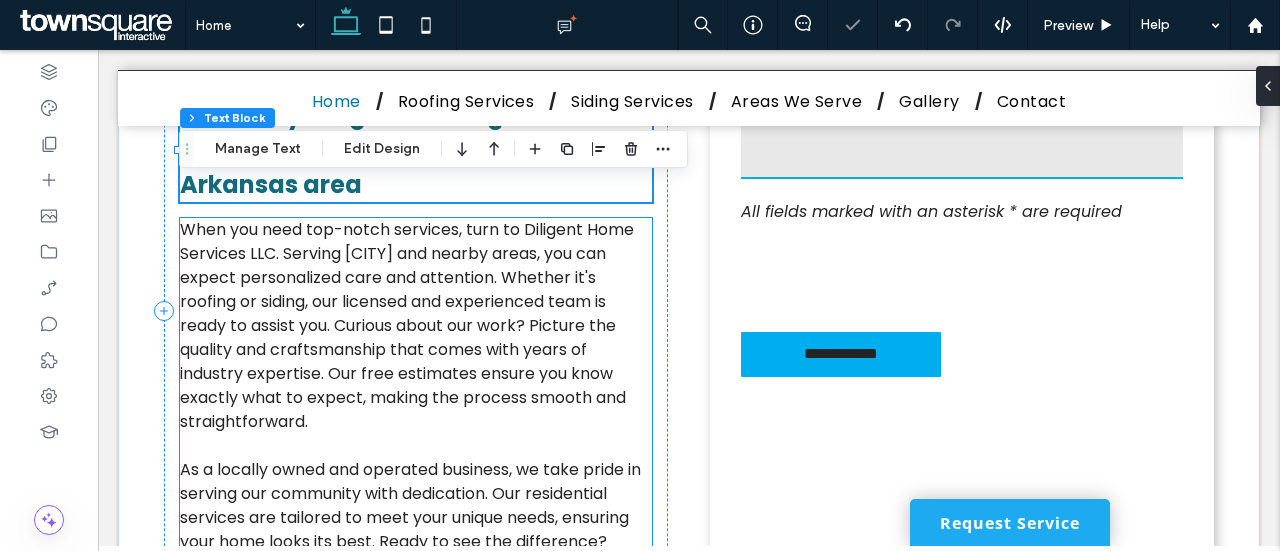 scroll, scrollTop: 804, scrollLeft: 0, axis: vertical 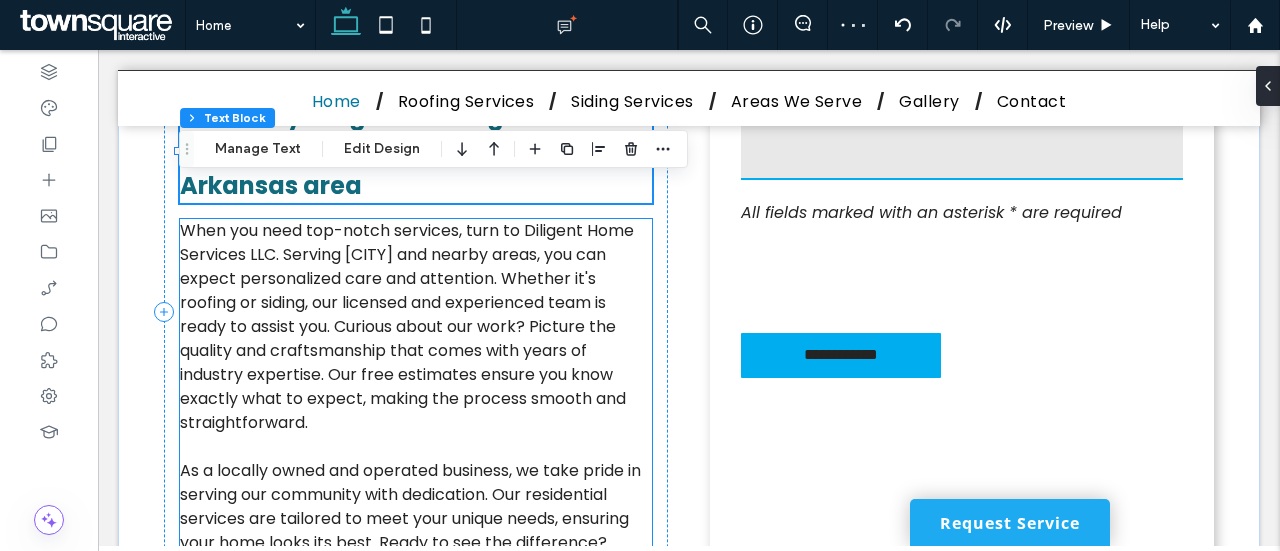 click on "When you need top-notch services, turn to Diligent Home Services LLC. Serving [CITY] and nearby areas, you can expect personalized care and attention. Whether it's roofing or siding, our licensed and experienced team is ready to assist you. Curious about our work? Picture the quality and craftsmanship that comes with years of industry expertise. Our free estimates ensure you know exactly what to expect, making the process smooth and straightforward." at bounding box center (407, 326) 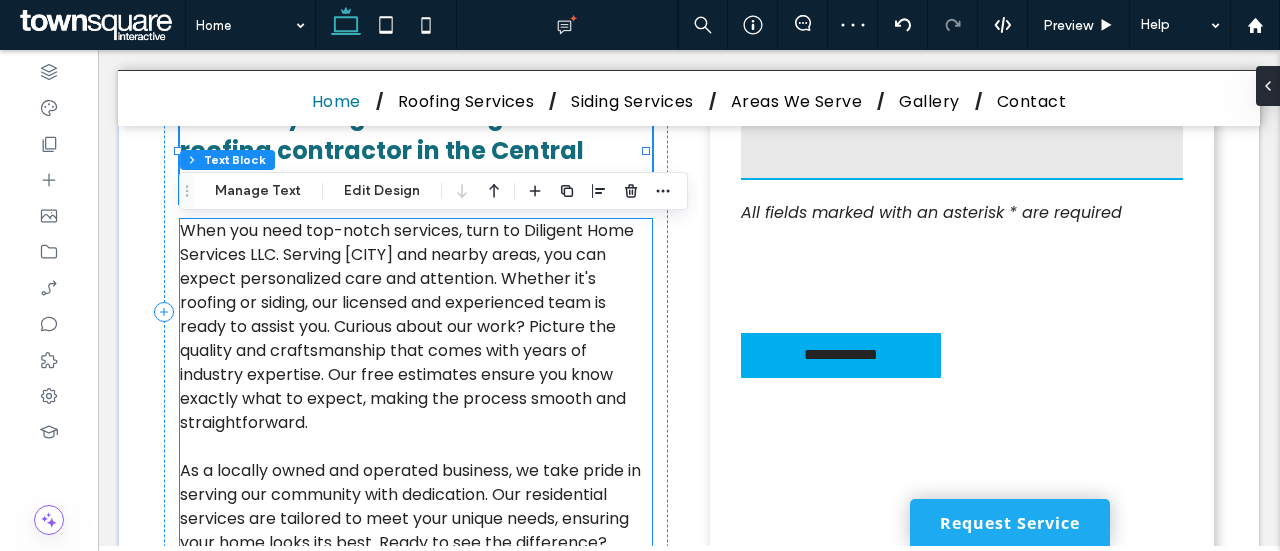 click on "When you need top-notch services, turn to Diligent Home Services LLC. Serving [CITY] and nearby areas, you can expect personalized care and attention. Whether it's roofing or siding, our licensed and experienced team is ready to assist you. Curious about our work? Picture the quality and craftsmanship that comes with years of industry expertise. Our free estimates ensure you know exactly what to expect, making the process smooth and straightforward. As a locally owned and operated business, we take pride in serving our community with dedication. Our residential services are tailored to meet your unique needs, ensuring your home looks its best. Ready to see the difference? Contact us today for a consultation. Schedule your free estimate now and see how we can bring your vision to life." at bounding box center (416, 435) 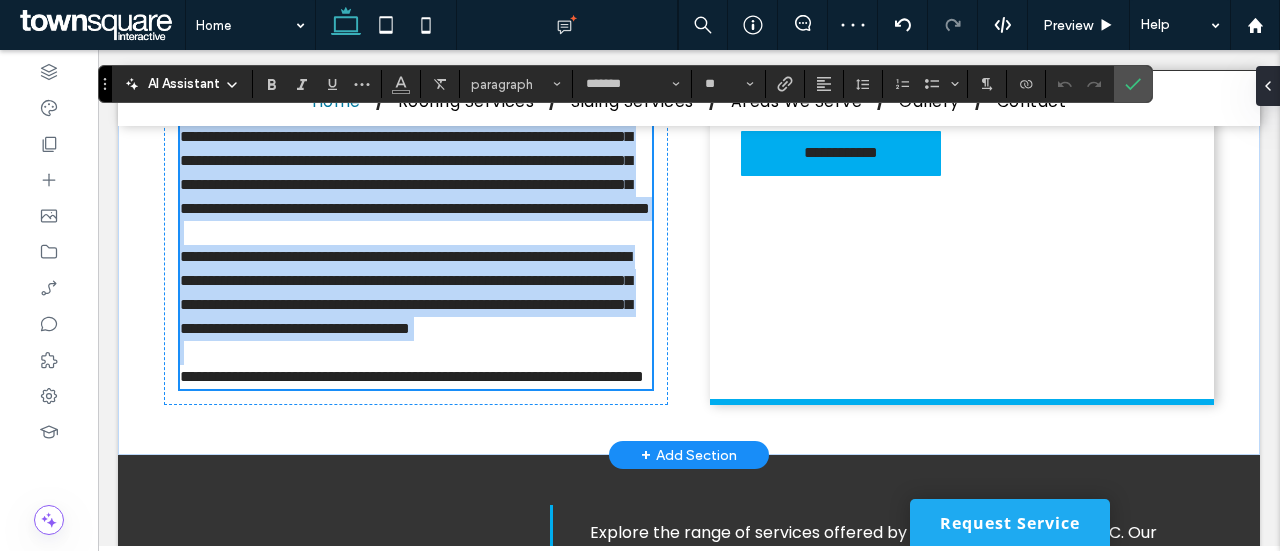 type on "*******" 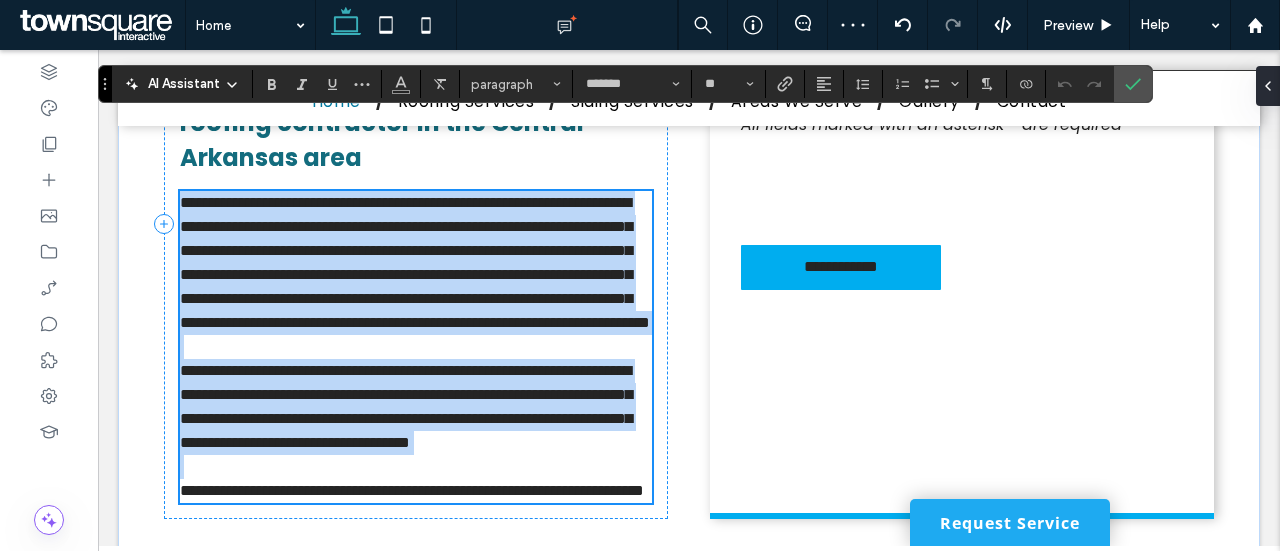 scroll, scrollTop: 830, scrollLeft: 0, axis: vertical 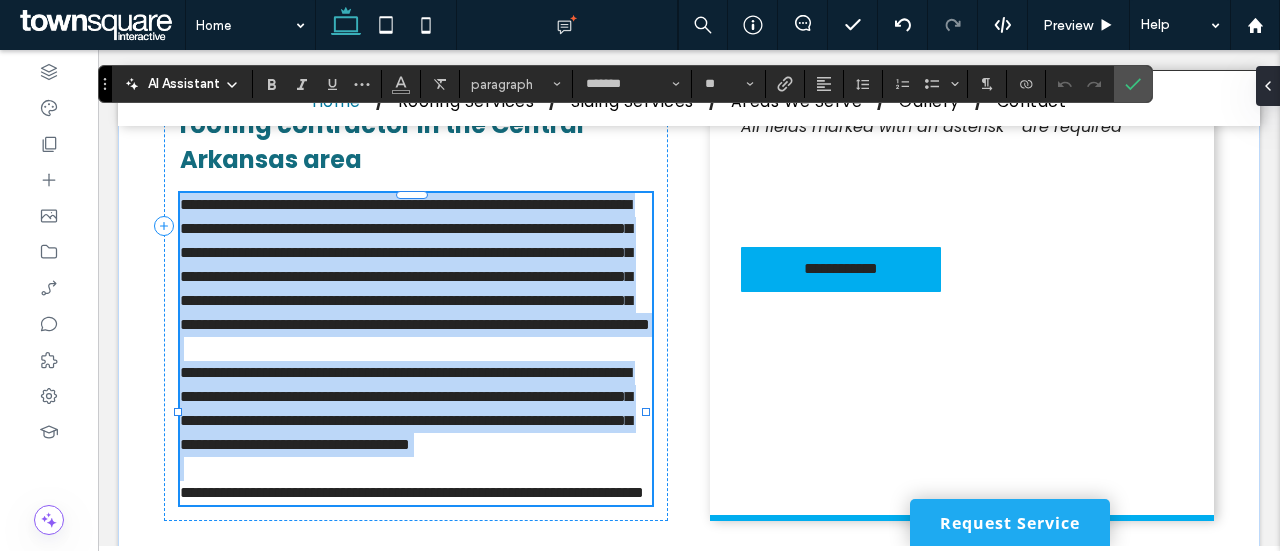 click on "**********" at bounding box center (415, 264) 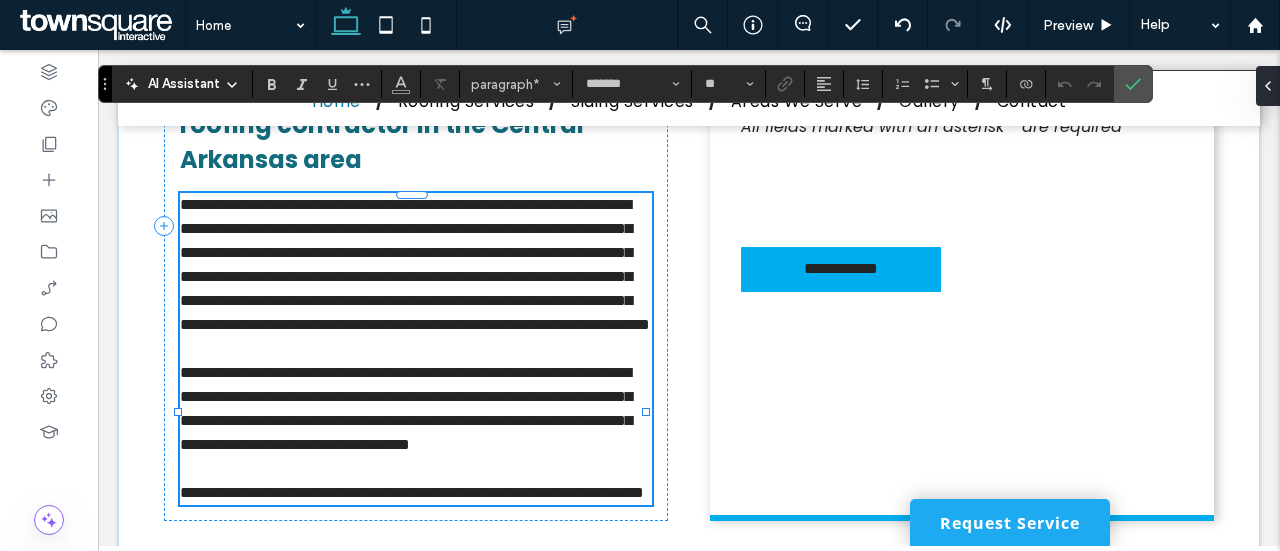 type 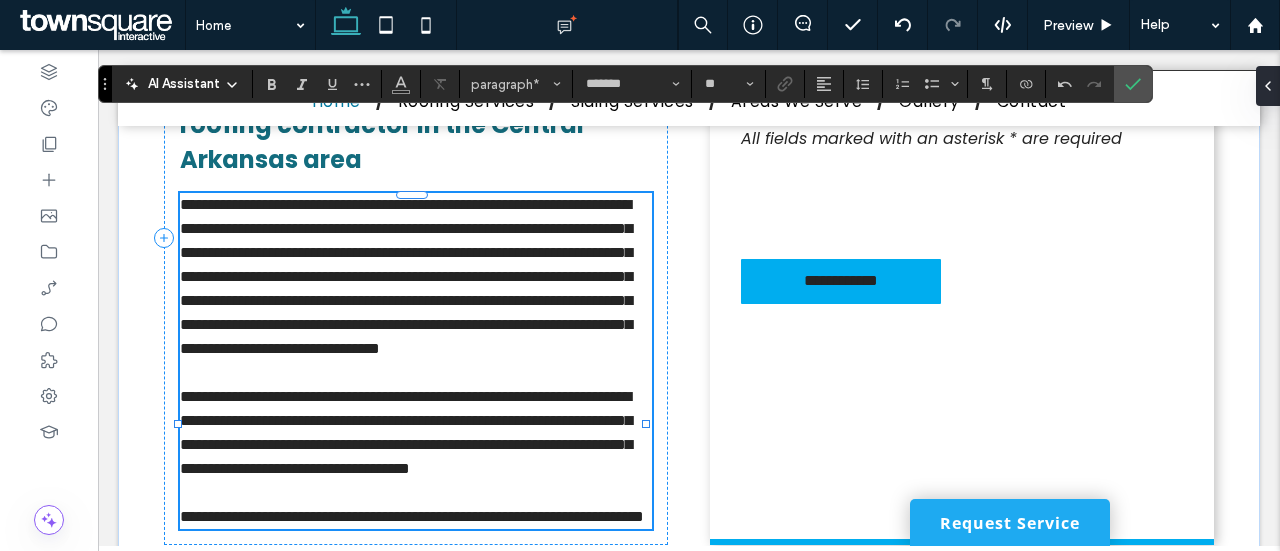 click on "**********" at bounding box center (406, 276) 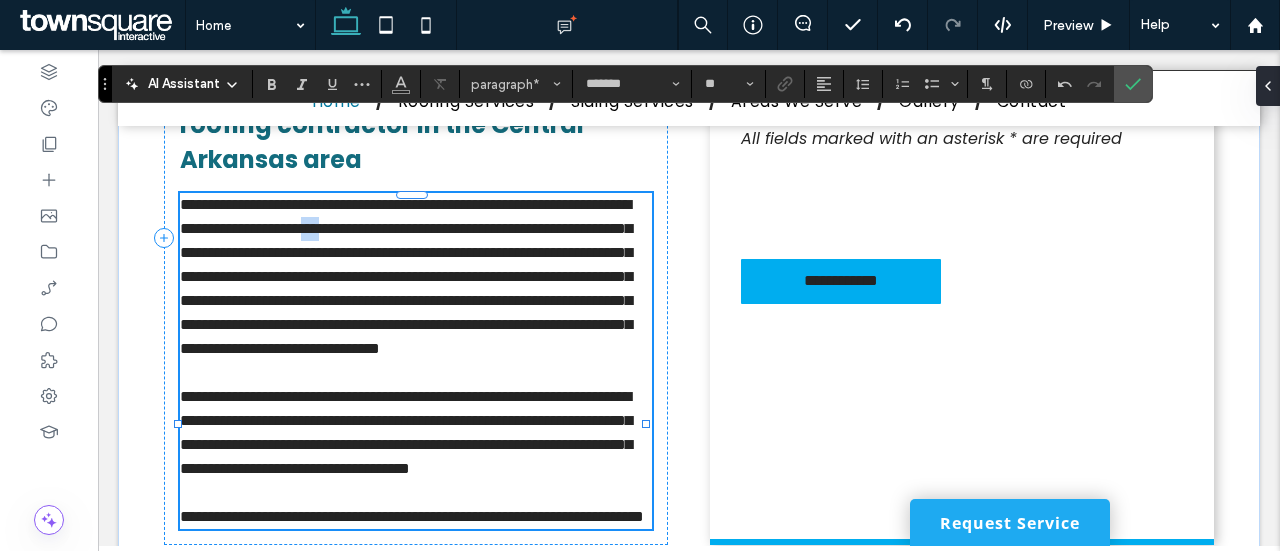 click on "**********" at bounding box center [406, 276] 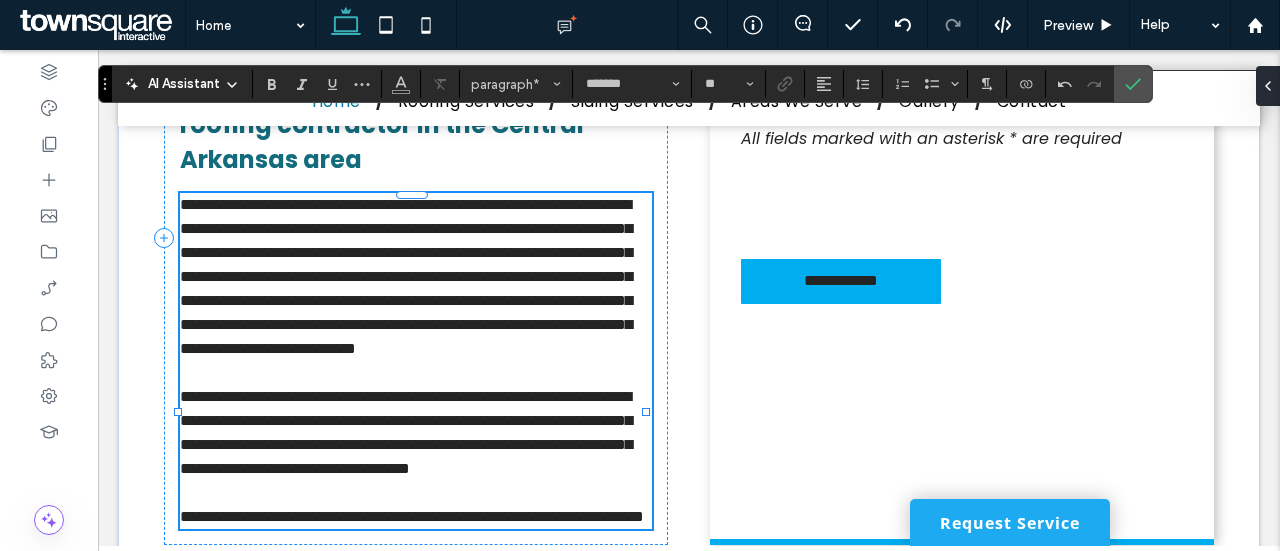 click on "**********" at bounding box center (406, 276) 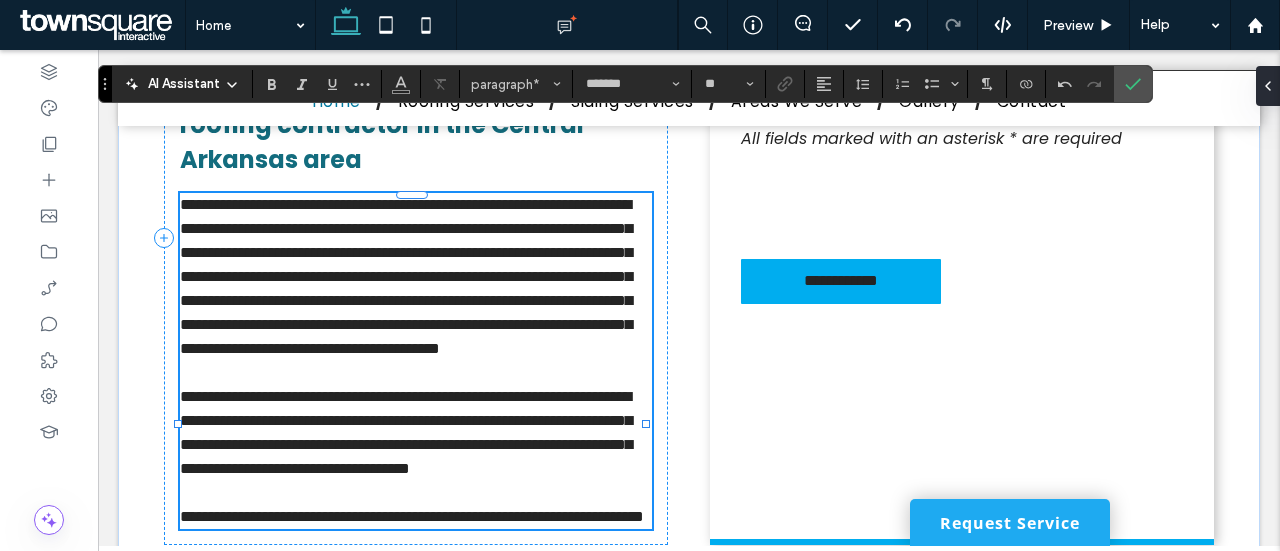 click on "**********" at bounding box center [406, 276] 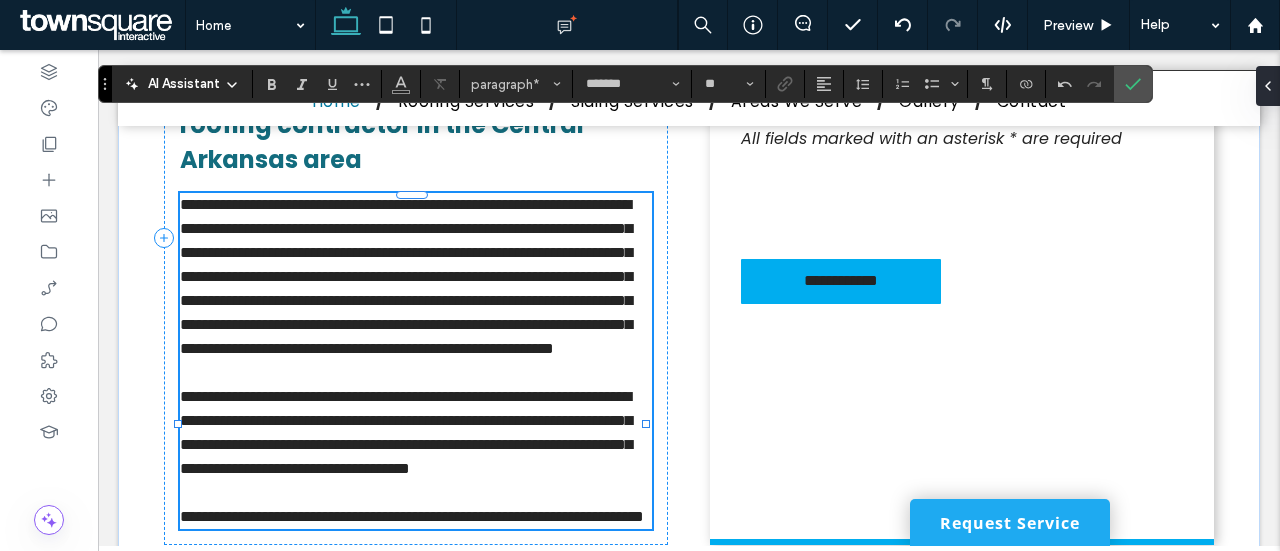 click on "**********" at bounding box center (406, 276) 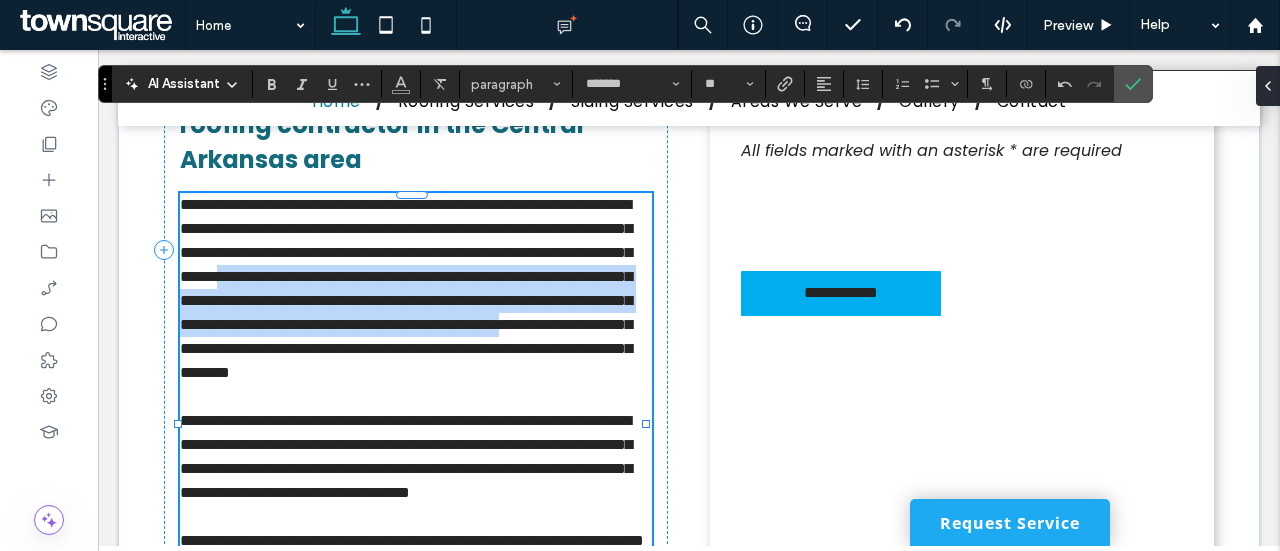 drag, startPoint x: 297, startPoint y: 306, endPoint x: 534, endPoint y: 380, distance: 248.28412 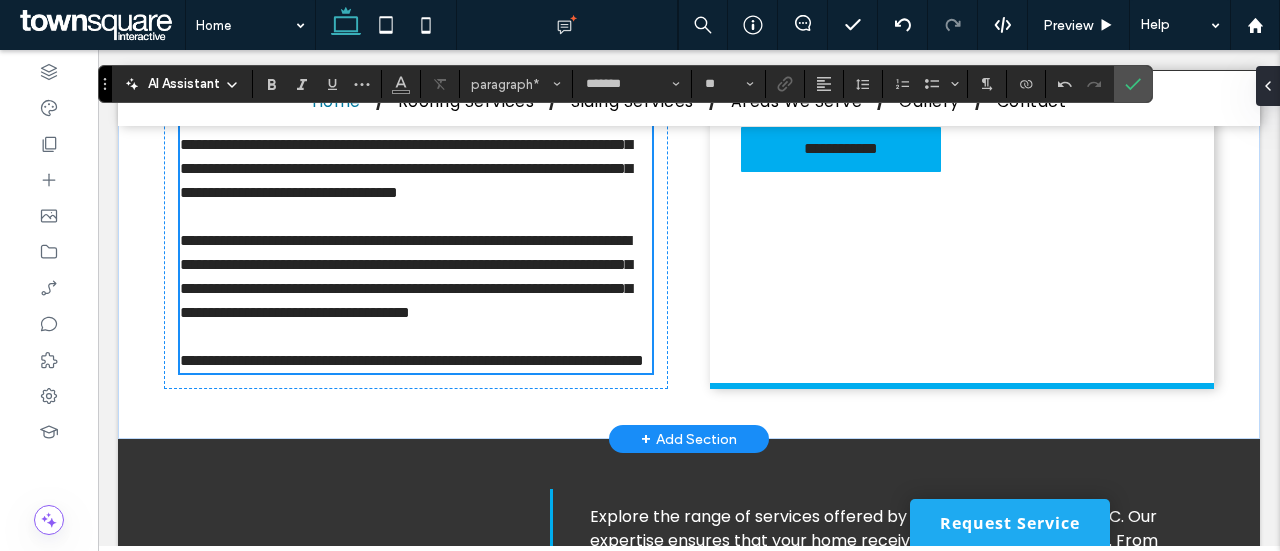 scroll, scrollTop: 952, scrollLeft: 0, axis: vertical 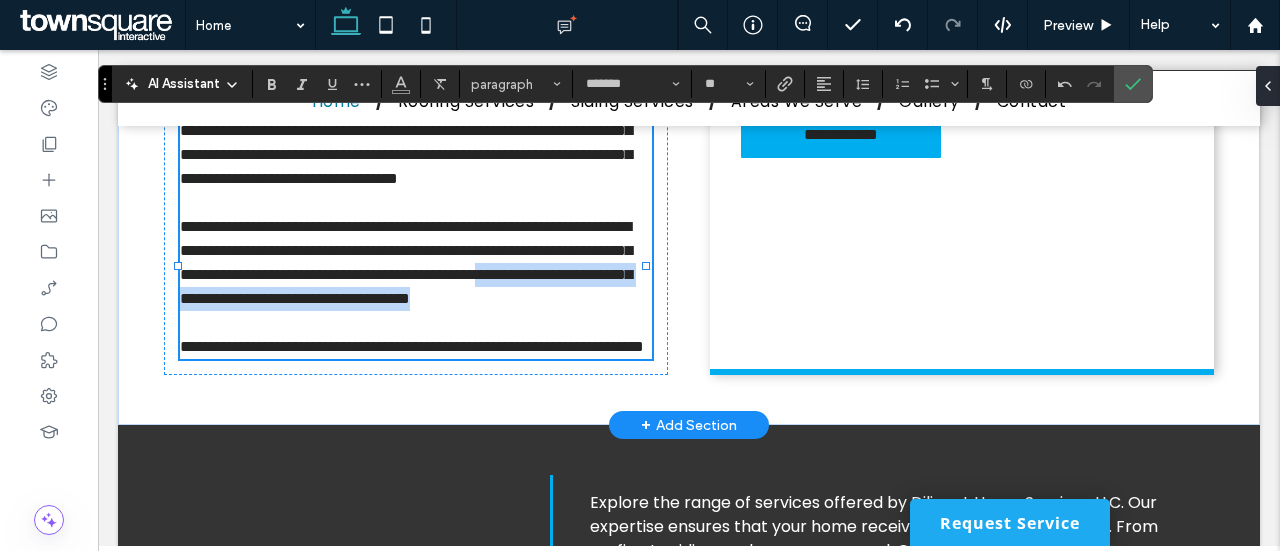 drag, startPoint x: 480, startPoint y: 382, endPoint x: 381, endPoint y: 357, distance: 102.10779 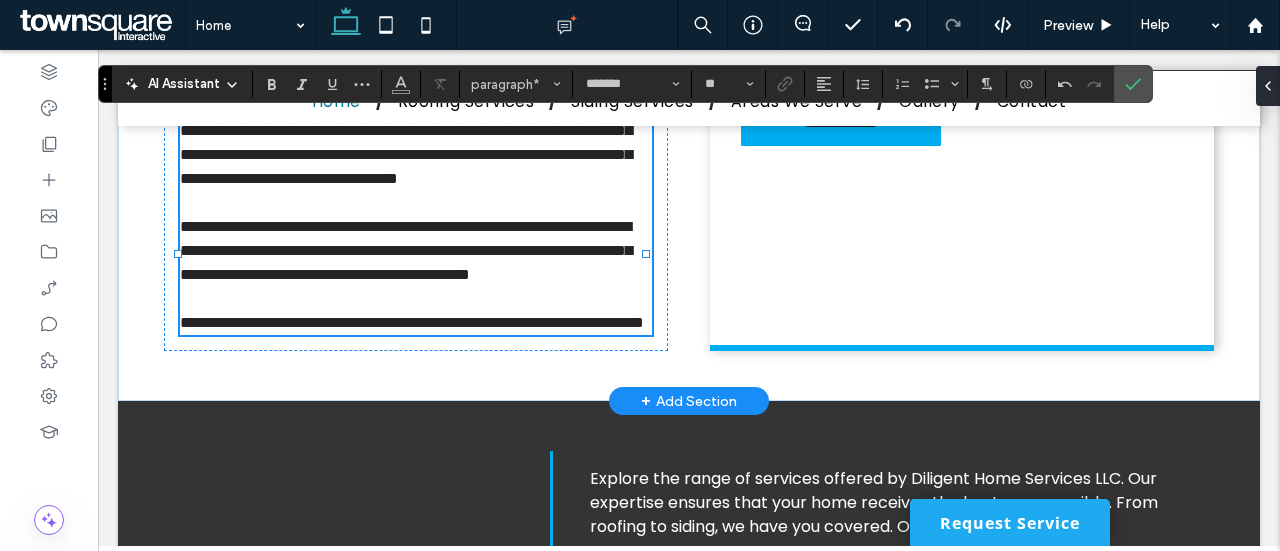 click on "**********" at bounding box center (412, 322) 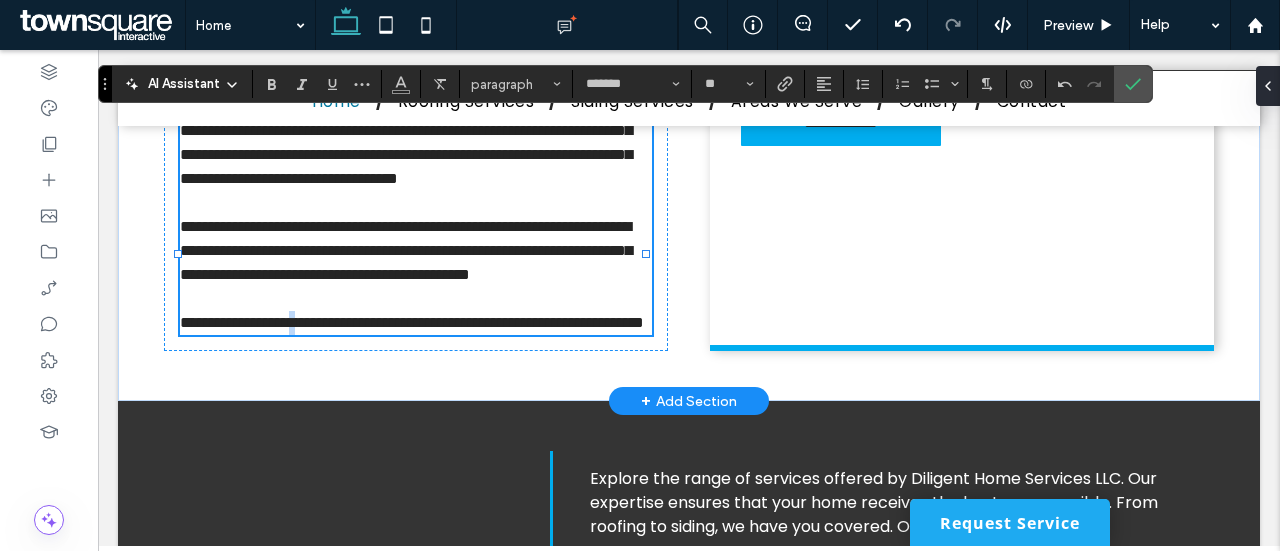 click on "**********" at bounding box center [412, 322] 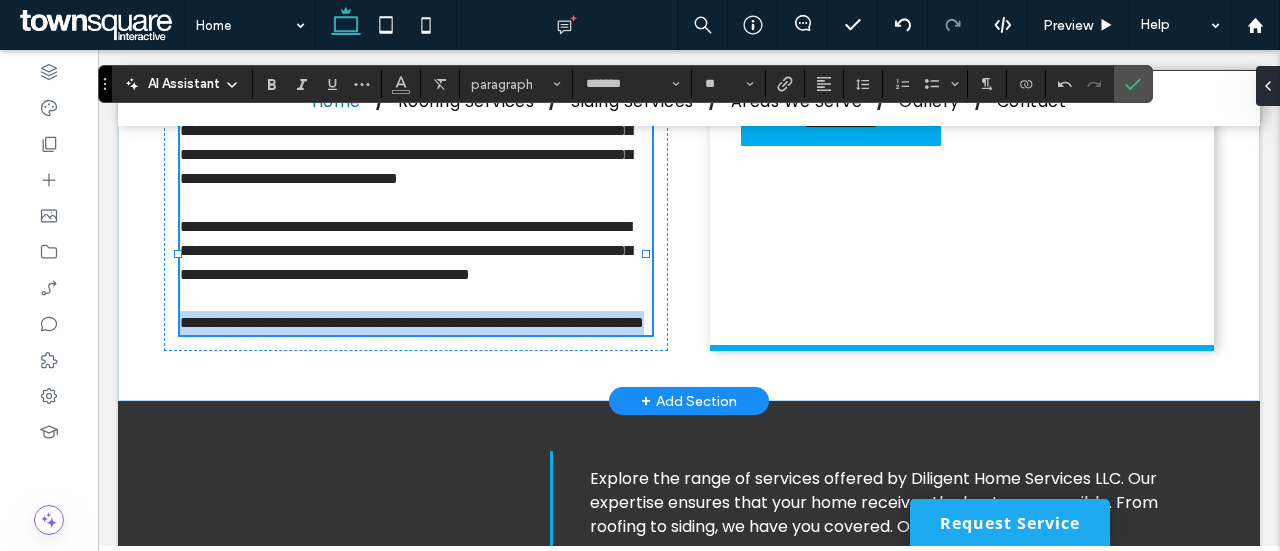 click on "**********" at bounding box center [412, 322] 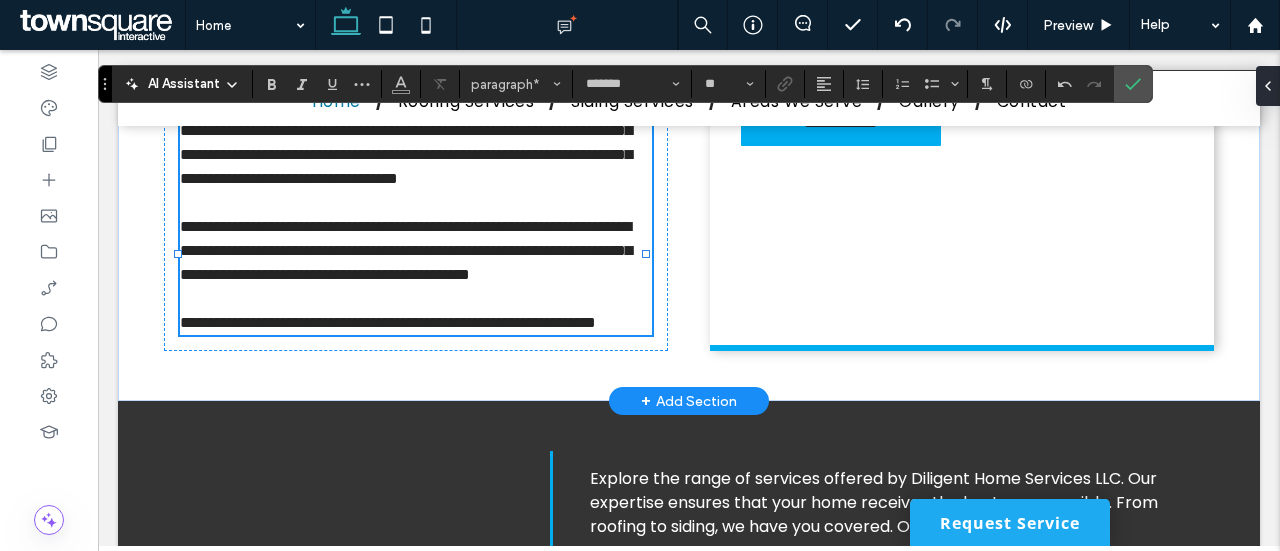 click on "**********" at bounding box center [388, 322] 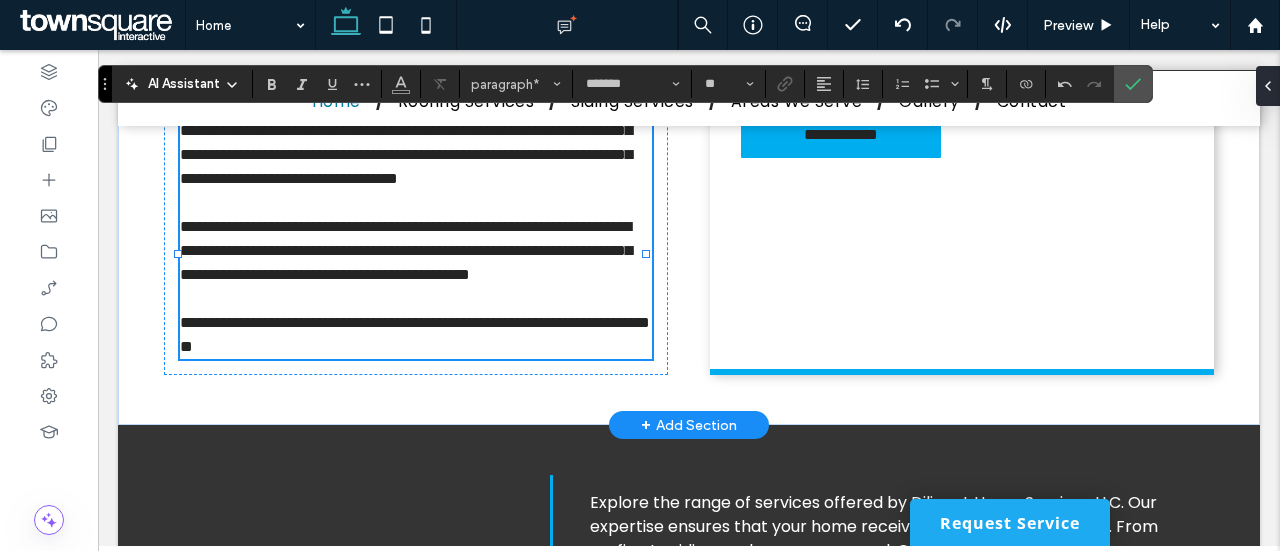 drag, startPoint x: 554, startPoint y: 397, endPoint x: 419, endPoint y: 319, distance: 155.91344 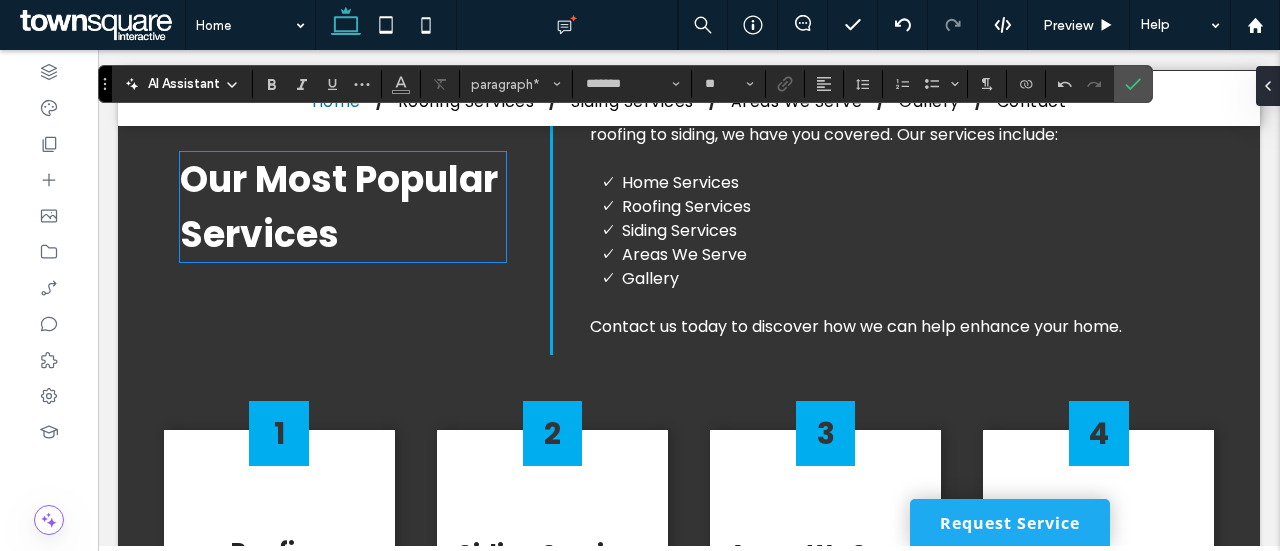 scroll, scrollTop: 1368, scrollLeft: 0, axis: vertical 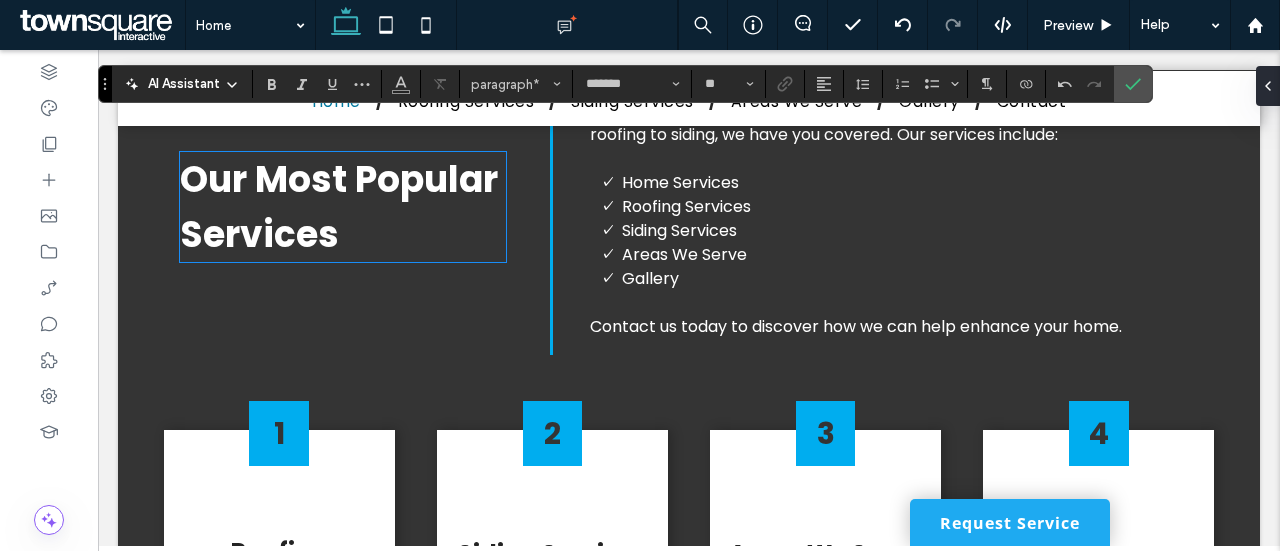click on "Our Most Popular Services" at bounding box center [343, 207] 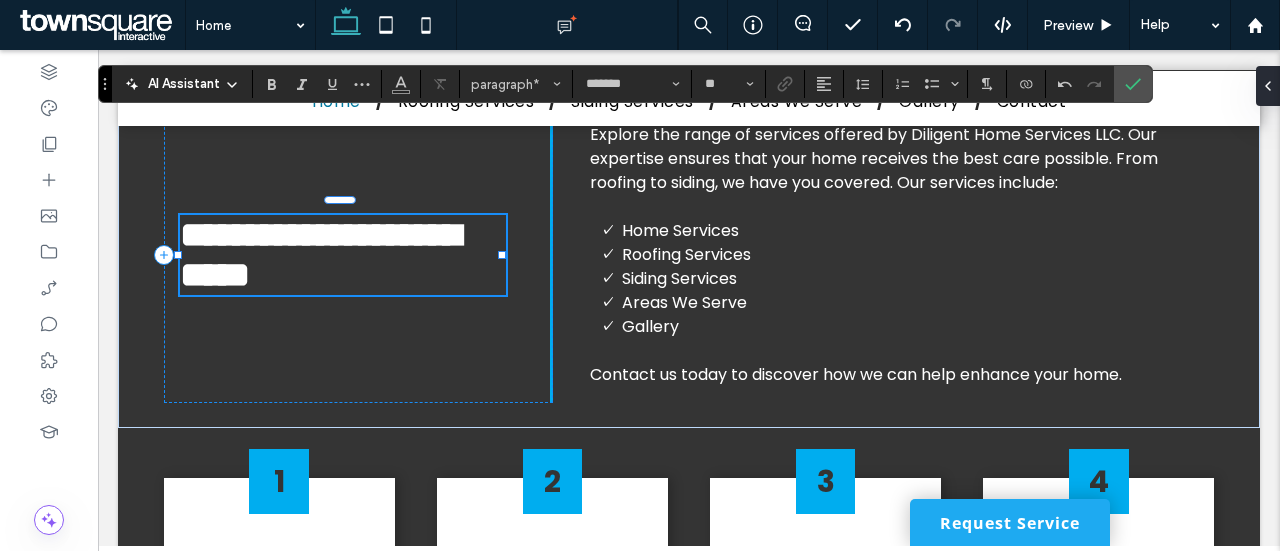 click on "**********" at bounding box center (343, 255) 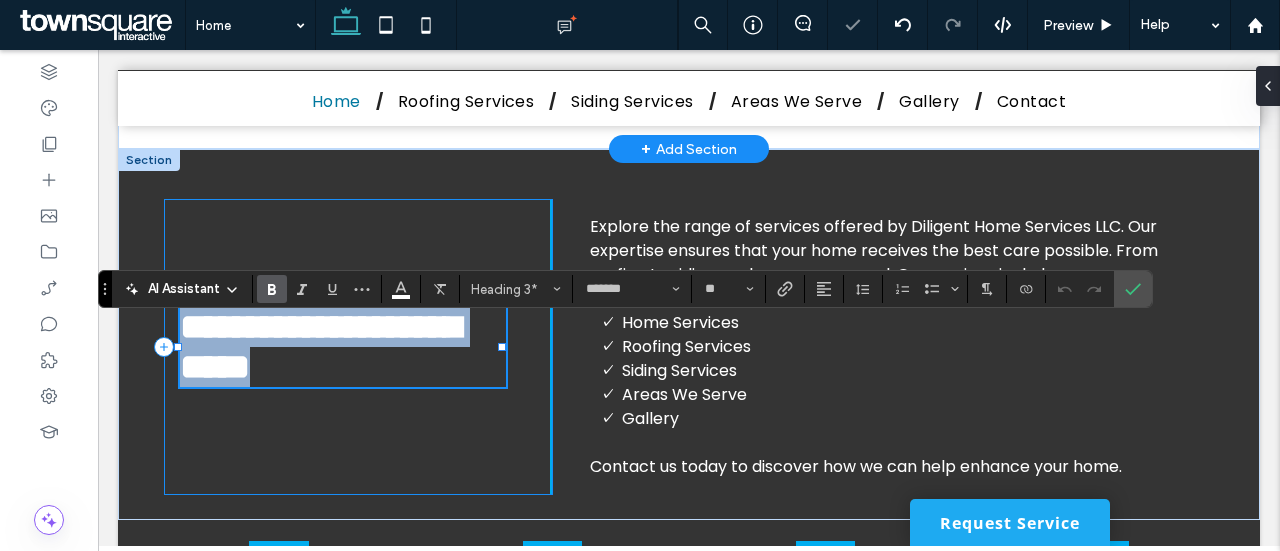 type 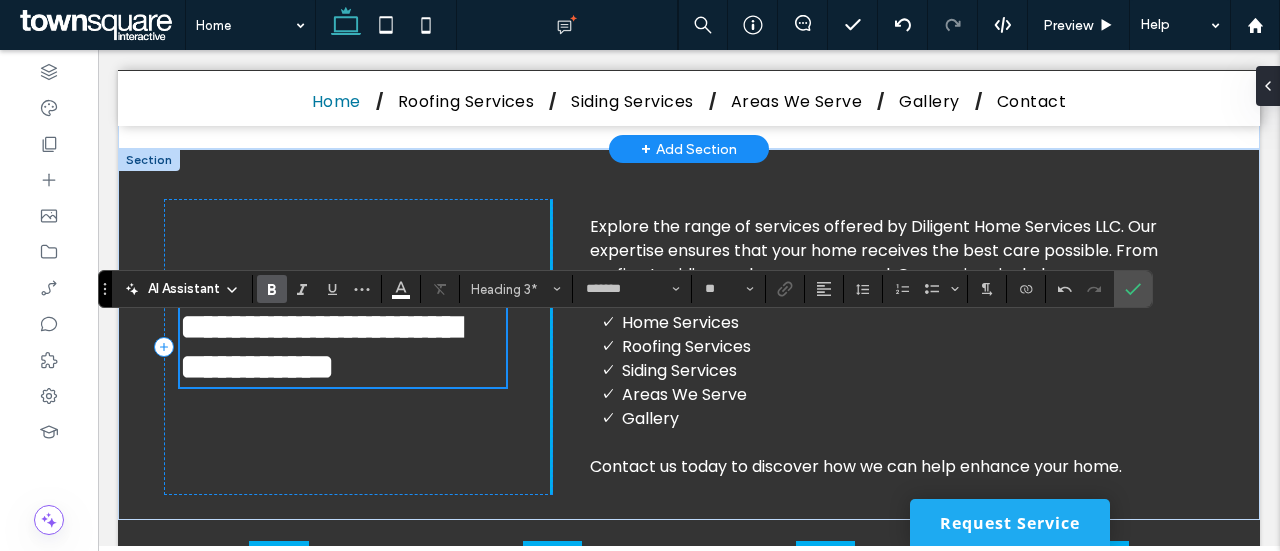 scroll, scrollTop: 1248, scrollLeft: 0, axis: vertical 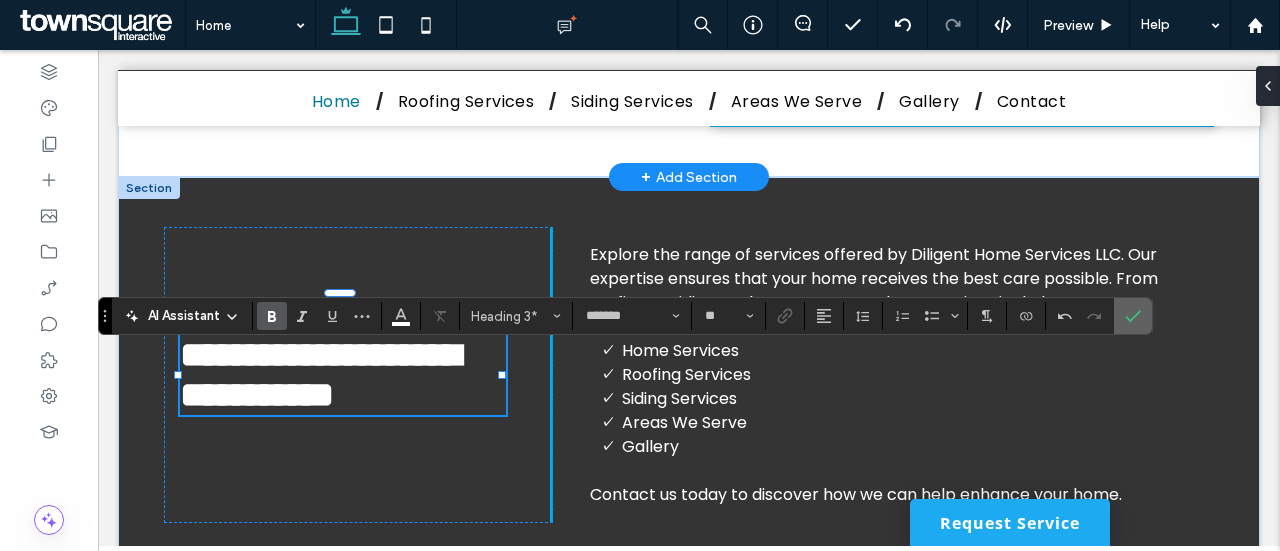 click 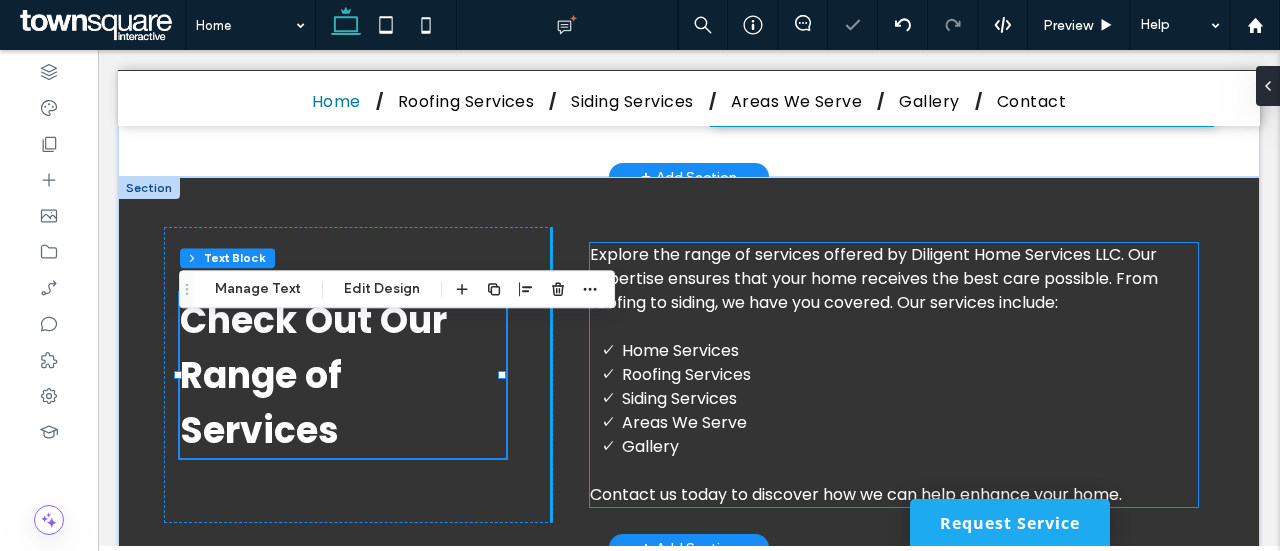 click on "Explore the range of services offered by Diligent Home Services LLC. Our expertise ensures that your home receives the best care possible. From roofing to siding, we have you covered. Our services include:" at bounding box center [874, 278] 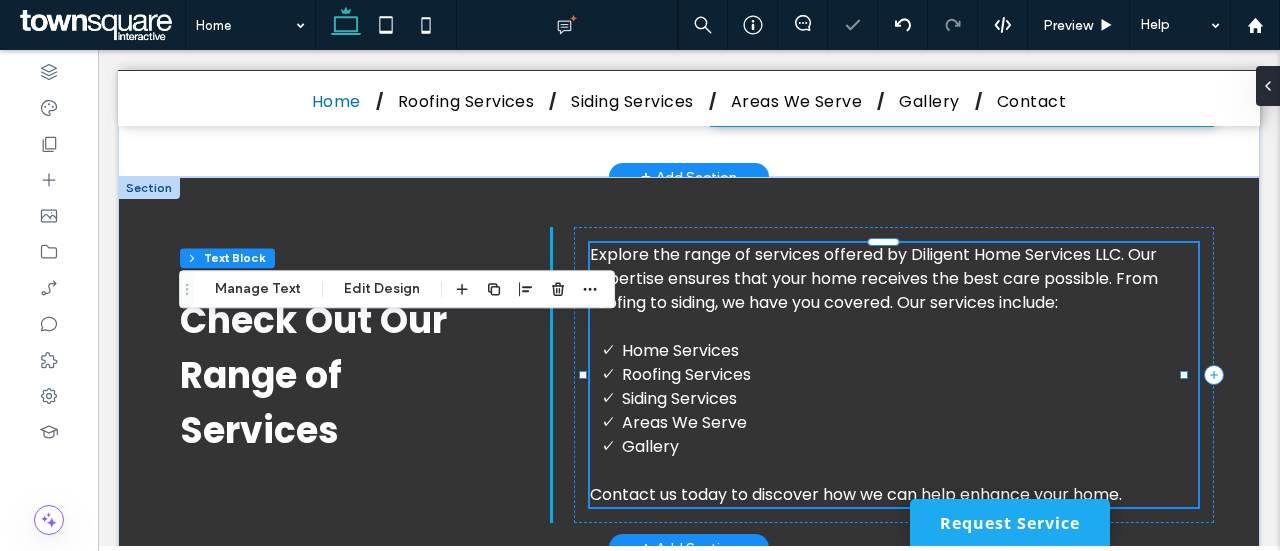 click on "Explore the range of services offered by Diligent Home Services LLC. Our expertise ensures that your home receives the best care possible. From roofing to siding, we have you covered. Our services include:   Home Services Roofing Services Siding Services Areas We Serve Gallery
Contact us today to discover how we can help enhance your home." at bounding box center (894, 375) 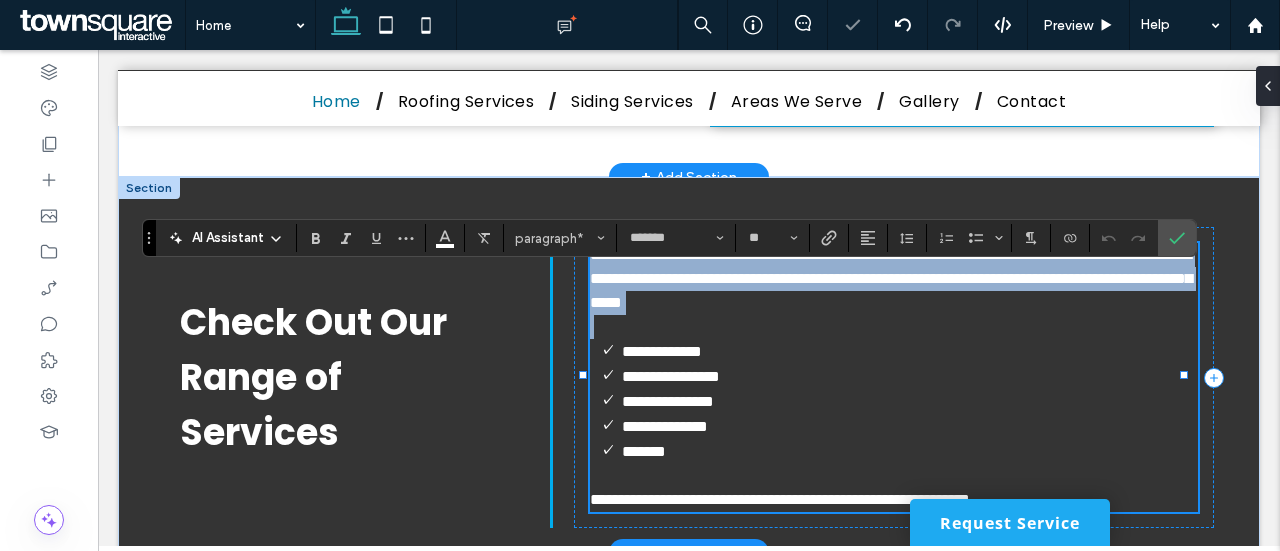 click on "**********" at bounding box center [891, 278] 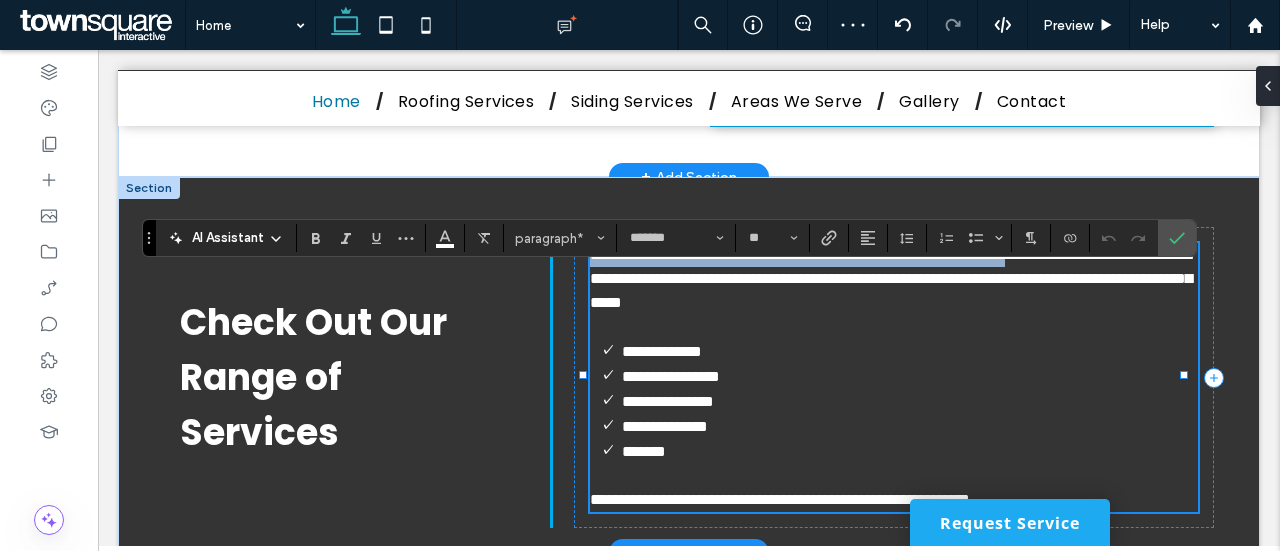 drag, startPoint x: 1122, startPoint y: 283, endPoint x: 588, endPoint y: 287, distance: 534.01495 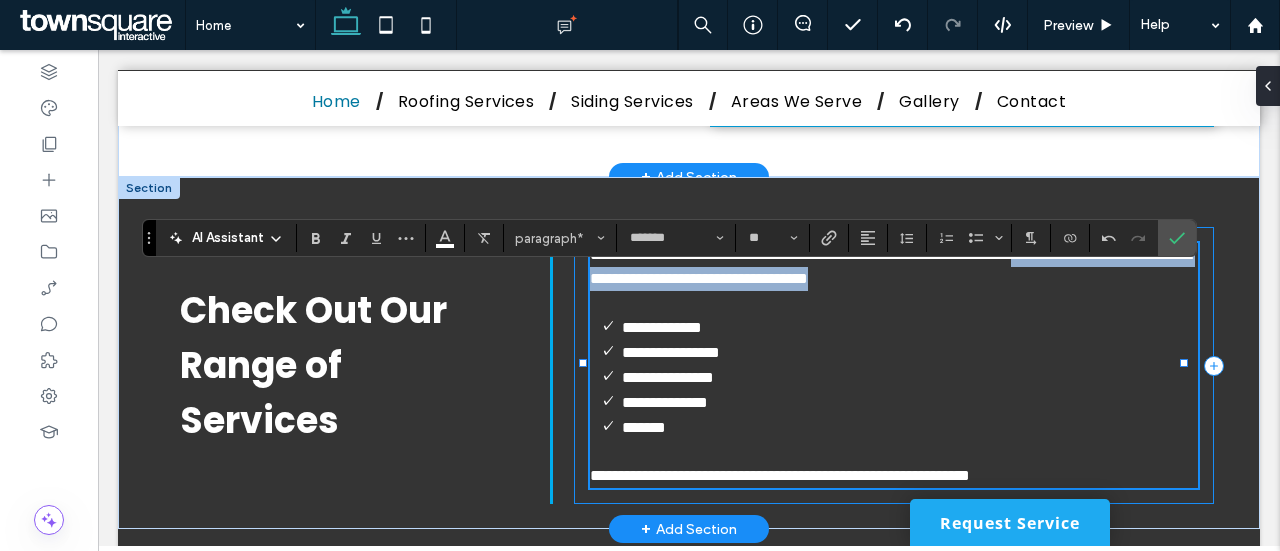 drag, startPoint x: 1122, startPoint y: 309, endPoint x: 580, endPoint y: 309, distance: 542 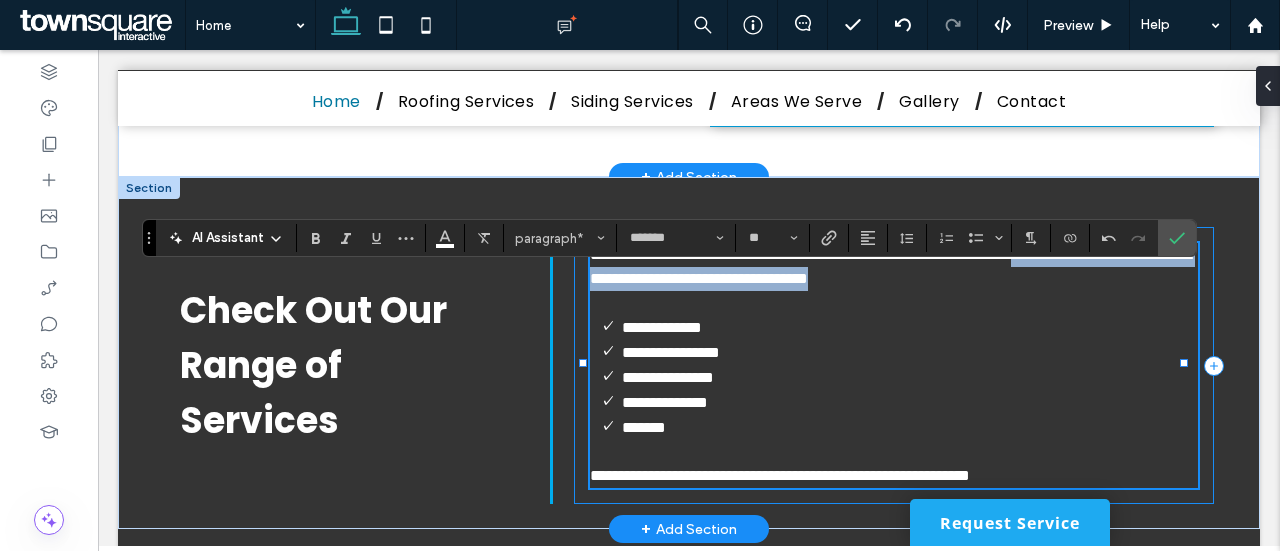 click on "**********" at bounding box center (894, 365) 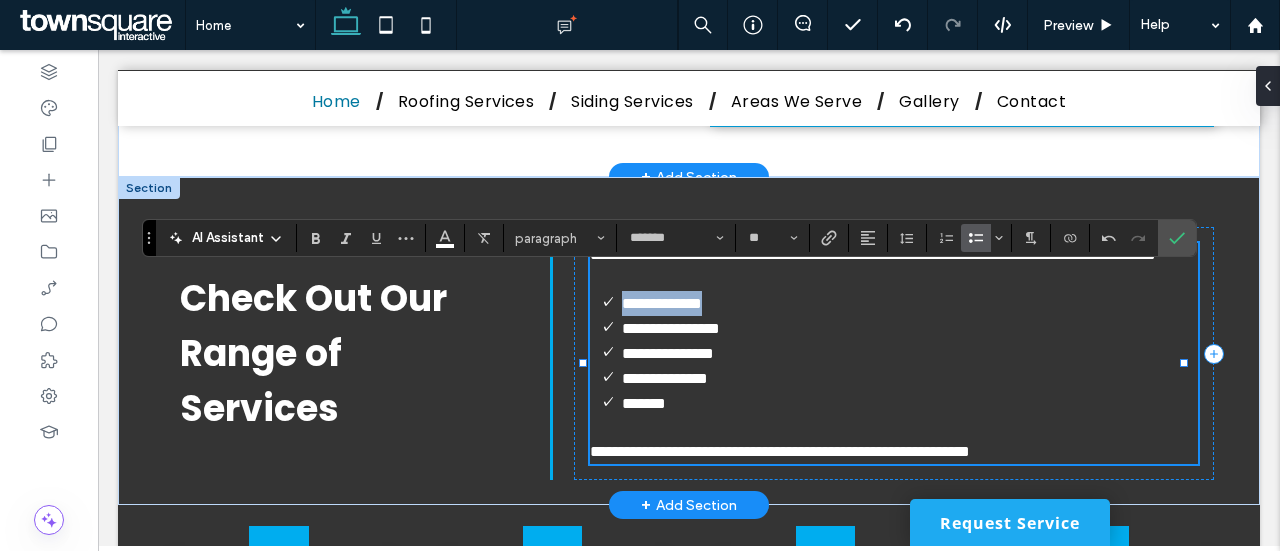 drag, startPoint x: 746, startPoint y: 360, endPoint x: 608, endPoint y: 360, distance: 138 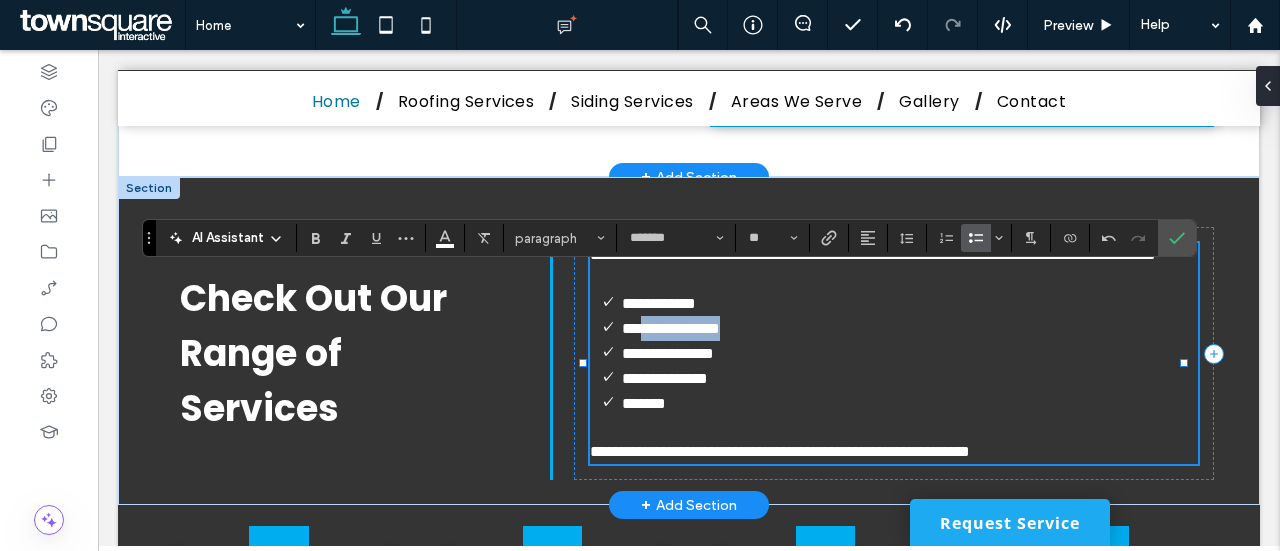 drag, startPoint x: 783, startPoint y: 384, endPoint x: 646, endPoint y: 383, distance: 137.00365 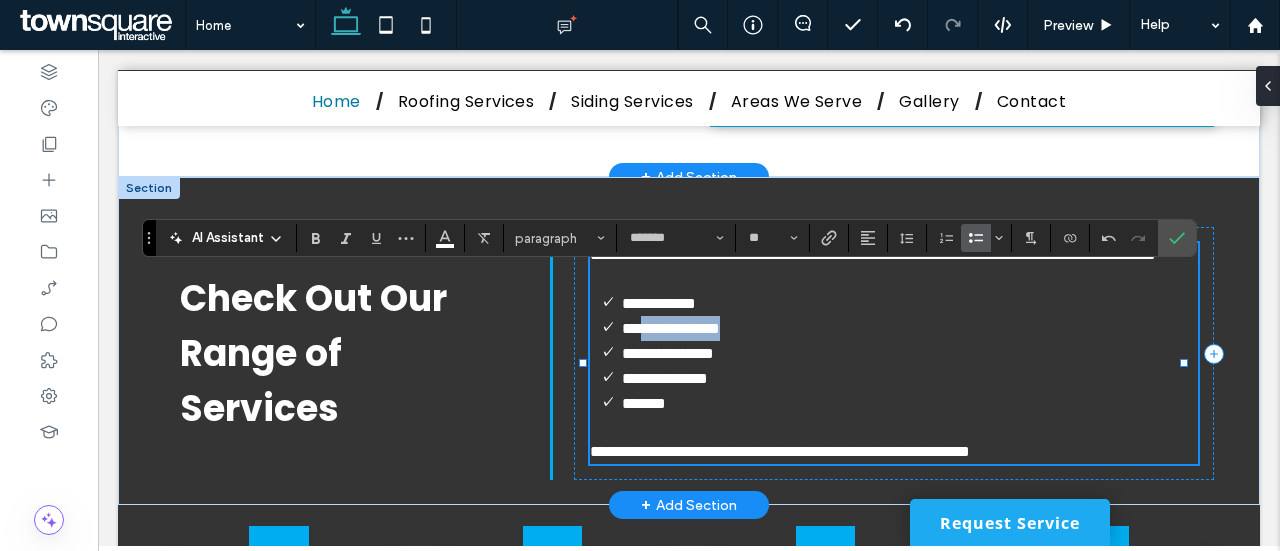 click on "**********" at bounding box center (910, 328) 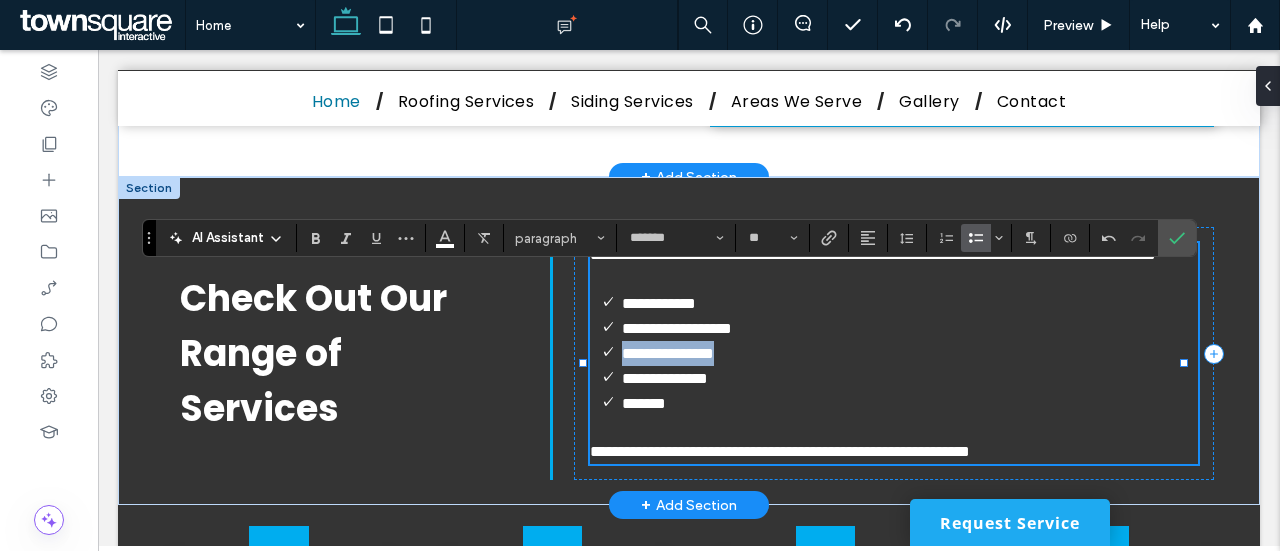 drag, startPoint x: 751, startPoint y: 404, endPoint x: 616, endPoint y: 407, distance: 135.03333 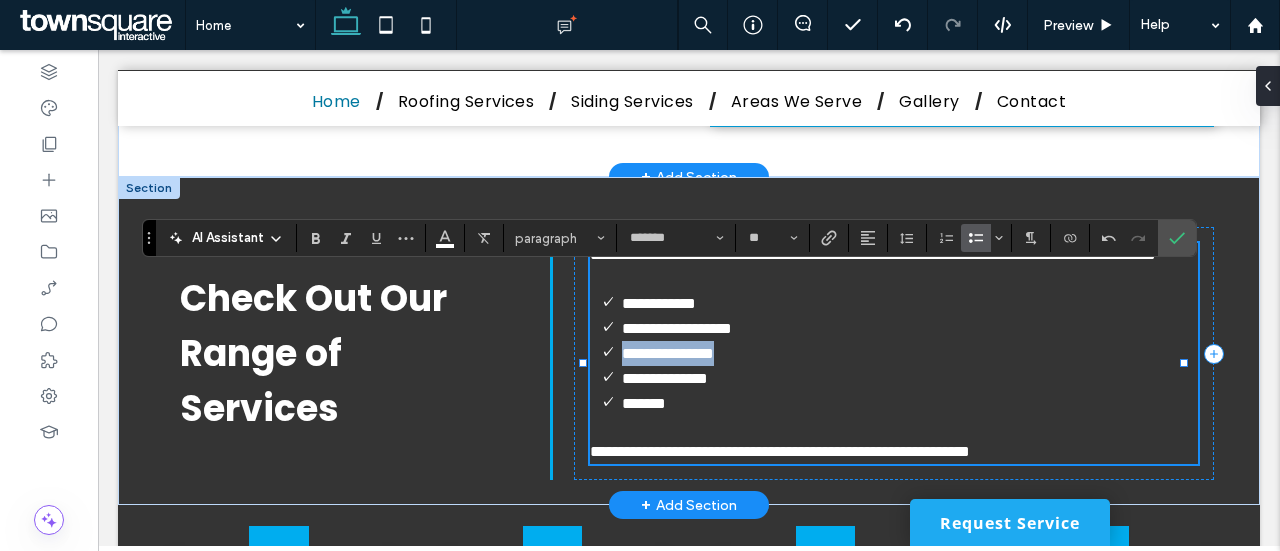 click on "**********" at bounding box center (910, 353) 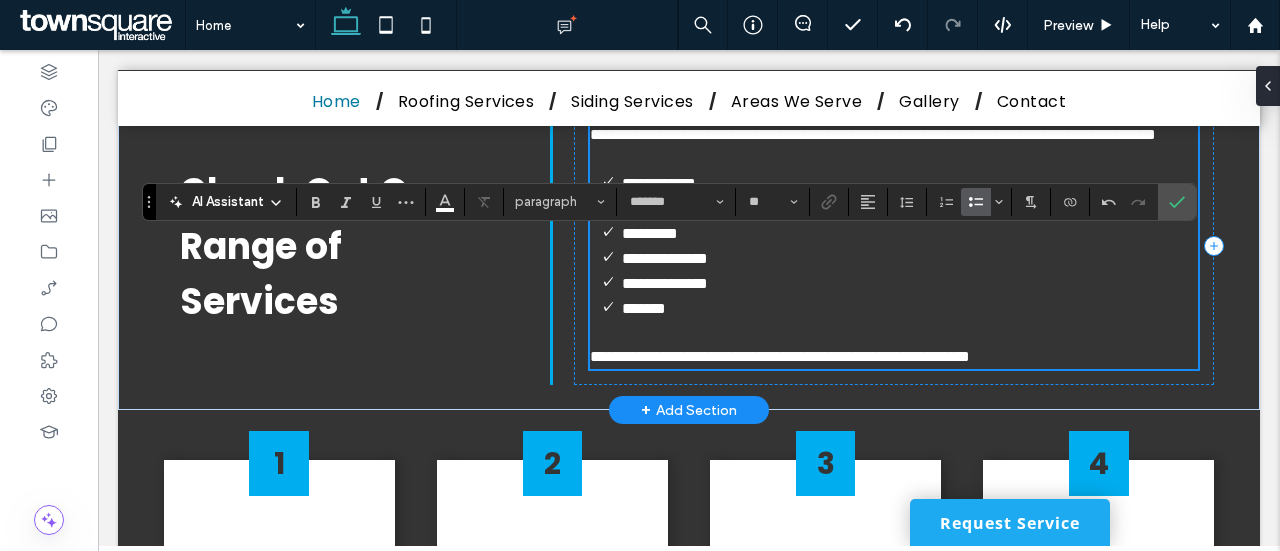 scroll, scrollTop: 1385, scrollLeft: 0, axis: vertical 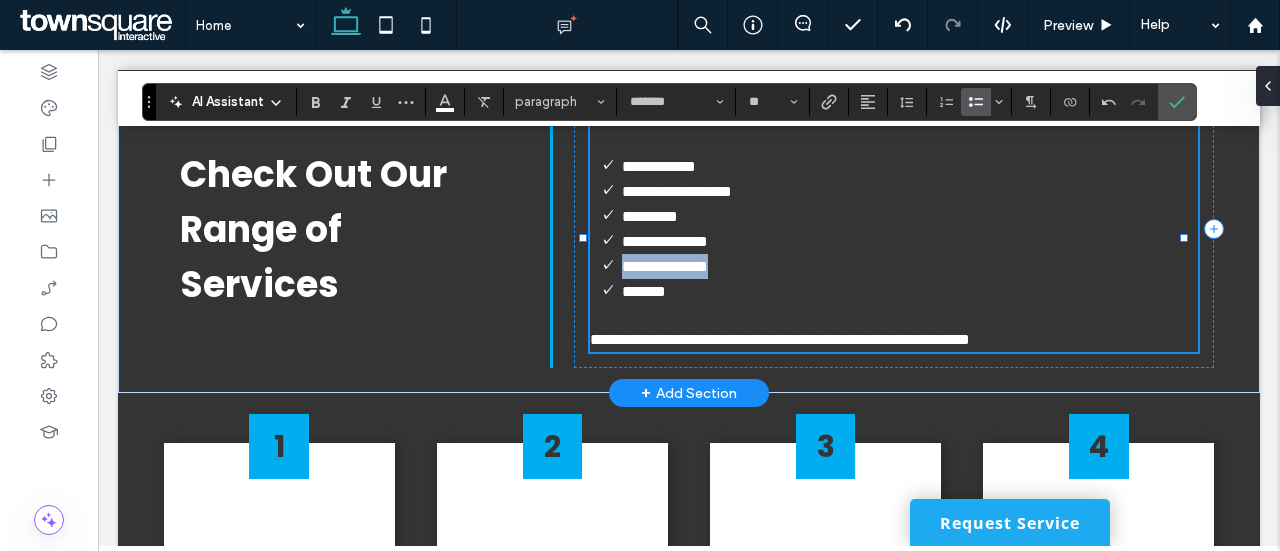 drag, startPoint x: 748, startPoint y: 311, endPoint x: 604, endPoint y: 318, distance: 144.17004 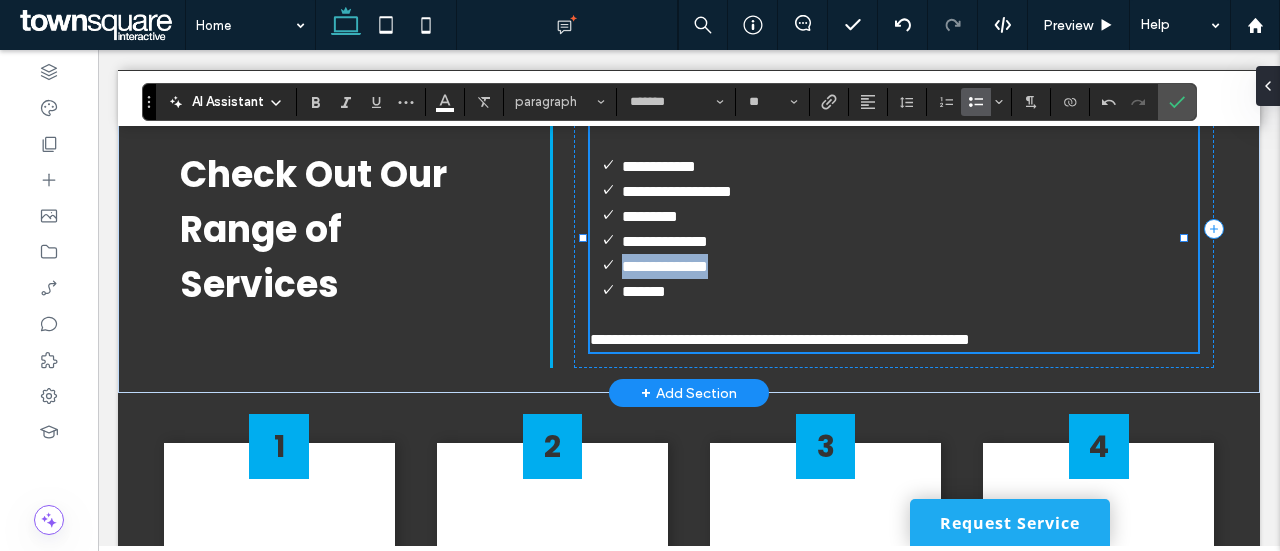 click on "**********" at bounding box center (910, 266) 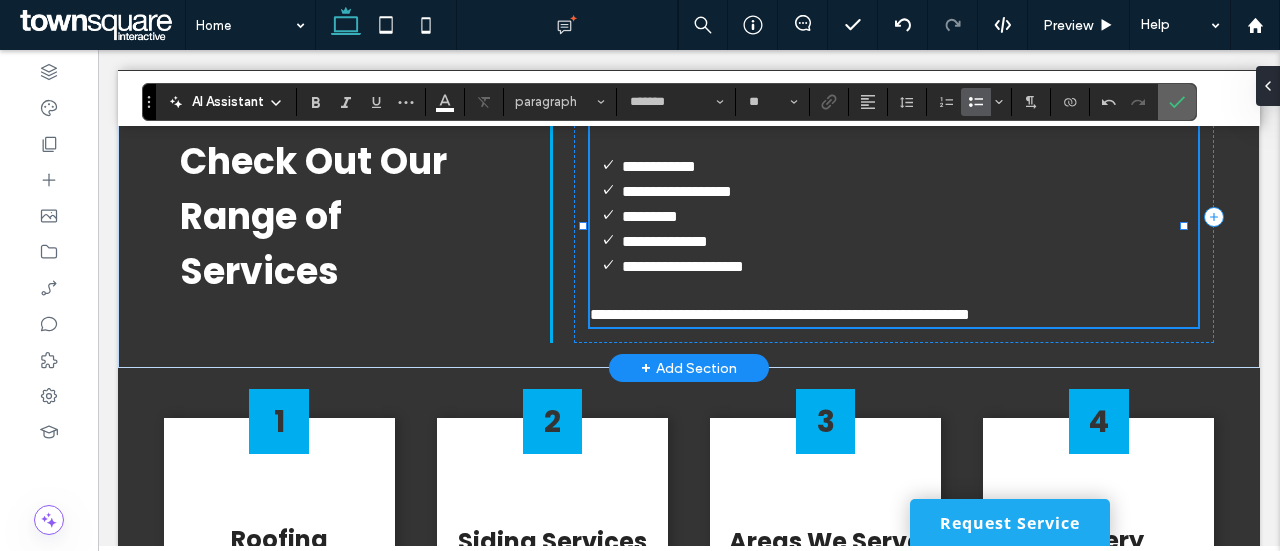 click at bounding box center [1173, 102] 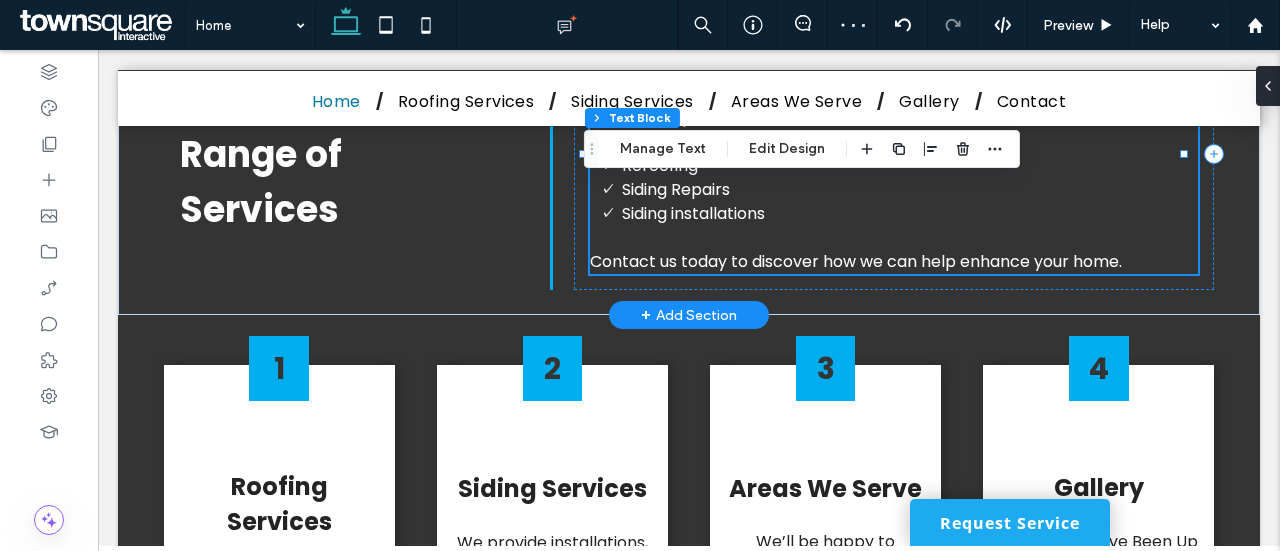 scroll, scrollTop: 1458, scrollLeft: 0, axis: vertical 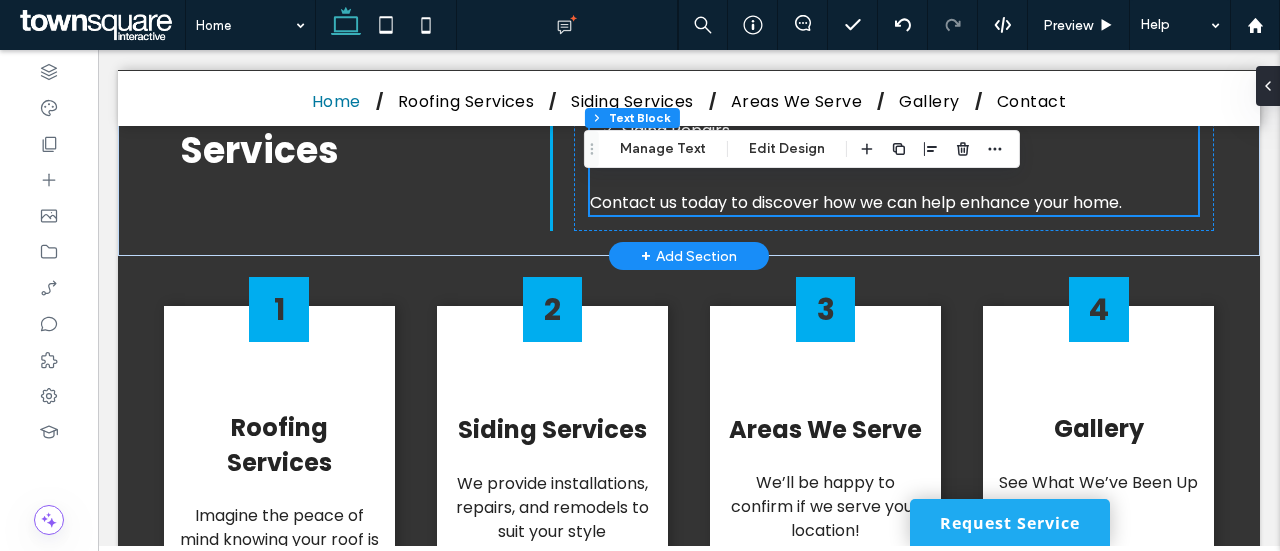 click at bounding box center [894, 179] 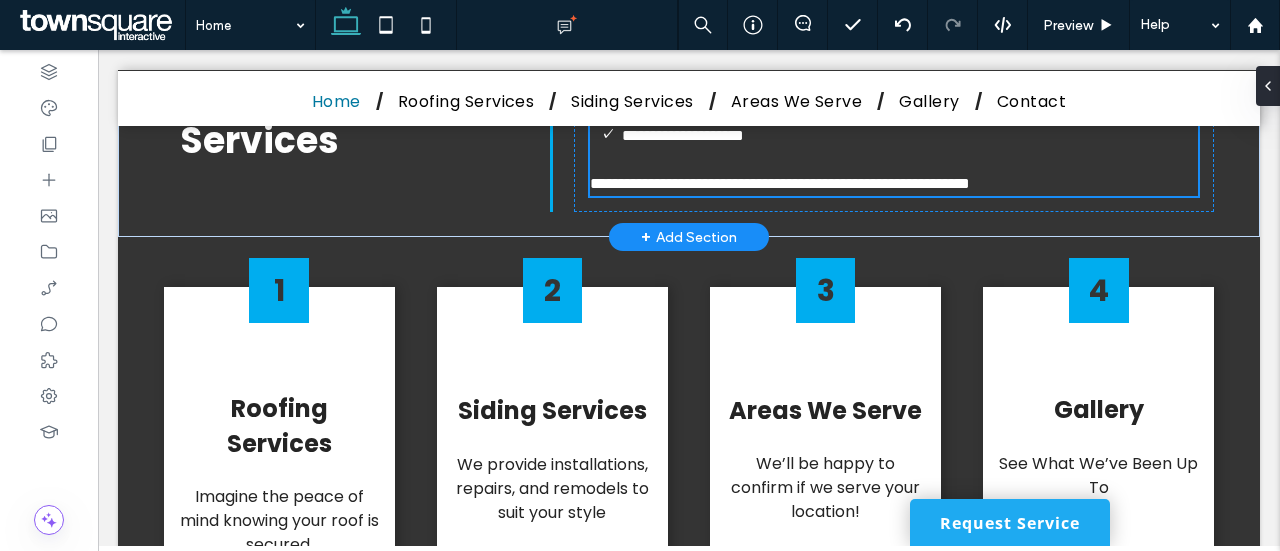 type on "*******" 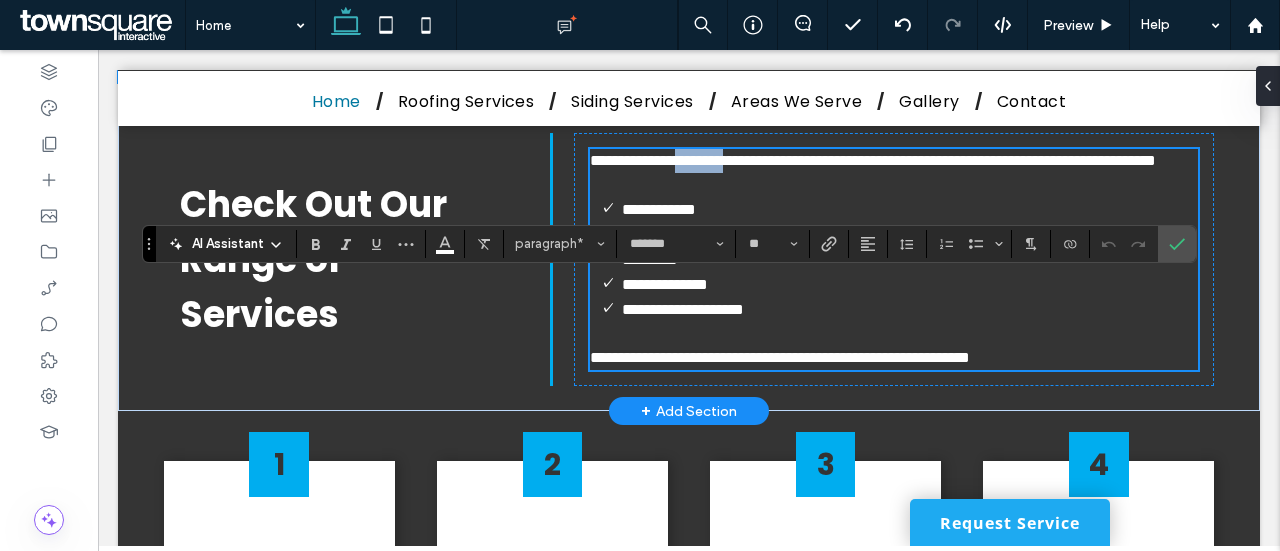 scroll, scrollTop: 1243, scrollLeft: 0, axis: vertical 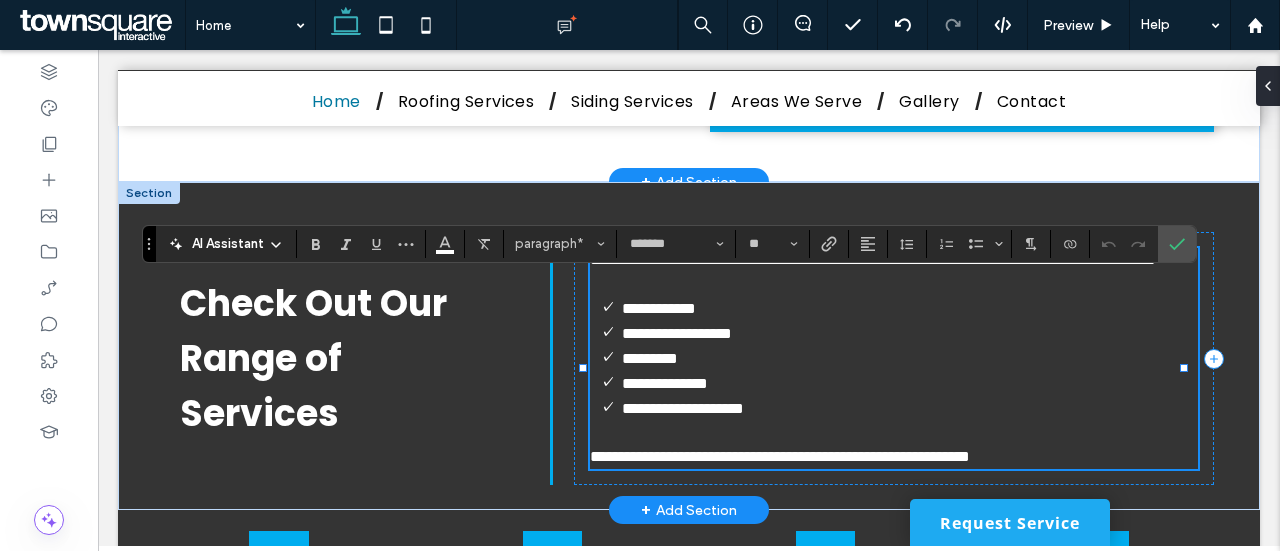 click on "**********" at bounding box center [665, 383] 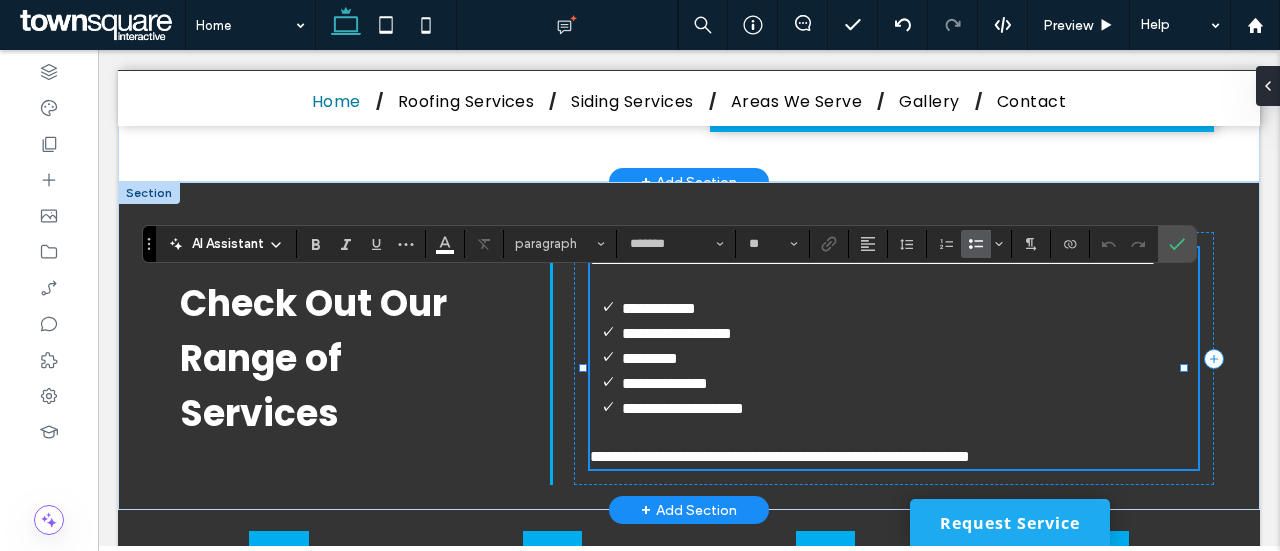 click on "**********" at bounding box center (683, 408) 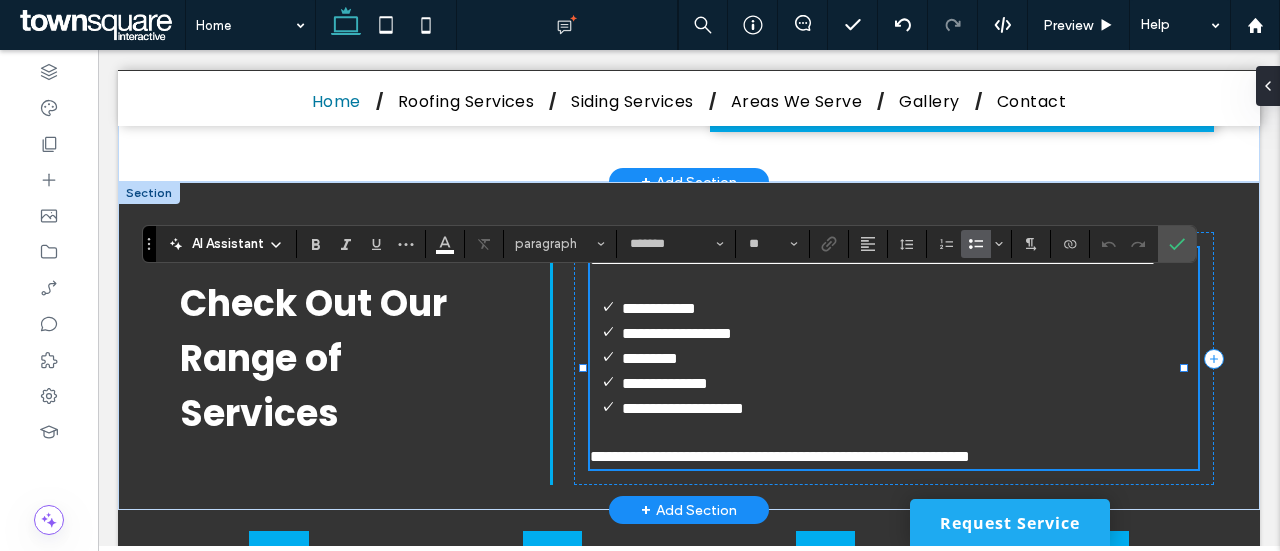 type 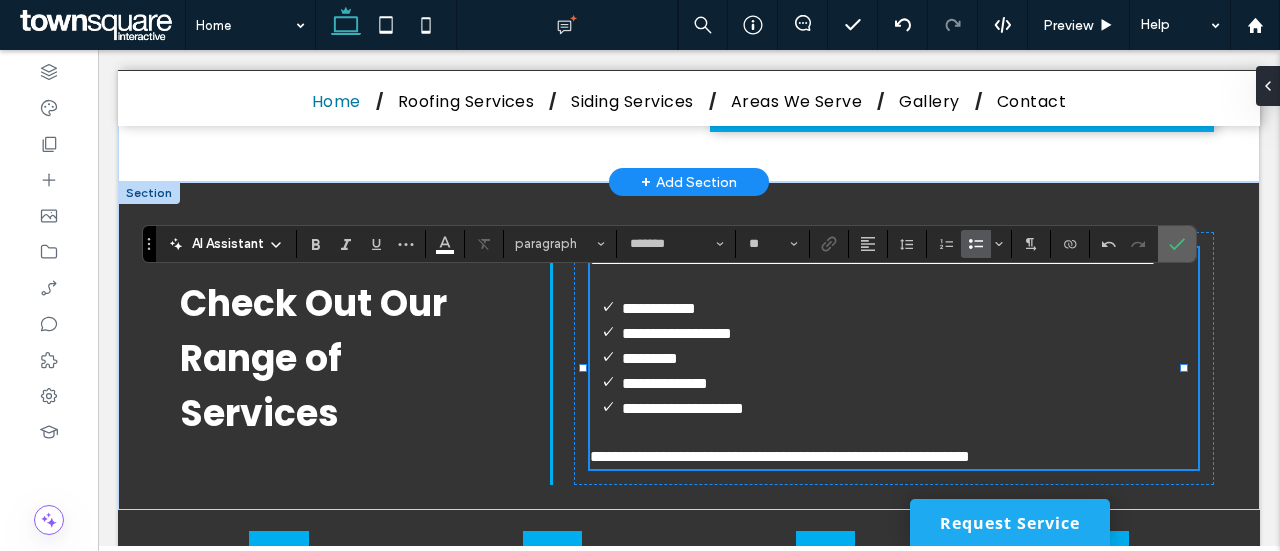 click 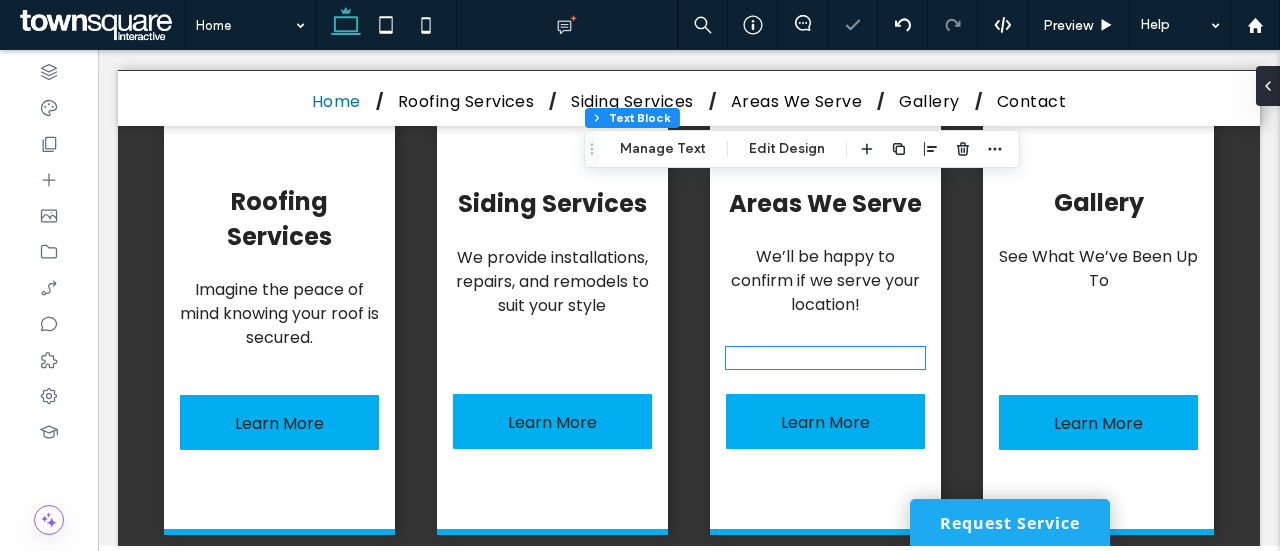 scroll, scrollTop: 1743, scrollLeft: 0, axis: vertical 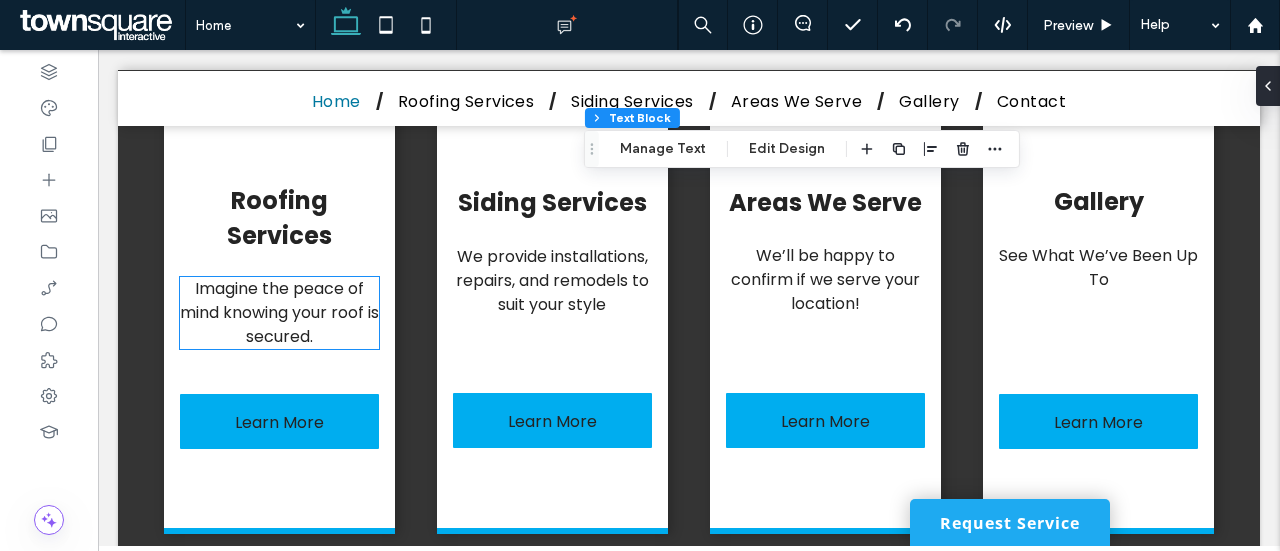 click on "Imagine the peace of mind knowing your roof is secured." at bounding box center [279, 312] 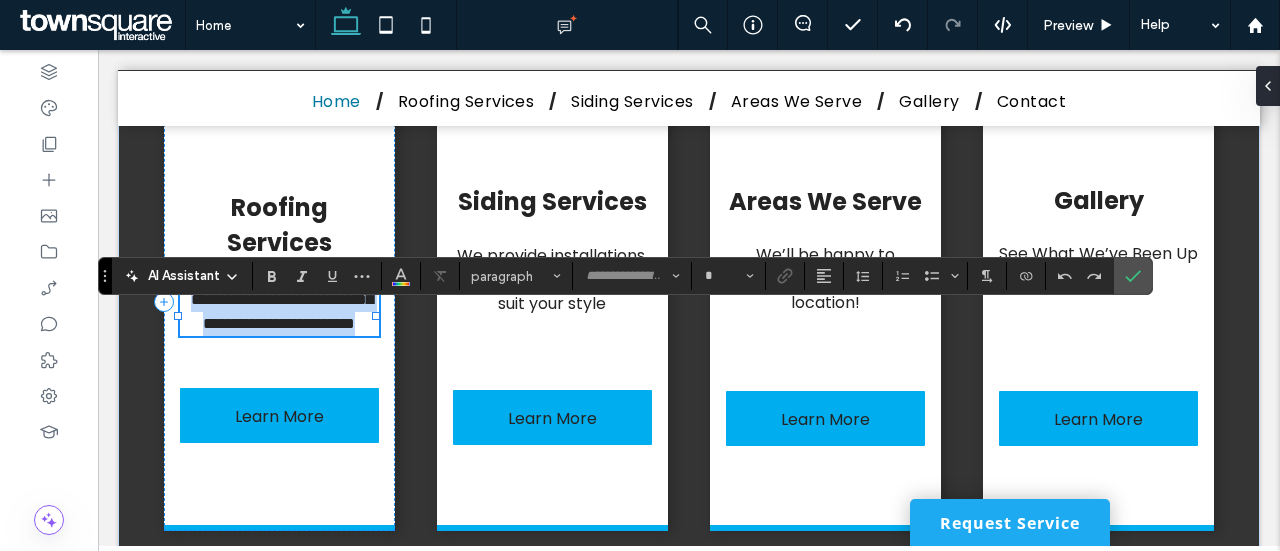 type on "*******" 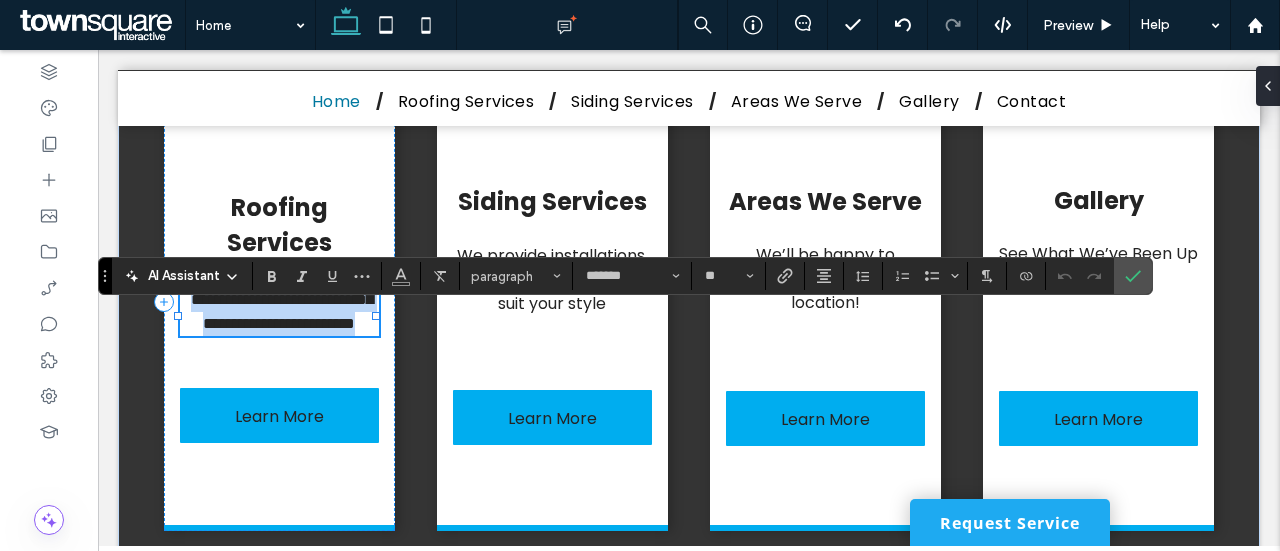 type 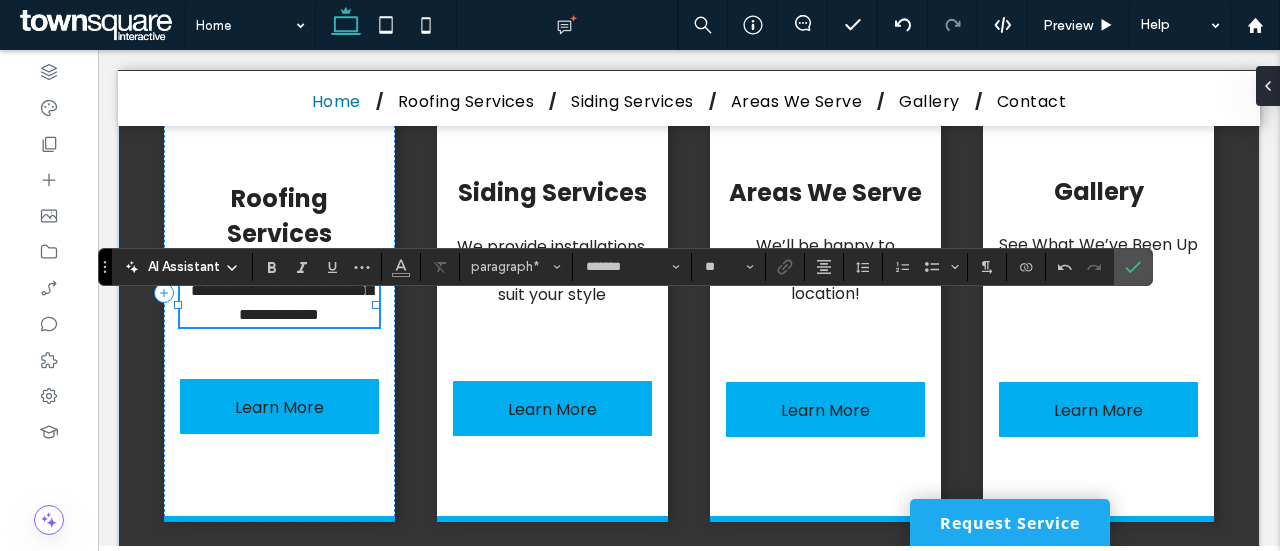 scroll, scrollTop: 1743, scrollLeft: 0, axis: vertical 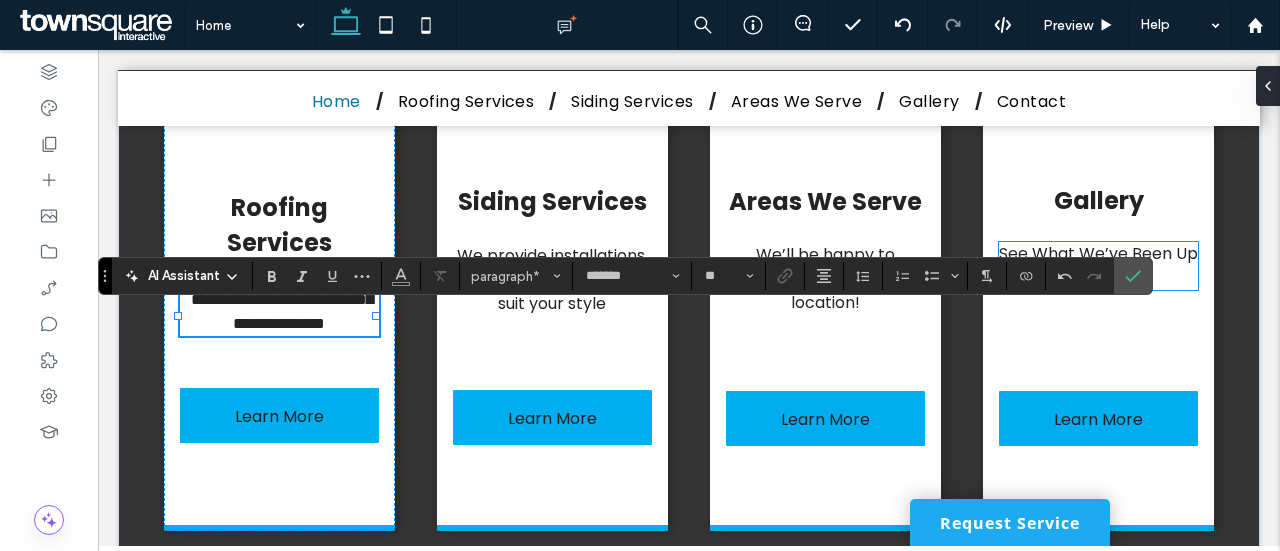 click on "See What We’ve Been Up To" at bounding box center [1098, 265] 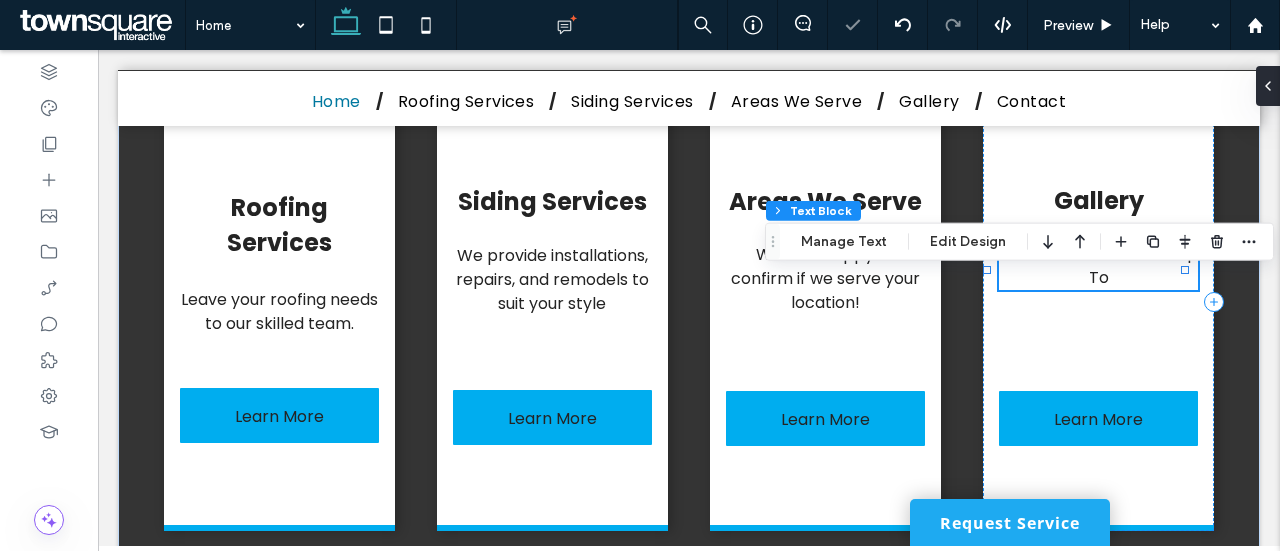 click on "See What We’ve Been Up To" at bounding box center (1098, 265) 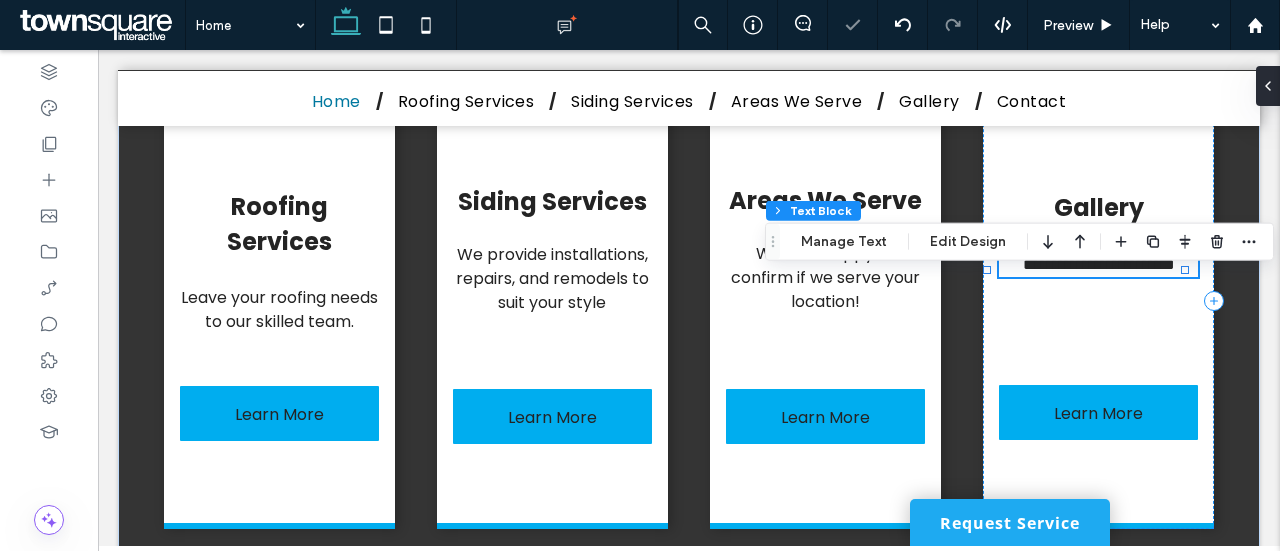 click on "**********" at bounding box center (1099, 264) 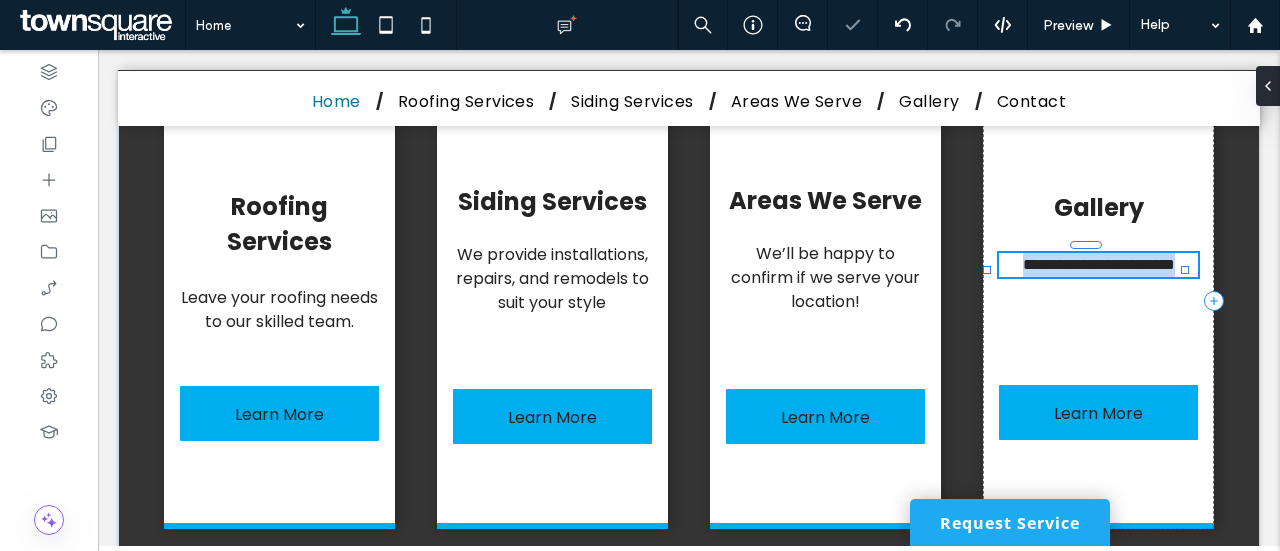 type on "*******" 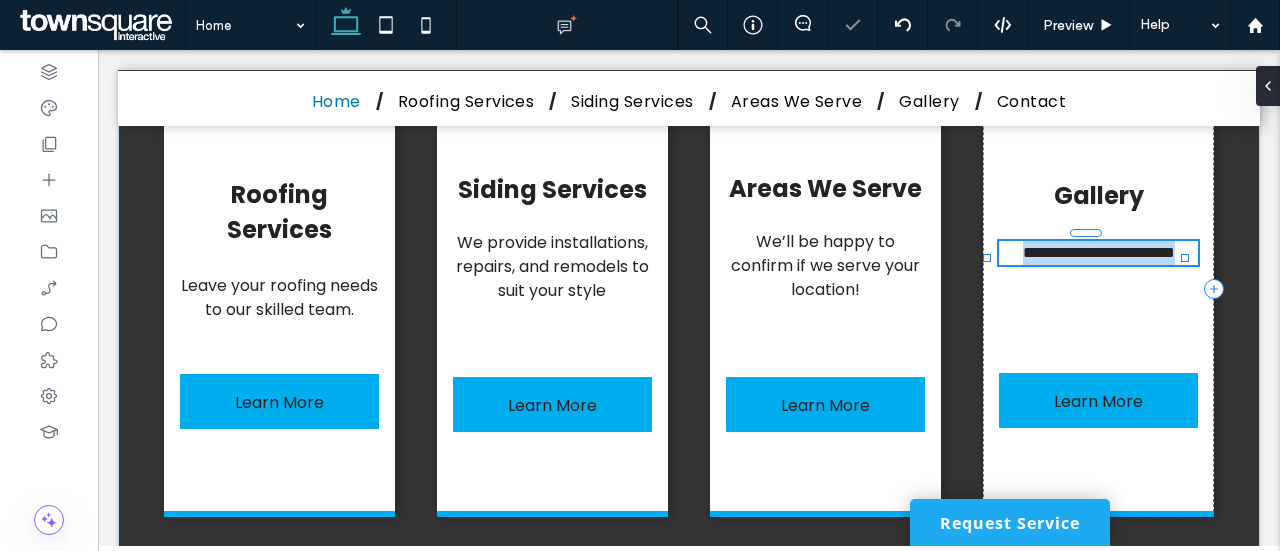 type 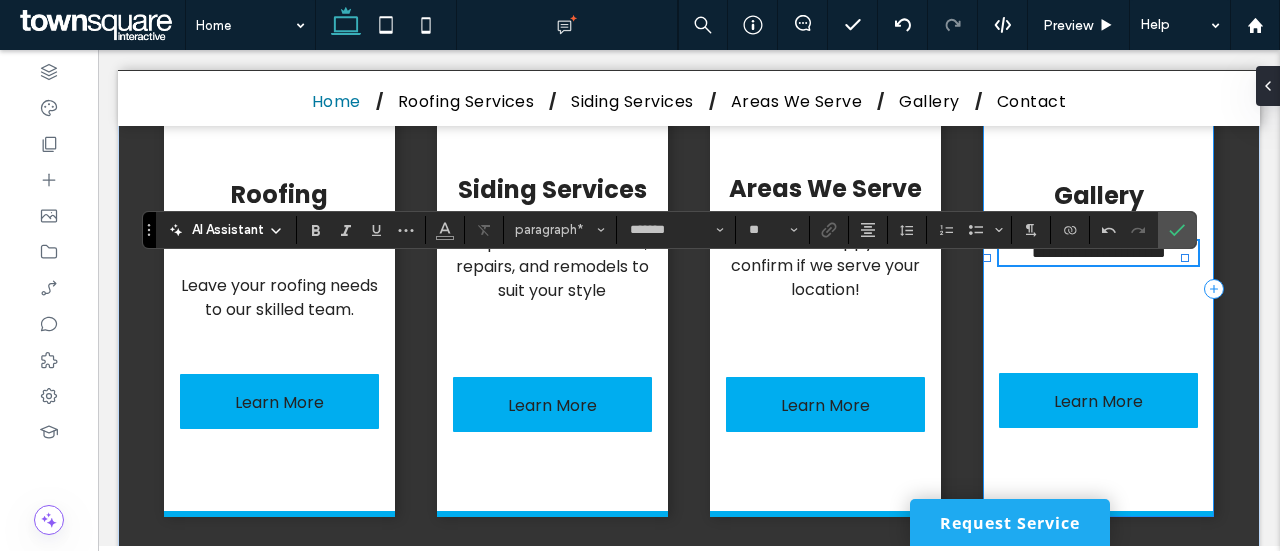 scroll, scrollTop: 1743, scrollLeft: 0, axis: vertical 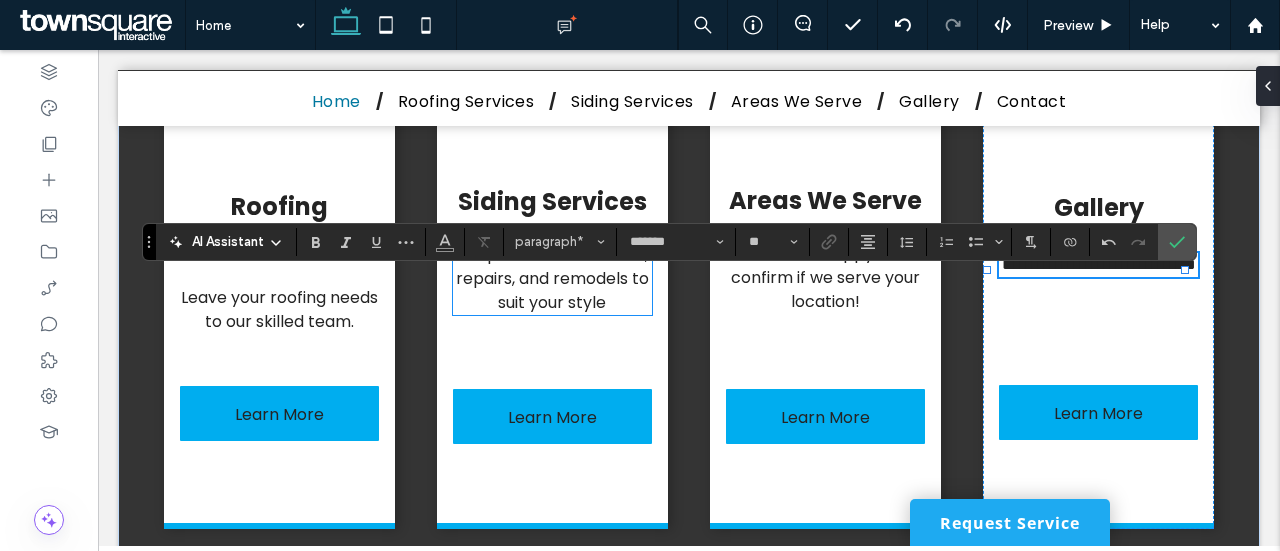 click on "We provide installations, repairs, and remodels to suit your style" at bounding box center (552, 278) 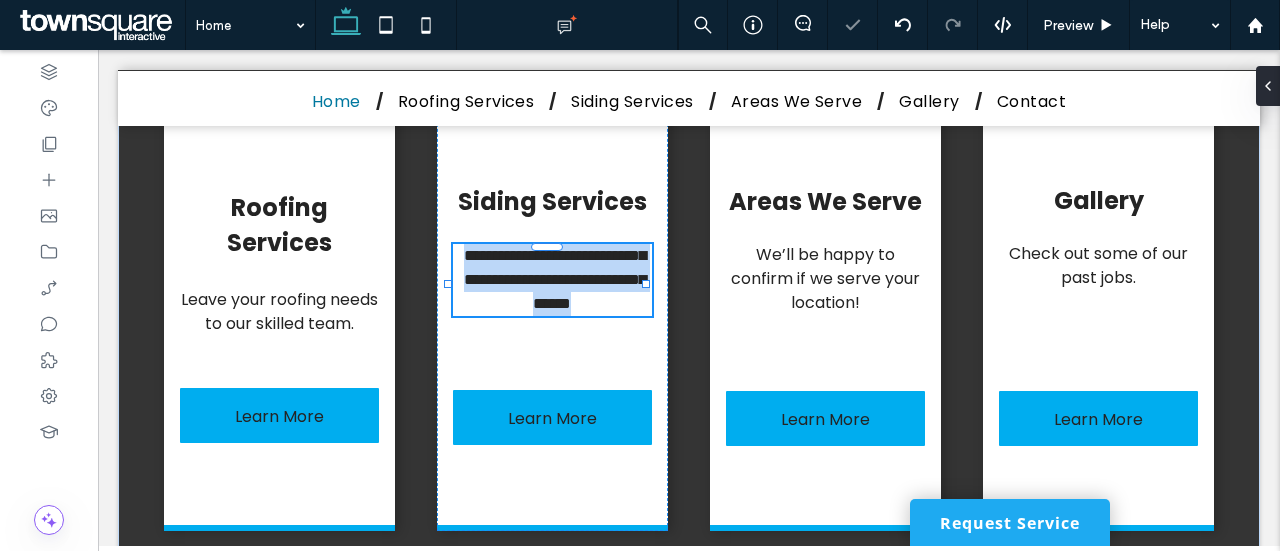 type on "*******" 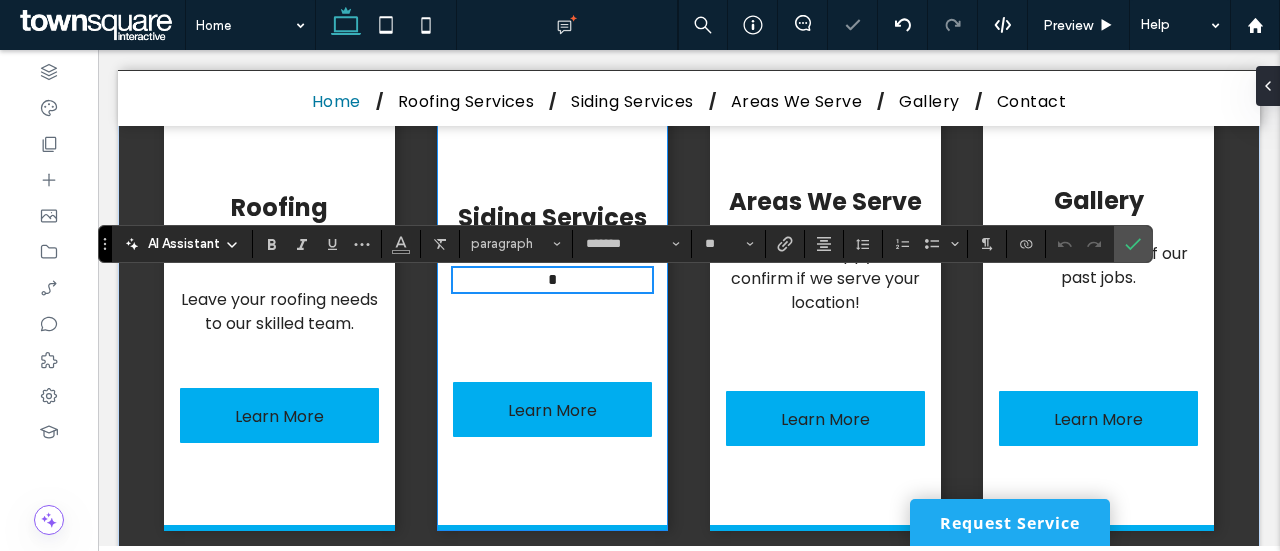 type 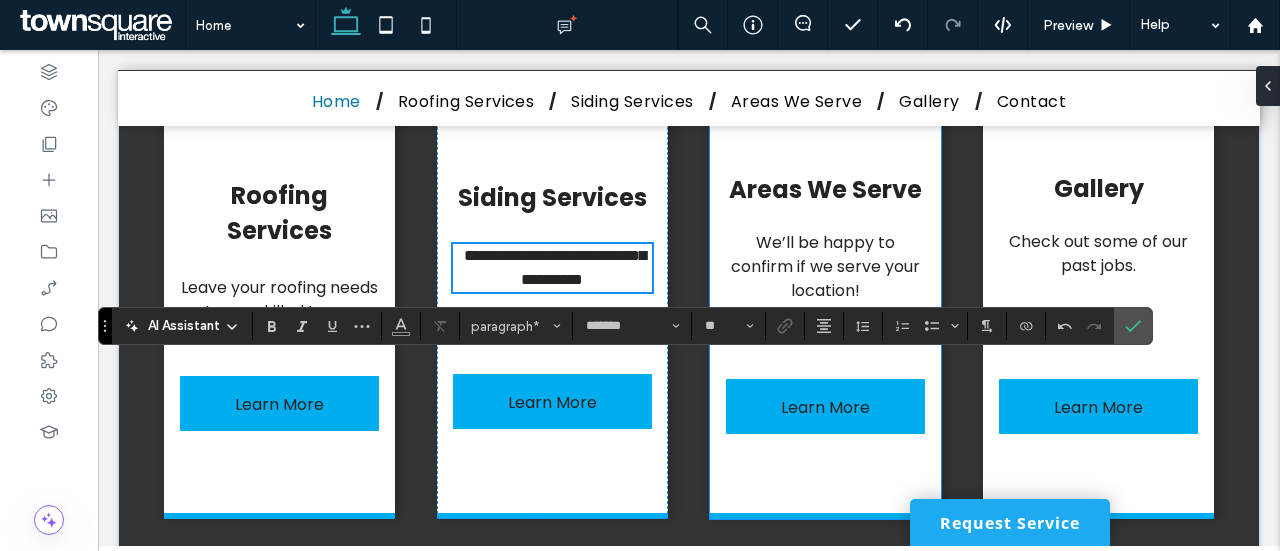 scroll, scrollTop: 1635, scrollLeft: 0, axis: vertical 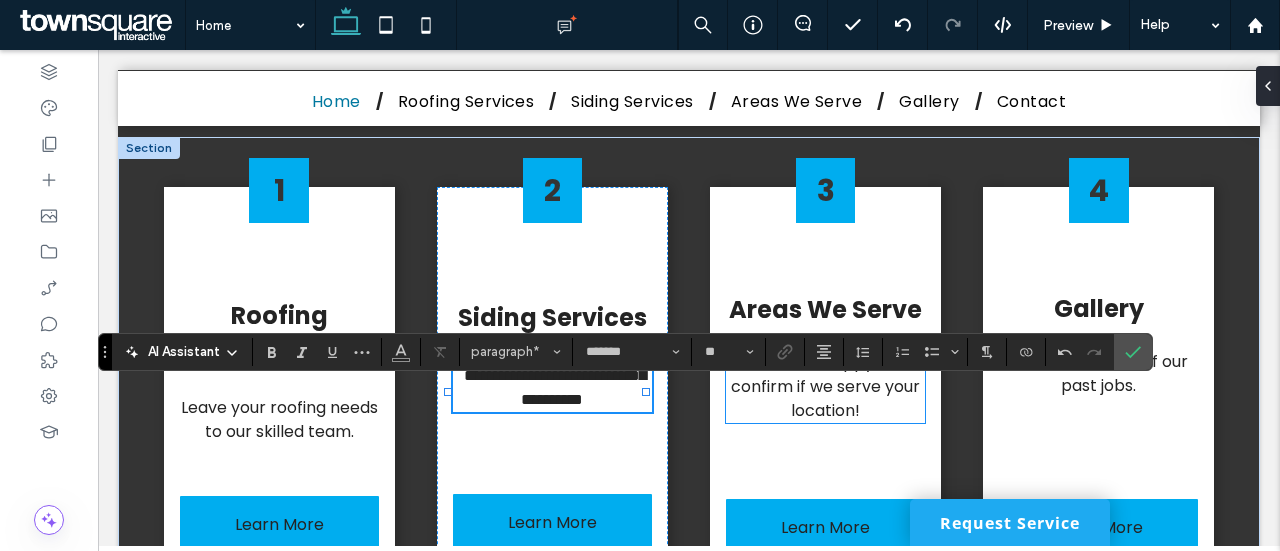 click on "We’ll be happy to confirm if we serve your location!" at bounding box center [825, 386] 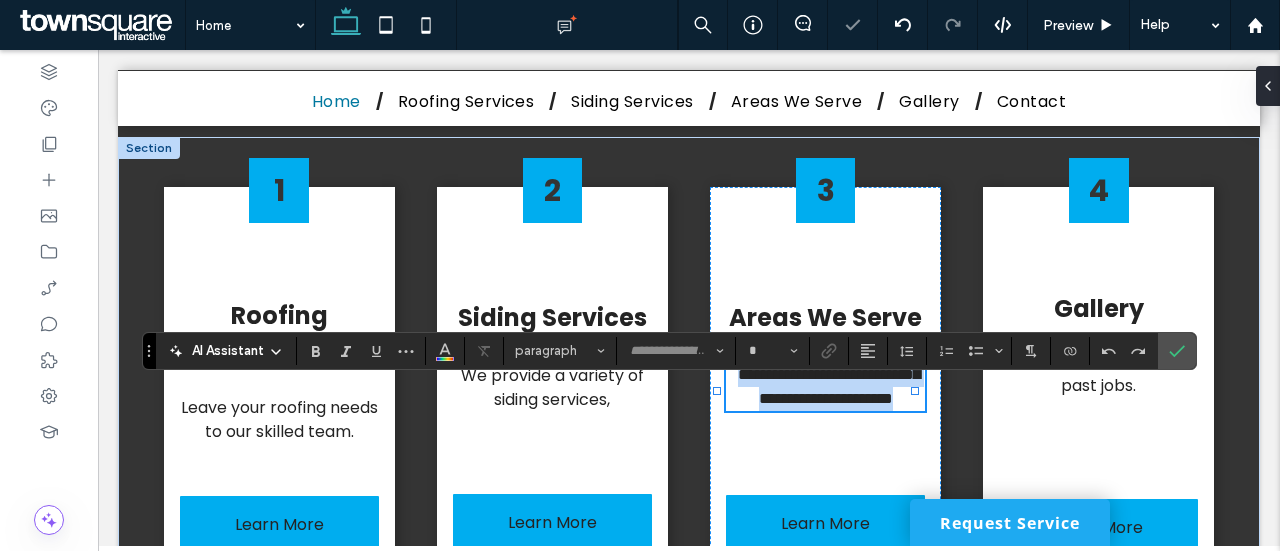 type on "*******" 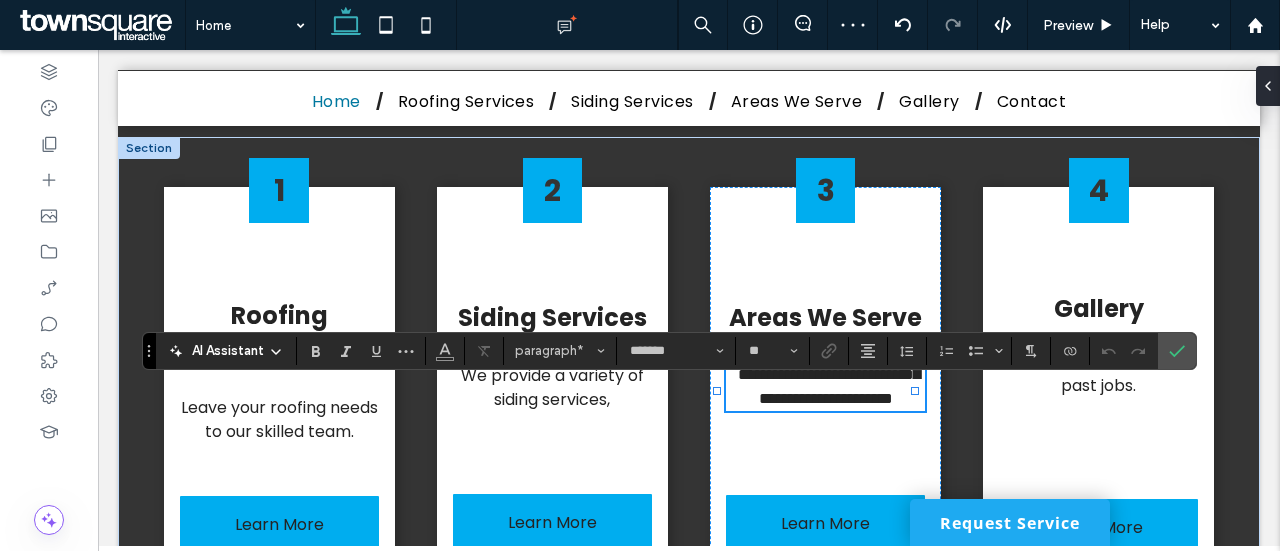 type 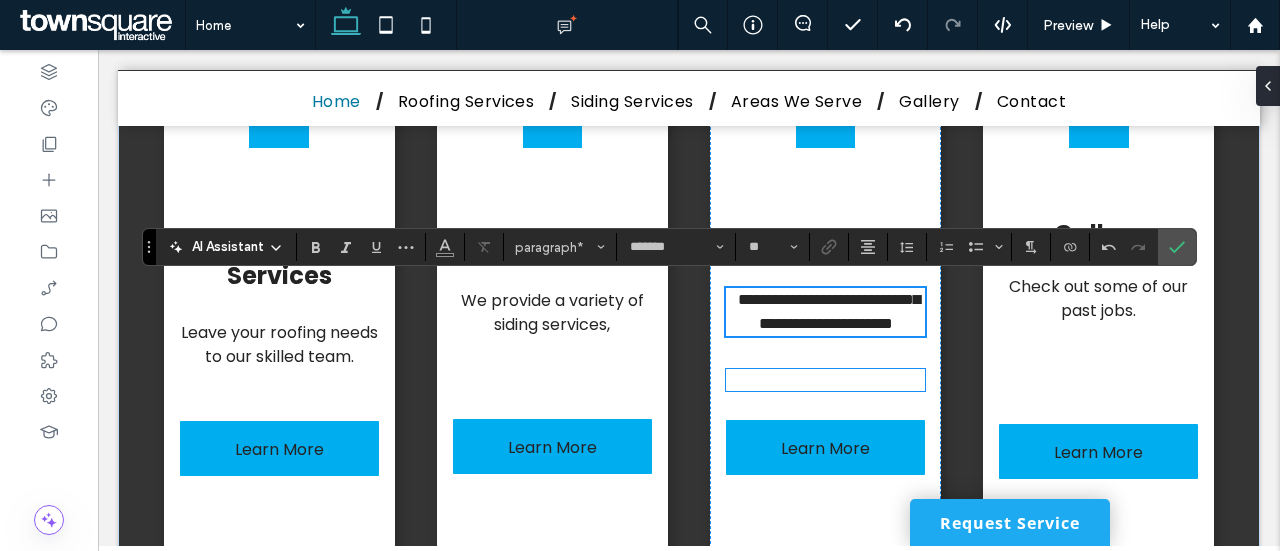 scroll, scrollTop: 1750, scrollLeft: 0, axis: vertical 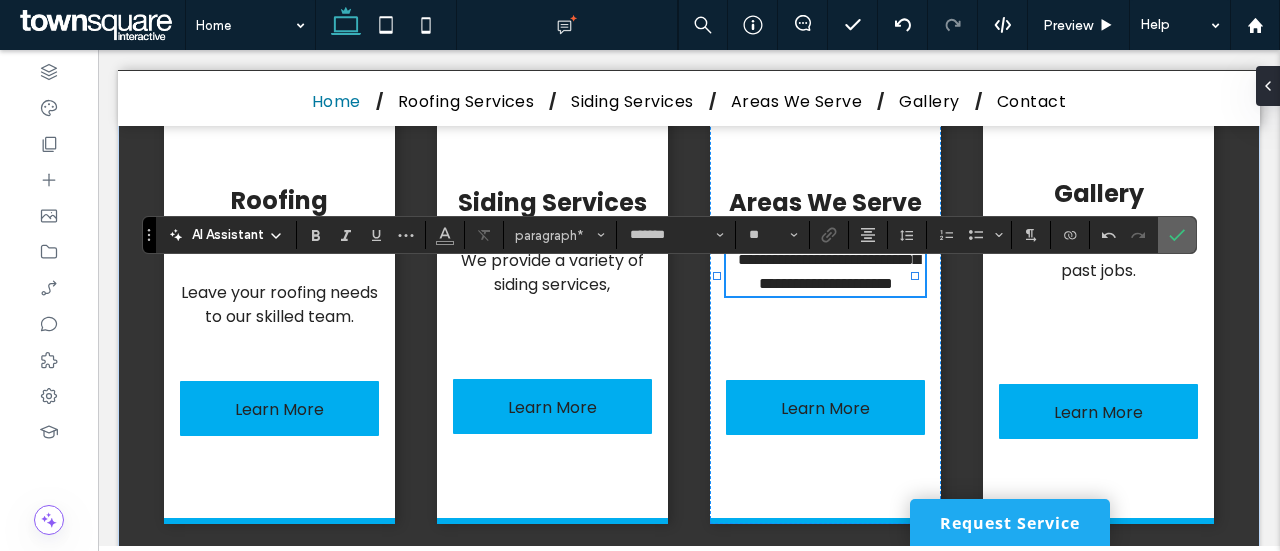 drag, startPoint x: 1166, startPoint y: 232, endPoint x: 802, endPoint y: 307, distance: 371.64633 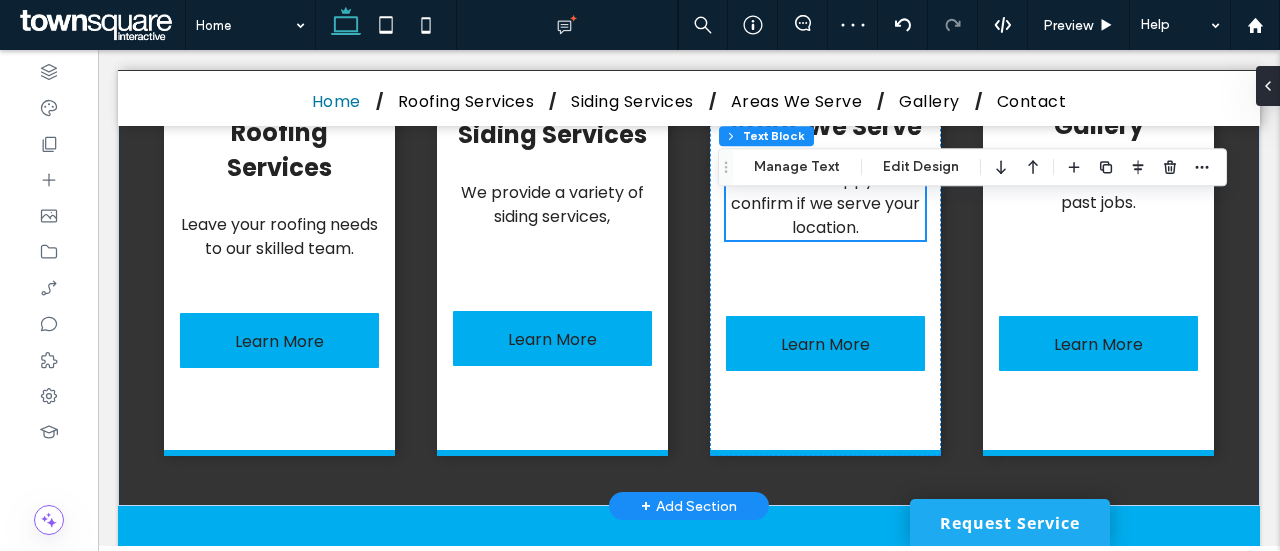 scroll, scrollTop: 1819, scrollLeft: 0, axis: vertical 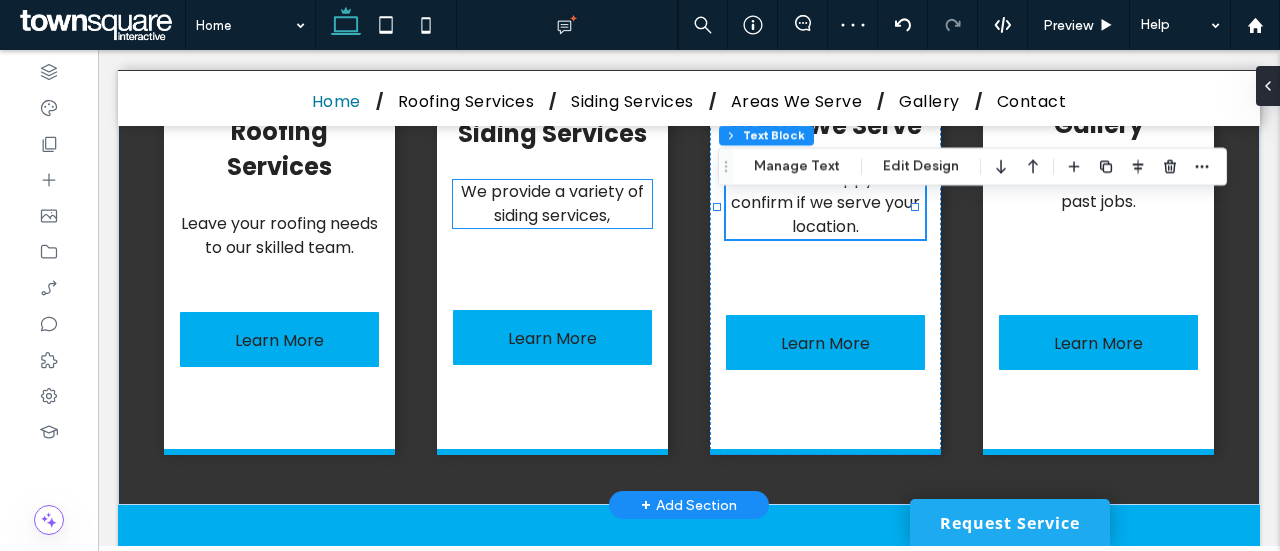 click on "2
Siding Services
We provide a variety of siding services,
Learn More" at bounding box center [552, 229] 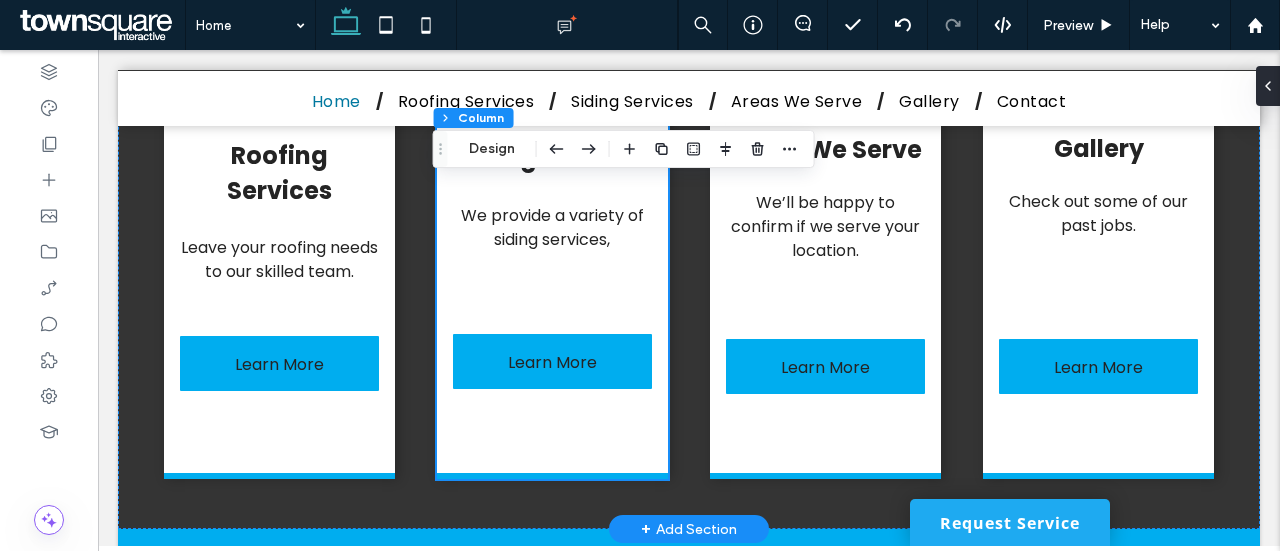 scroll, scrollTop: 1773, scrollLeft: 0, axis: vertical 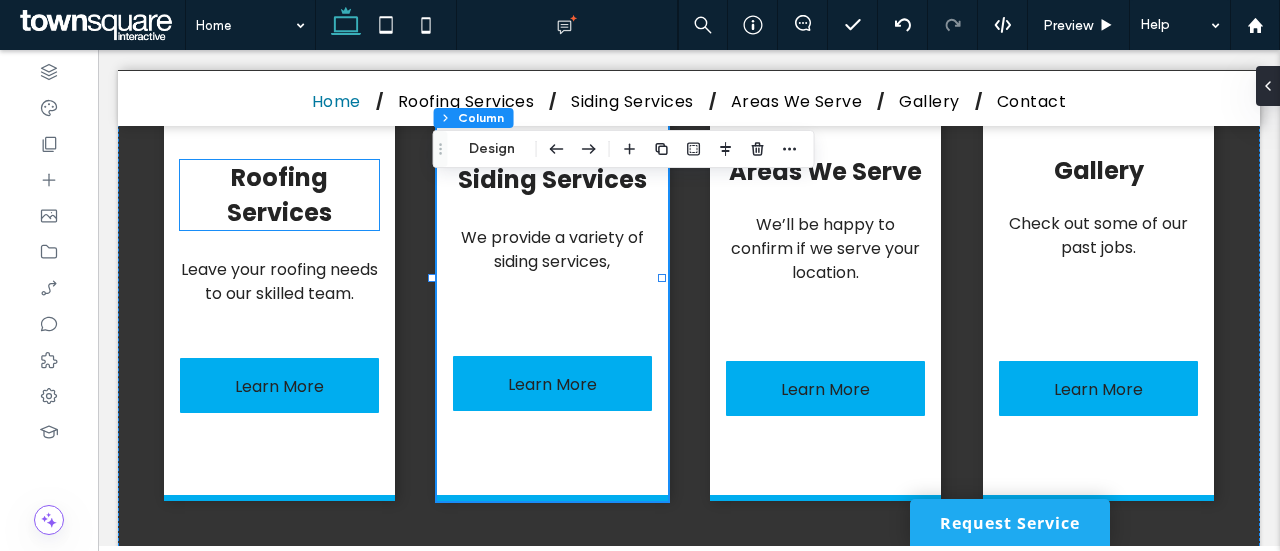 click on "Roofing Services" at bounding box center [279, 195] 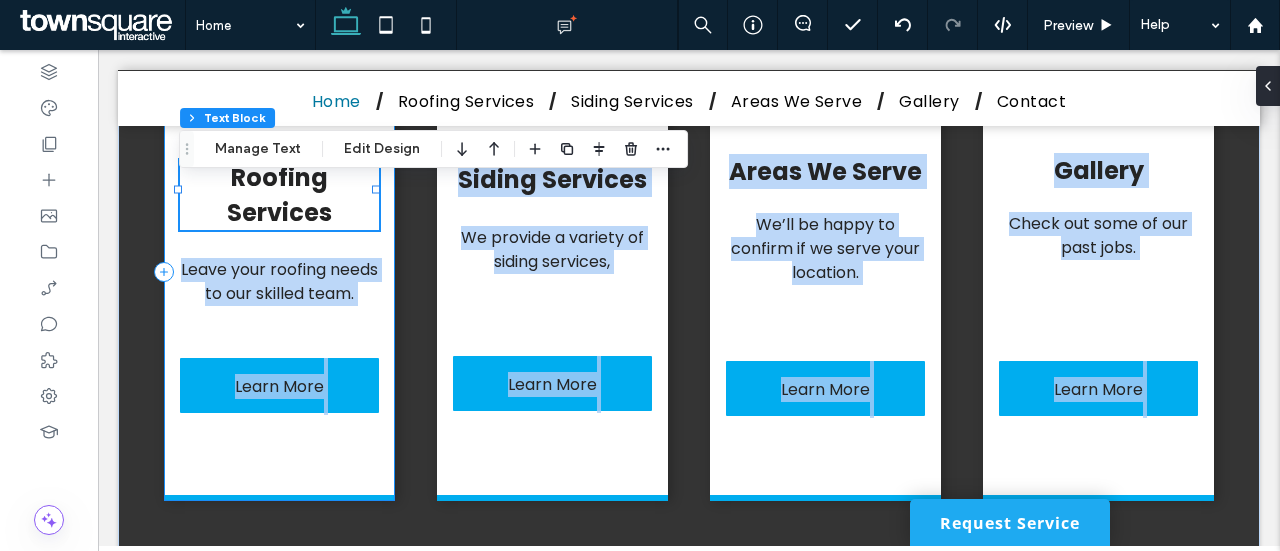 click on "1
Roofing Services
Leave your roofing needs to our skilled team.
Learn More
2
Siding Services
We provide a variety of siding services,
Learn More
3
Areas We Serve
We’ll be happy to confirm if we serve your location.
Learn More
4
Gallery
Check out some of our past jobs.
Learn More" at bounding box center (689, 275) 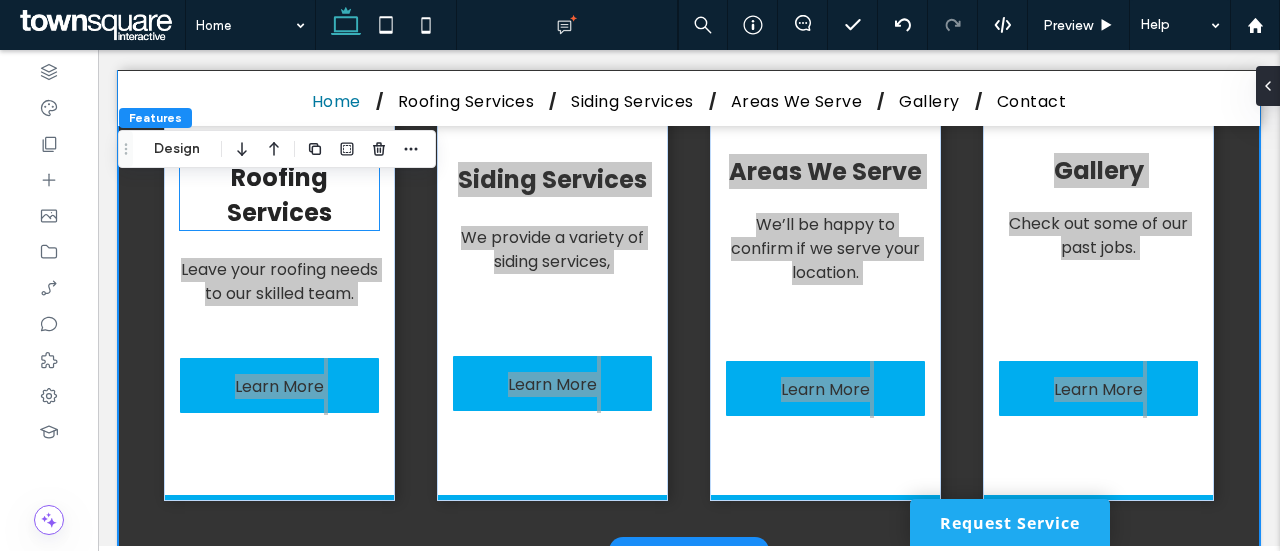 click on "Roofing Services" at bounding box center (279, 195) 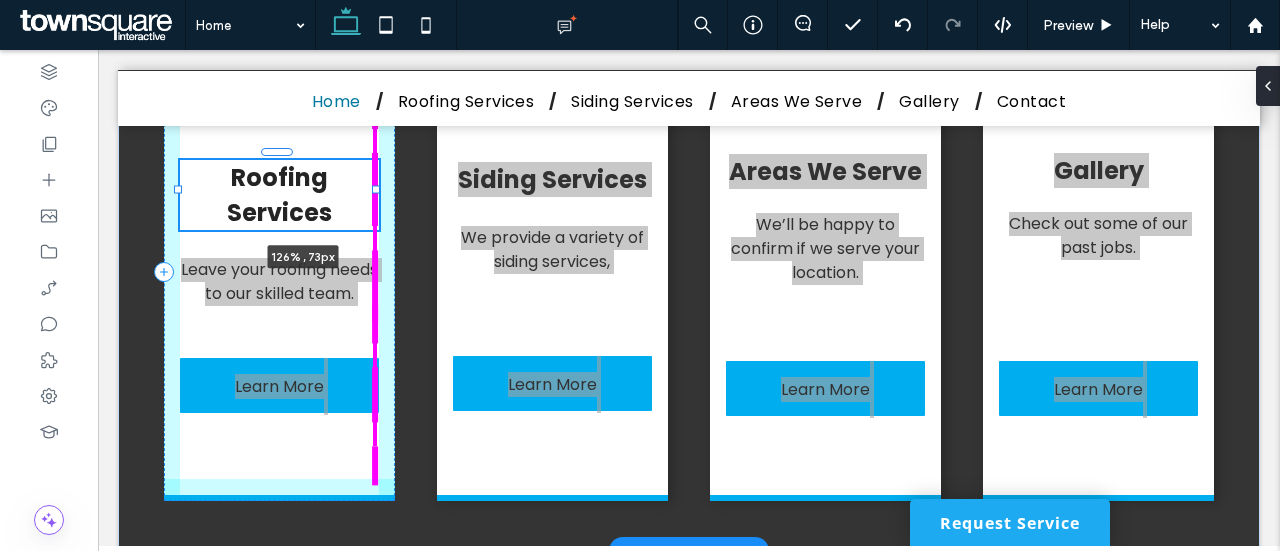 drag, startPoint x: 374, startPoint y: 221, endPoint x: 400, endPoint y: 221, distance: 26 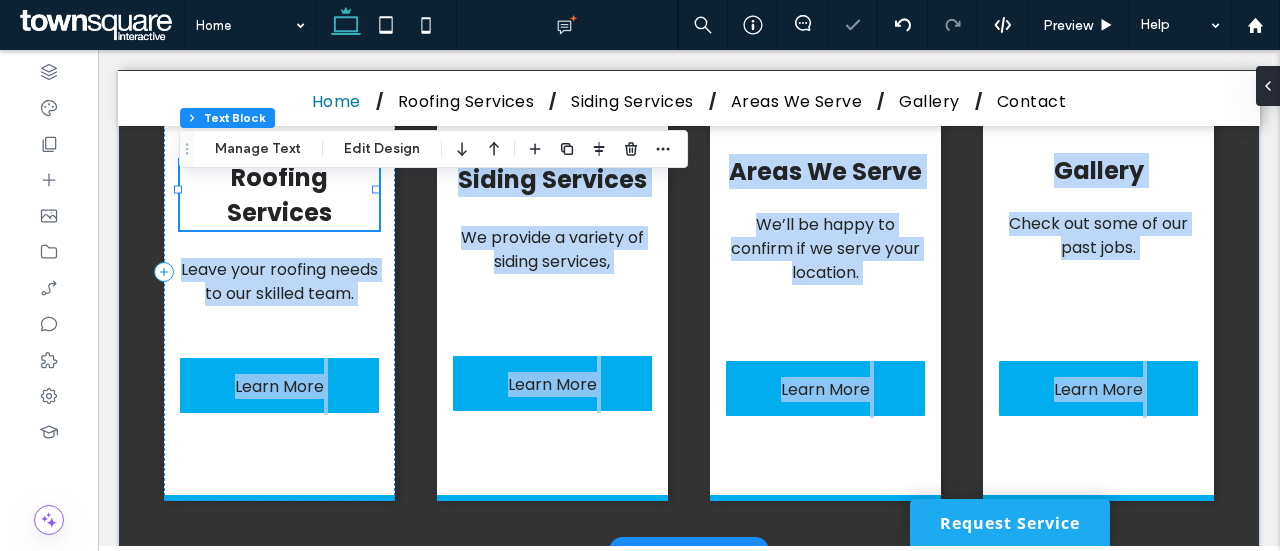 click on "1
Roofing Services
126% , 73px
Leave your roofing needs to our skilled team.
Learn More
2
Siding Services
We provide a variety of siding services,
Learn More
3
Areas We Serve
We’ll be happy to confirm if we serve your location.
Learn More
4
Gallery
Check out some of our past jobs.
Learn More" at bounding box center [689, 275] 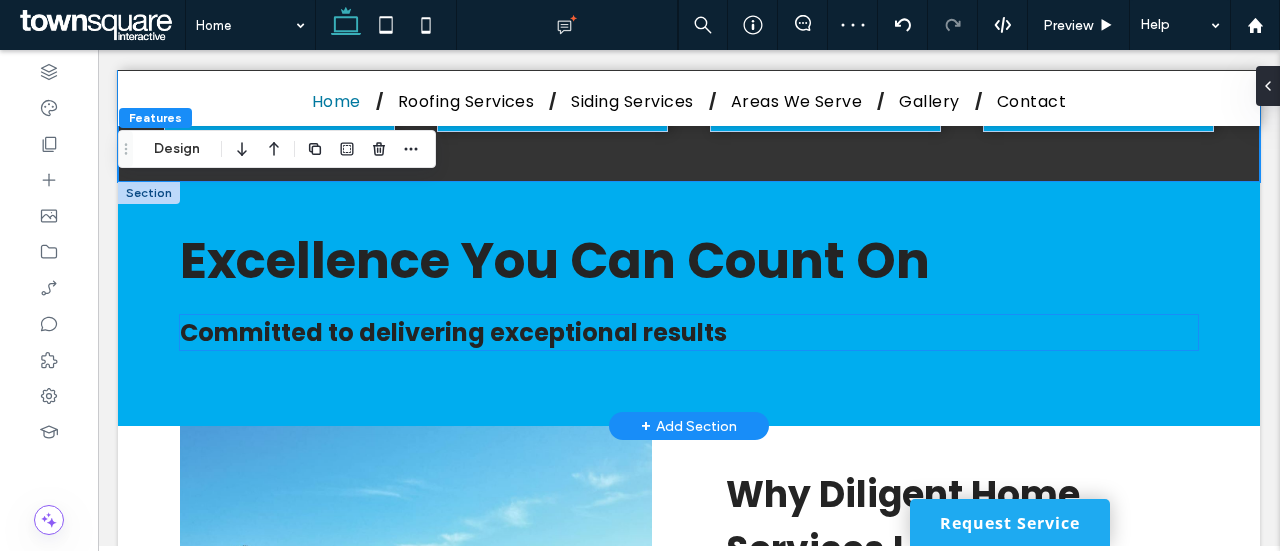 scroll, scrollTop: 2143, scrollLeft: 0, axis: vertical 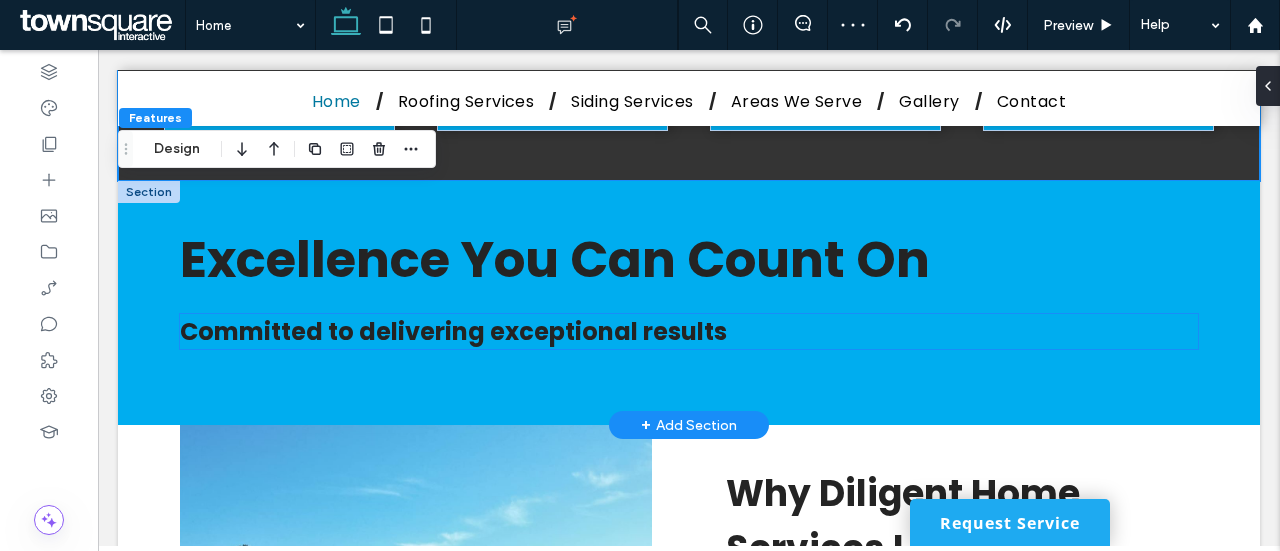 click on "Committed to delivering exceptional results" at bounding box center (453, 331) 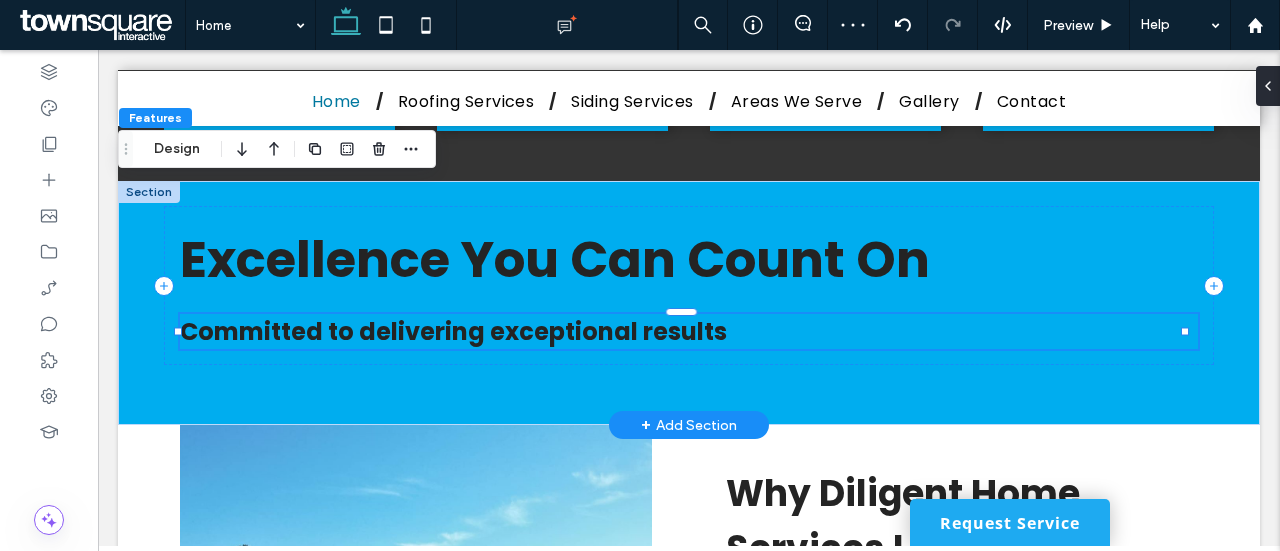 click on "Committed to delivering exceptional results" at bounding box center [689, 331] 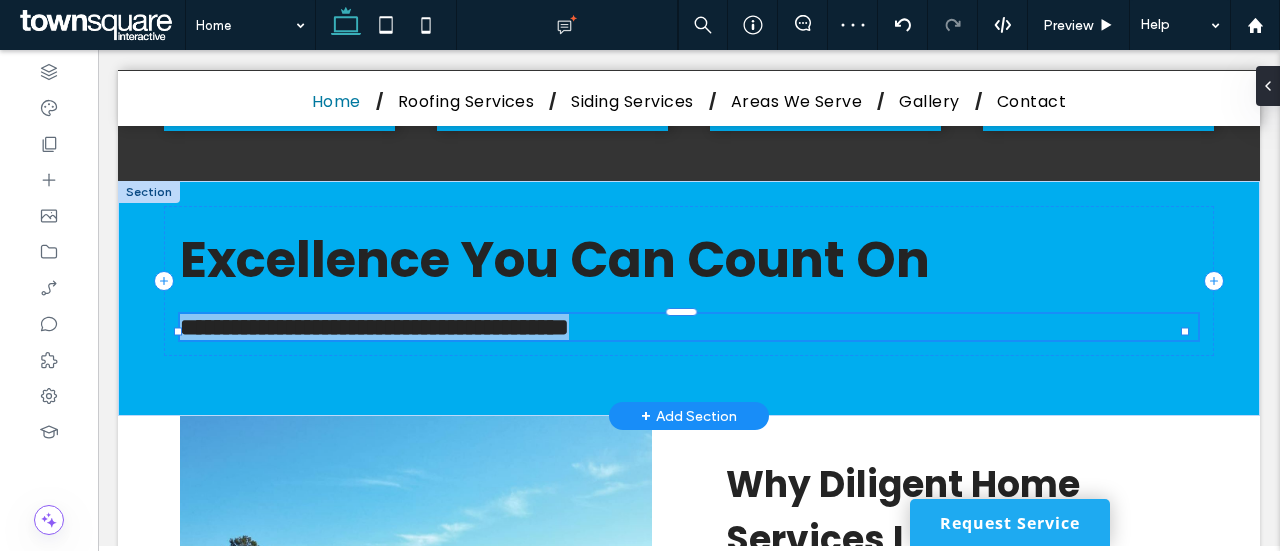 type on "*******" 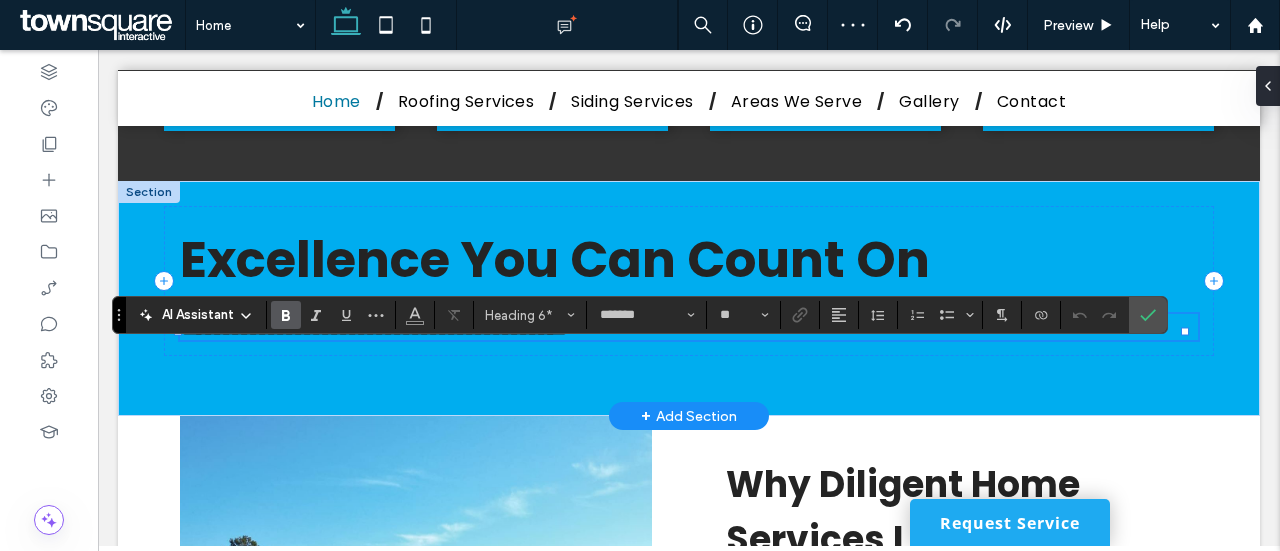 type 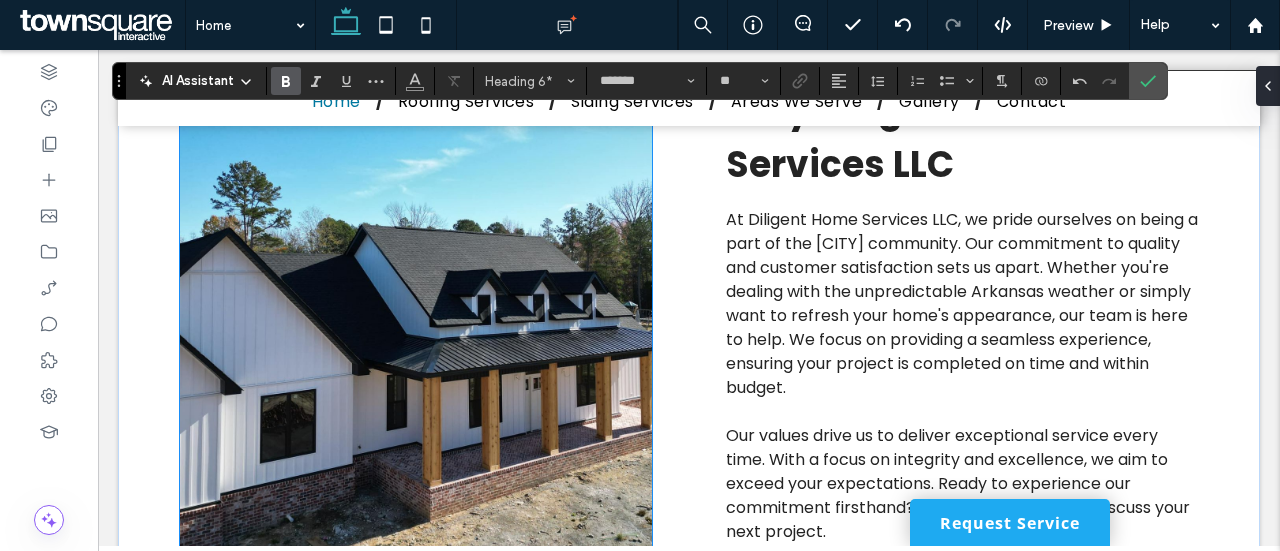 scroll, scrollTop: 2519, scrollLeft: 0, axis: vertical 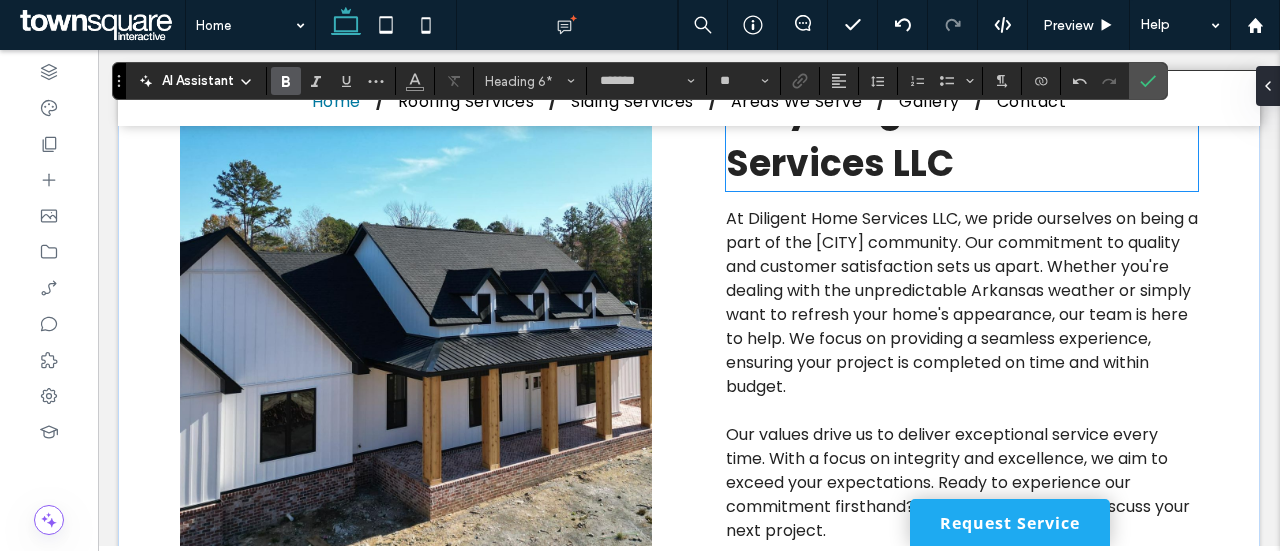 click on "Why Diligent Home Services LLC" at bounding box center (903, 136) 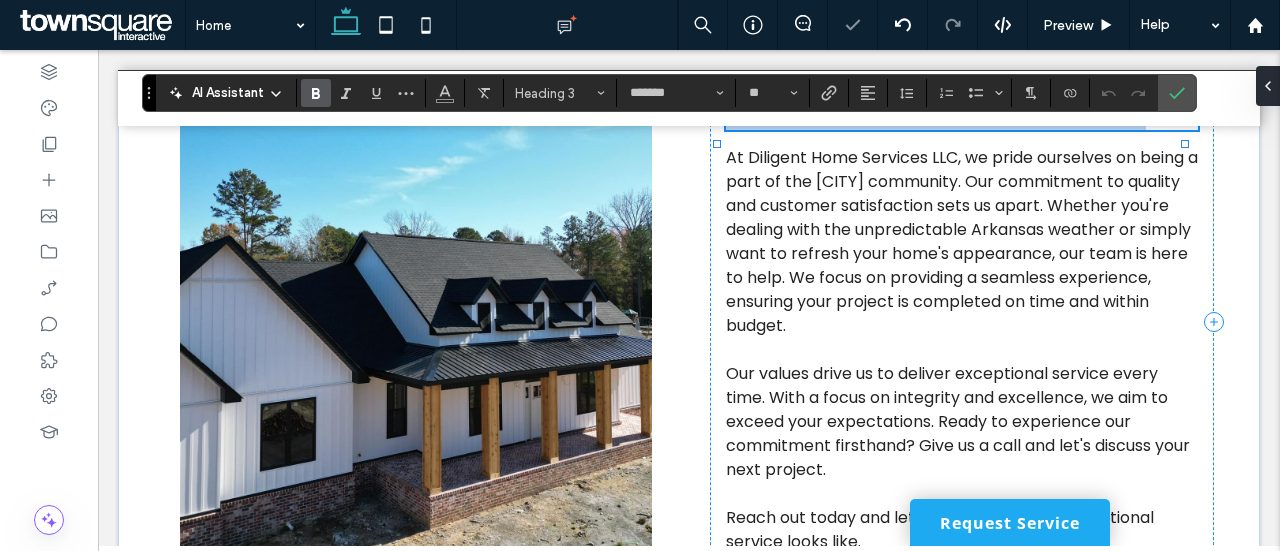 click on "**********" at bounding box center [936, 110] 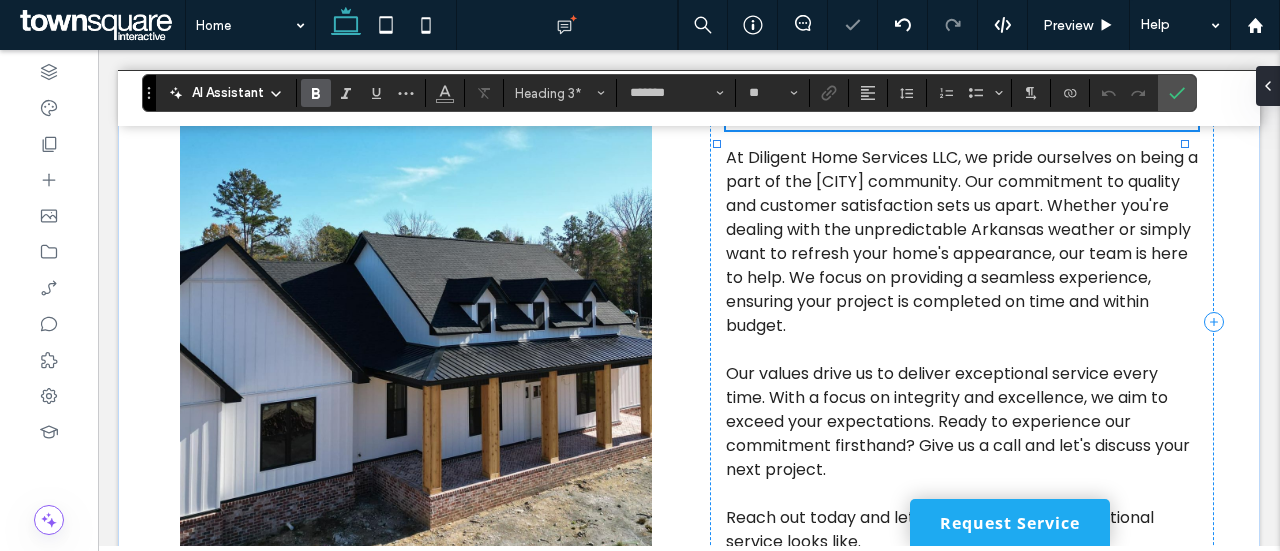 type 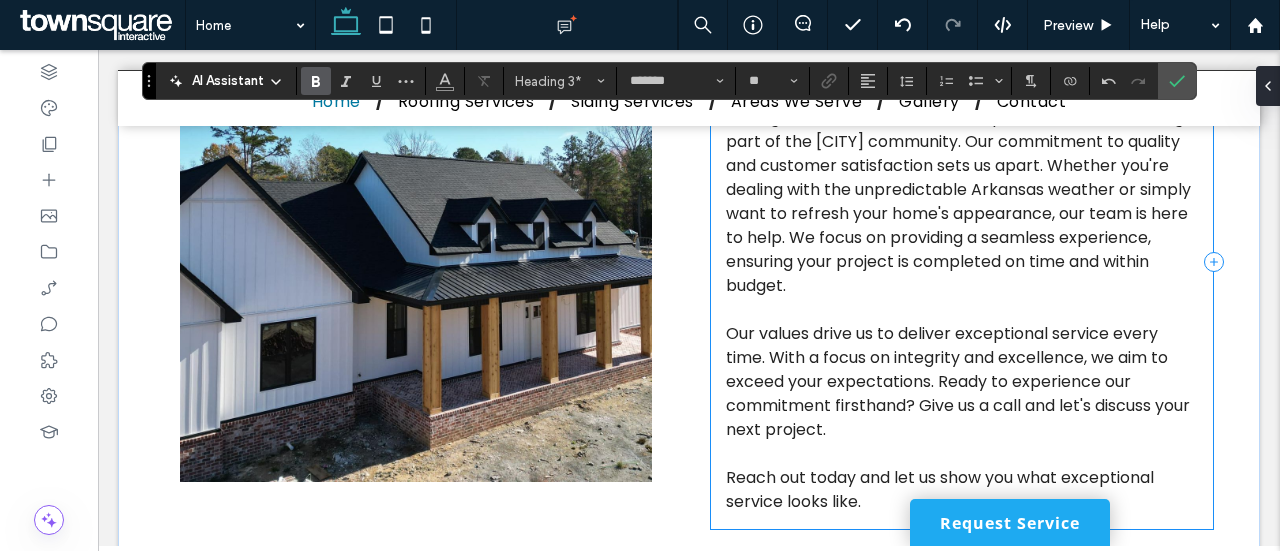 click on "At Diligent Home Services LLC, we pride ourselves on being a part of the [CITY] community. Our commitment to quality and customer satisfaction sets us apart. Whether you're dealing with the unpredictable Arkansas weather or simply want to refresh your home's appearance, our team is here to help. We focus on providing a seamless experience, ensuring your project is completed on time and within budget." at bounding box center (962, 201) 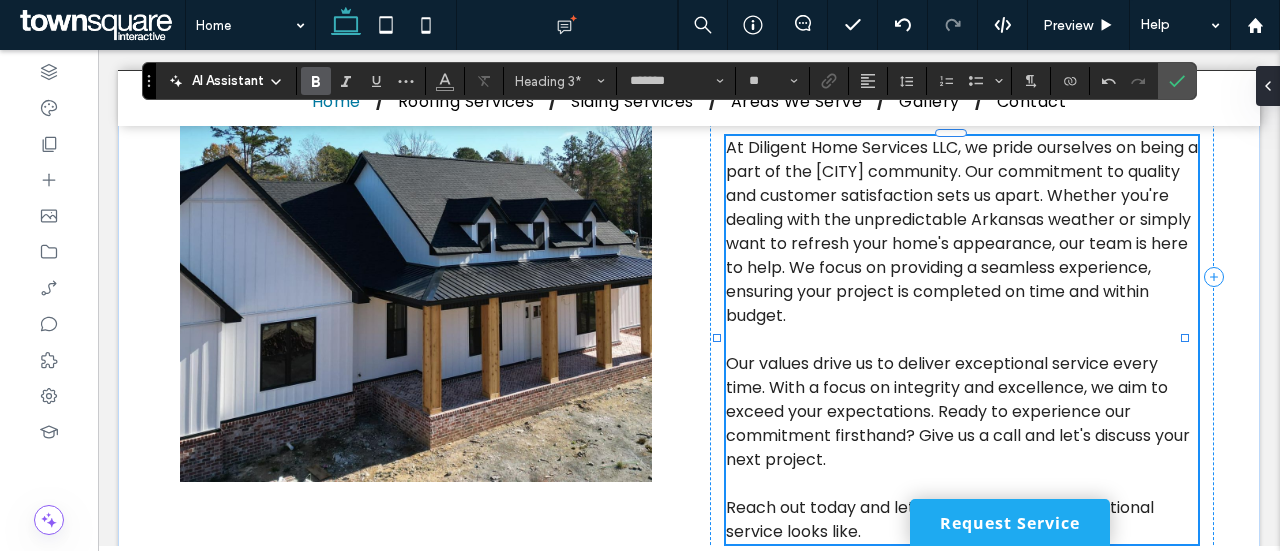 click on "At Diligent Home Services LLC, we pride ourselves on being a part of the [CITY] community. Our commitment to quality and customer satisfaction sets us apart. Whether you're dealing with the unpredictable Arkansas weather or simply want to refresh your home's appearance, our team is here to help. We focus on providing a seamless experience, ensuring your project is completed on time and within budget. Our values drive us to deliver exceptional service every time. With a focus on integrity and excellence, we aim to exceed your expectations. Ready to experience our commitment firsthand? Give us a call and let's discuss your next project. Reach out today and let us show you what exceptional service looks like." at bounding box center (962, 340) 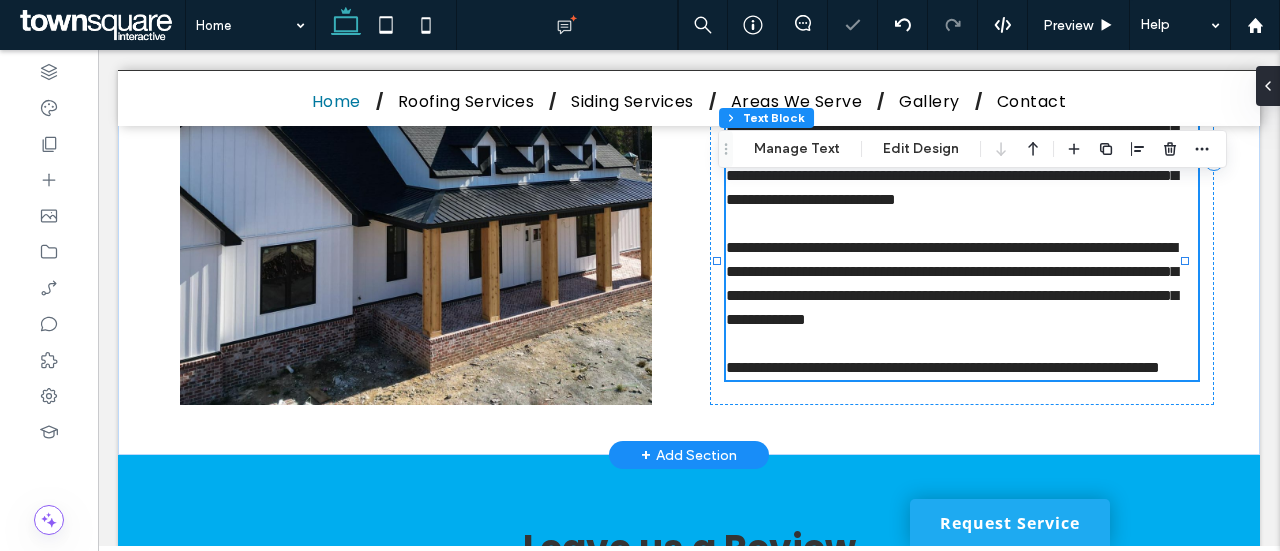 type on "*******" 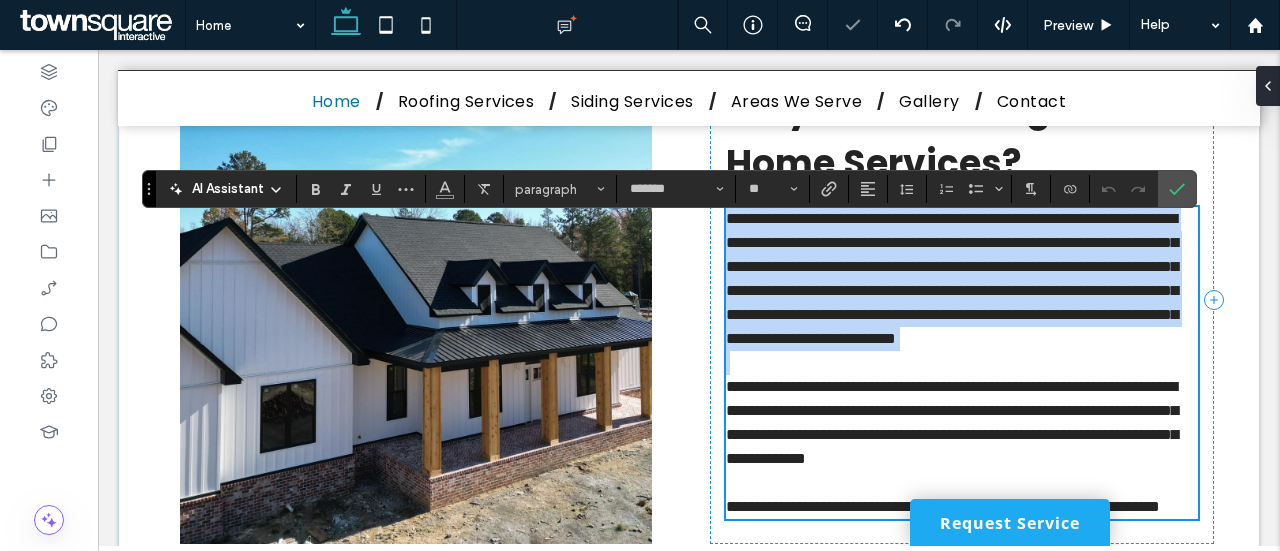 scroll, scrollTop: 2538, scrollLeft: 0, axis: vertical 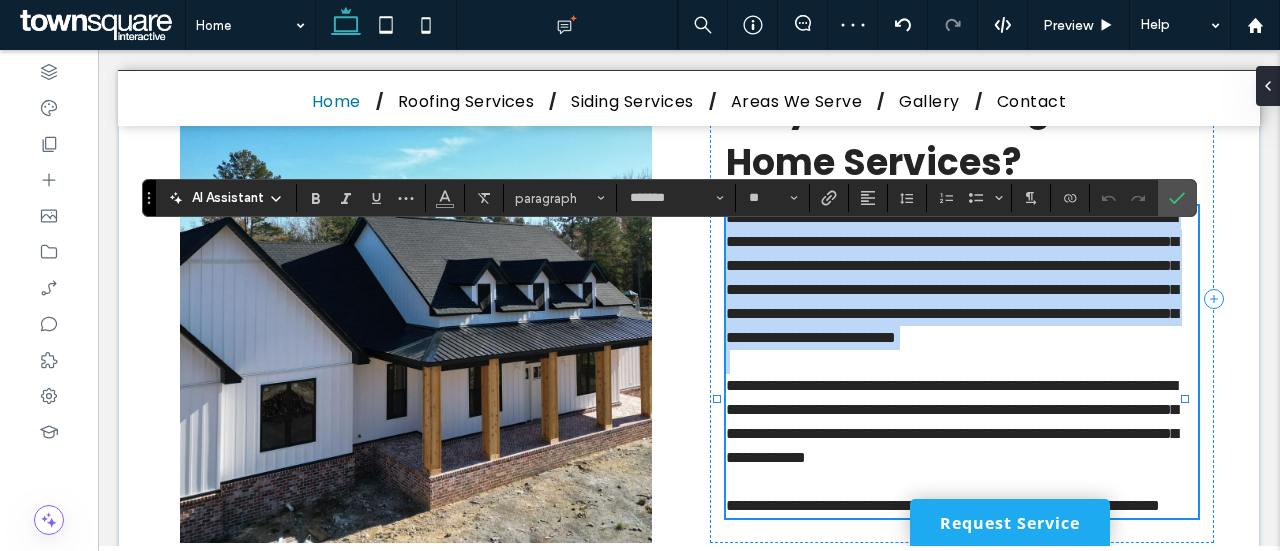 click on "**********" at bounding box center (952, 277) 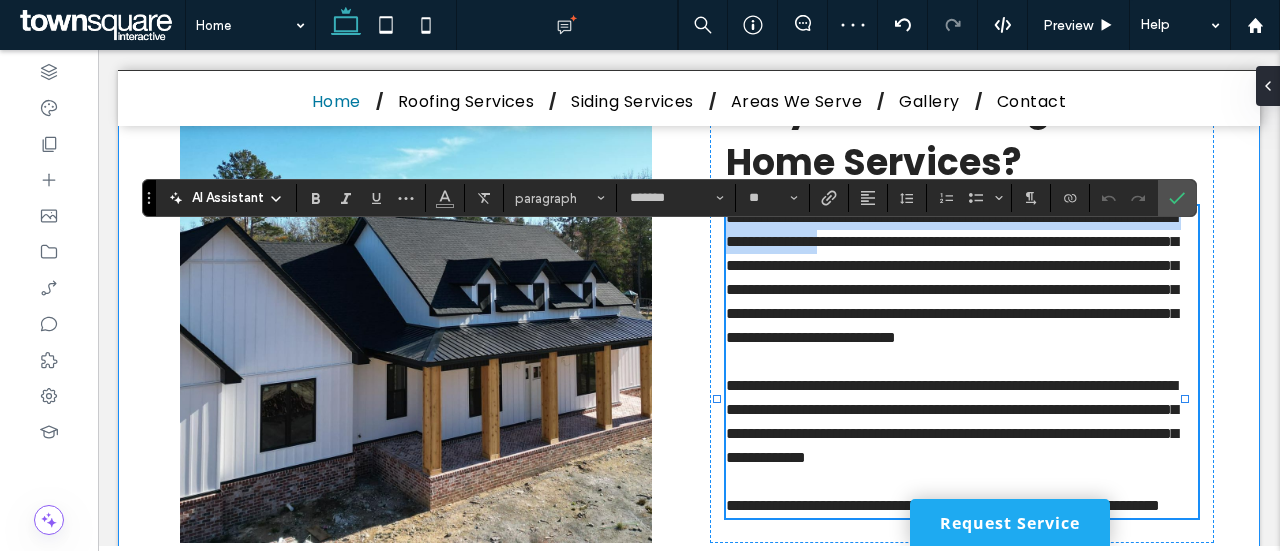 drag, startPoint x: 975, startPoint y: 272, endPoint x: 691, endPoint y: 247, distance: 285.09824 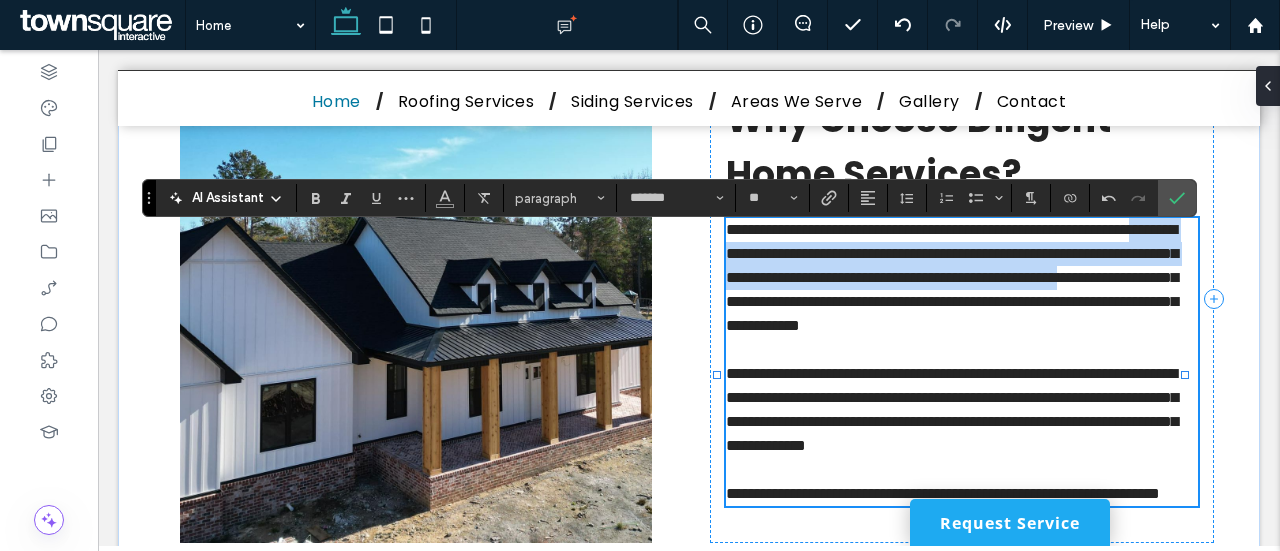 drag, startPoint x: 832, startPoint y: 267, endPoint x: 1120, endPoint y: 311, distance: 291.34174 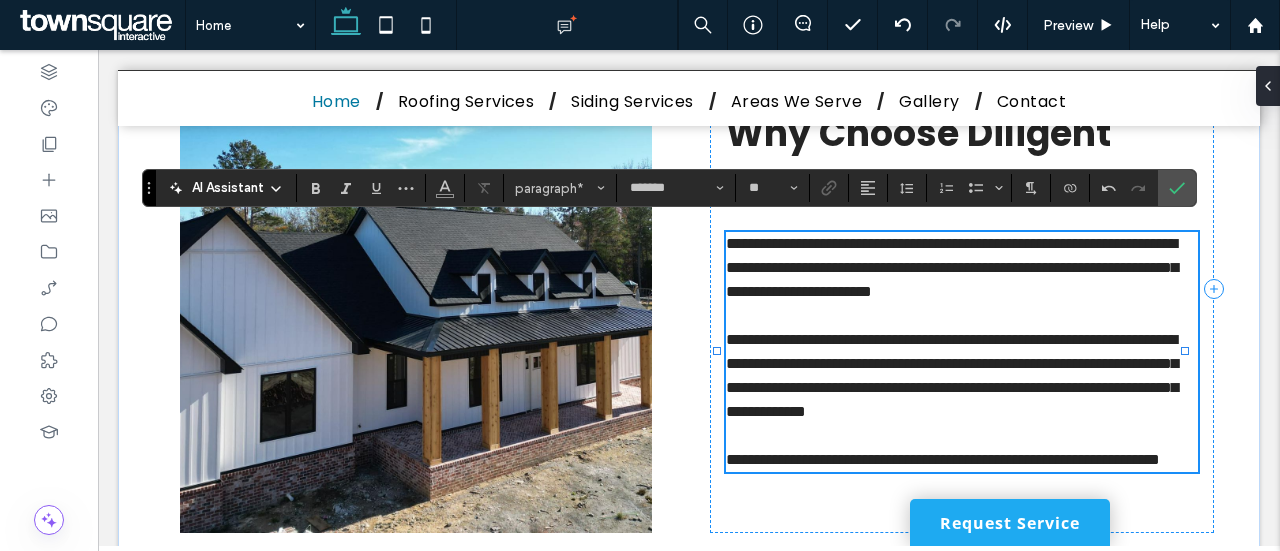 type 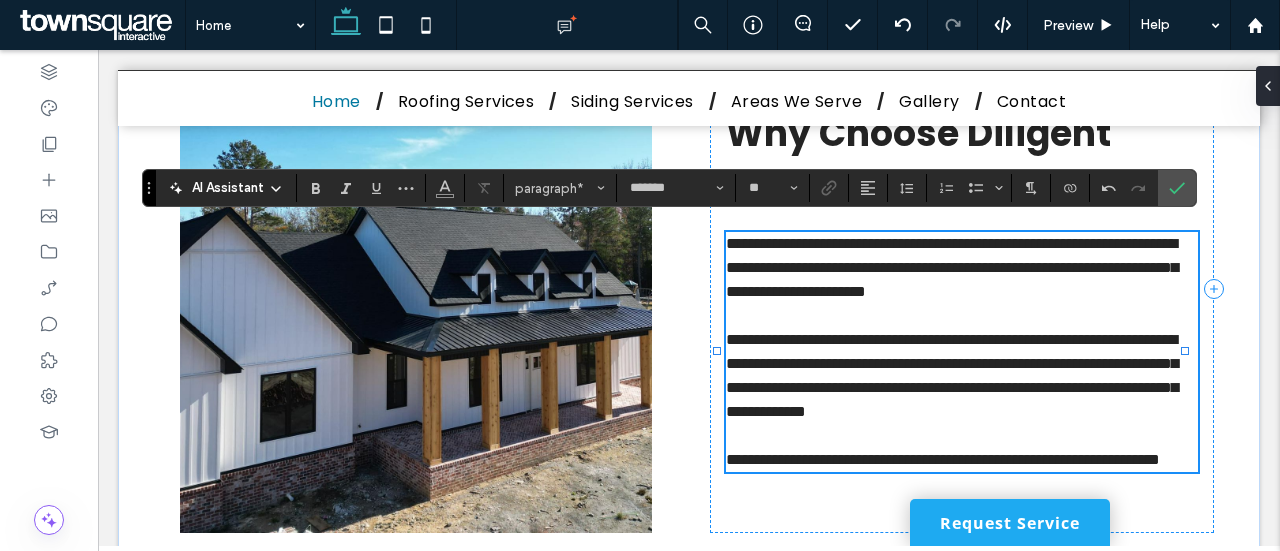 click on "**********" at bounding box center [952, 375] 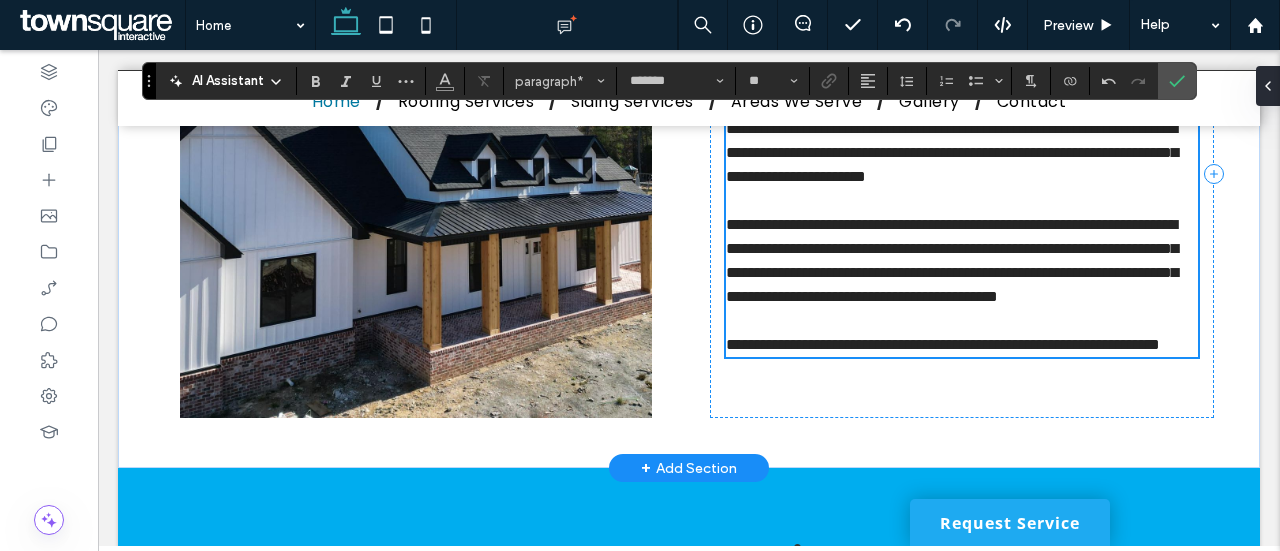 scroll, scrollTop: 2664, scrollLeft: 0, axis: vertical 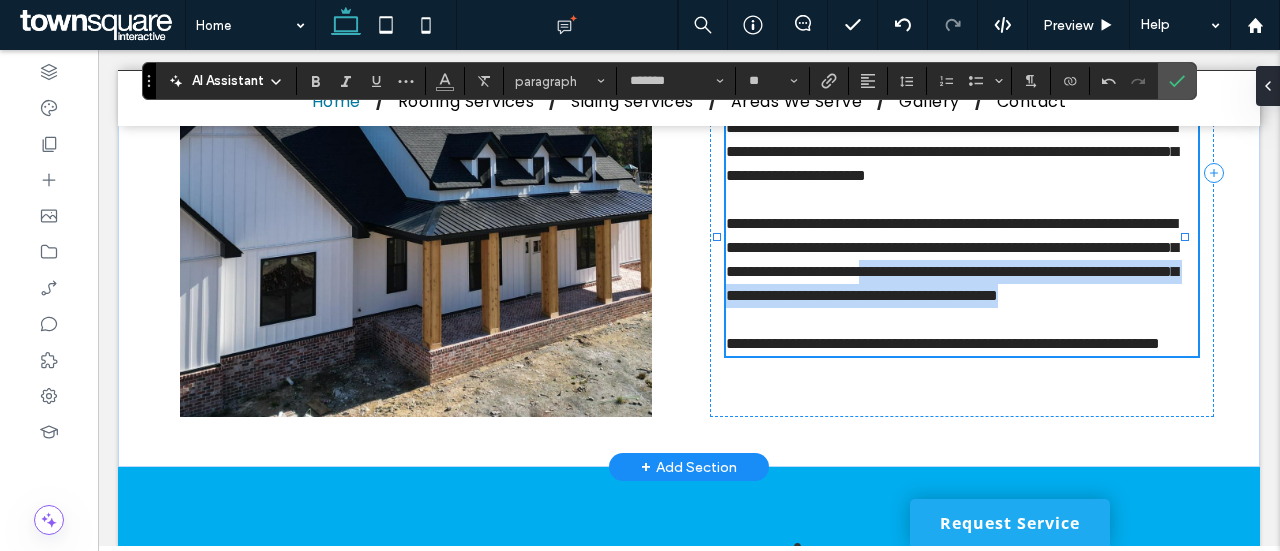 drag, startPoint x: 921, startPoint y: 358, endPoint x: 827, endPoint y: 307, distance: 106.94391 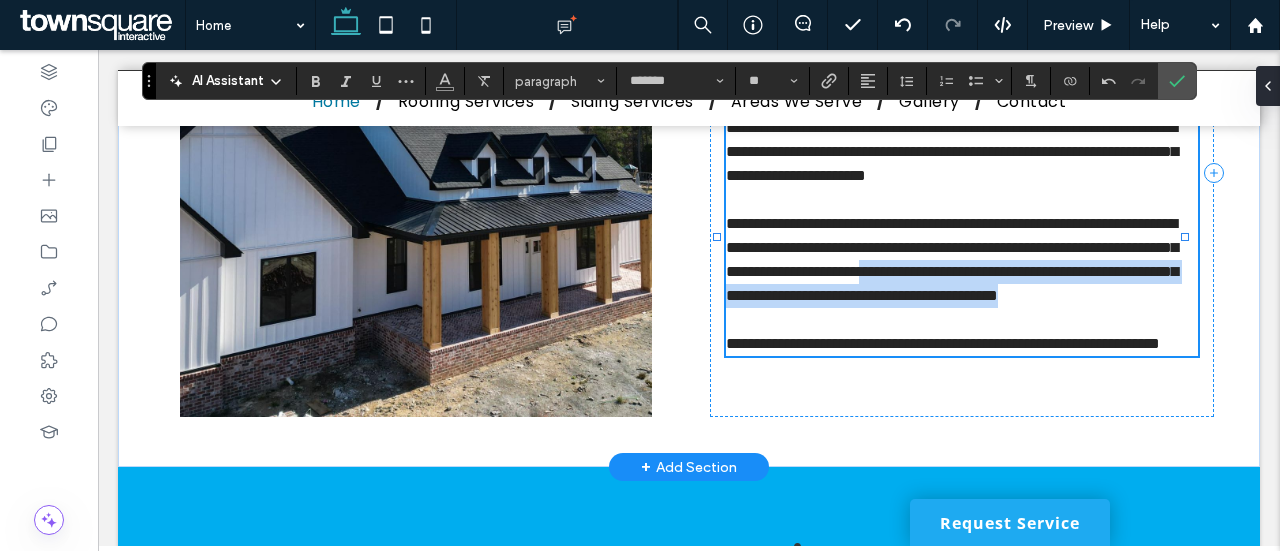 click on "**********" at bounding box center [962, 272] 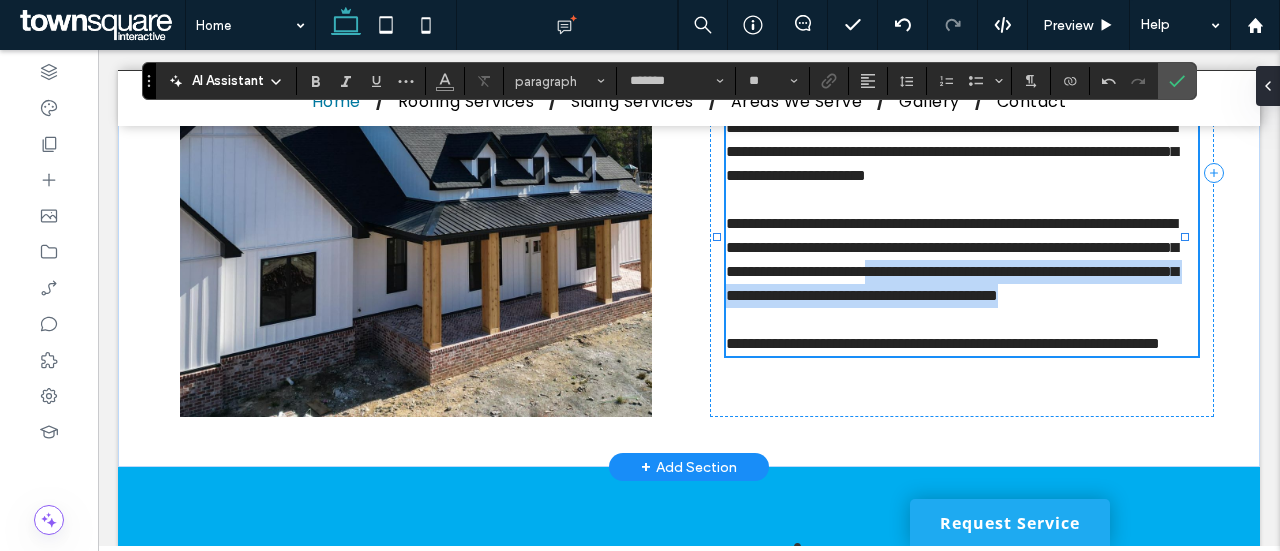 scroll, scrollTop: 2686, scrollLeft: 0, axis: vertical 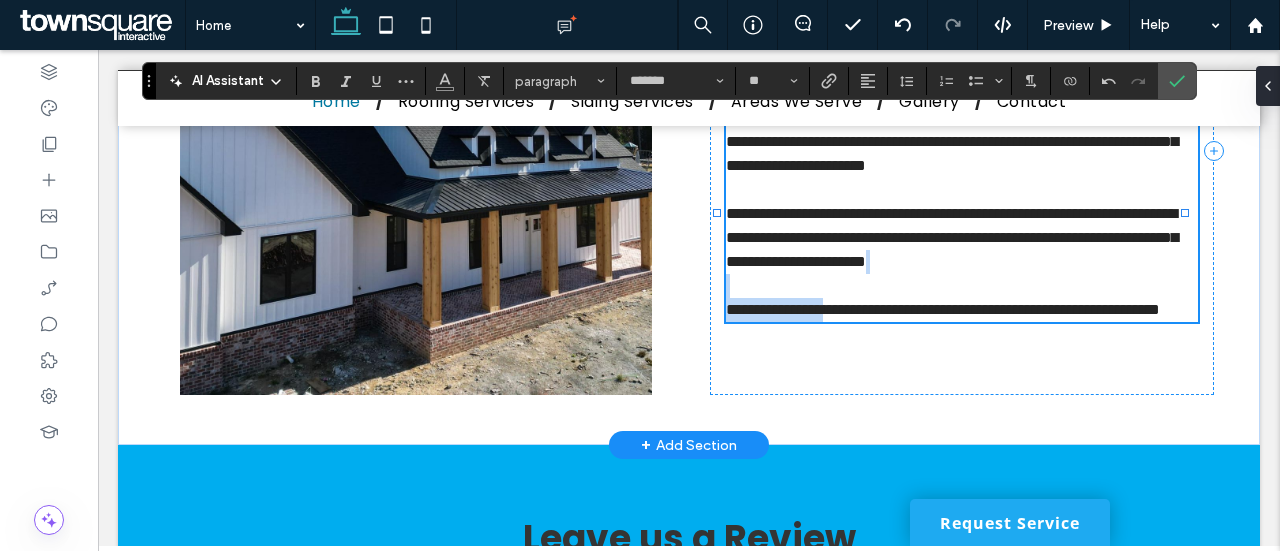 drag, startPoint x: 890, startPoint y: 381, endPoint x: 854, endPoint y: 356, distance: 43.829212 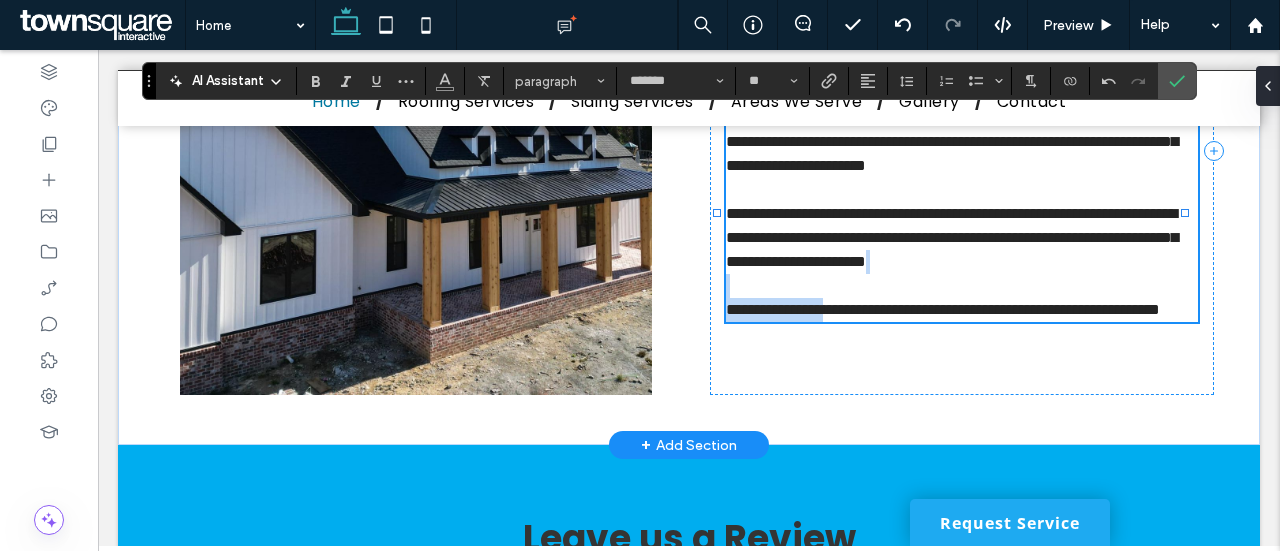 click on "**********" at bounding box center [962, 310] 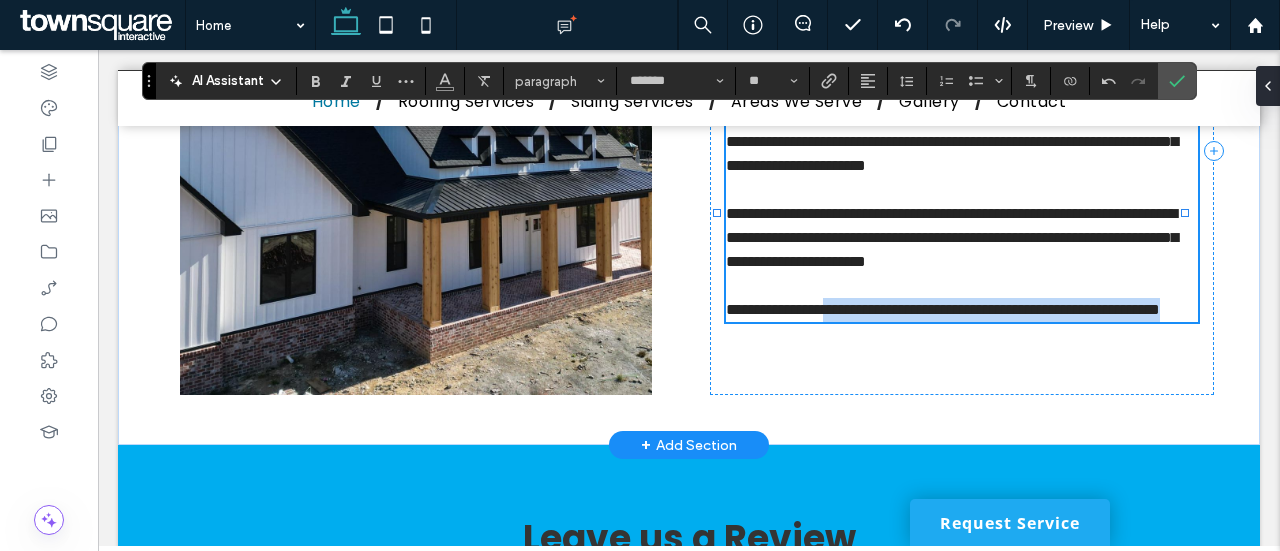 drag, startPoint x: 854, startPoint y: 356, endPoint x: 899, endPoint y: 381, distance: 51.47815 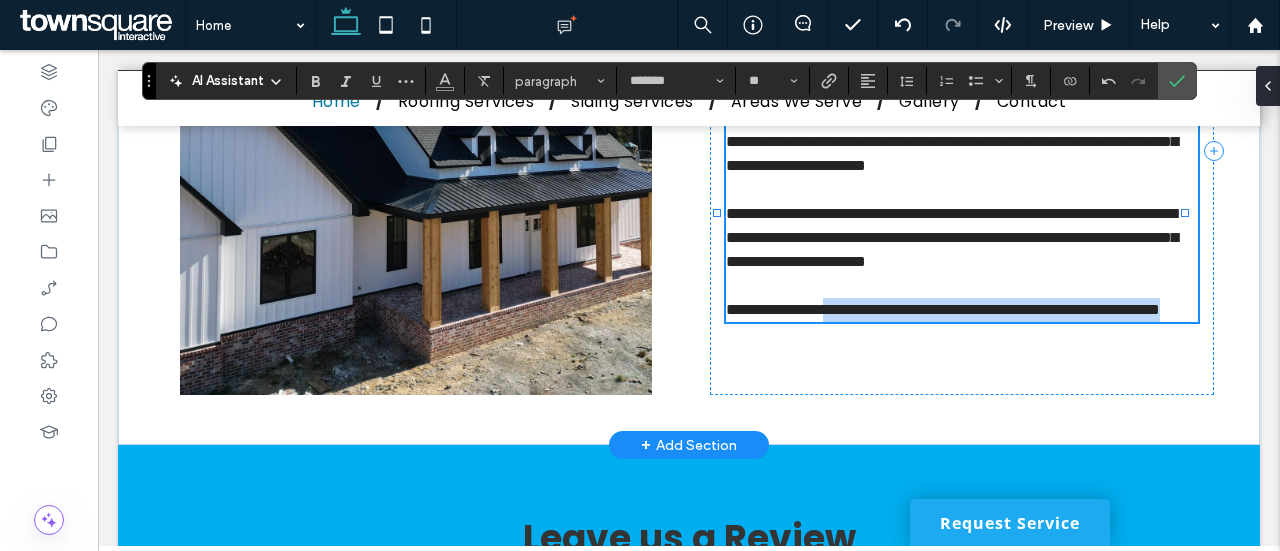 click on "**********" at bounding box center (962, 310) 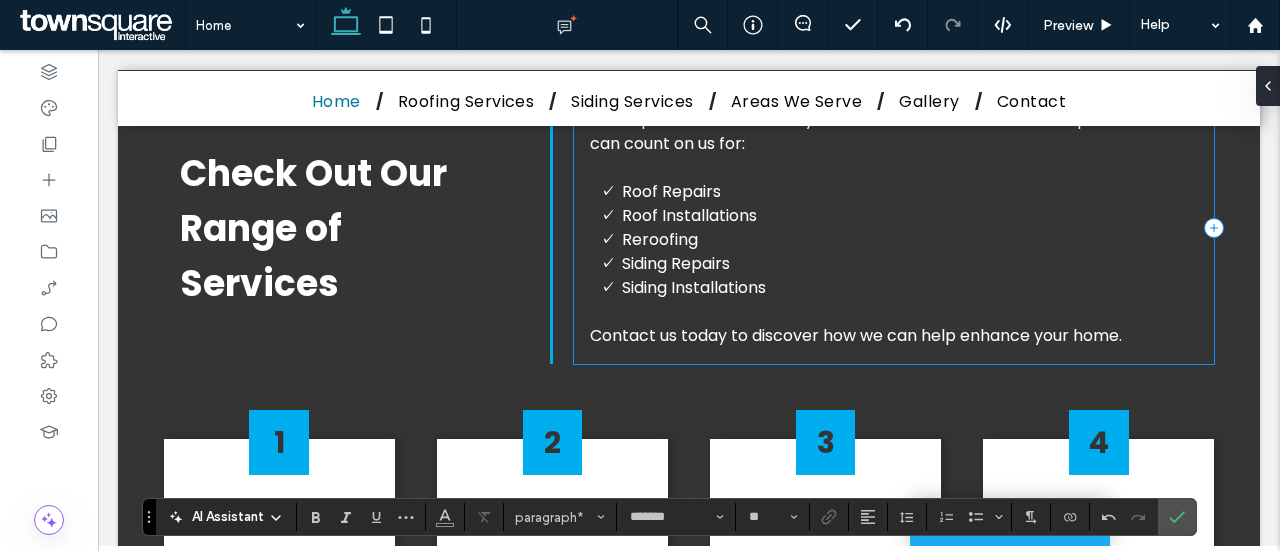 scroll, scrollTop: 1414, scrollLeft: 0, axis: vertical 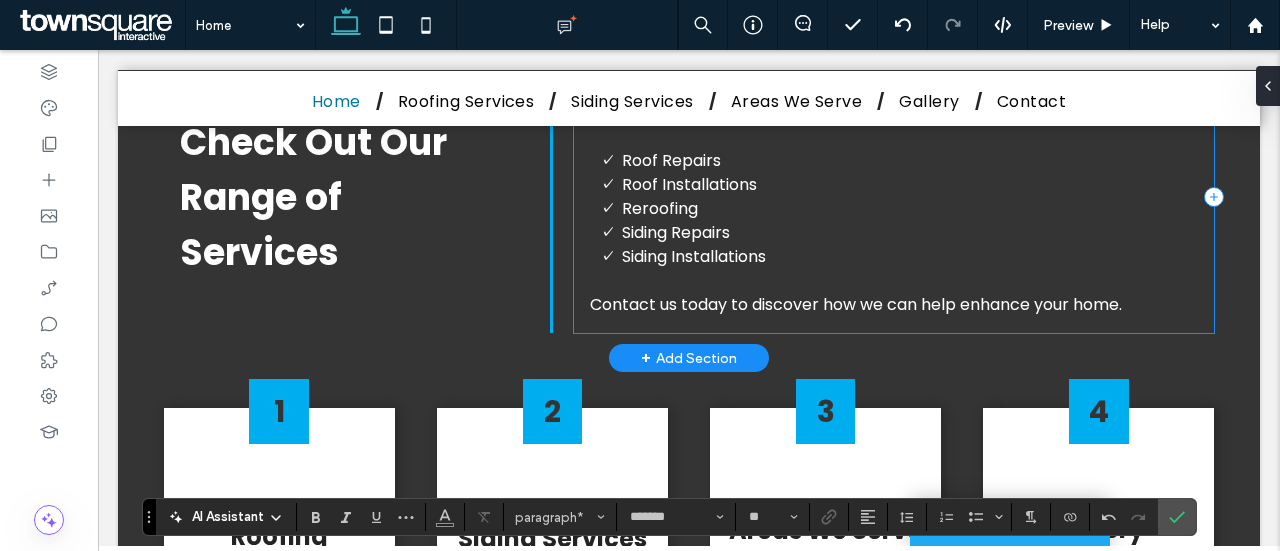 click on "Our expertise ensures that your home receives the best care possible. You can count on us for: Roof Repairs Roof Installations Reroofing Siding Repairs Siding Installations Contact us today to discover how we can help enhance your home." at bounding box center [894, 197] 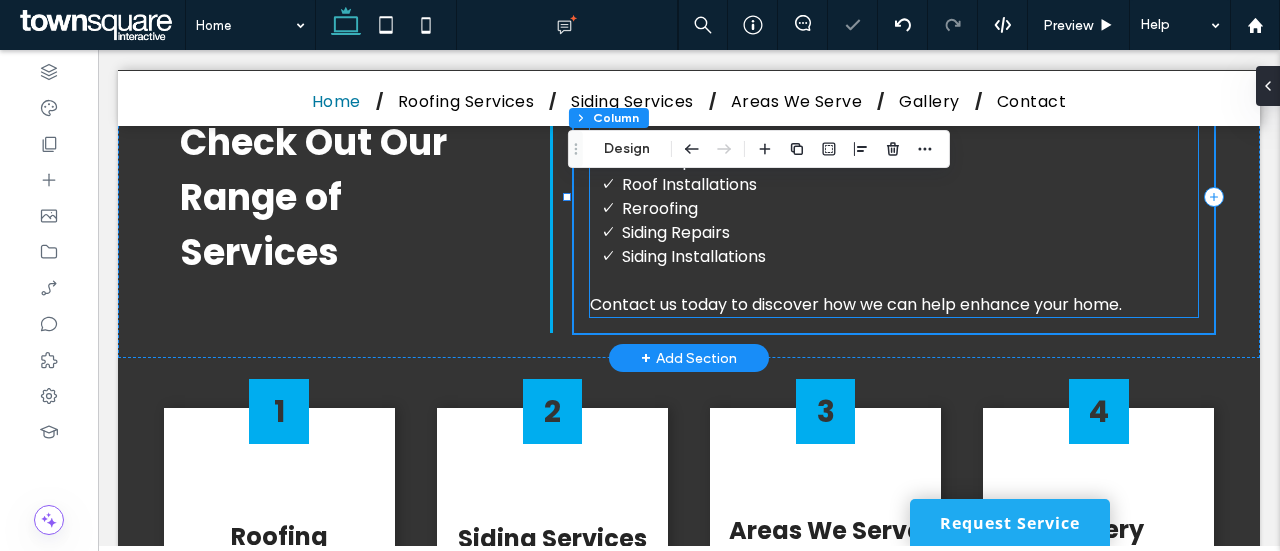 click on "Contact us today to discover how we can help enhance your home." at bounding box center [856, 304] 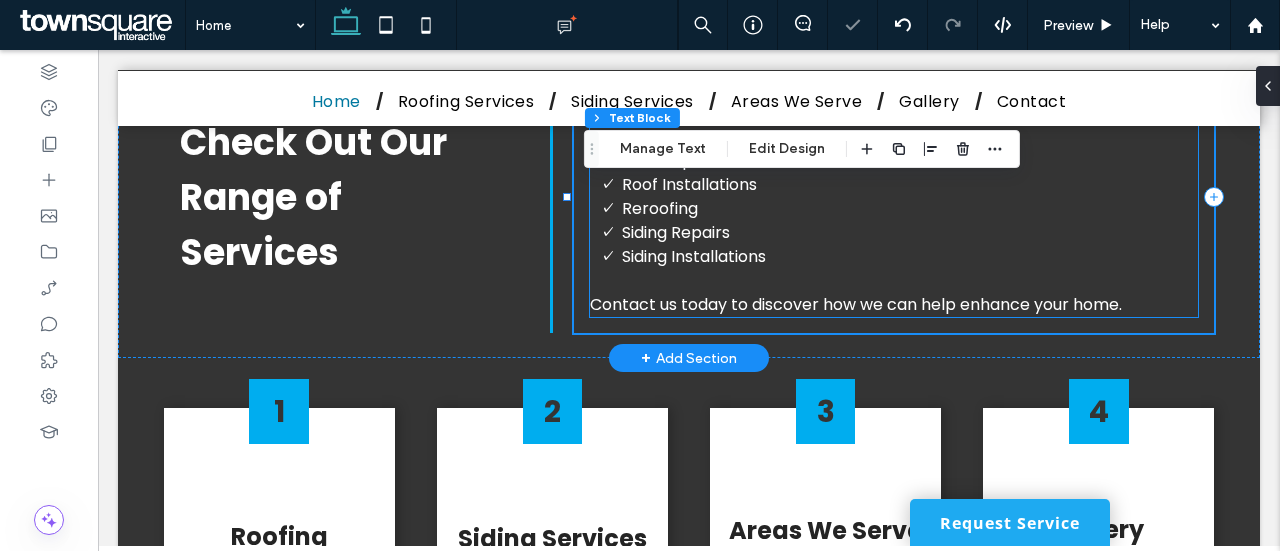 click on "Our expertise ensures that your home receives the best care possible. You can count on us for: Roof Repairs Roof Installations Reroofing Siding Repairs Siding Installations Contact us today to discover how we can help enhance your home." at bounding box center [894, 197] 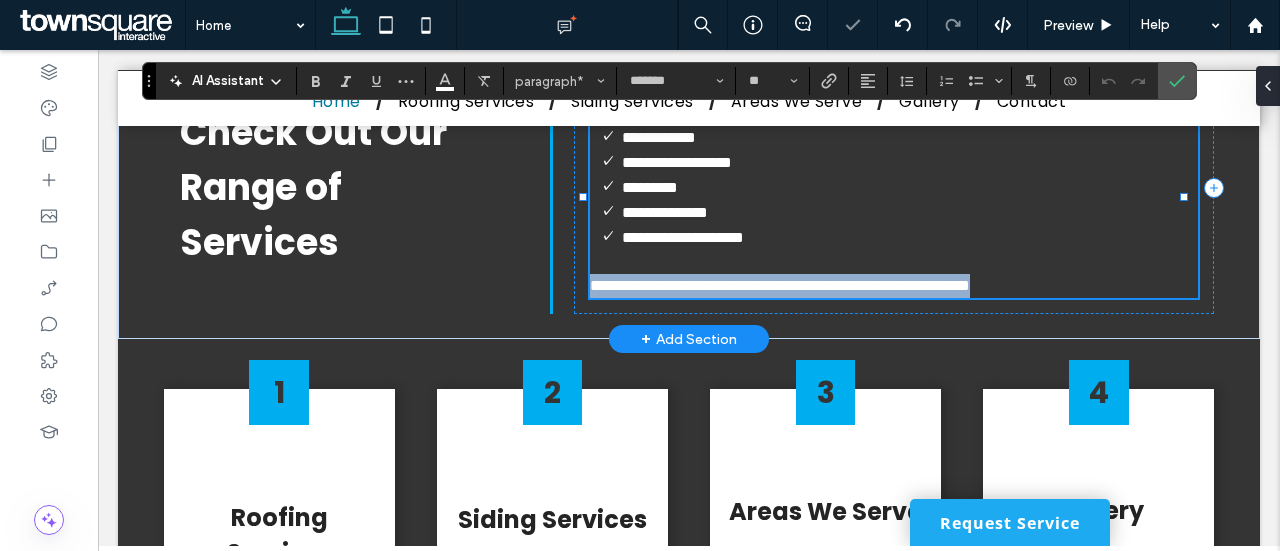 click on "**********" at bounding box center [780, 285] 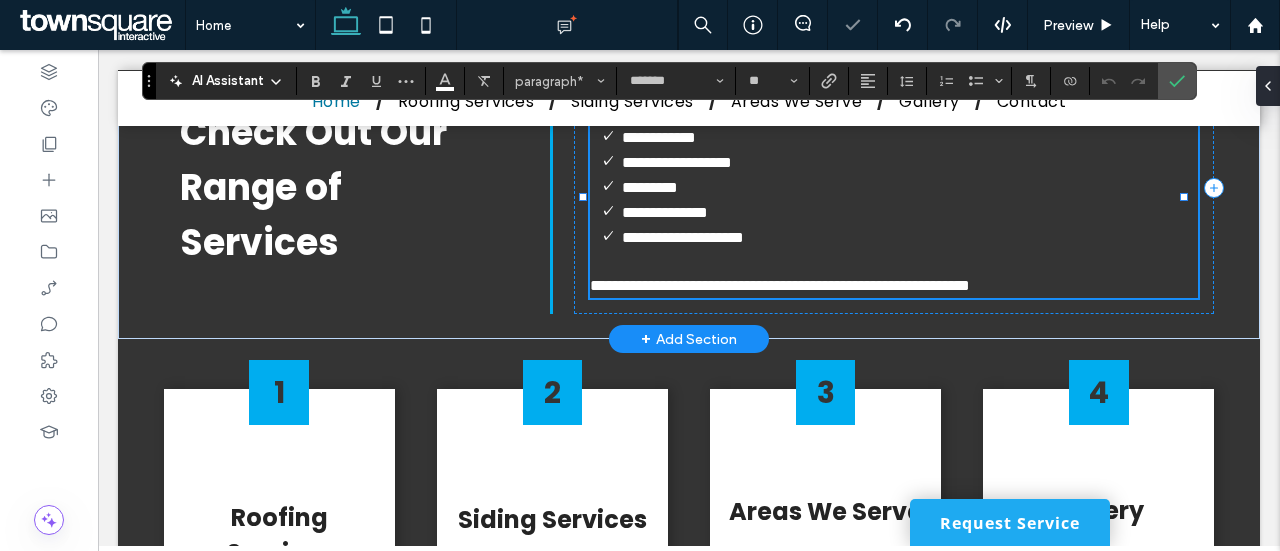 click on "**********" at bounding box center [780, 285] 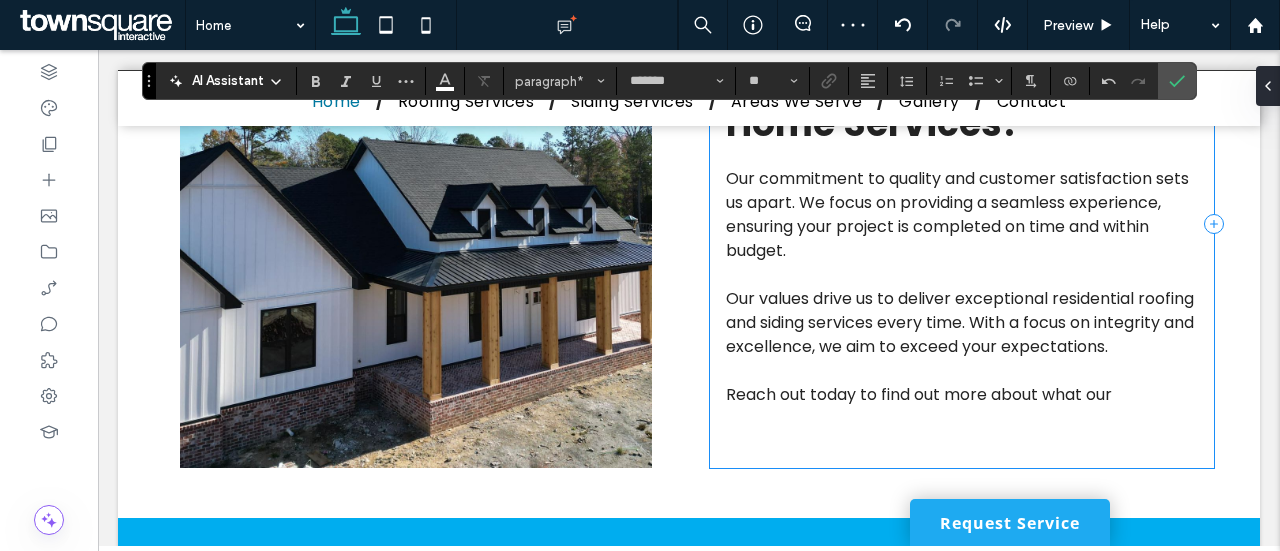scroll, scrollTop: 2727, scrollLeft: 0, axis: vertical 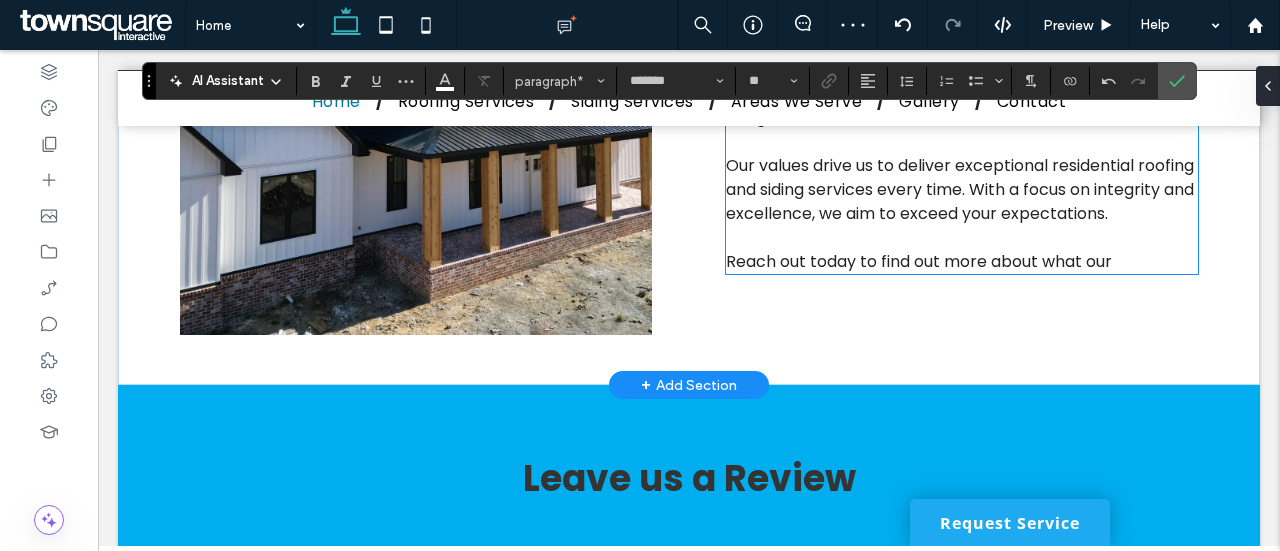 click on "Reach out today to find out more about what our" at bounding box center (919, 261) 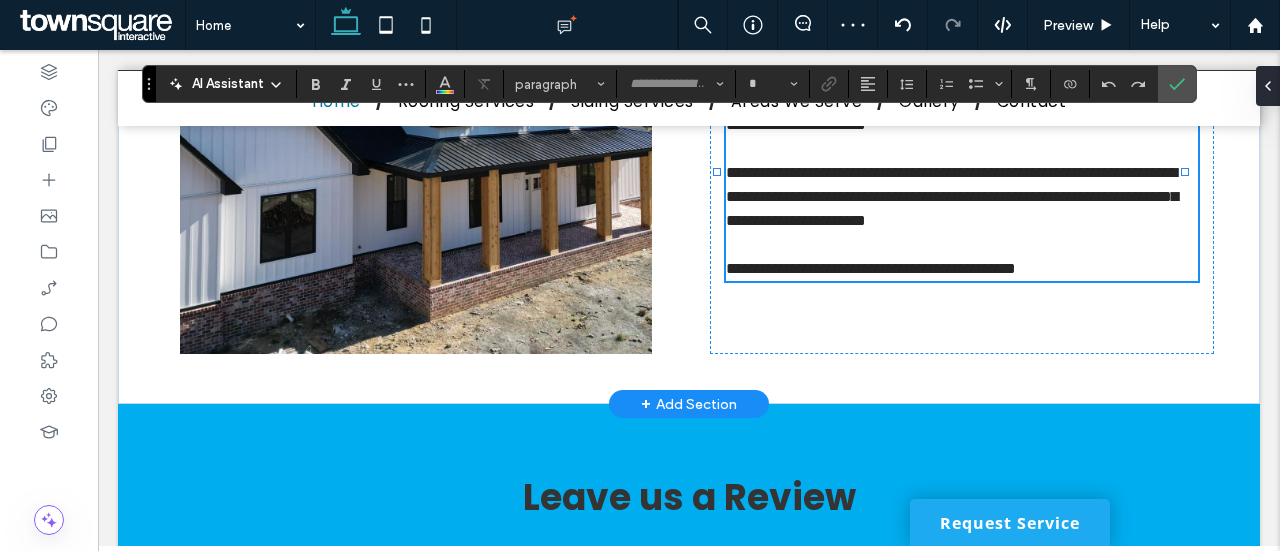 type on "*******" 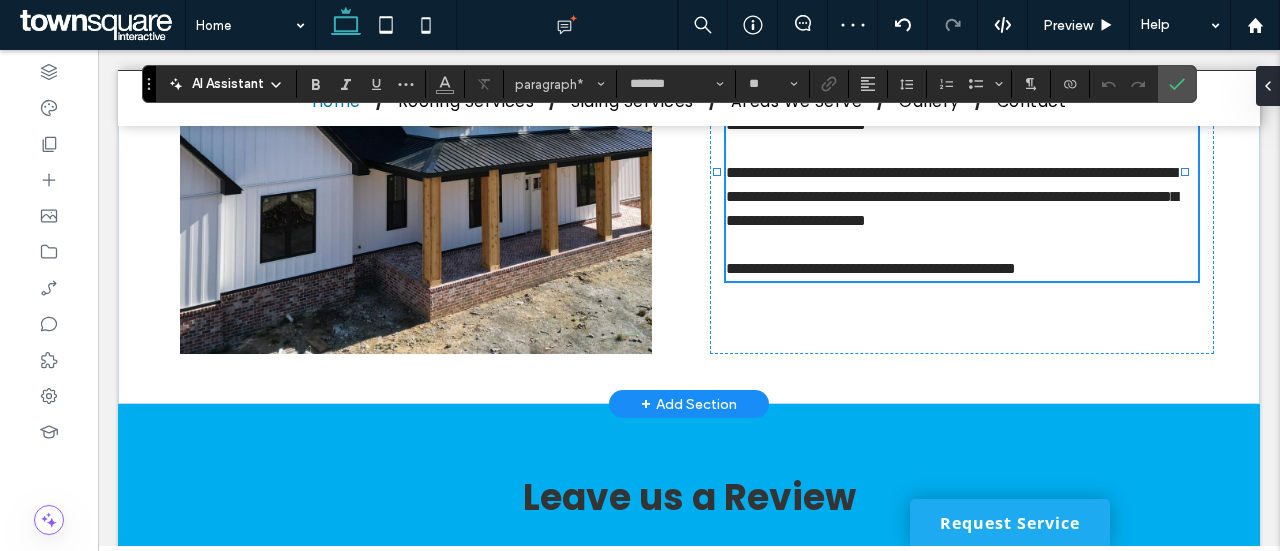 type 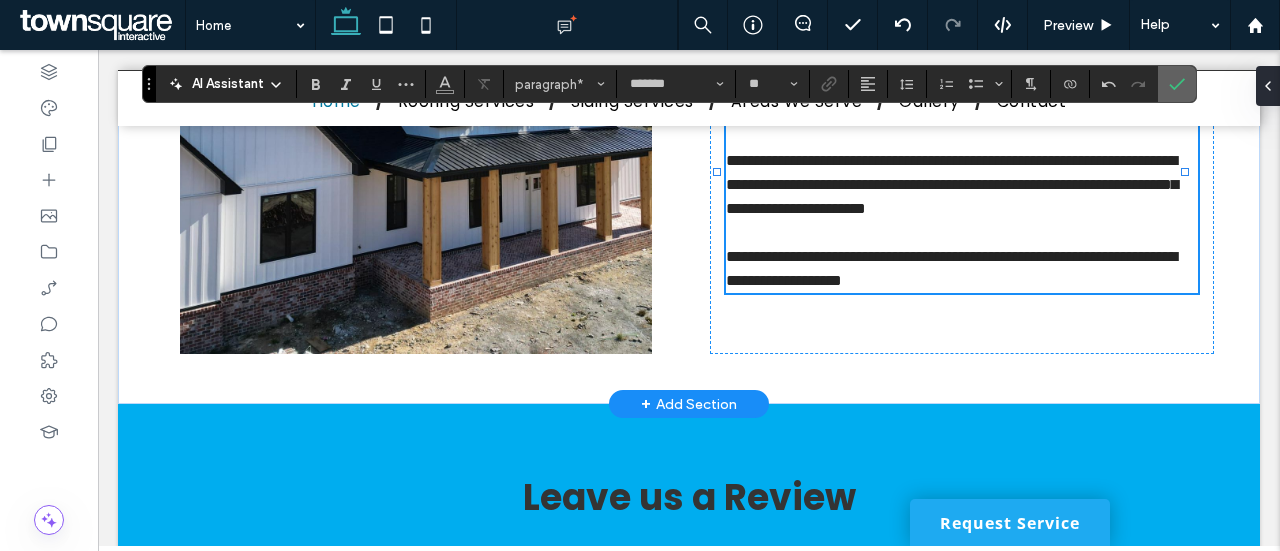 click at bounding box center (1177, 84) 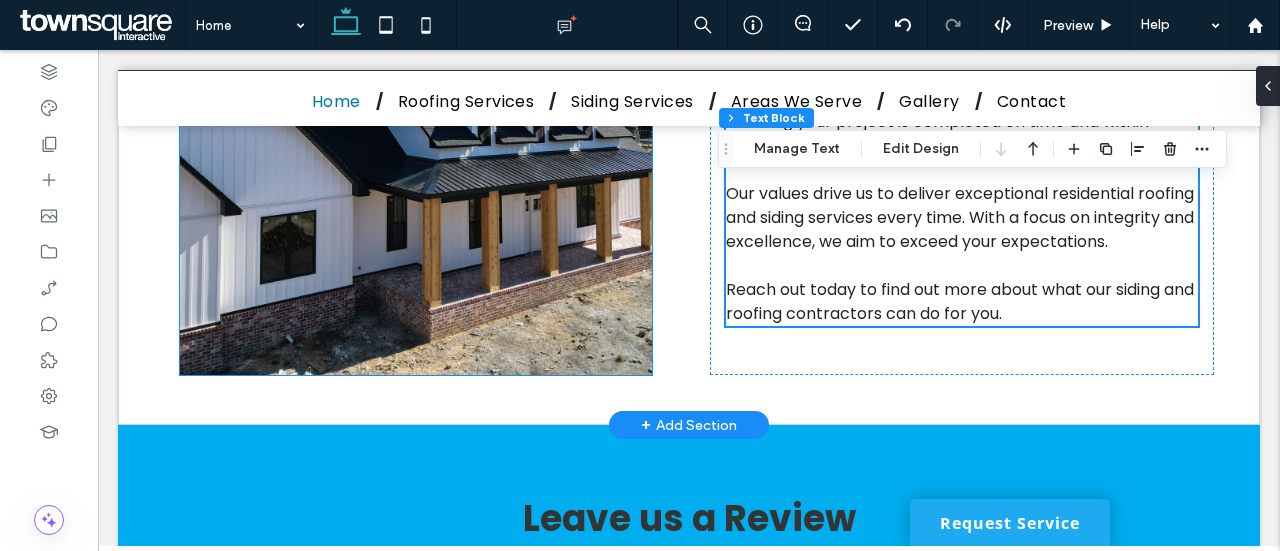 scroll, scrollTop: 2704, scrollLeft: 0, axis: vertical 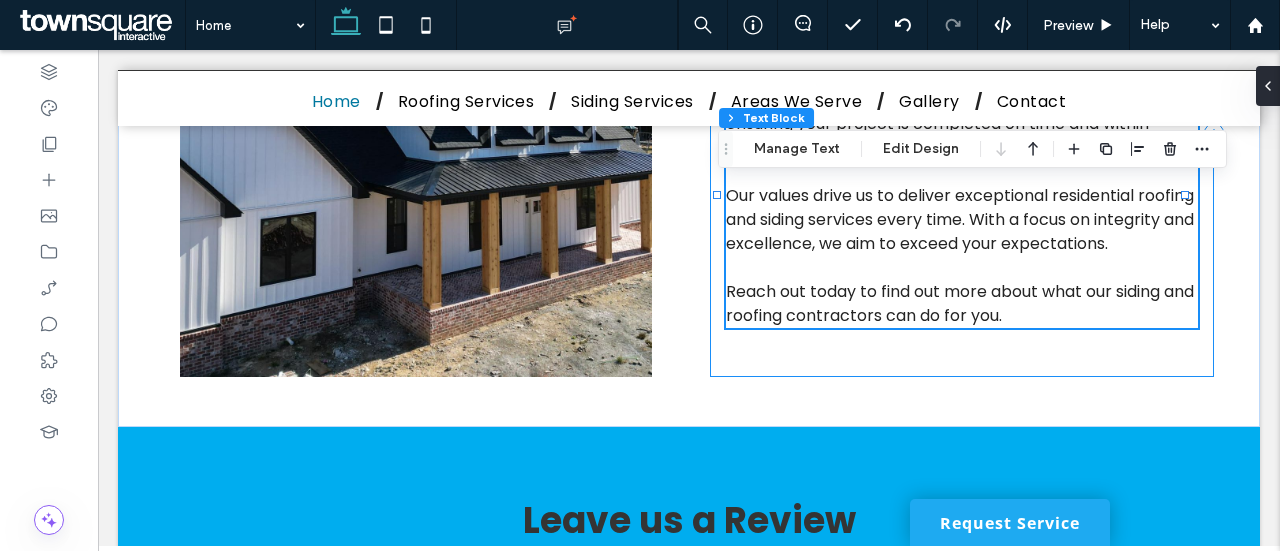 click on "Reach out today to find out more about what our siding and roofing contractors can do for you." at bounding box center (960, 303) 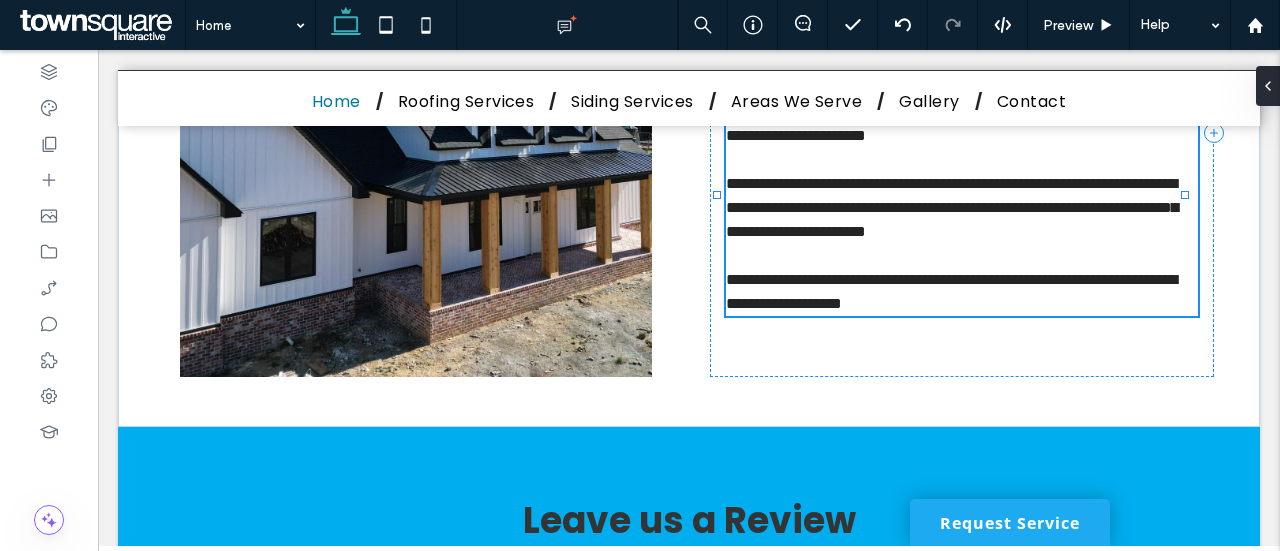 click on "**********" at bounding box center (951, 291) 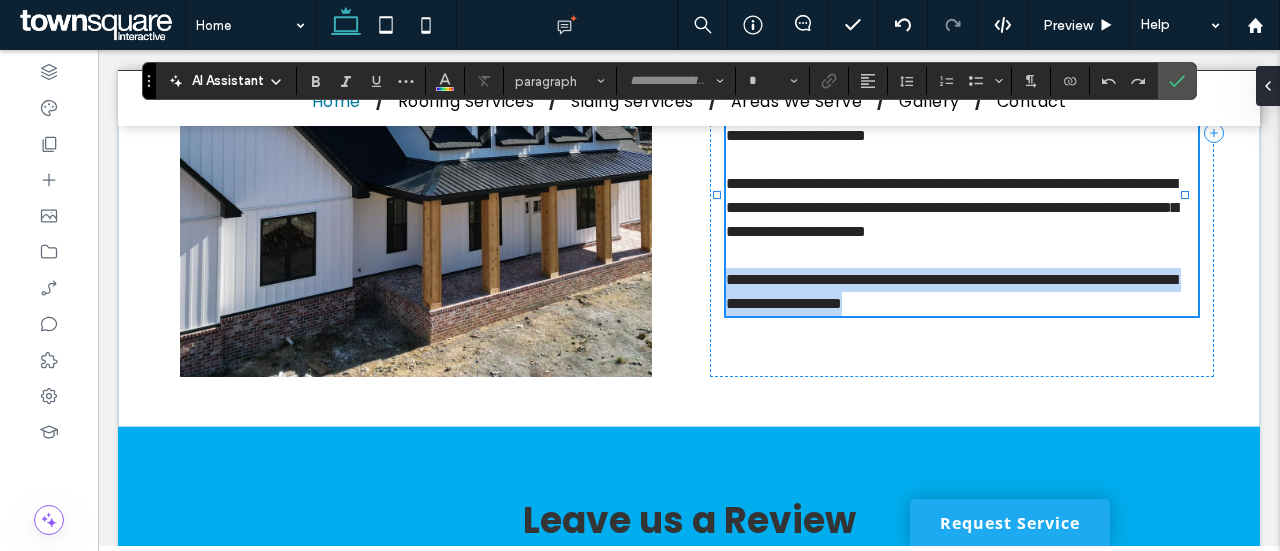 type on "*******" 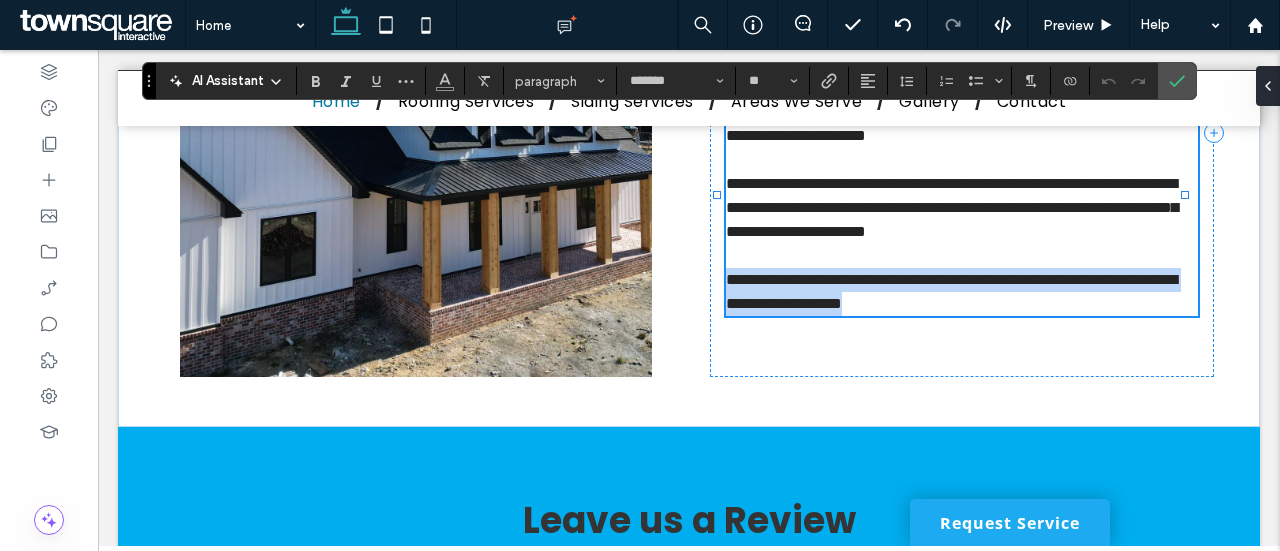click on "**********" at bounding box center (951, 291) 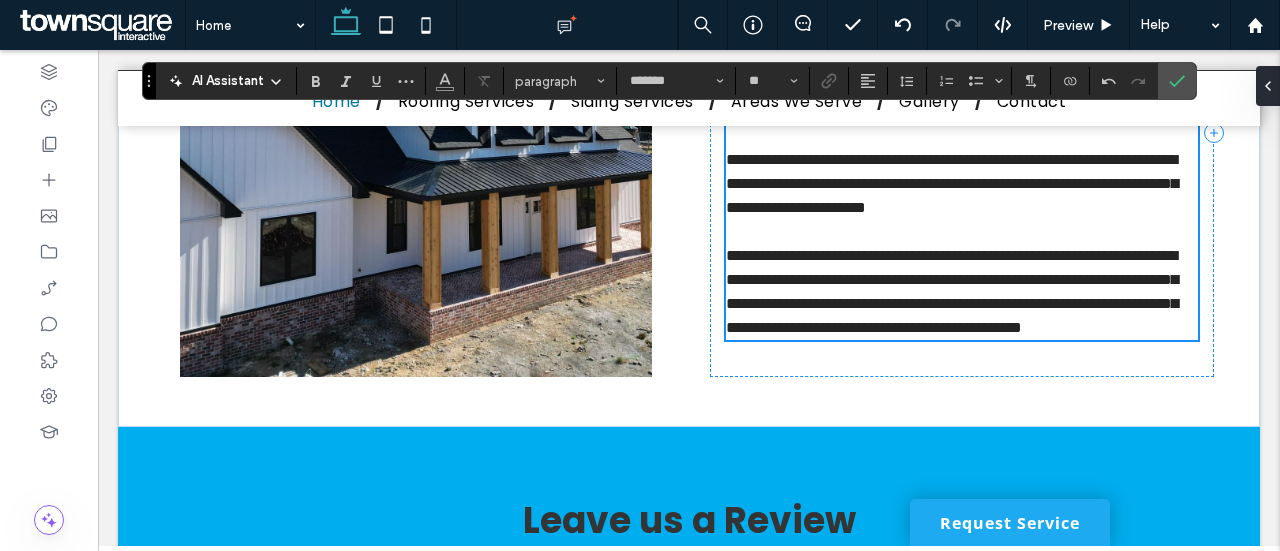scroll, scrollTop: 0, scrollLeft: 0, axis: both 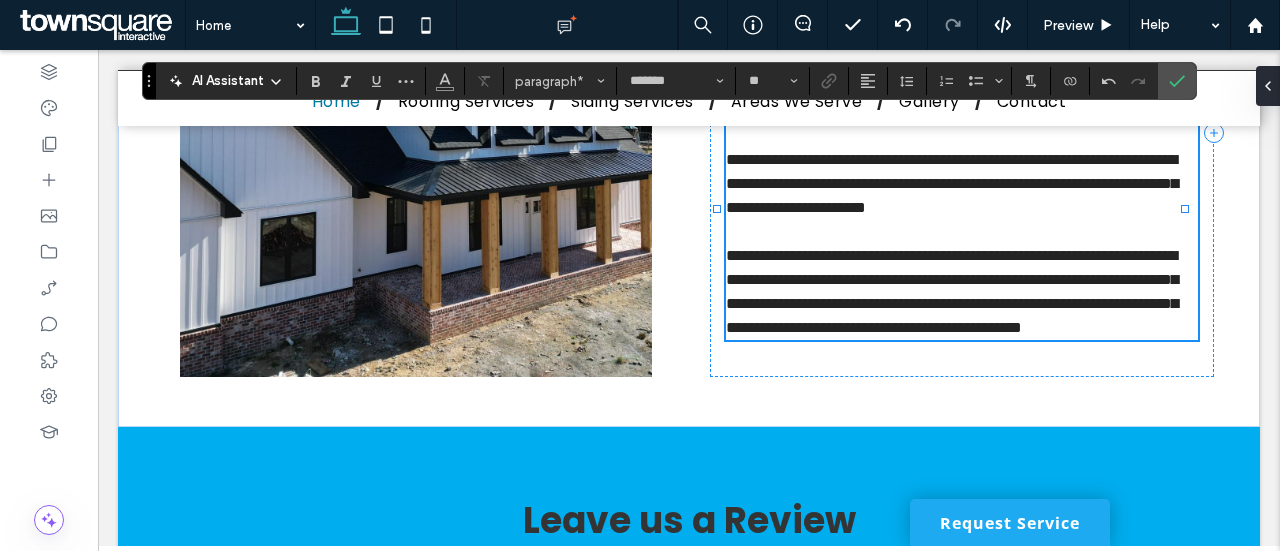 click on "**********" at bounding box center [962, 292] 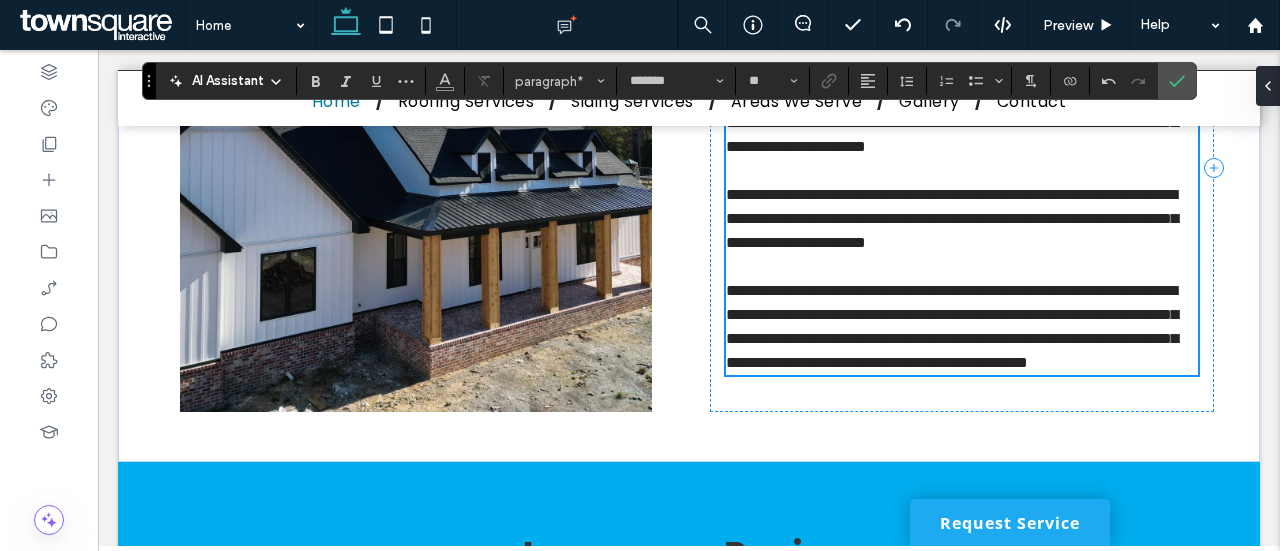 scroll, scrollTop: 2668, scrollLeft: 0, axis: vertical 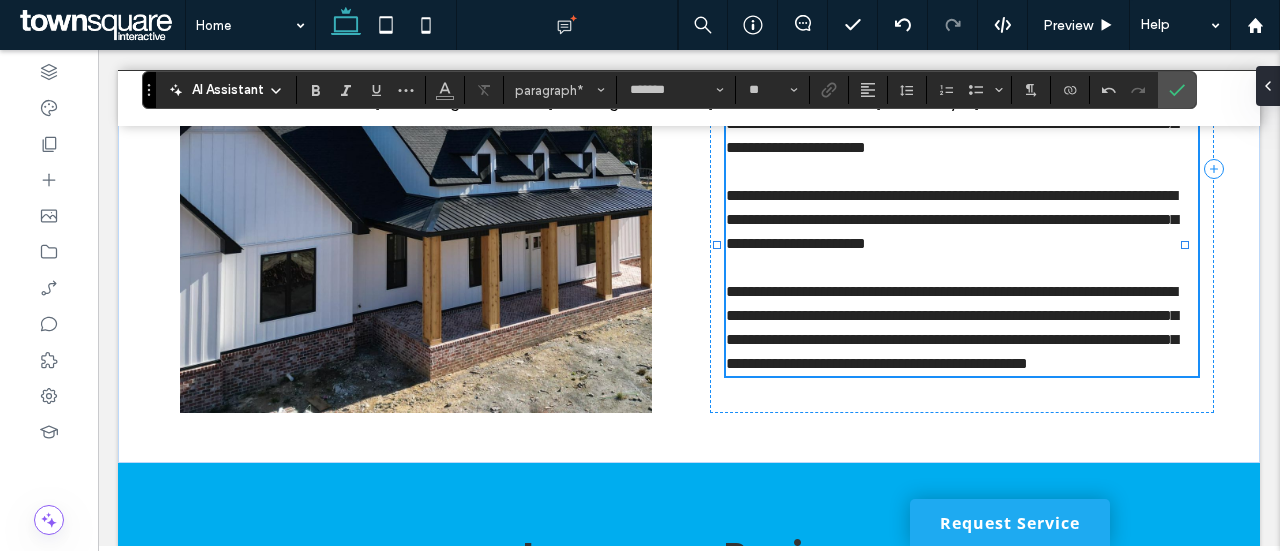 drag, startPoint x: 824, startPoint y: 431, endPoint x: 726, endPoint y: 353, distance: 125.25175 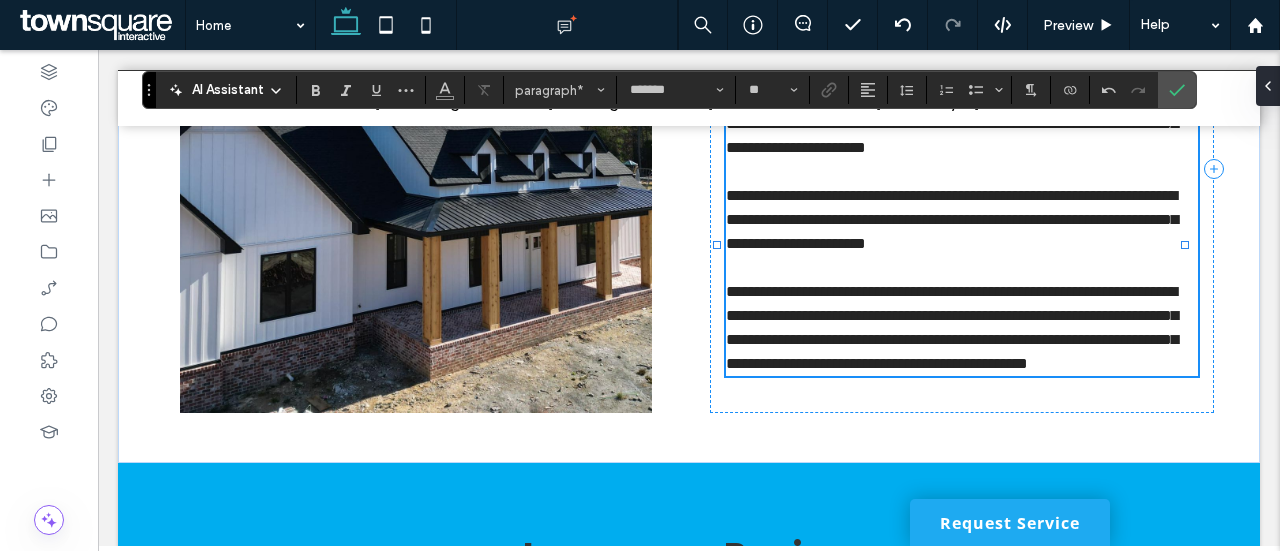 click on "**********" at bounding box center [952, 327] 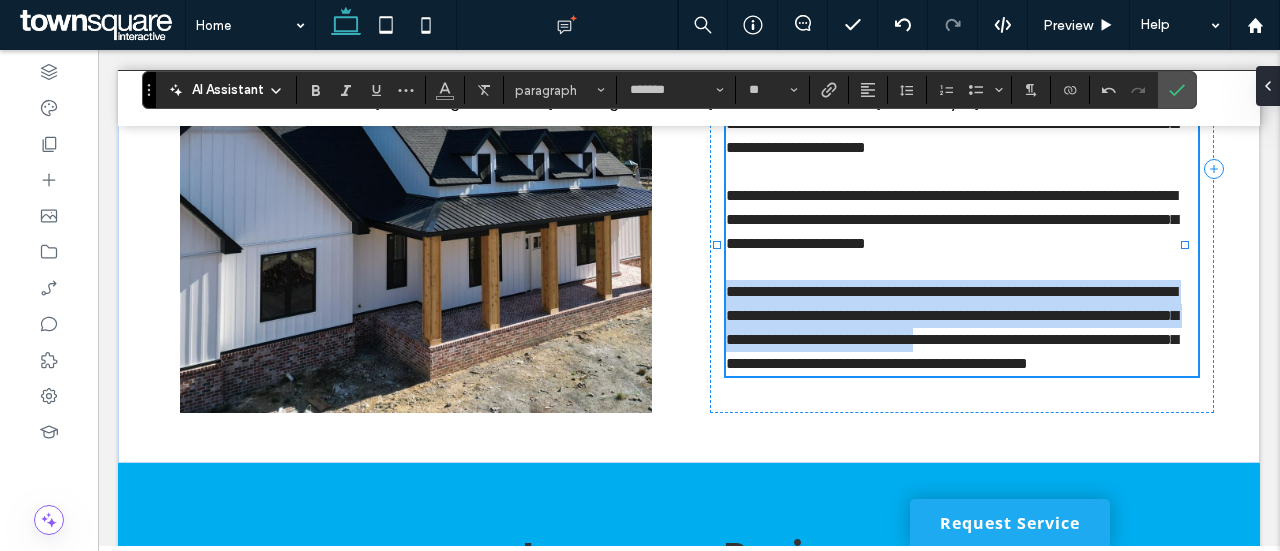 drag, startPoint x: 720, startPoint y: 355, endPoint x: 826, endPoint y: 427, distance: 128.14055 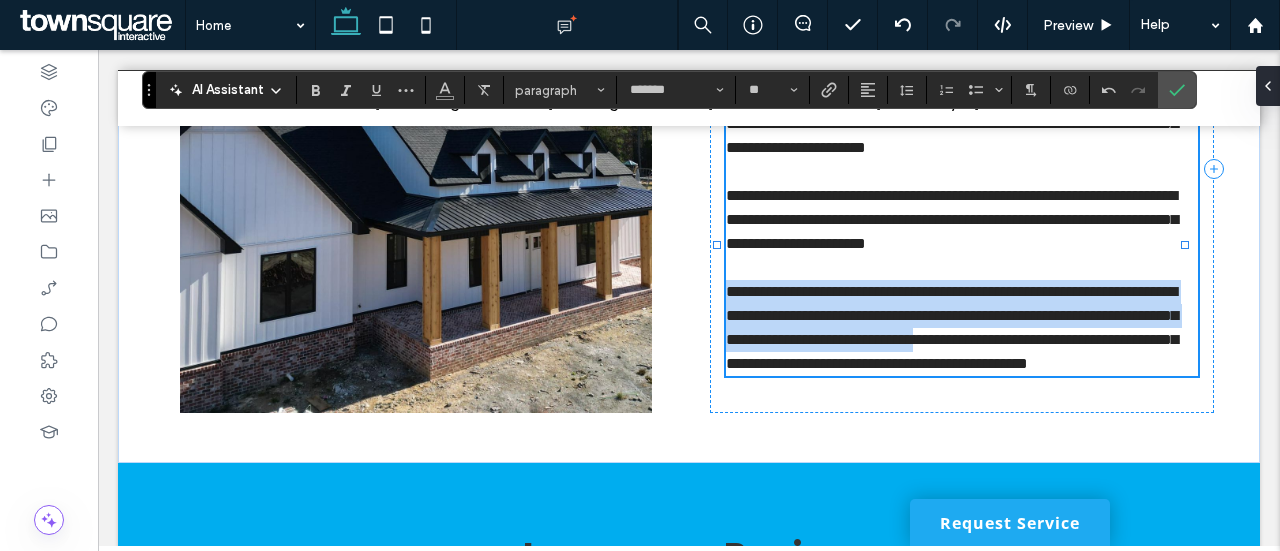 click on "**********" at bounding box center [952, 327] 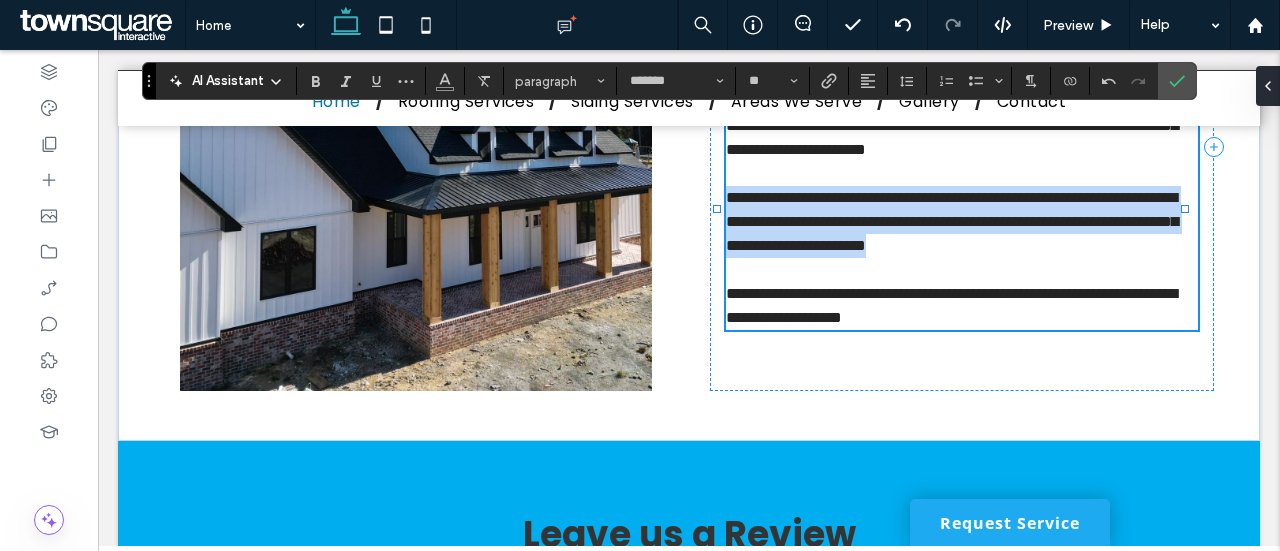 drag, startPoint x: 845, startPoint y: 309, endPoint x: 723, endPoint y: 239, distance: 140.65561 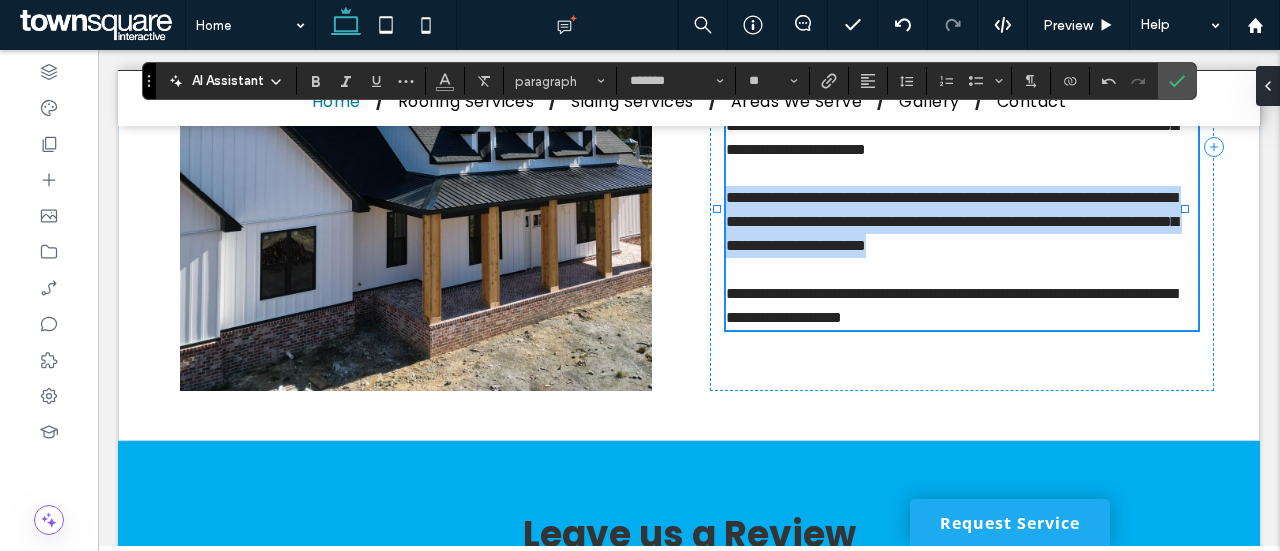 click on "**********" at bounding box center (962, 234) 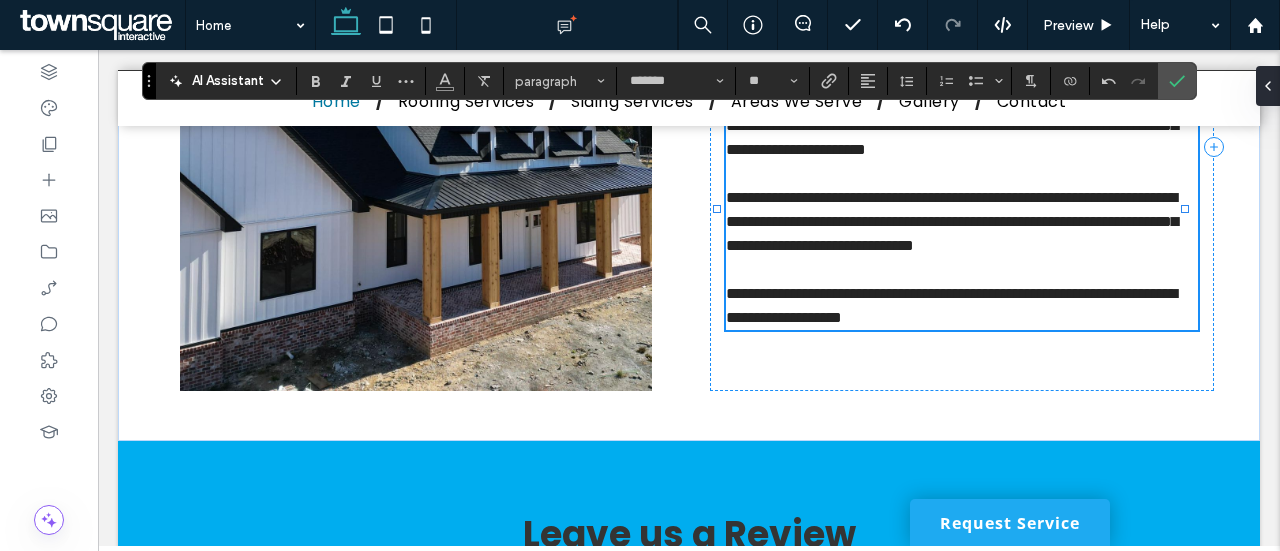 scroll, scrollTop: 0, scrollLeft: 0, axis: both 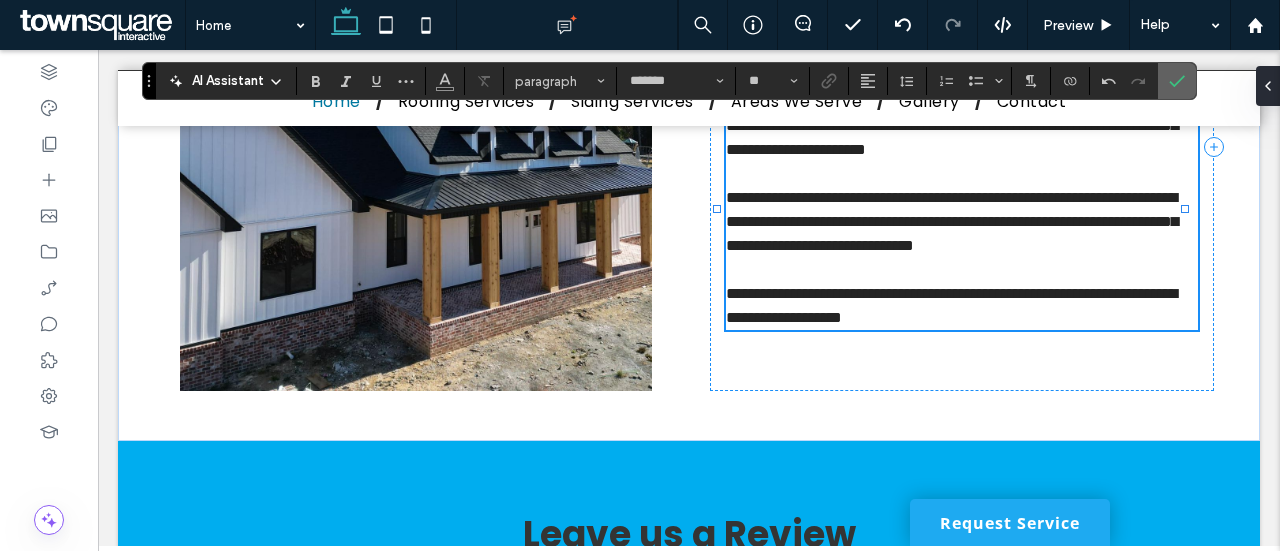 click 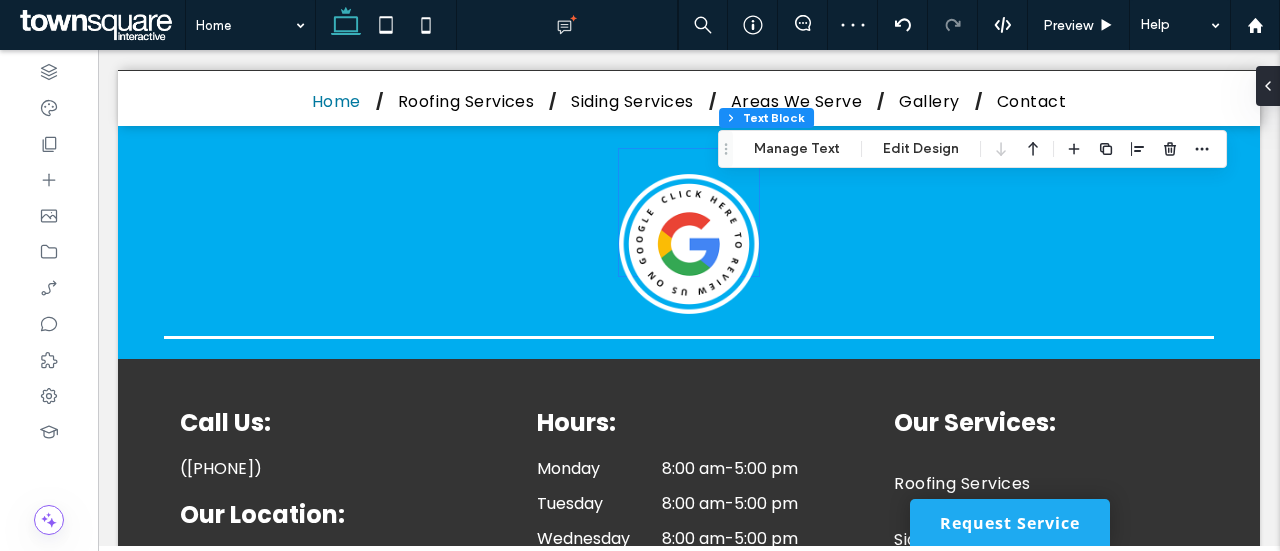 click at bounding box center [689, 244] 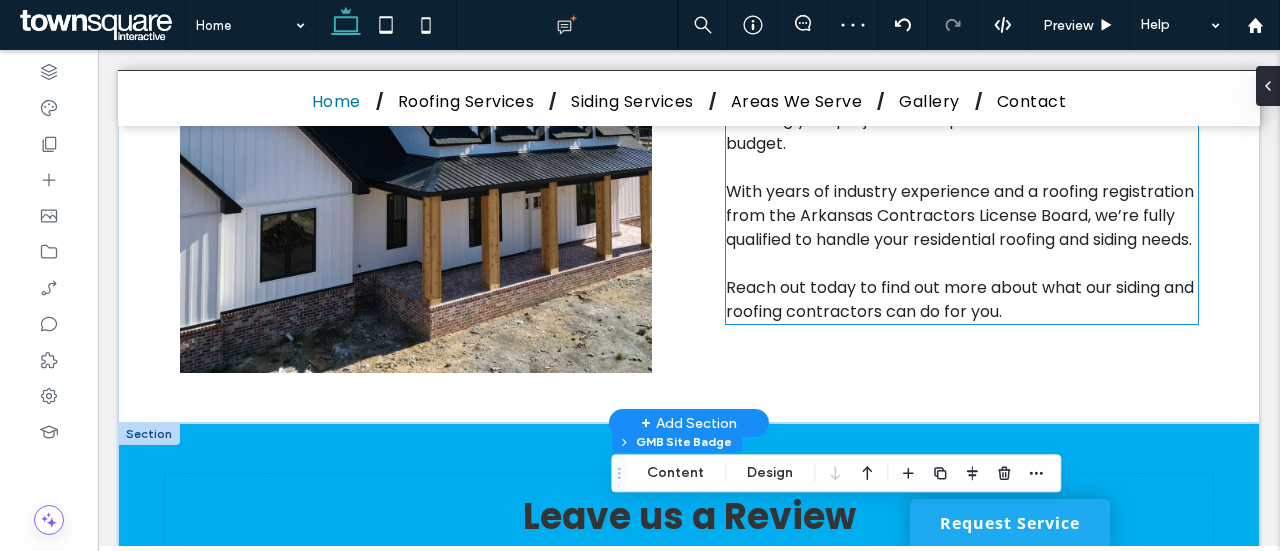 scroll, scrollTop: 2706, scrollLeft: 0, axis: vertical 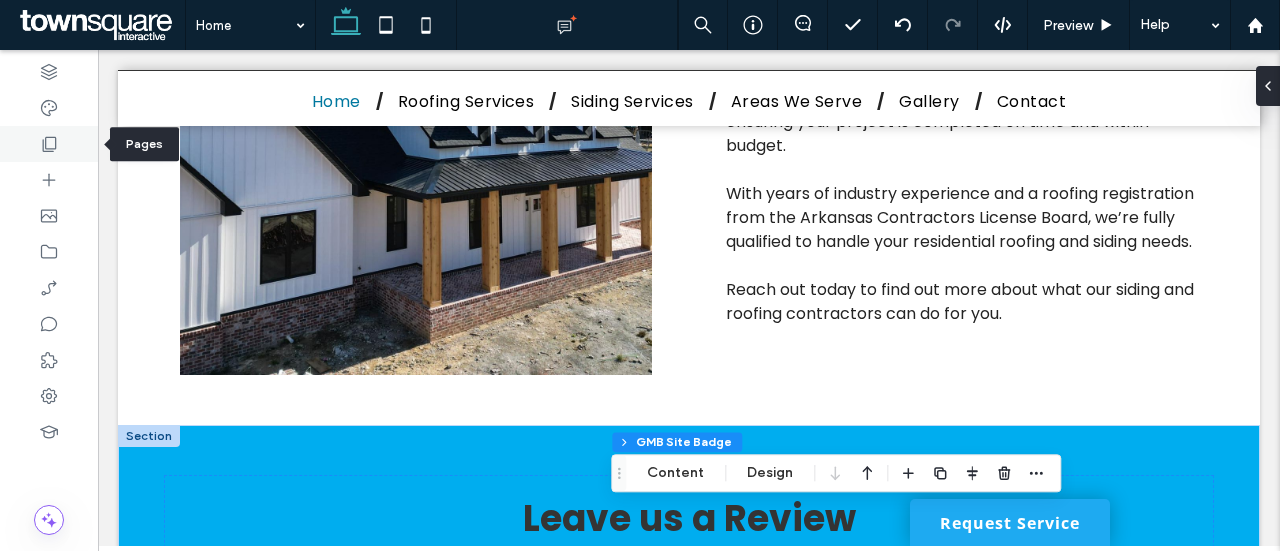 click at bounding box center [49, 144] 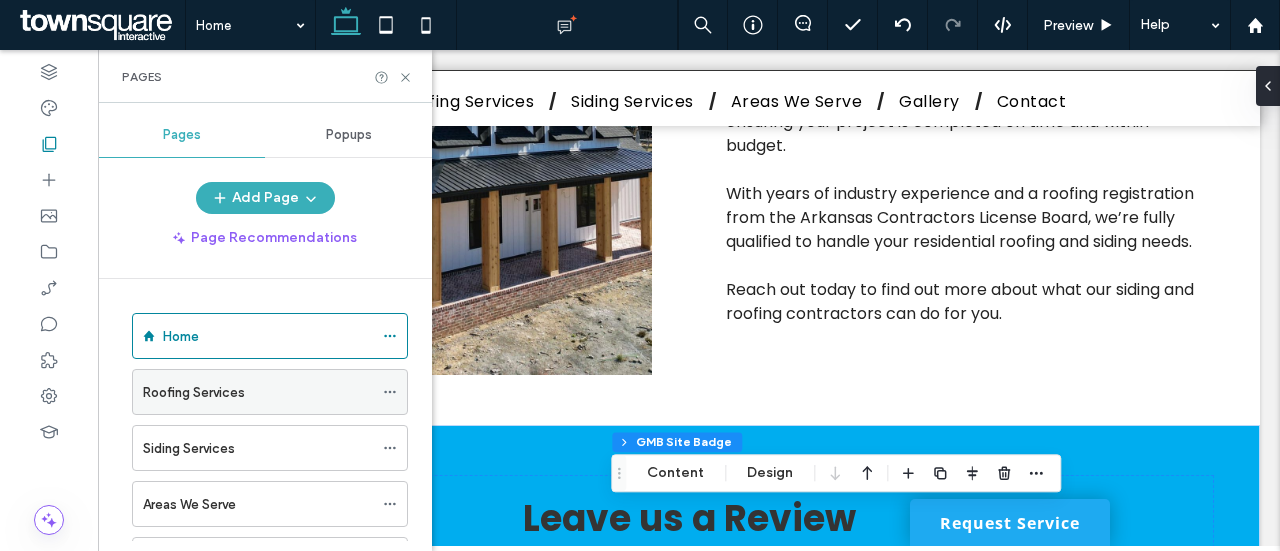 click on "Roofing Services" at bounding box center [194, 392] 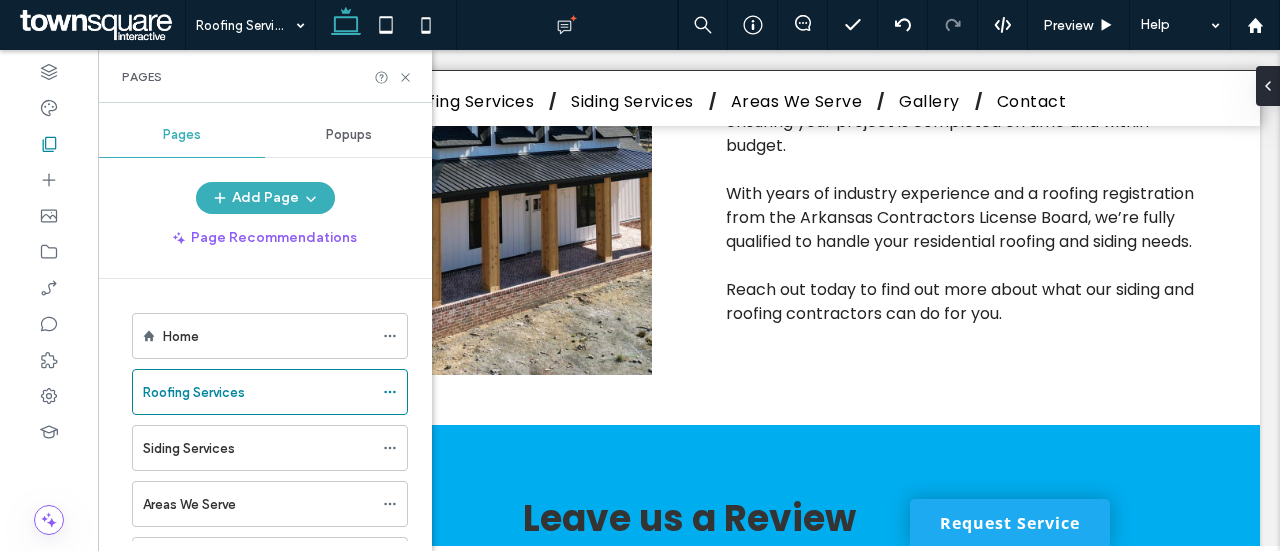 click at bounding box center (640, 275) 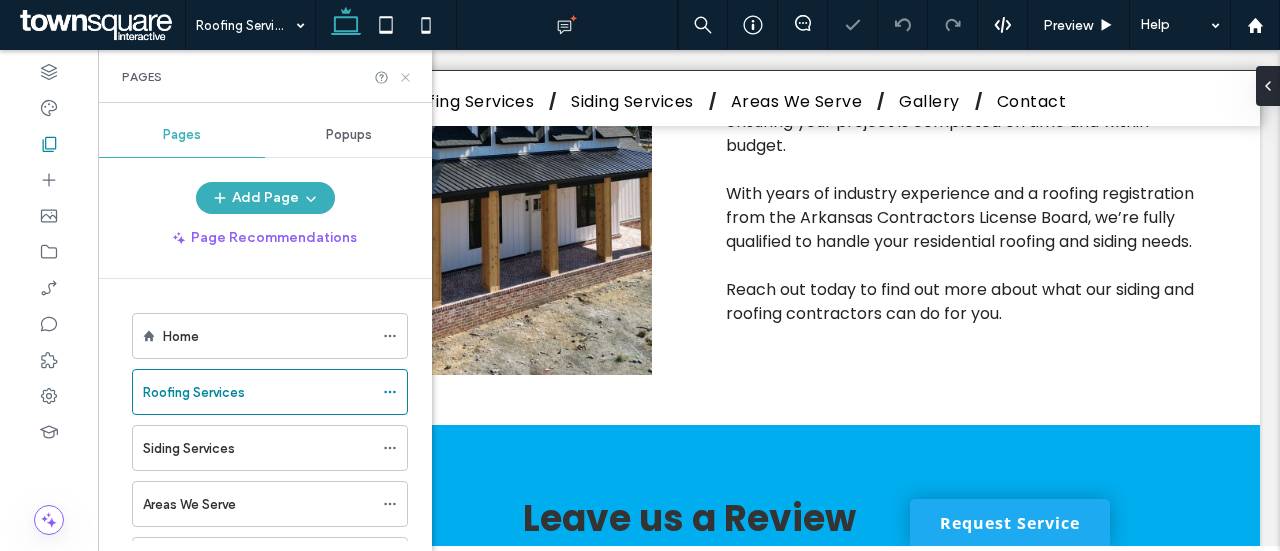 click 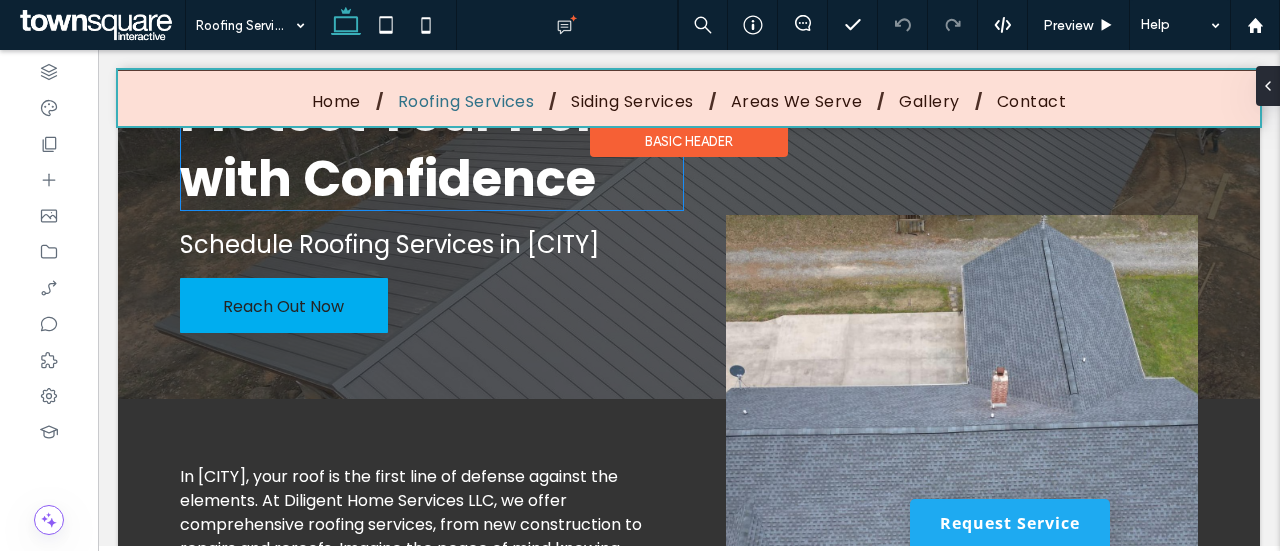 scroll, scrollTop: 112, scrollLeft: 0, axis: vertical 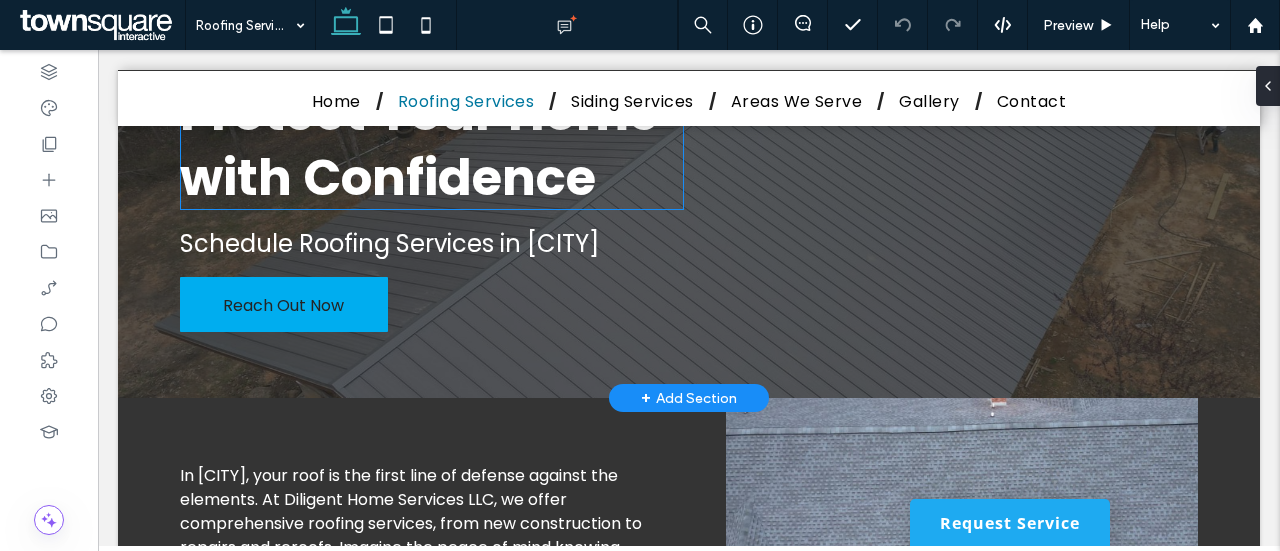 click on "Protect Your Home with Confidence" at bounding box center [419, 145] 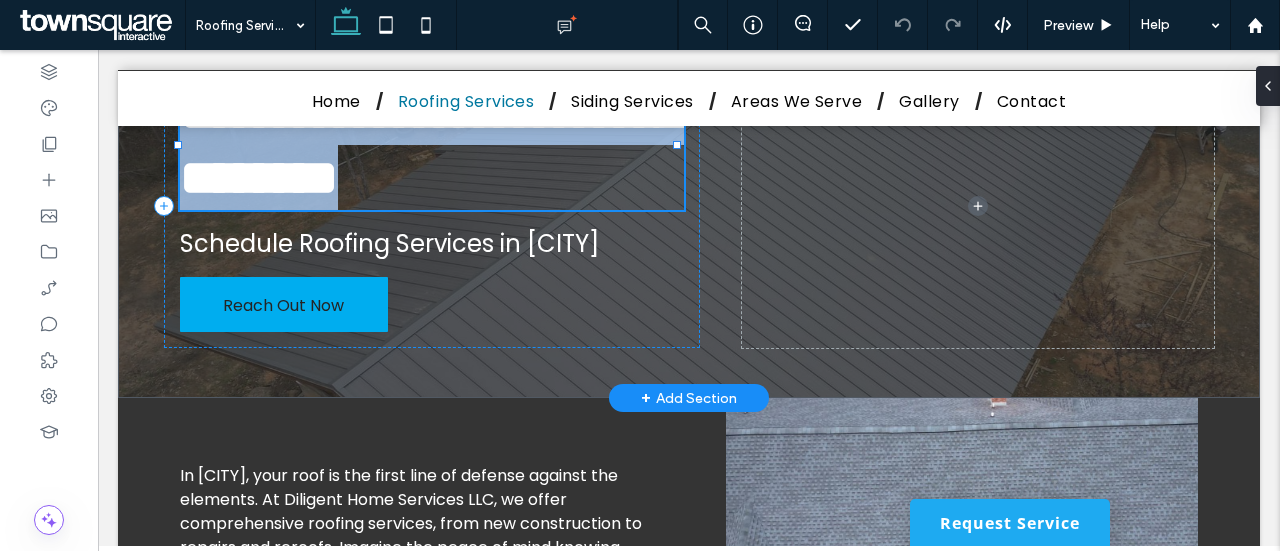 type on "*******" 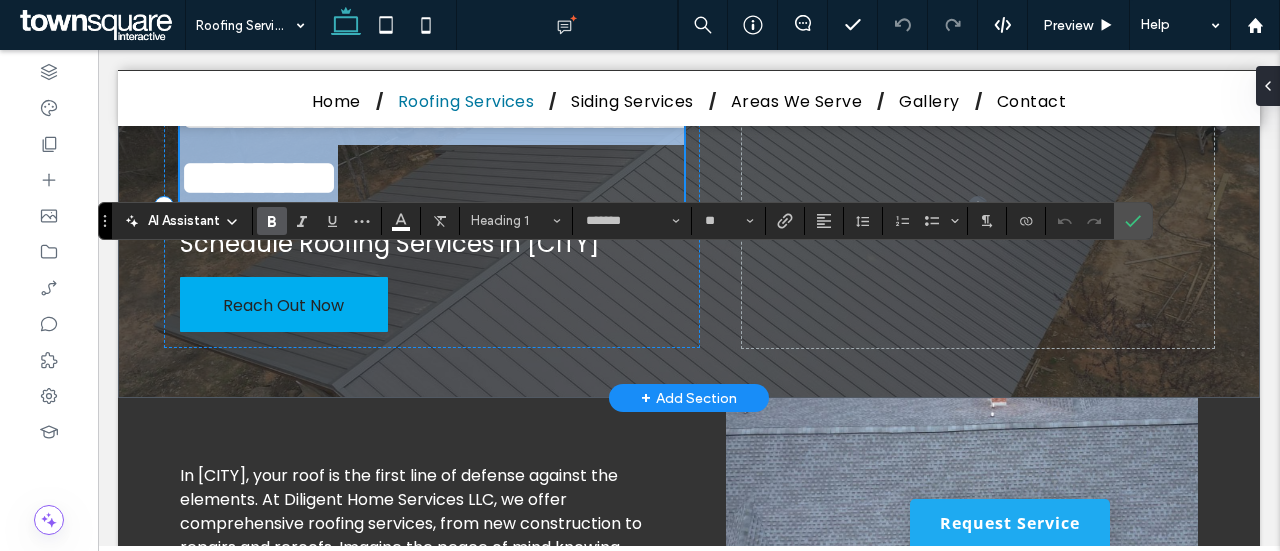 scroll, scrollTop: 16, scrollLeft: 0, axis: vertical 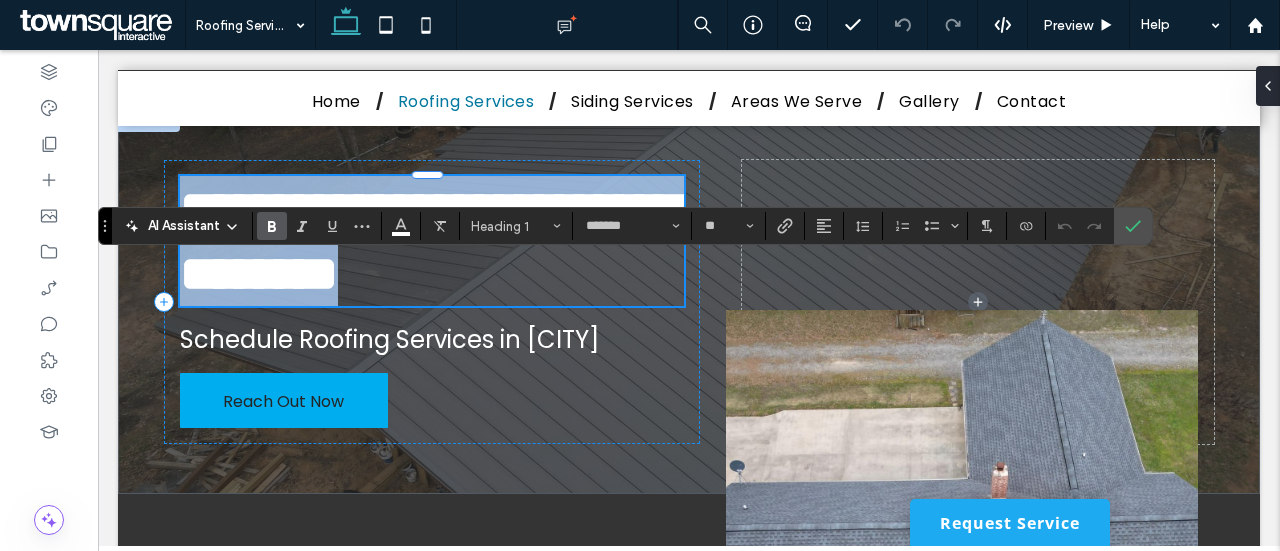 click on "**********" at bounding box center (429, 241) 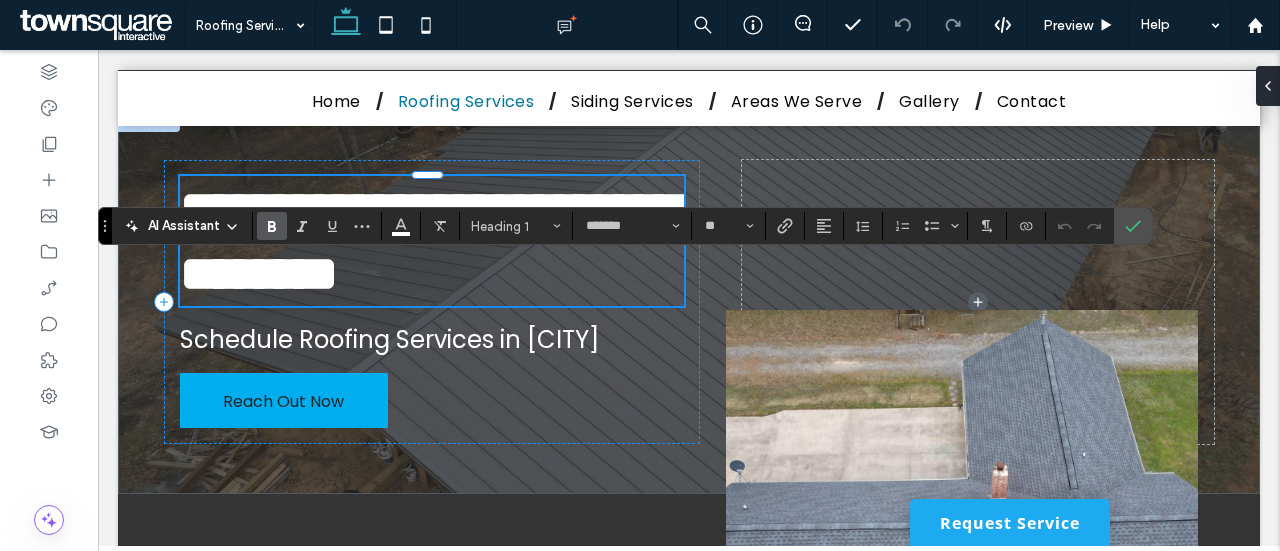 scroll, scrollTop: 2, scrollLeft: 0, axis: vertical 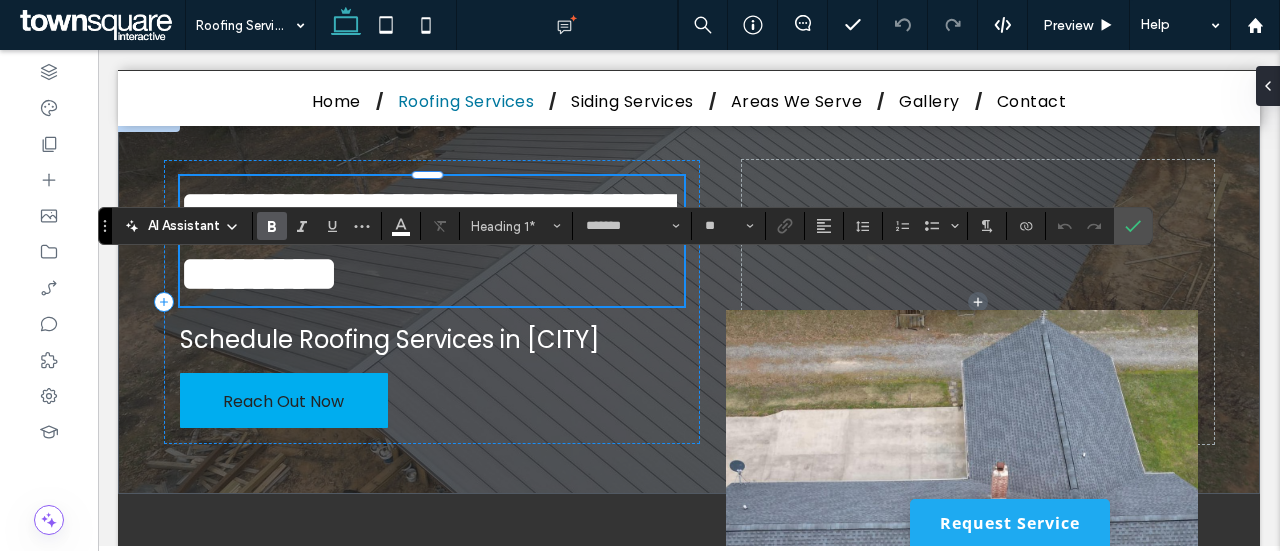 type 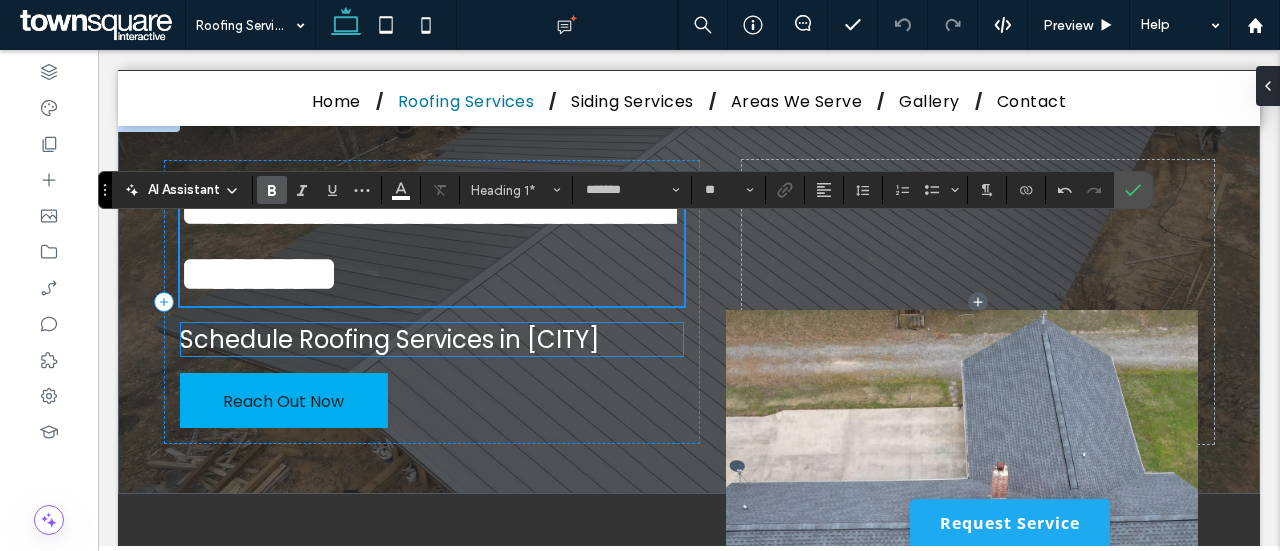 scroll, scrollTop: 52, scrollLeft: 0, axis: vertical 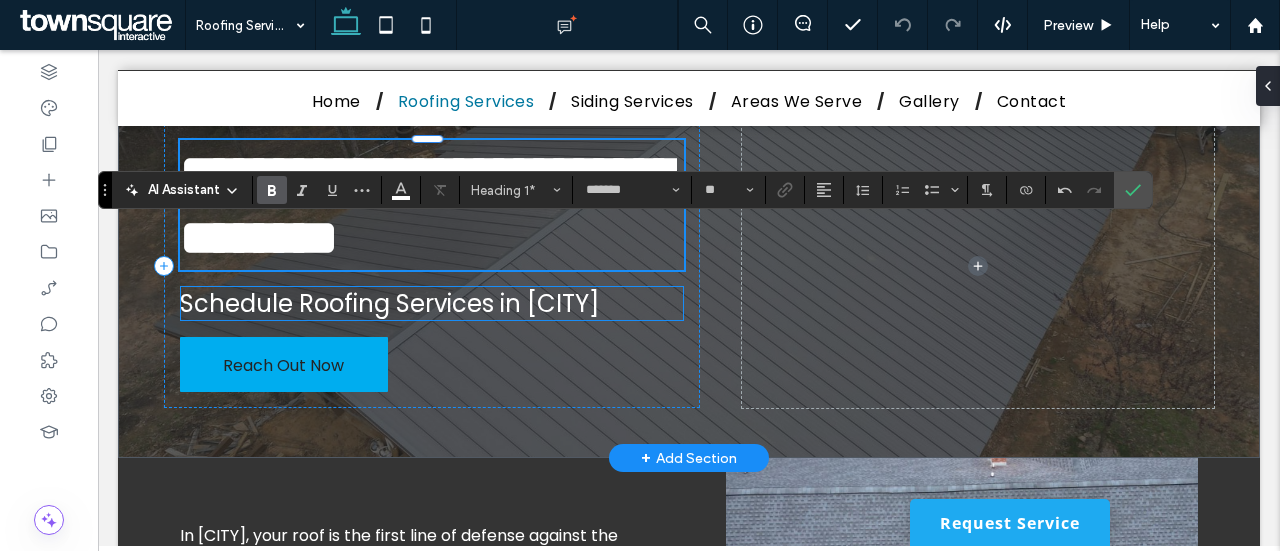 click on "Schedule Roofing Services in [CITY]" at bounding box center (389, 303) 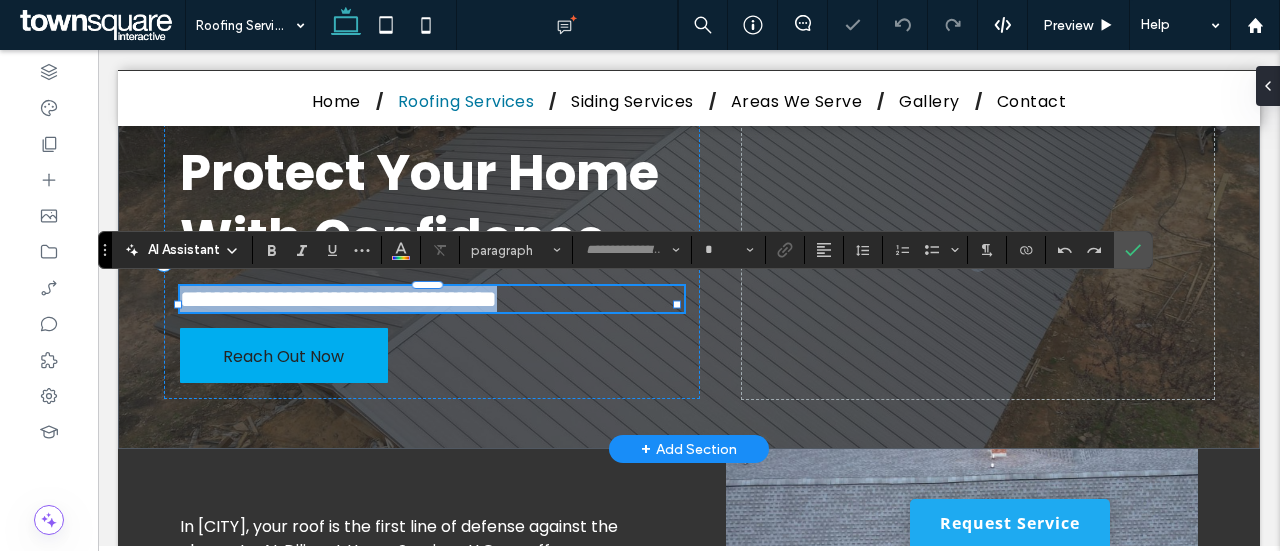 type on "*******" 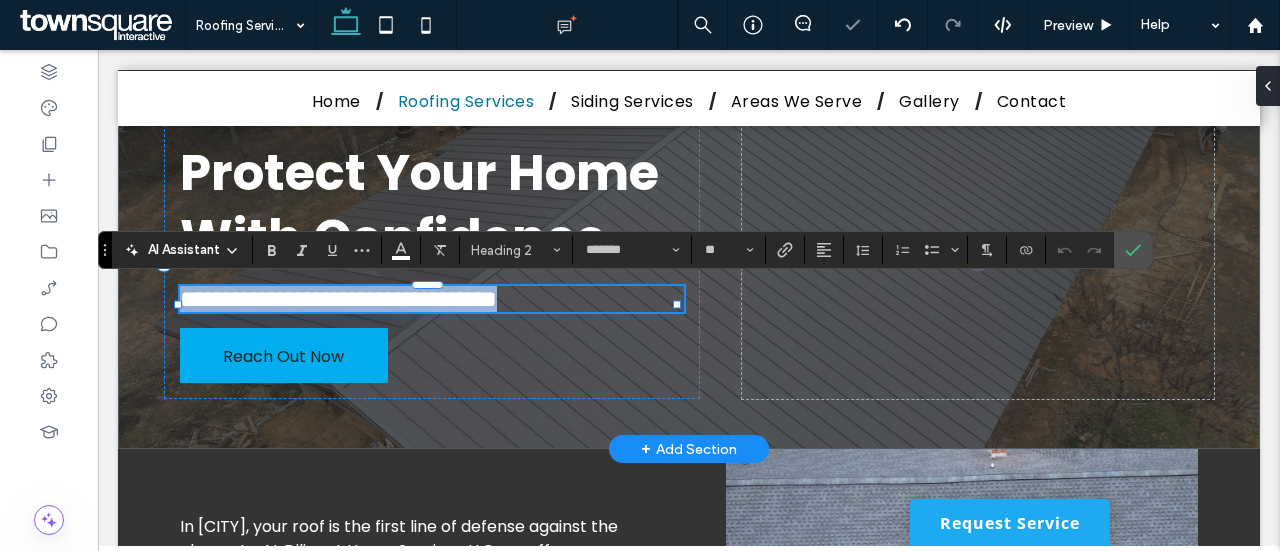 type 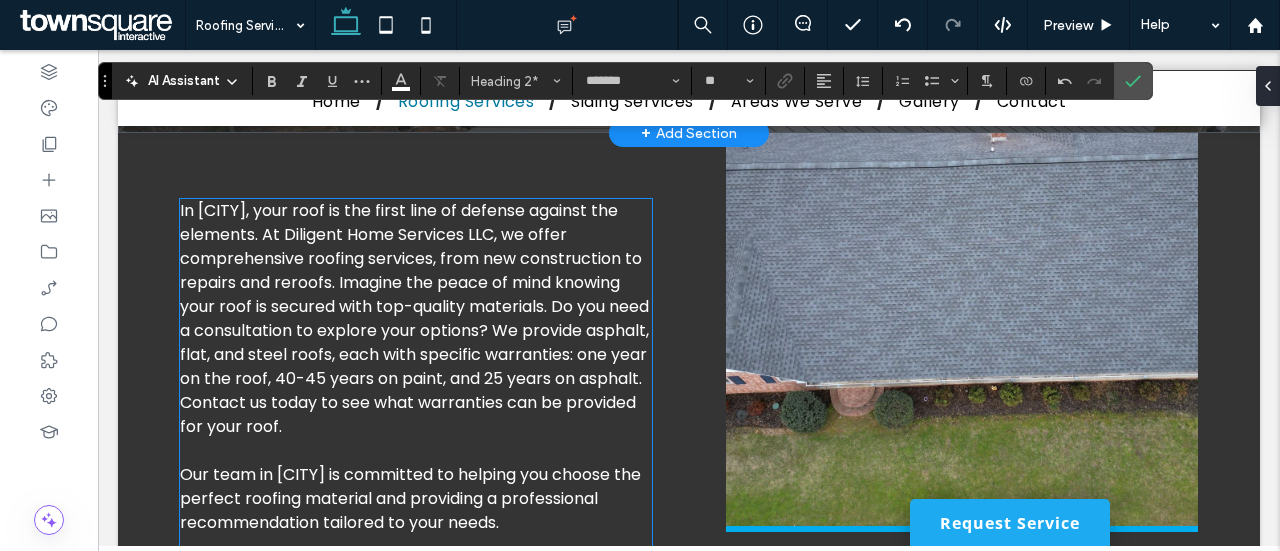 click on "In [CITY], your roof is the first line of defense against the elements. At Diligent Home Services LLC, we offer comprehensive roofing services, from new construction to repairs and reroofs. Imagine the peace of mind knowing your roof is secured with top-quality materials. Do you need a consultation to explore your options? We provide asphalt, flat, and steel roofs, each with specific warranties: one year on the roof, 40-45 years on paint, and 25 years on asphalt. Contact us today to see what warranties can be provided for your roof." at bounding box center [414, 318] 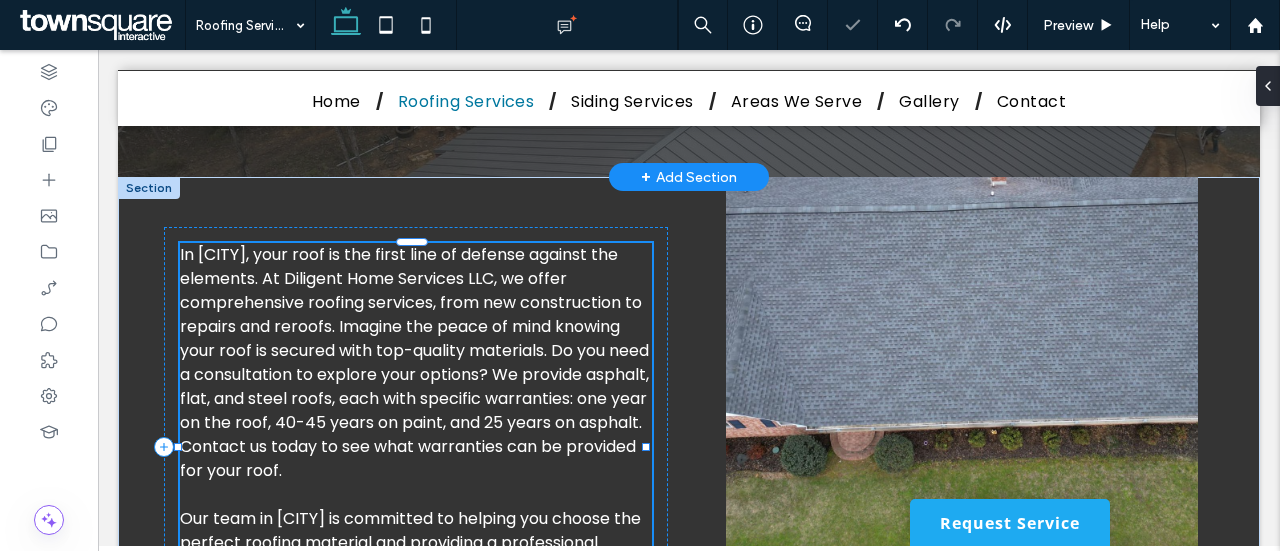 click on "In [CITY], your roof is the first line of defense against the elements. At Diligent Home Services LLC, we offer comprehensive roofing services, from new construction to repairs and reroofs. Imagine the peace of mind knowing your roof is secured with top-quality materials. Do you need a consultation to explore your options? We provide asphalt, flat, and steel roofs, each with specific warranties: one year on the roof, 40-45 years on paint, and 25 years on asphalt. Contact us today to see what warranties can be provided for your roof. Our team in [CITY] is committed to helping you choose the perfect roofing material and providing a professional recommendation tailored to your needs. Book your roofing consultation today to secure your home’s future." at bounding box center [416, 447] 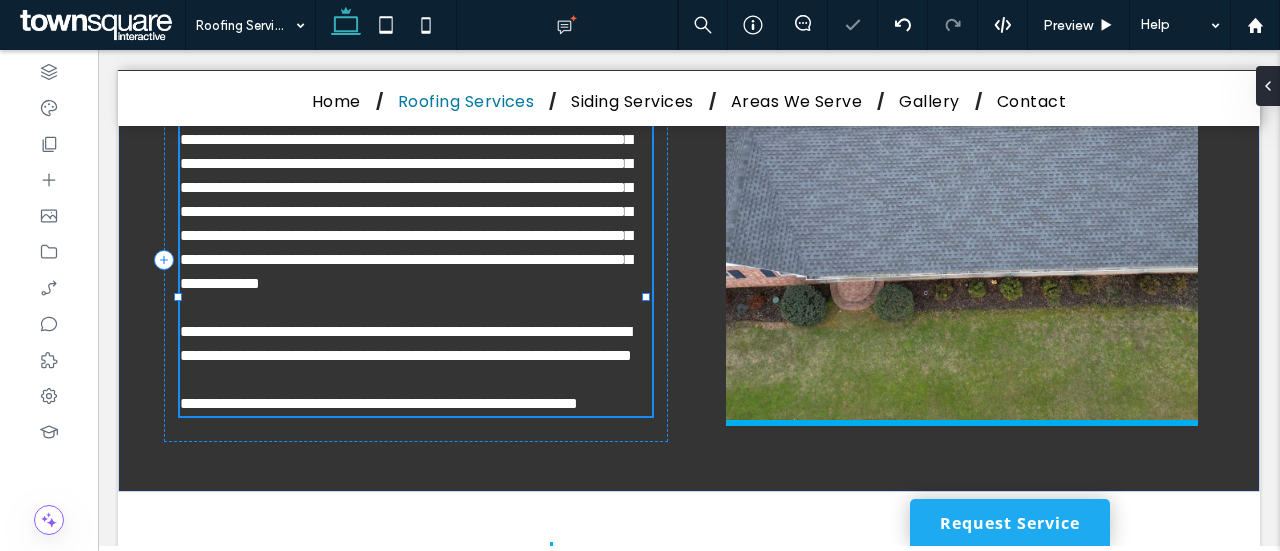 type on "*******" 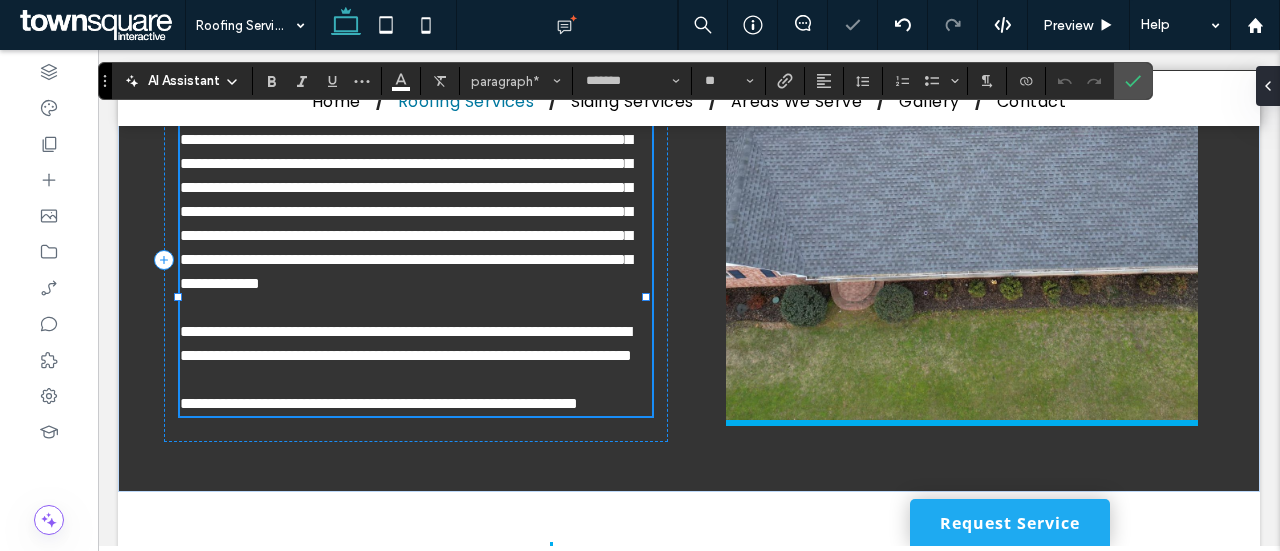 scroll, scrollTop: 389, scrollLeft: 0, axis: vertical 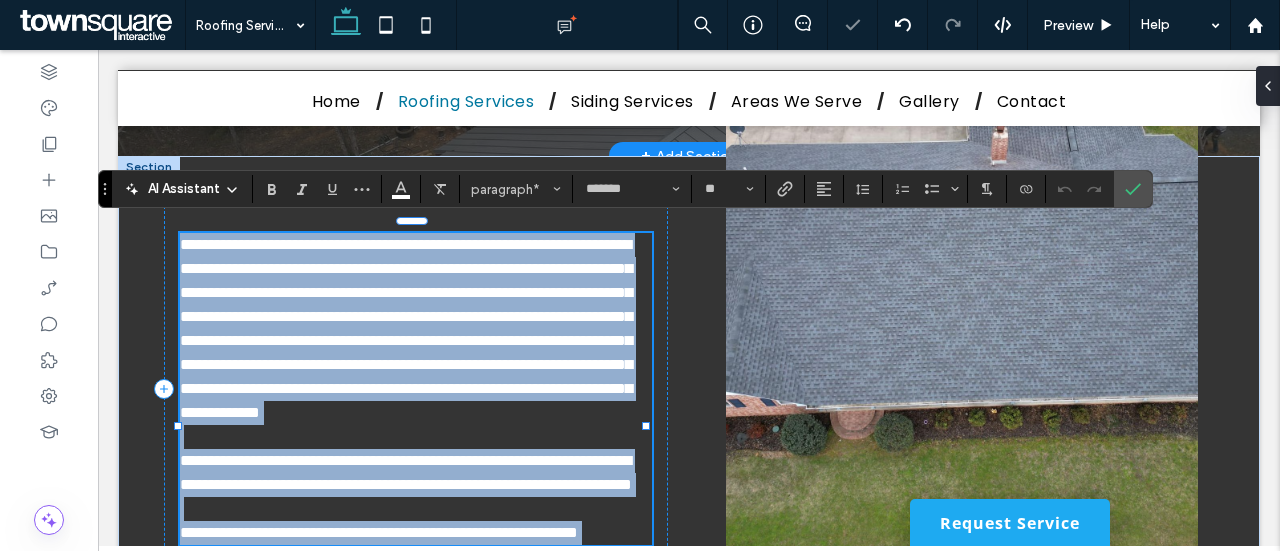 click on "**********" at bounding box center (406, 328) 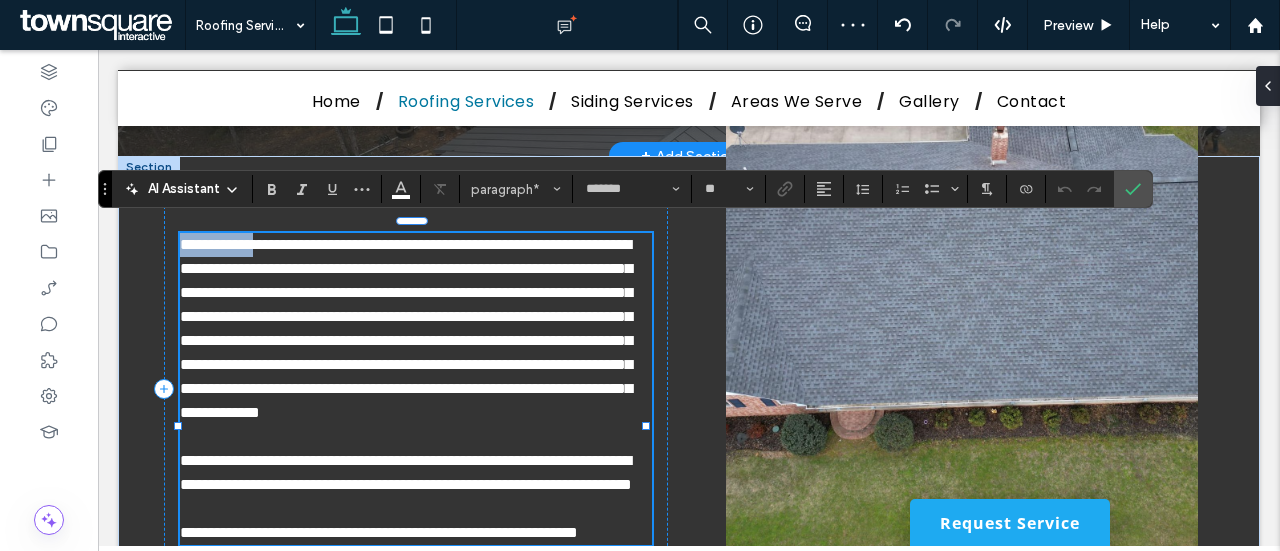 drag, startPoint x: 268, startPoint y: 240, endPoint x: 176, endPoint y: 245, distance: 92.13577 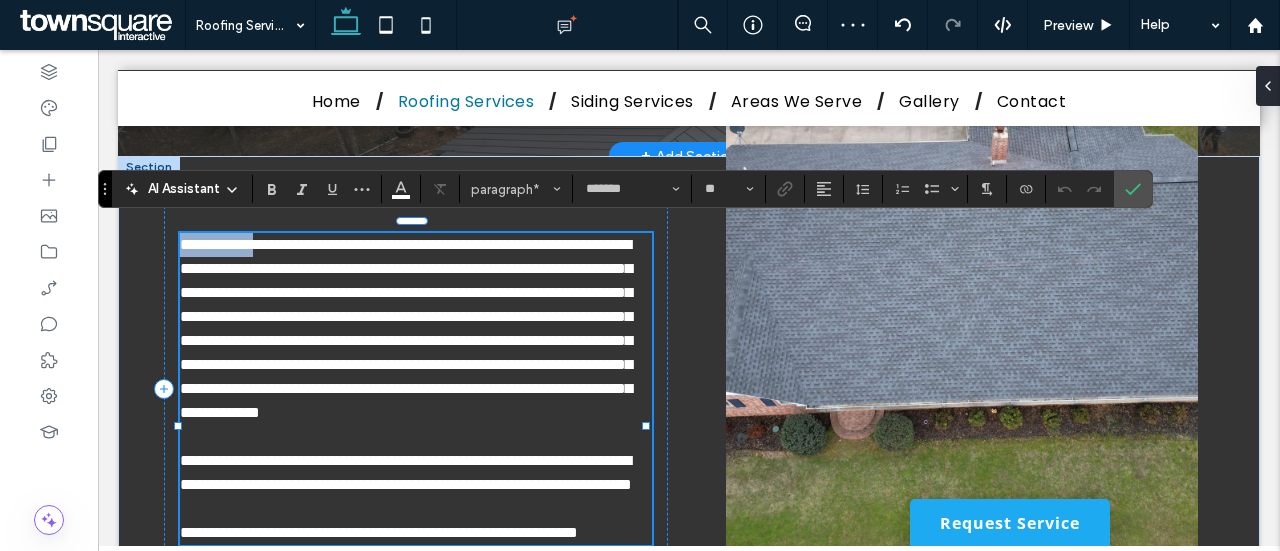 click on "**********" at bounding box center [416, 388] 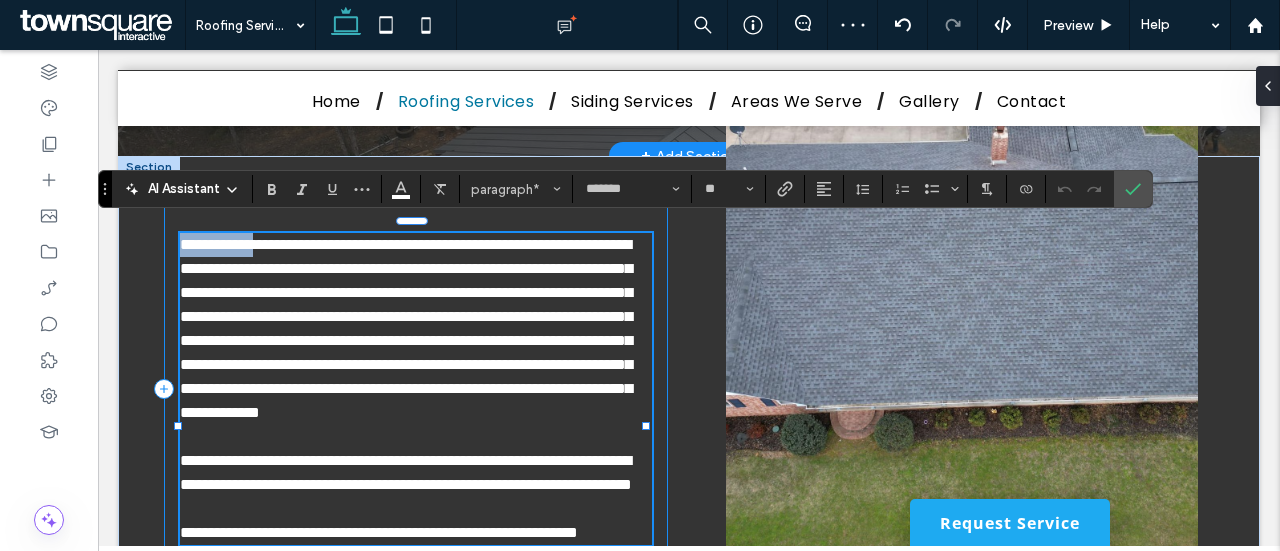 type 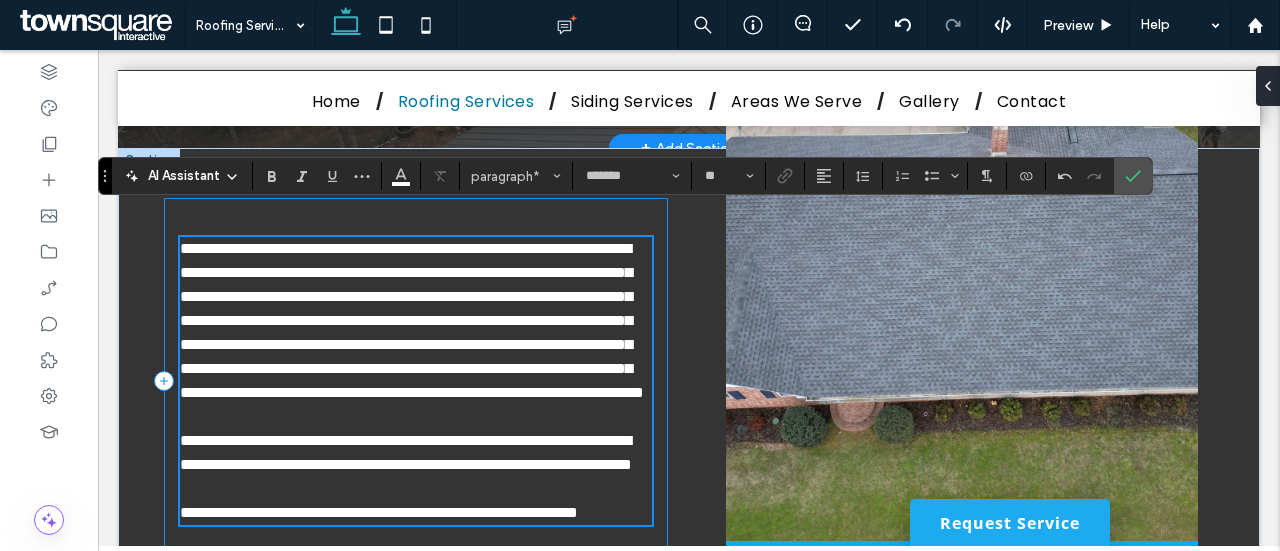 scroll, scrollTop: 403, scrollLeft: 0, axis: vertical 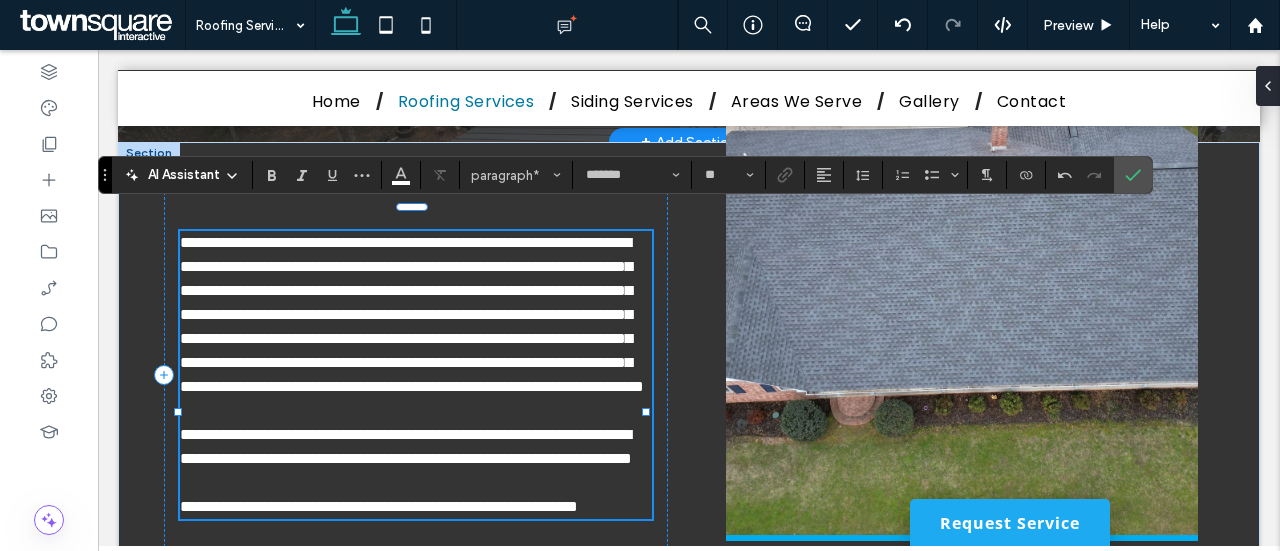 click on "**********" at bounding box center (412, 314) 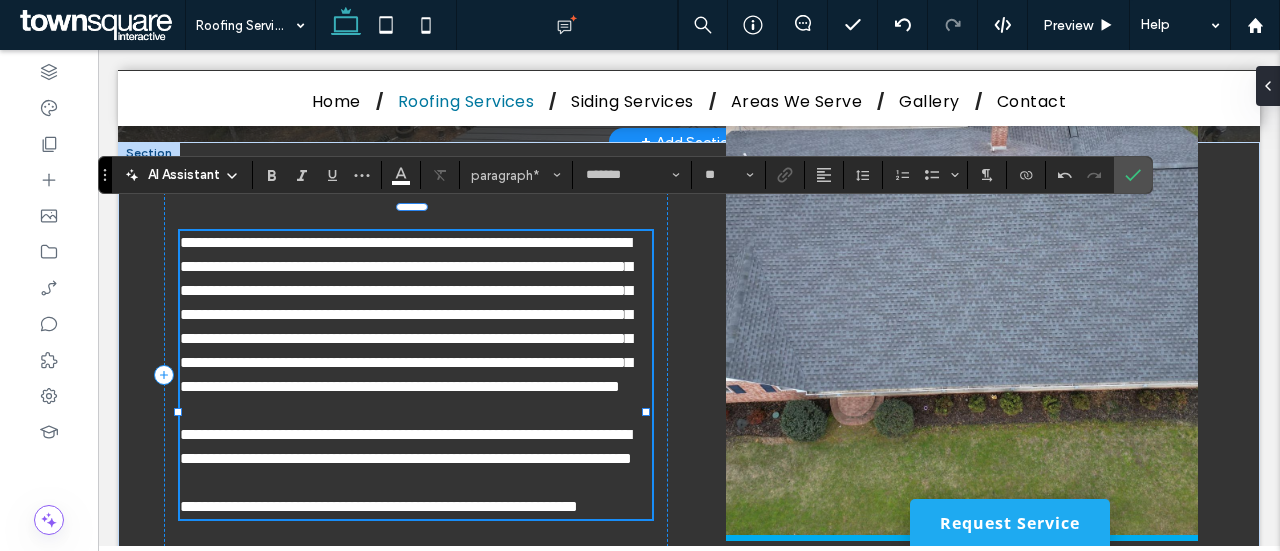 click on "**********" at bounding box center (406, 314) 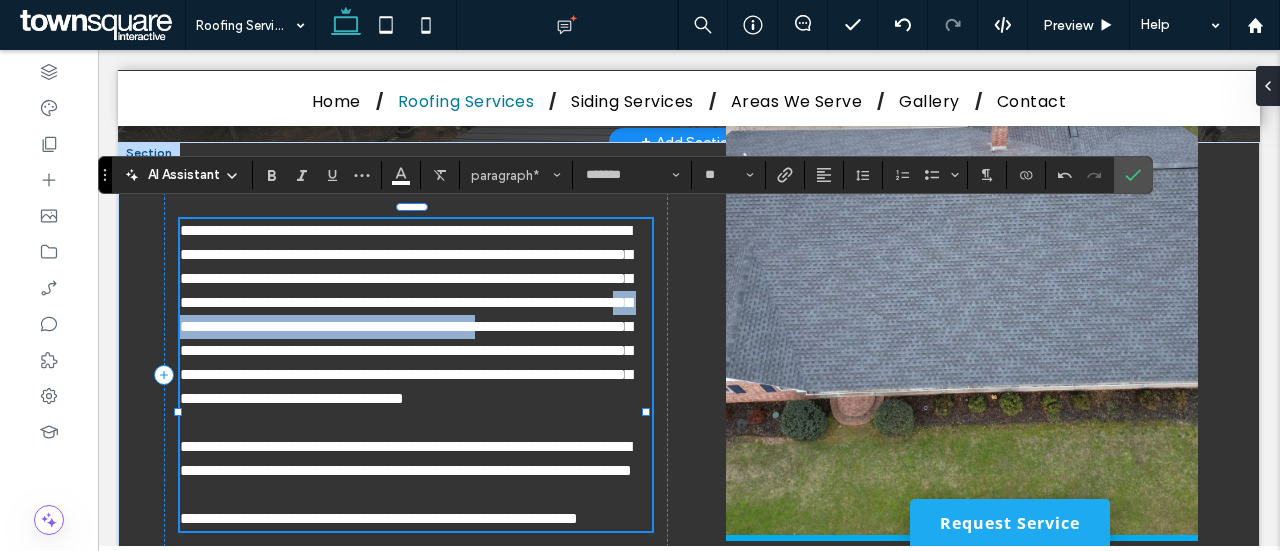 drag, startPoint x: 262, startPoint y: 337, endPoint x: 248, endPoint y: 358, distance: 25.23886 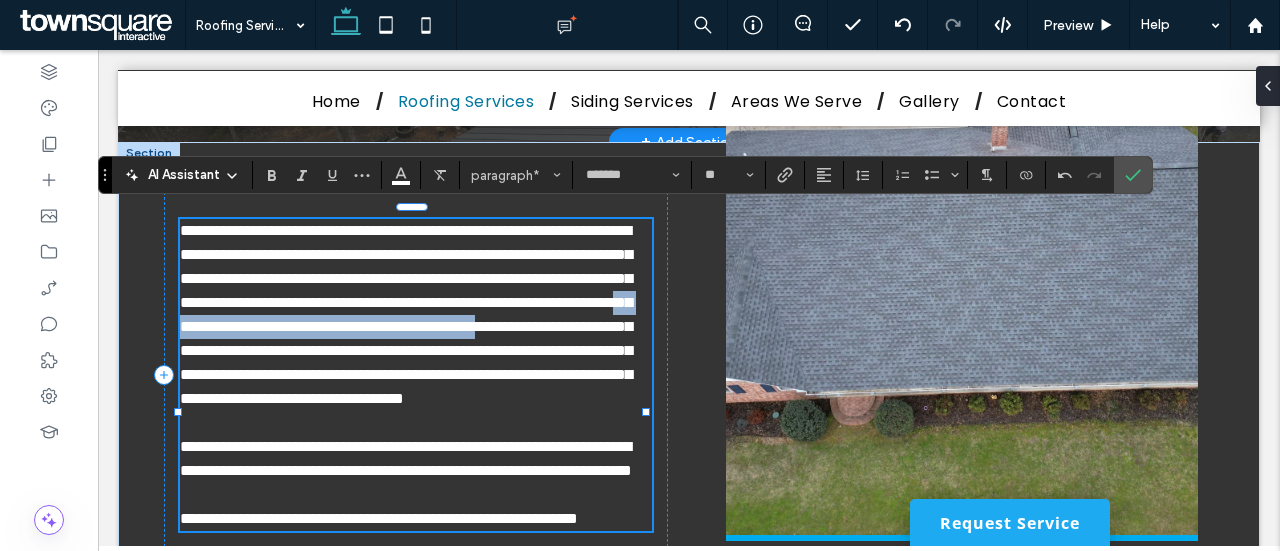 click on "**********" at bounding box center [406, 314] 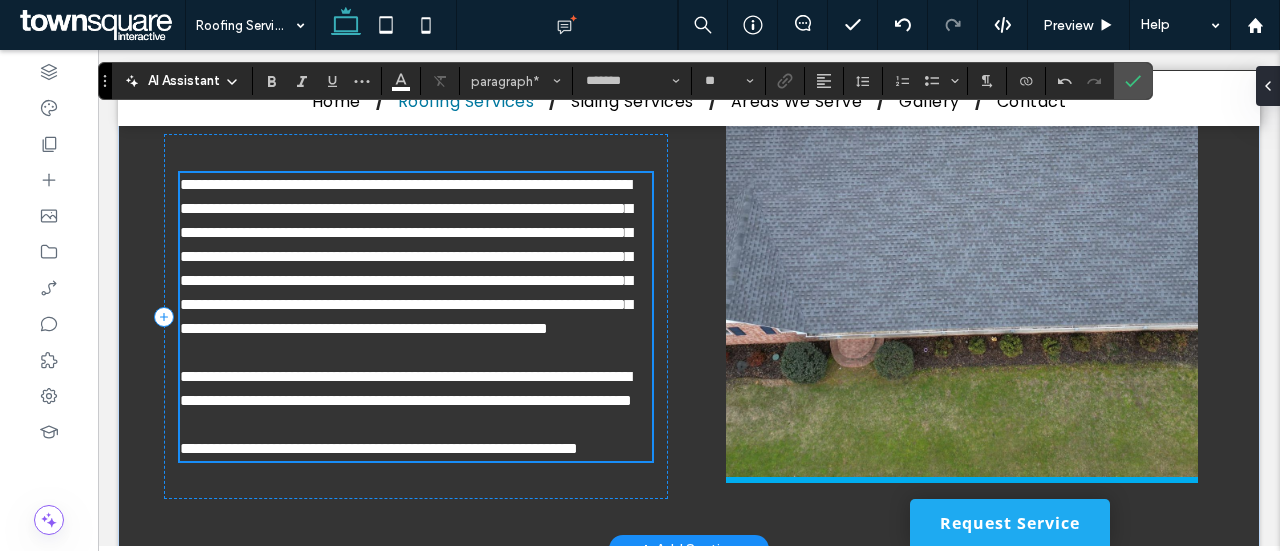 scroll, scrollTop: 519, scrollLeft: 0, axis: vertical 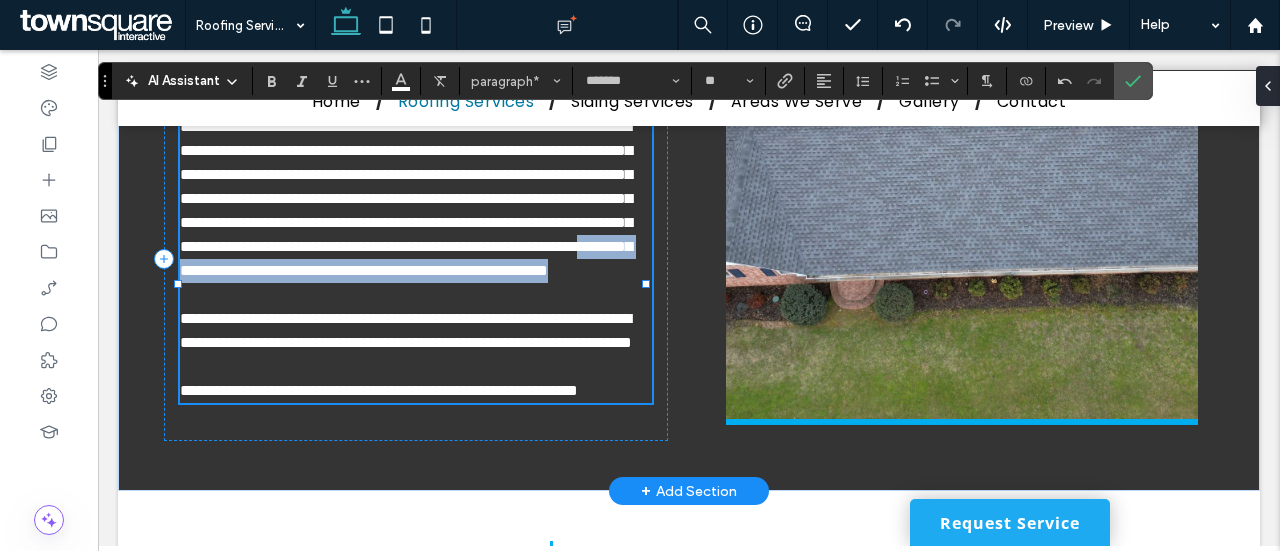 drag, startPoint x: 452, startPoint y: 277, endPoint x: 602, endPoint y: 293, distance: 150.85092 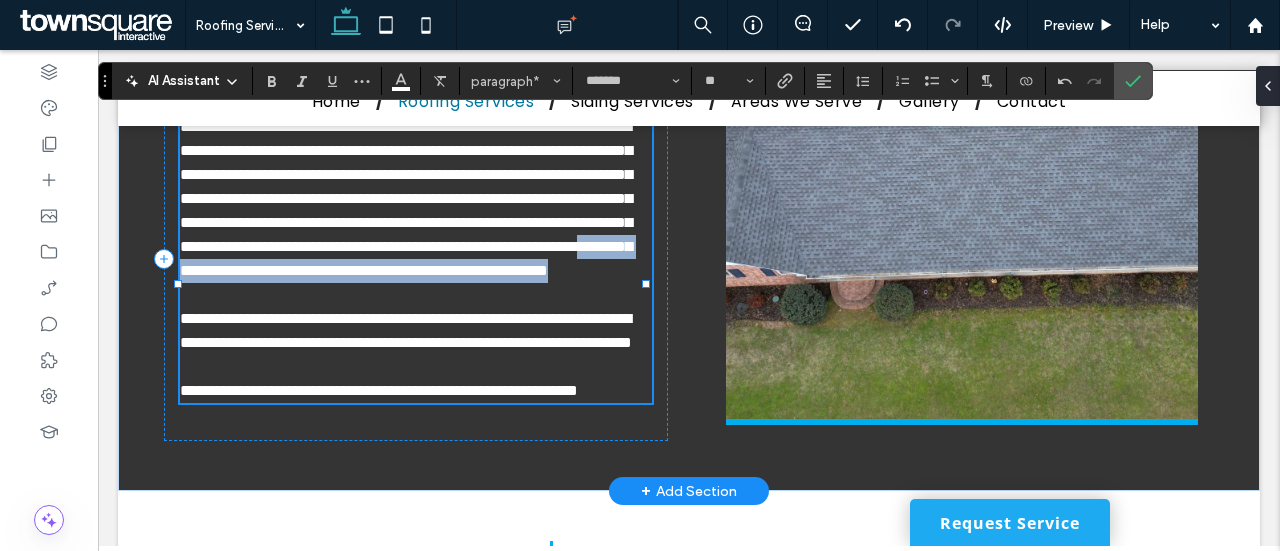 click on "**********" at bounding box center [416, 199] 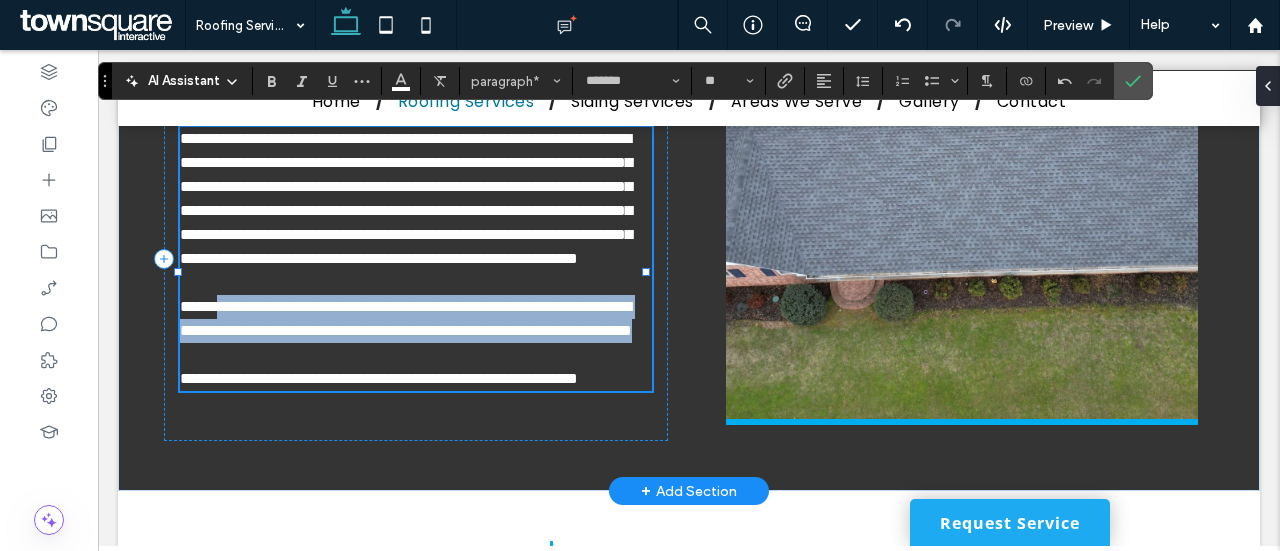 drag, startPoint x: 273, startPoint y: 361, endPoint x: 222, endPoint y: 318, distance: 66.70832 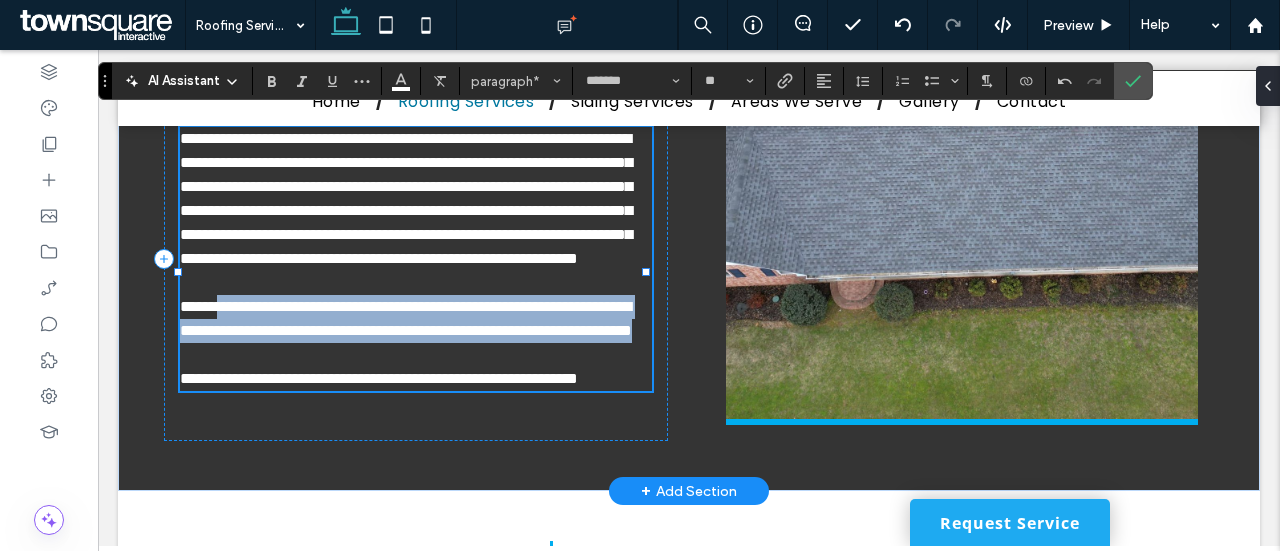 click on "**********" at bounding box center (416, 319) 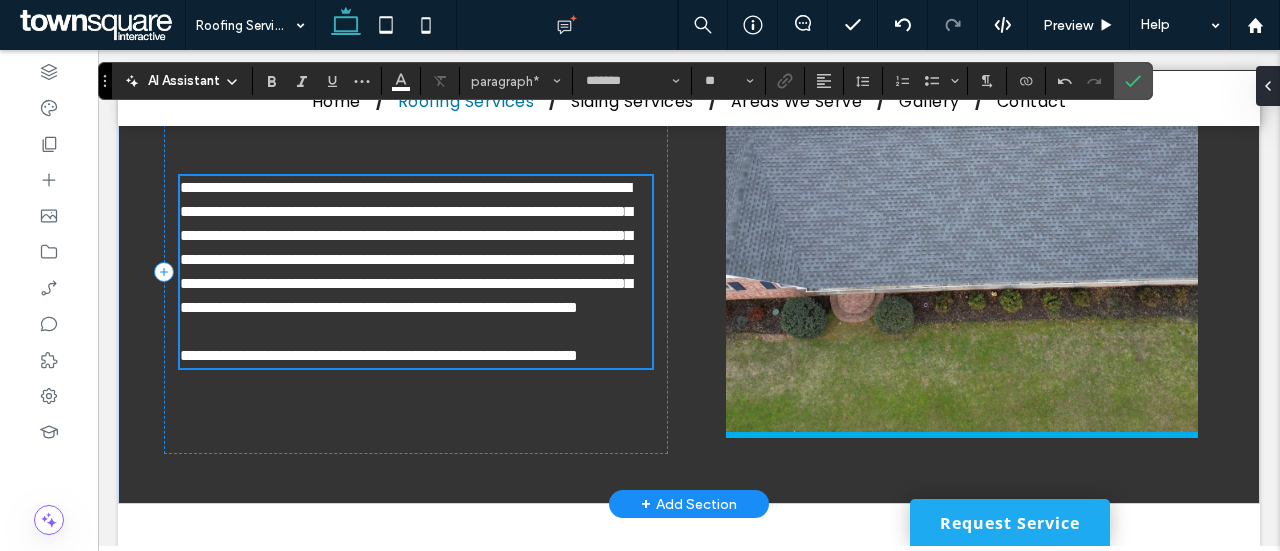 scroll, scrollTop: 505, scrollLeft: 0, axis: vertical 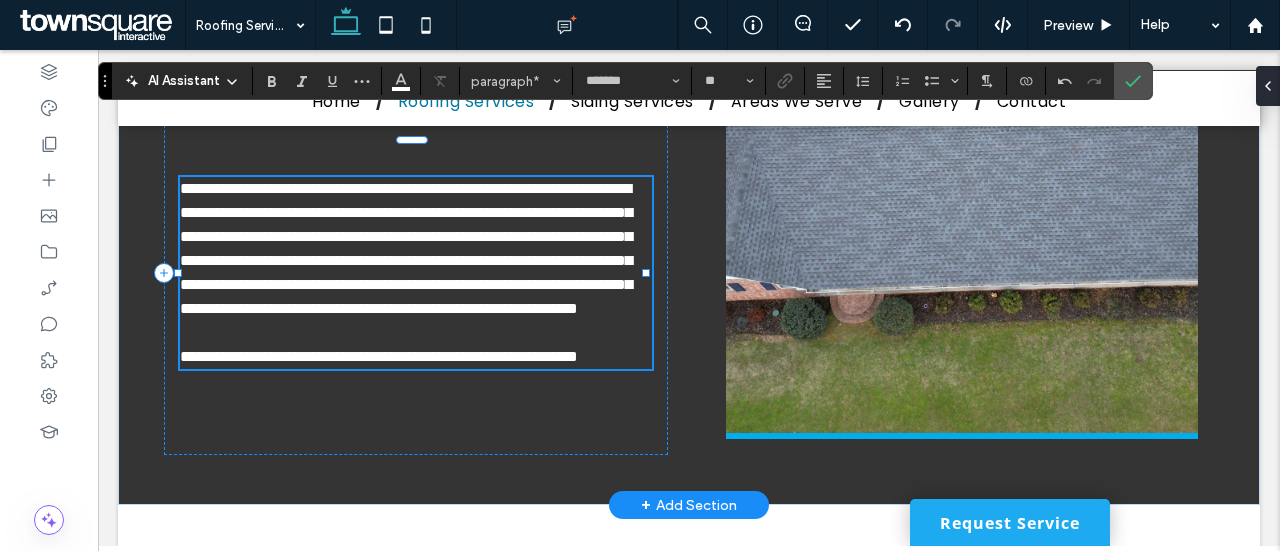 click on "**********" at bounding box center [379, 356] 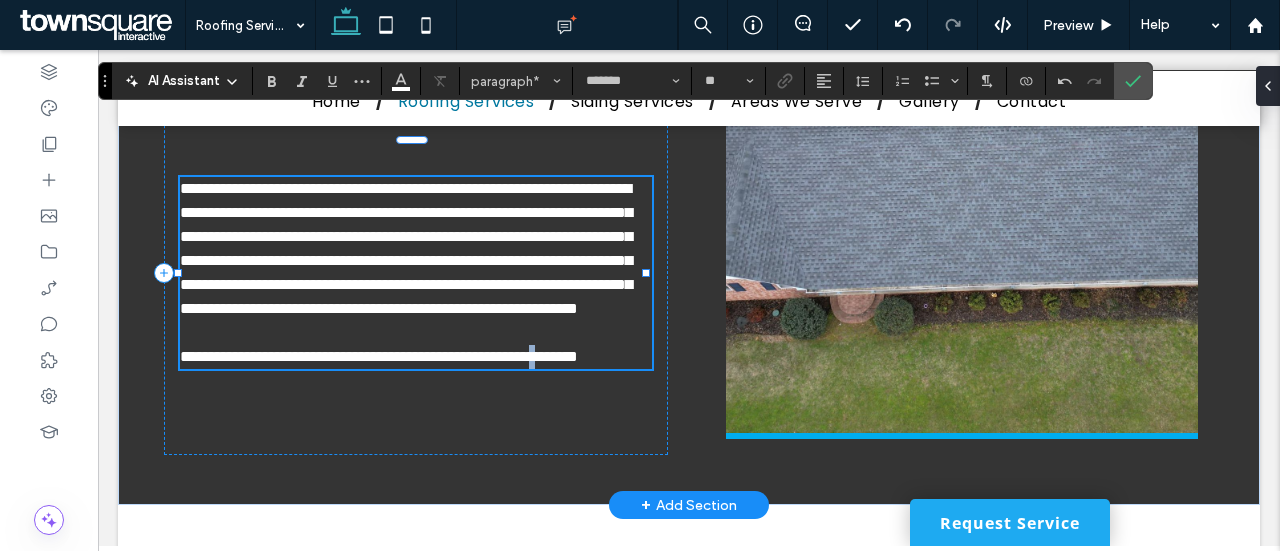 click on "**********" at bounding box center [379, 356] 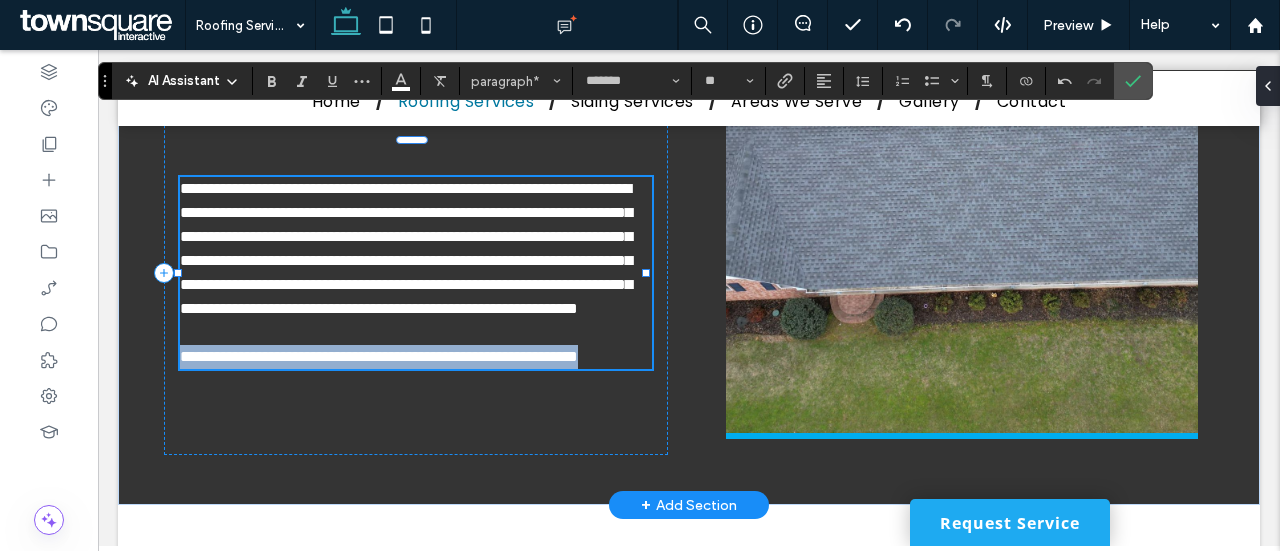 click on "**********" at bounding box center (379, 356) 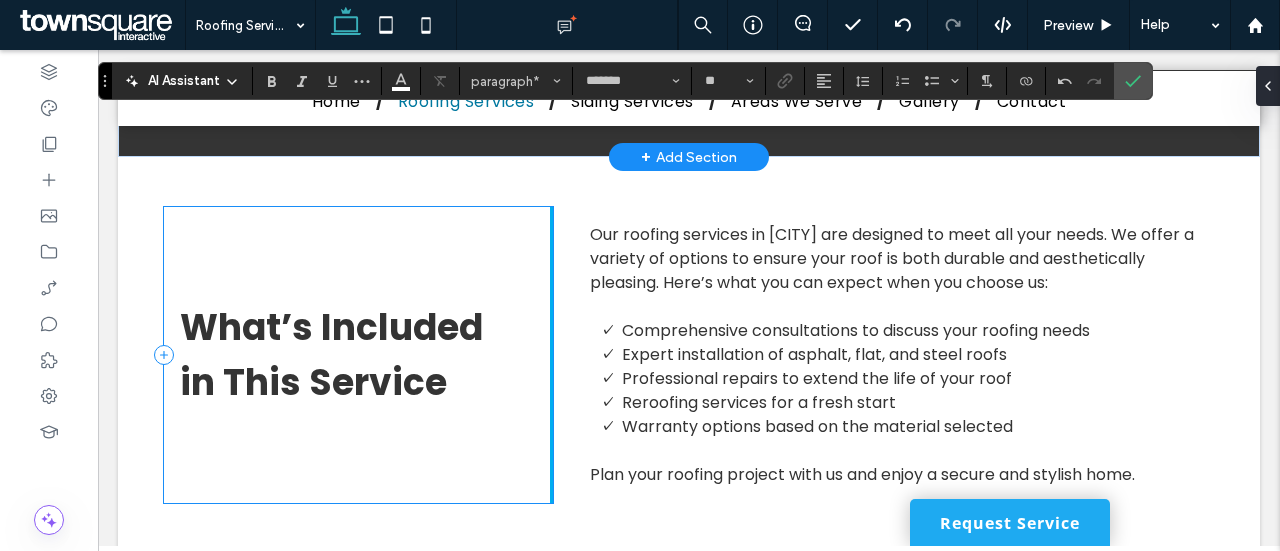 scroll, scrollTop: 879, scrollLeft: 0, axis: vertical 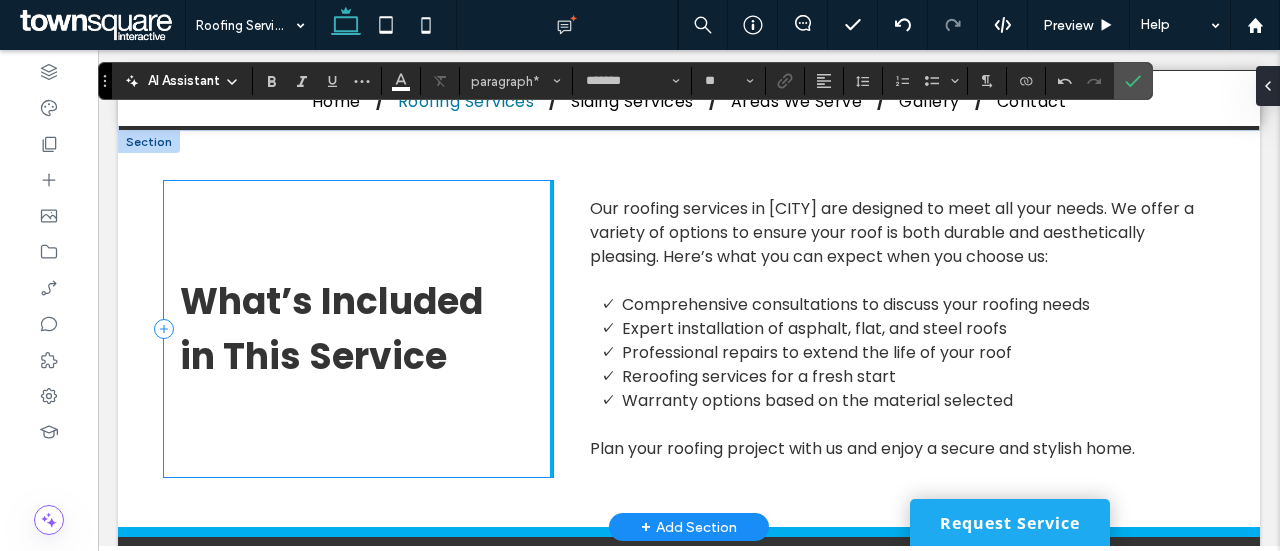 click on "What’s Included in This Service" at bounding box center [331, 329] 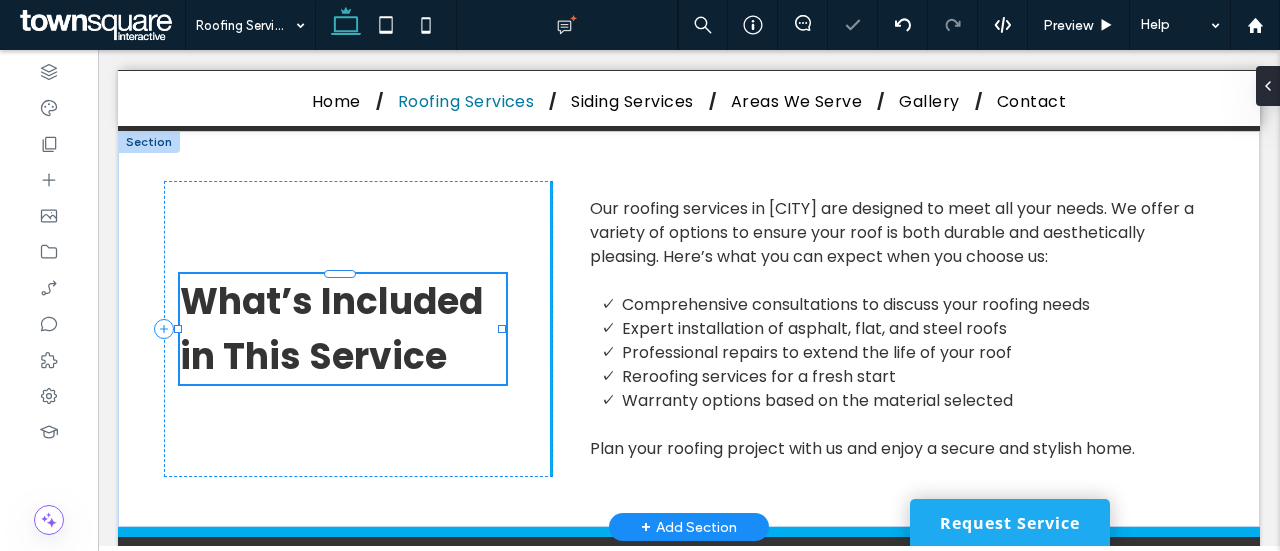 click on "What’s Included in This Service" at bounding box center [343, 329] 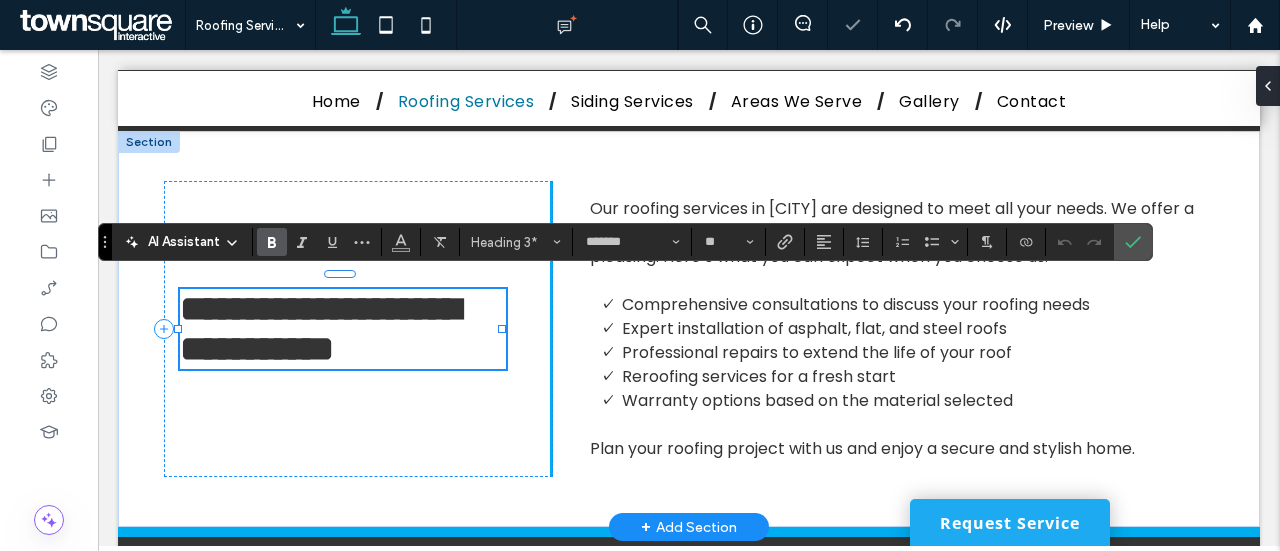 click on "**********" at bounding box center [320, 329] 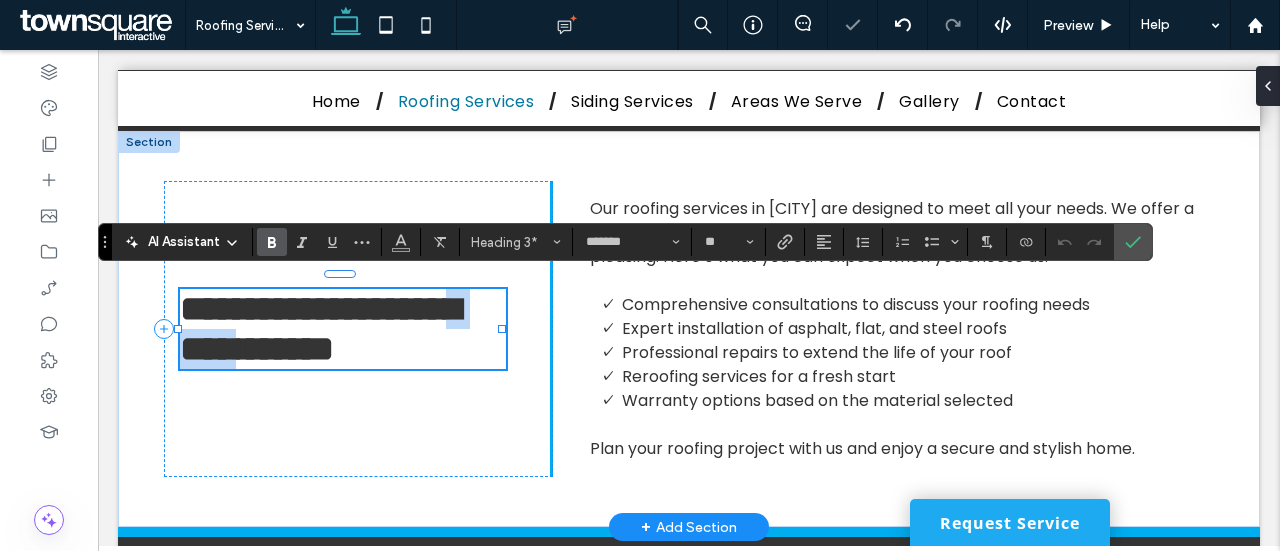 type 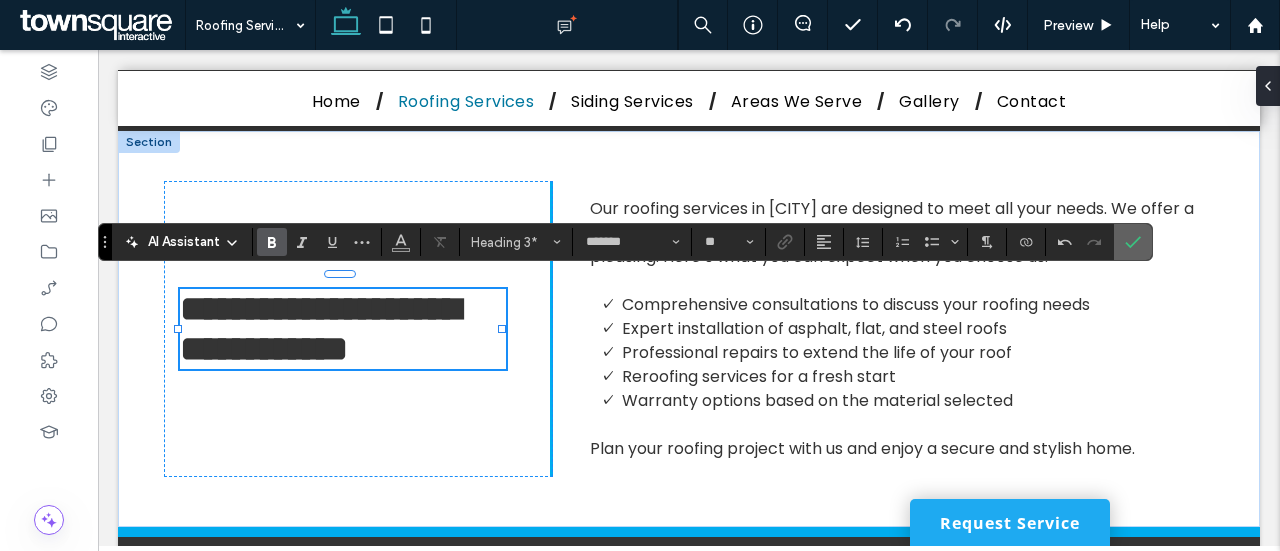 click at bounding box center [1133, 242] 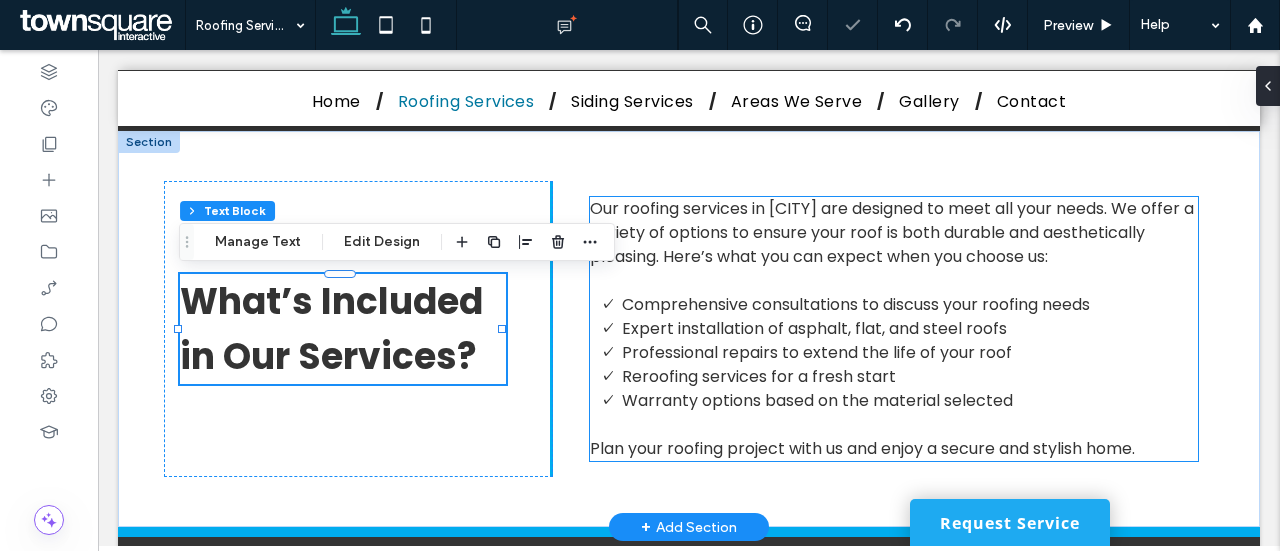 click on "Our roofing services in [CITY] are designed to meet all your needs. We offer a variety of options to ensure your roof is both durable and aesthetically pleasing. Here’s what you can expect when you choose us:" at bounding box center (892, 232) 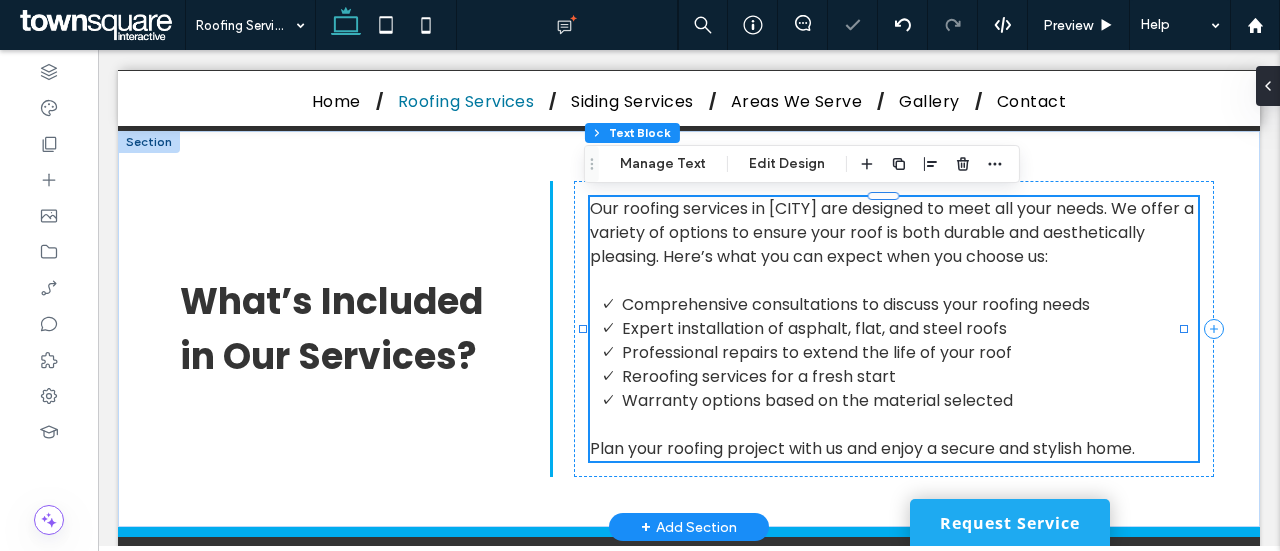 click on "Our roofing services in [CITY] are designed to meet all your needs. We offer a variety of options to ensure your roof is both durable and aesthetically pleasing. Here’s what you can expect when you choose us:   Comprehensive consultations to discuss your roofing needs Expert installation of asphalt, flat, and steel roofs Professional repairs to extend the life of your roof Reroofing services for a fresh start Warranty options based on the material selected
Plan your roofing project with us and enjoy a secure and stylish home." at bounding box center (894, 329) 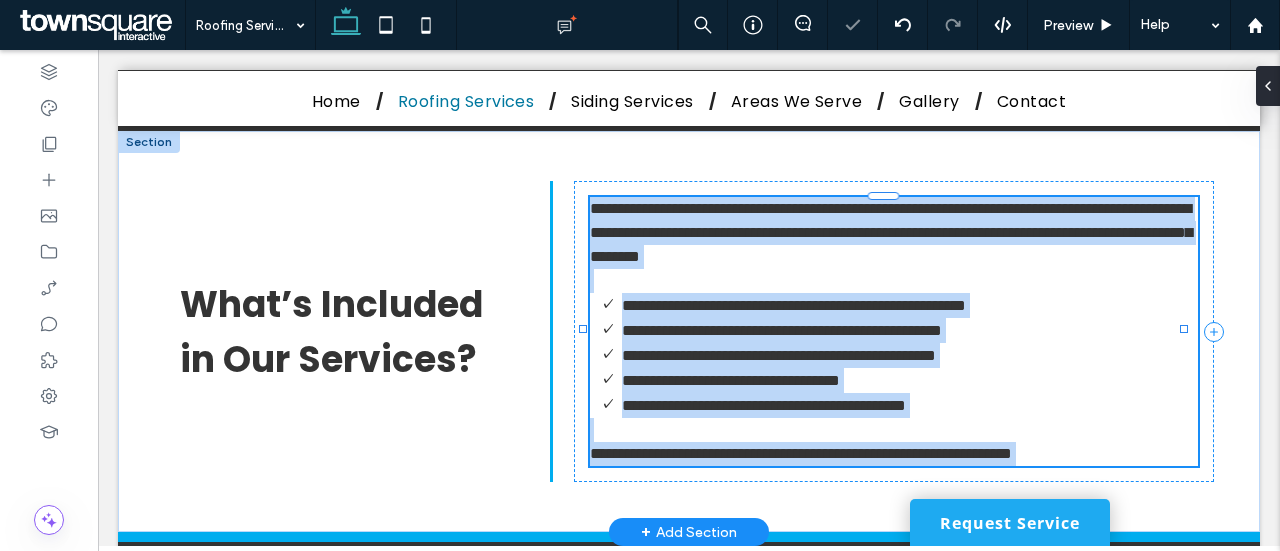 type on "*******" 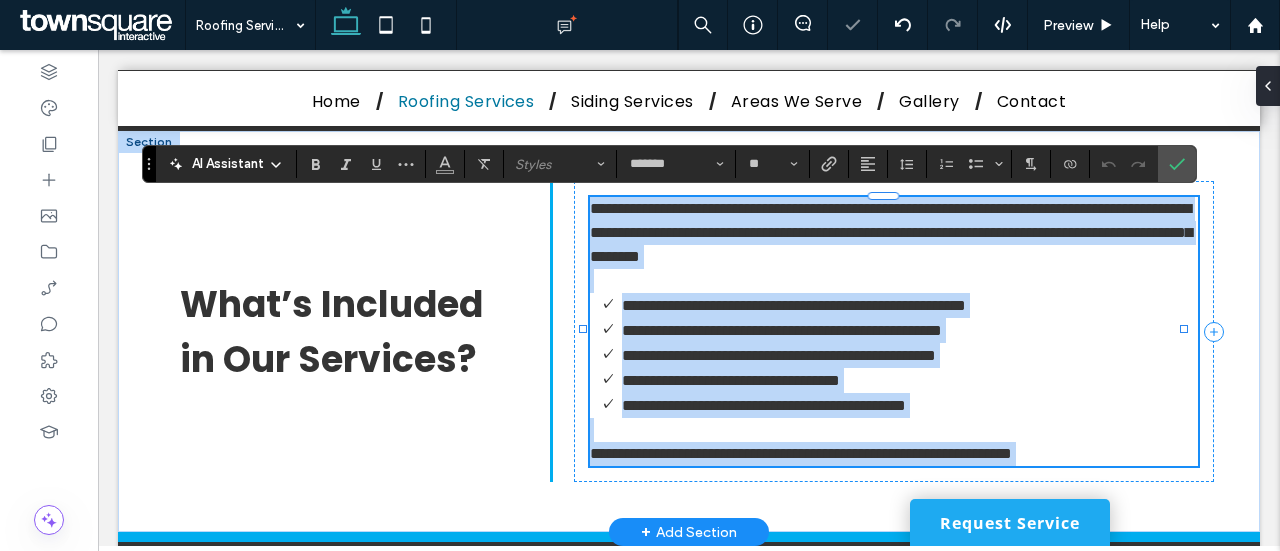 click on "**********" at bounding box center [891, 232] 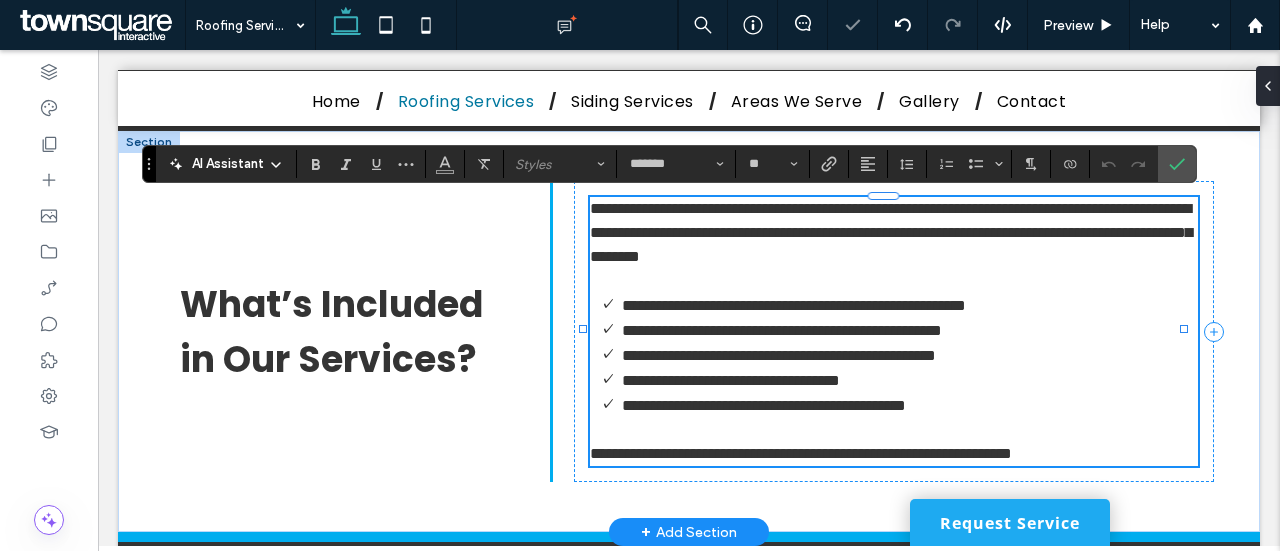 click on "**********" at bounding box center (891, 232) 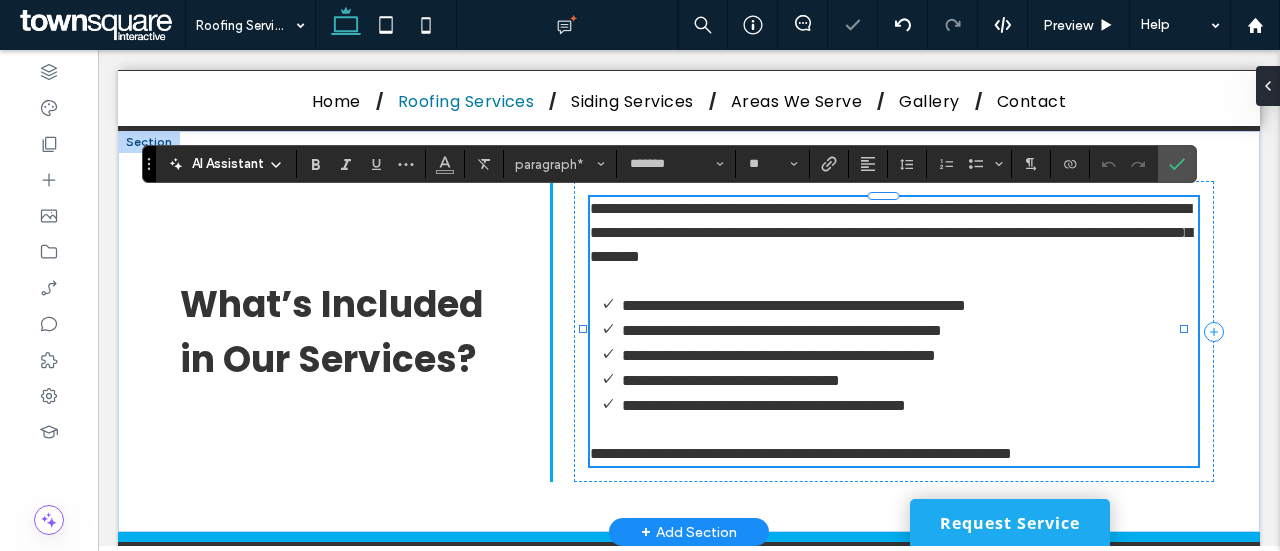 type 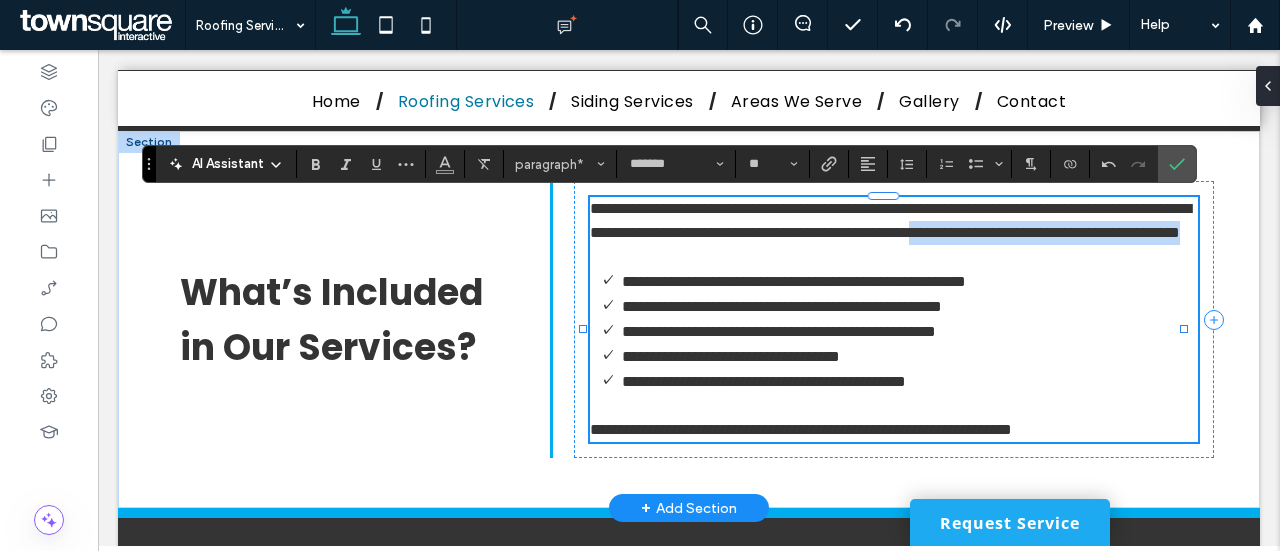 drag, startPoint x: 667, startPoint y: 261, endPoint x: 1053, endPoint y: 265, distance: 386.02072 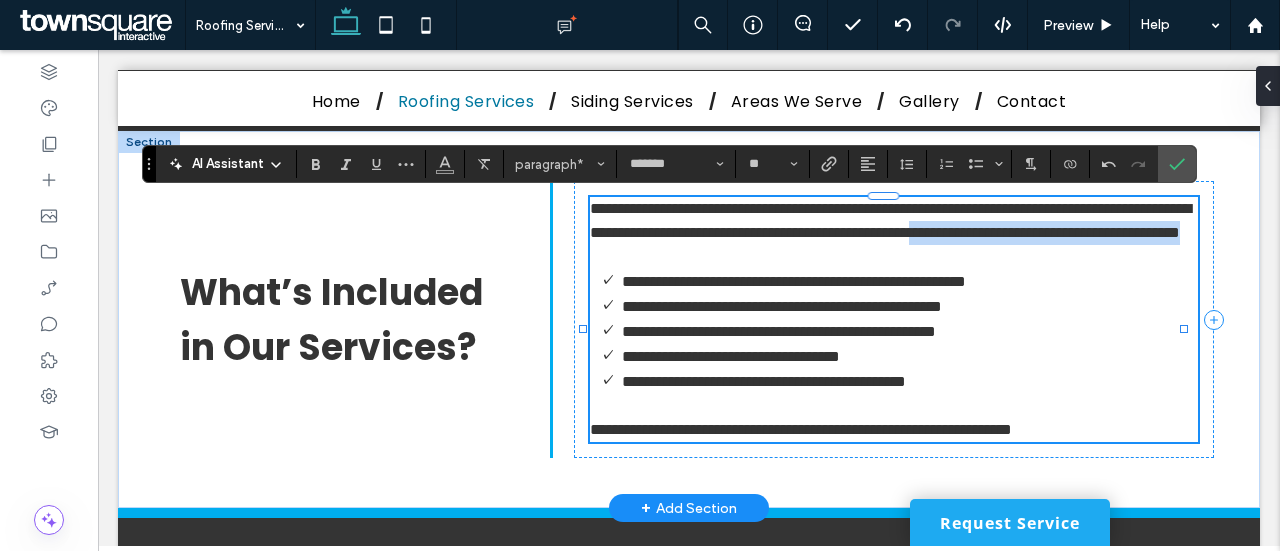click on "**********" at bounding box center [894, 233] 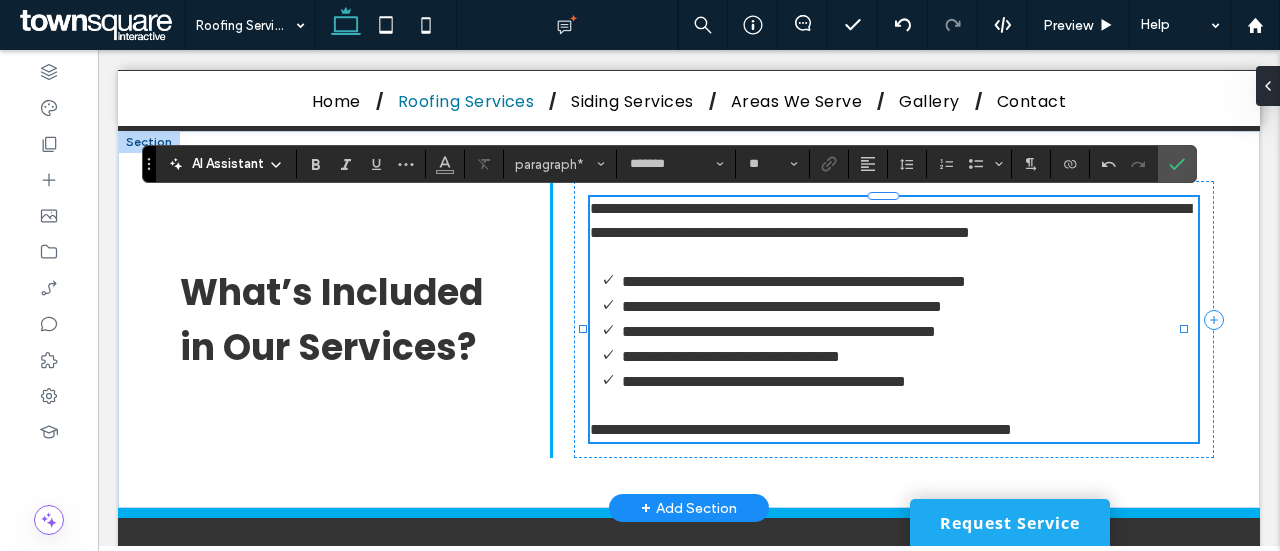 click on "**********" at bounding box center (779, 331) 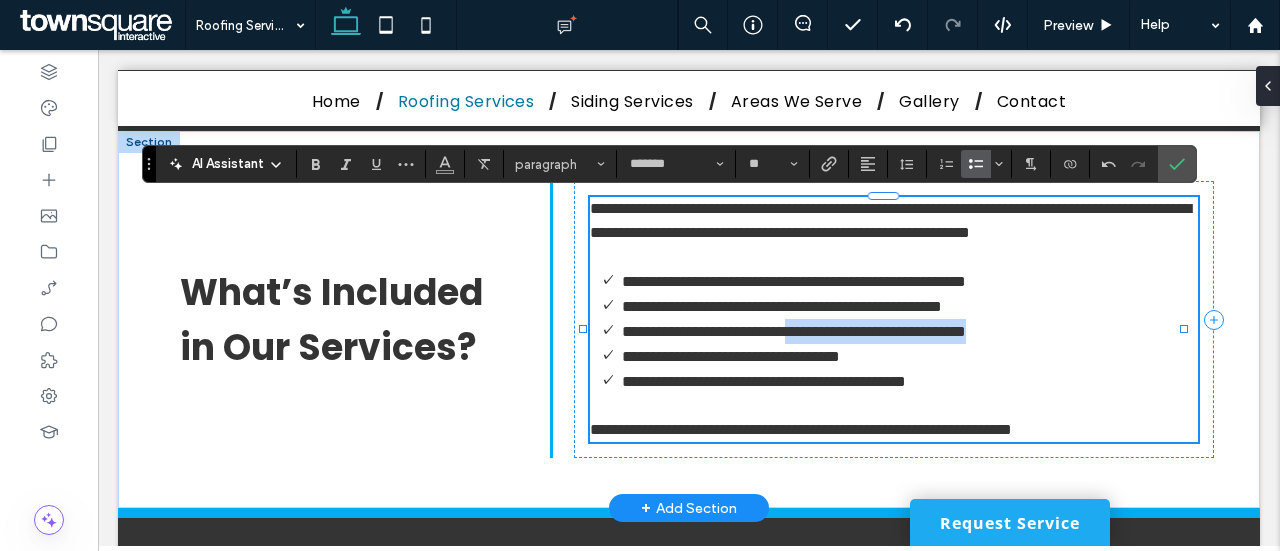 drag, startPoint x: 1052, startPoint y: 352, endPoint x: 817, endPoint y: 358, distance: 235.07658 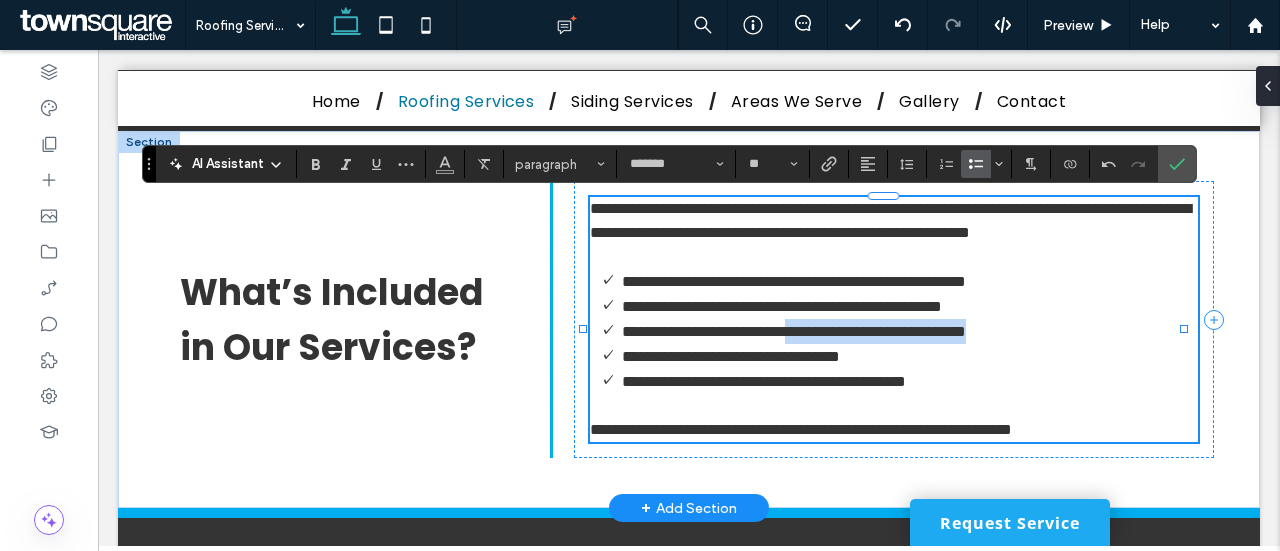click on "**********" at bounding box center [910, 331] 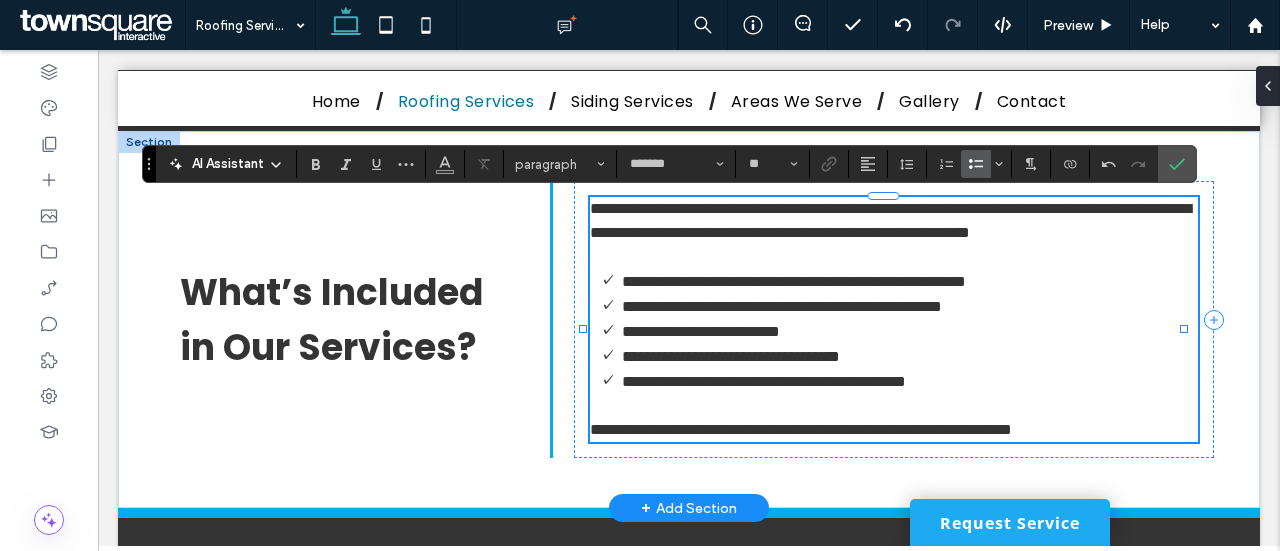 click on "**********" at bounding box center (764, 381) 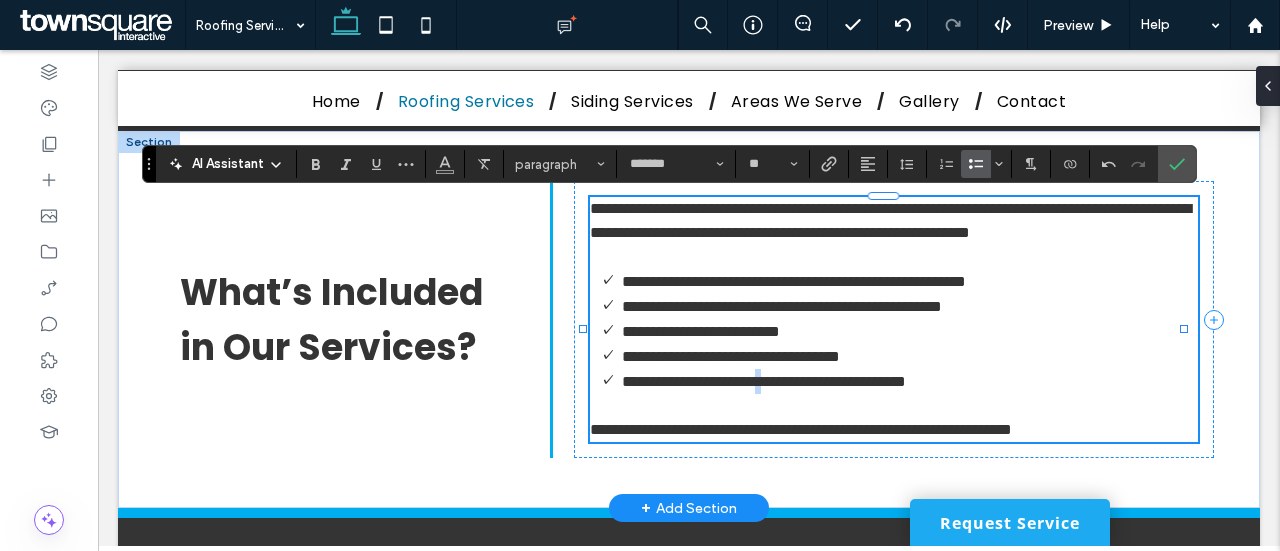 click on "**********" at bounding box center (764, 381) 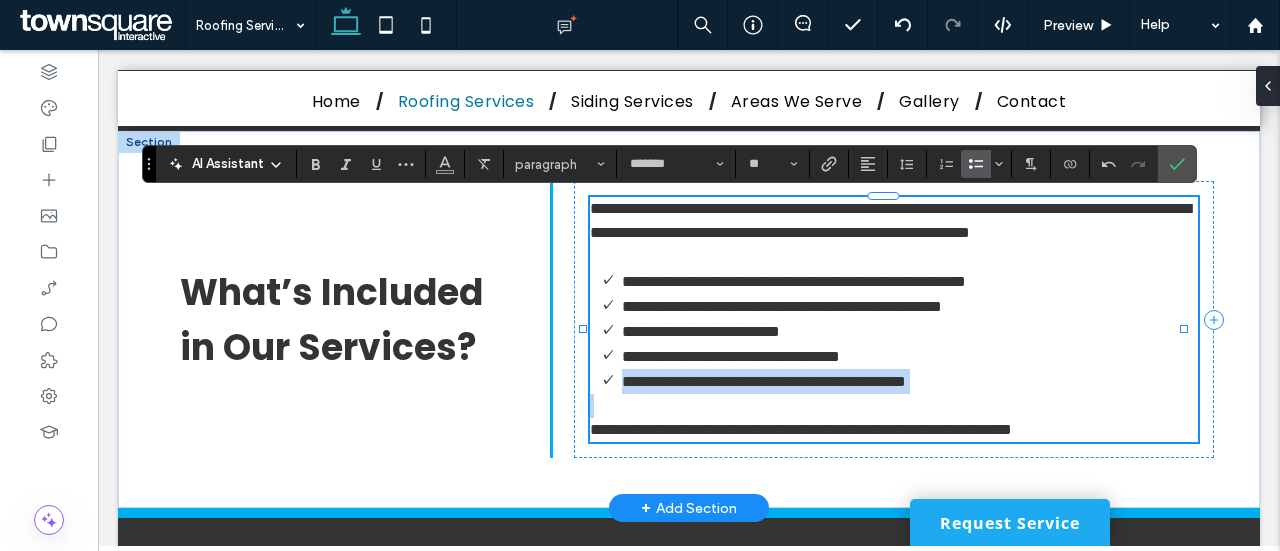 click on "**********" at bounding box center [764, 381] 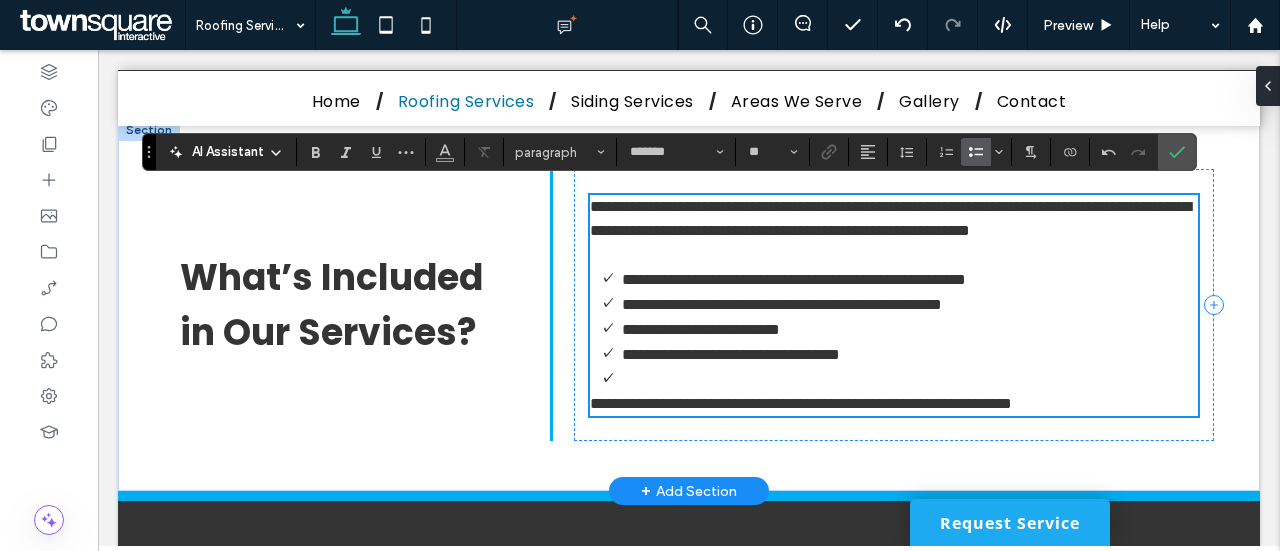 scroll, scrollTop: 879, scrollLeft: 0, axis: vertical 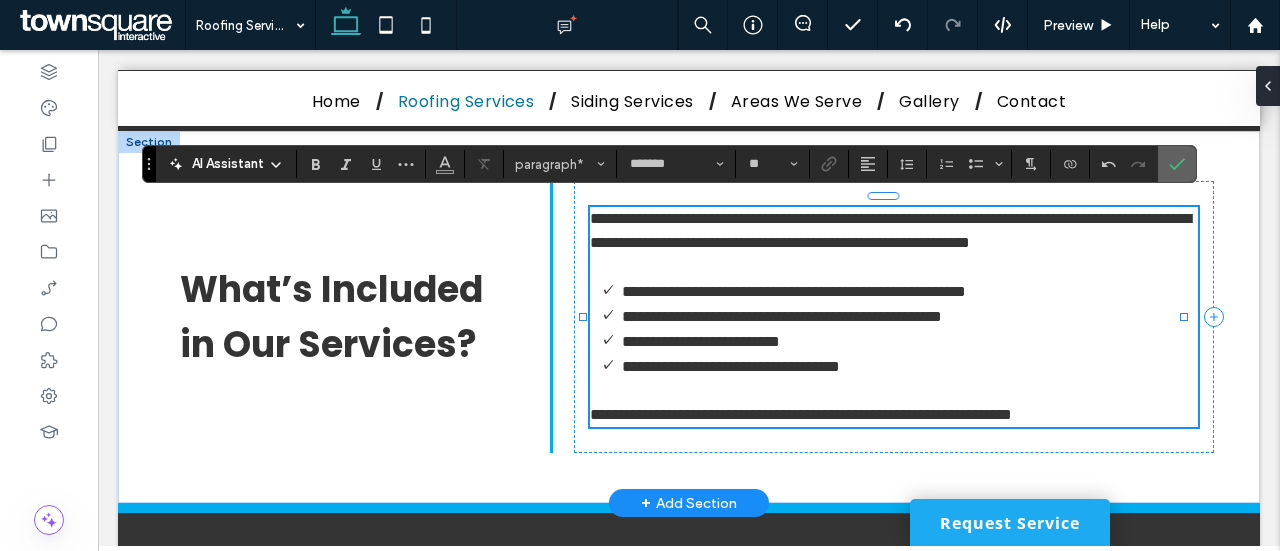 click 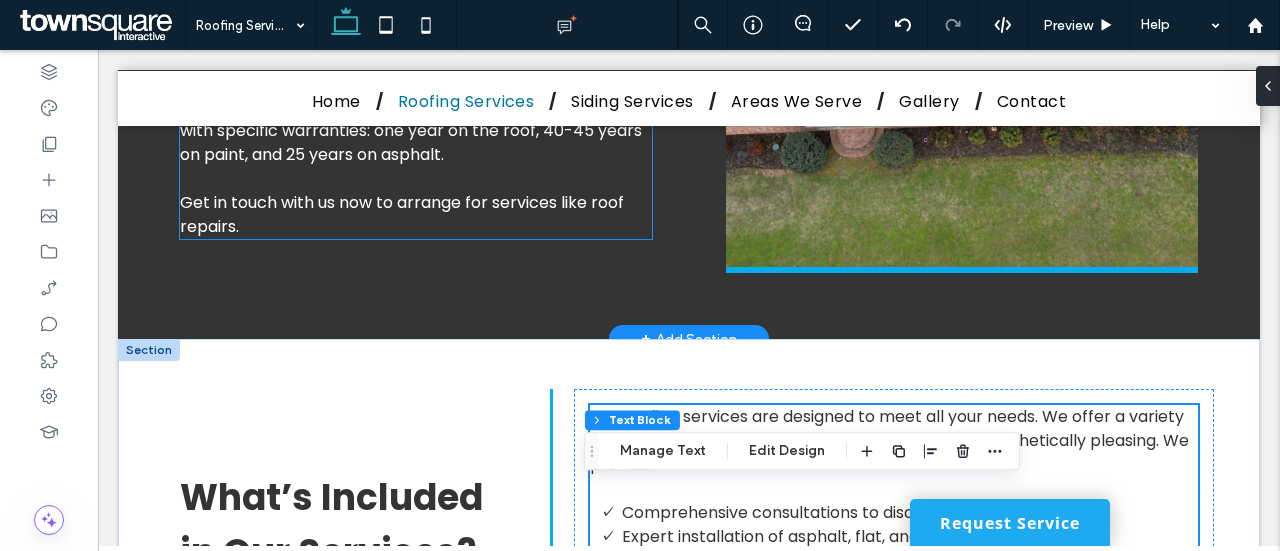 scroll, scrollTop: 589, scrollLeft: 0, axis: vertical 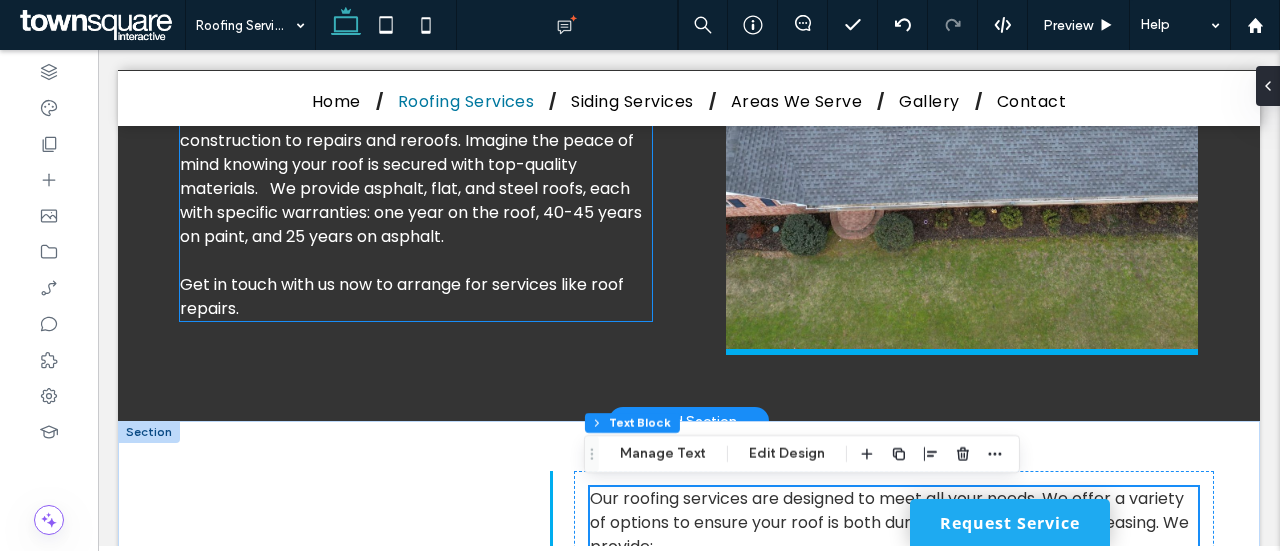 click at bounding box center [416, 261] 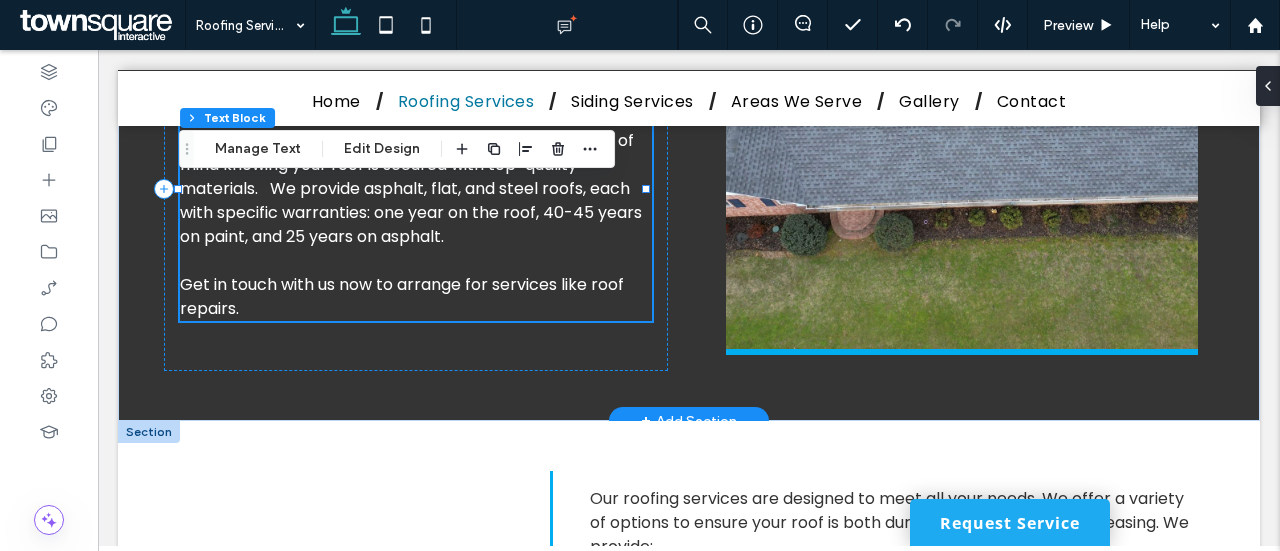 click on "Your roof is the first line of defense against the elements. At Diligent Home Services, we offer comprehensive roofing services in areas like [CITY] and [CITY], from new construction to repairs and reroofs. Imagine the peace of mind knowing your roof is secured with top-quality materials.   We provide asphalt, flat, and steel roofs, each with specific warranties: one year on the roof, 40-45 years on paint, and 25 years on asphalt. Get in touch with us now to arrange for services like roof repairs." at bounding box center [416, 189] 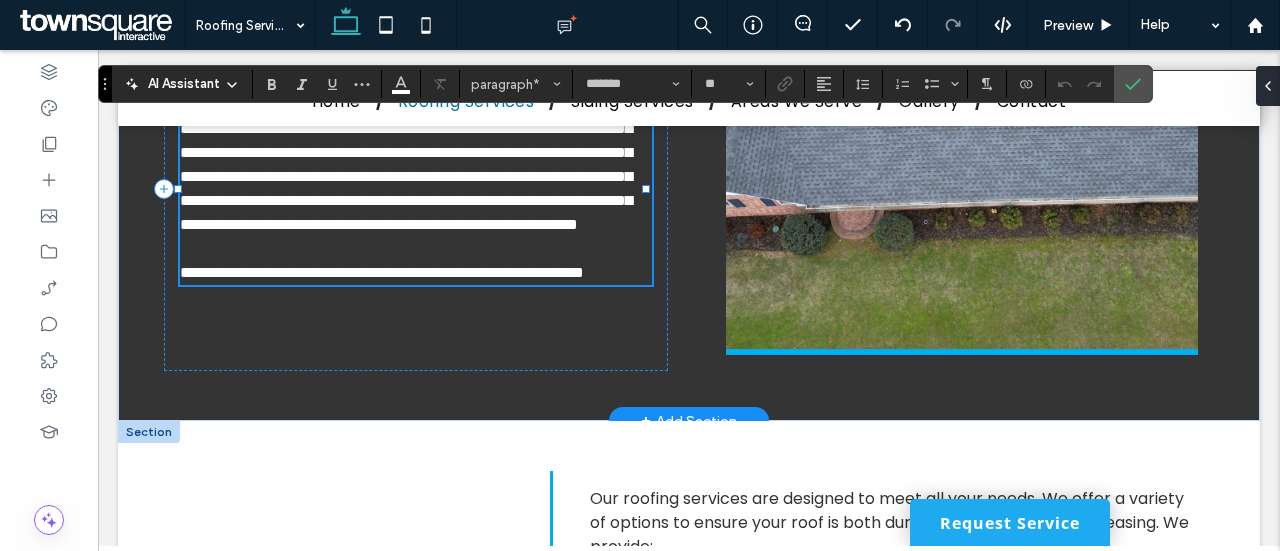 click on "**********" at bounding box center (382, 272) 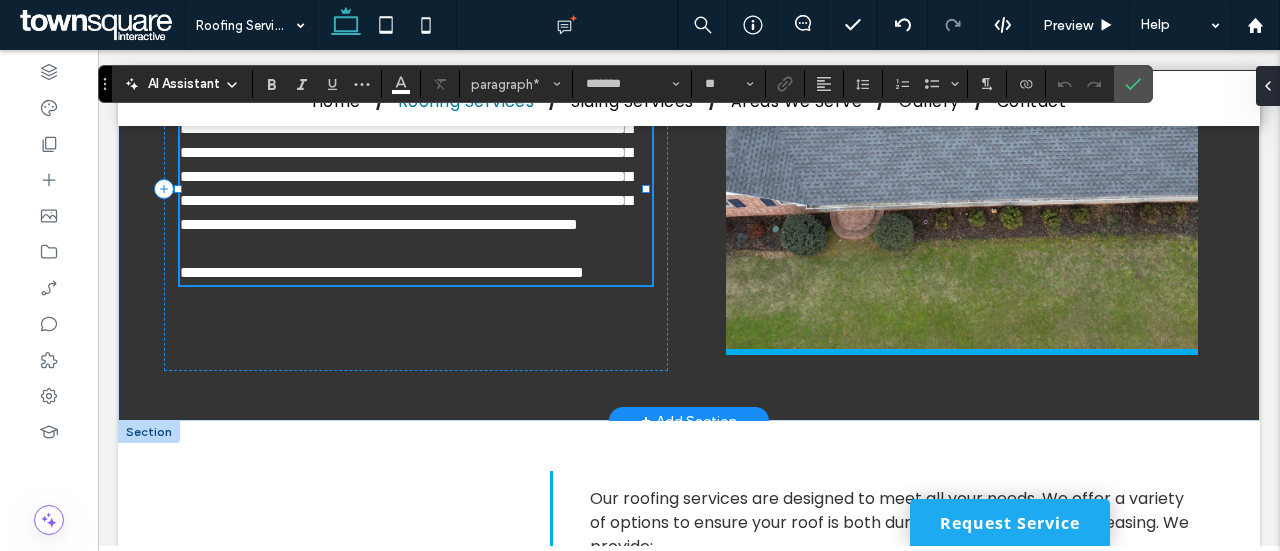 type 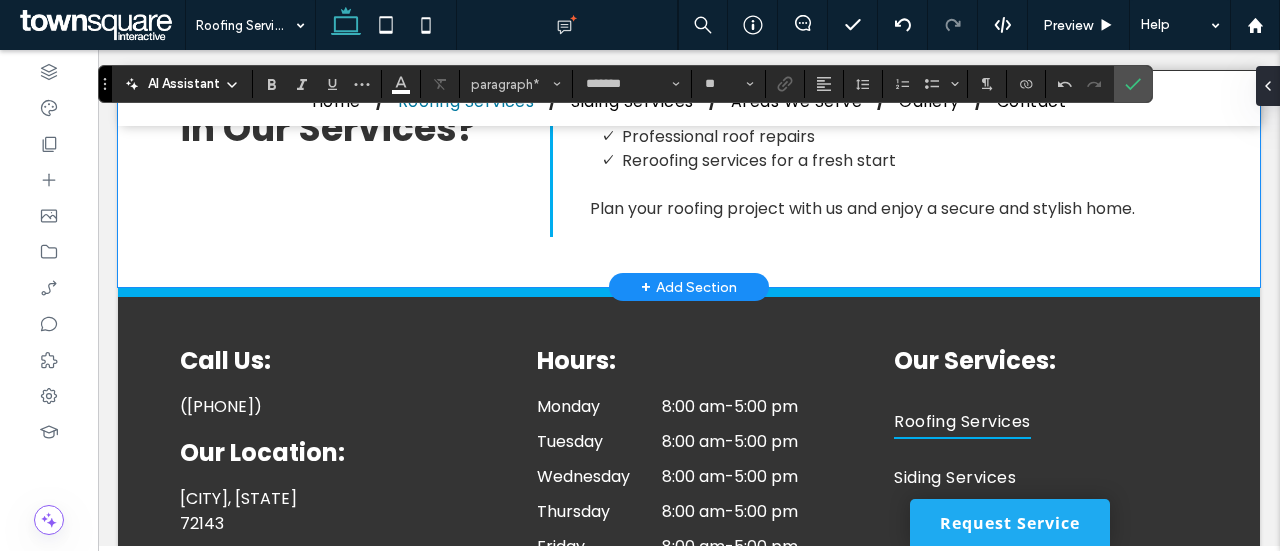 scroll, scrollTop: 1095, scrollLeft: 0, axis: vertical 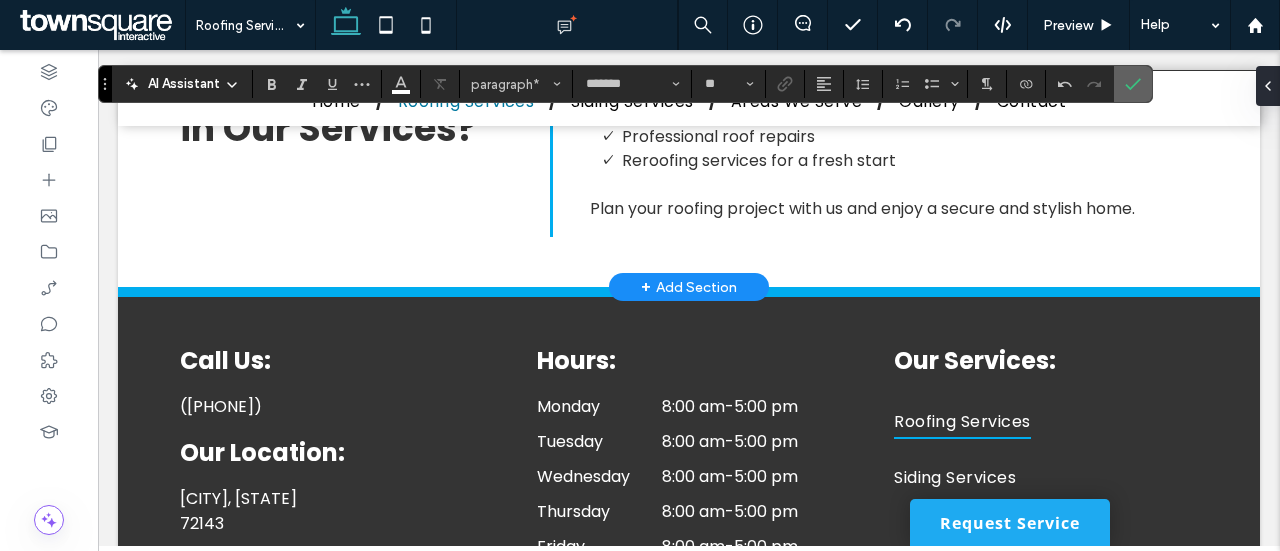click at bounding box center (1133, 84) 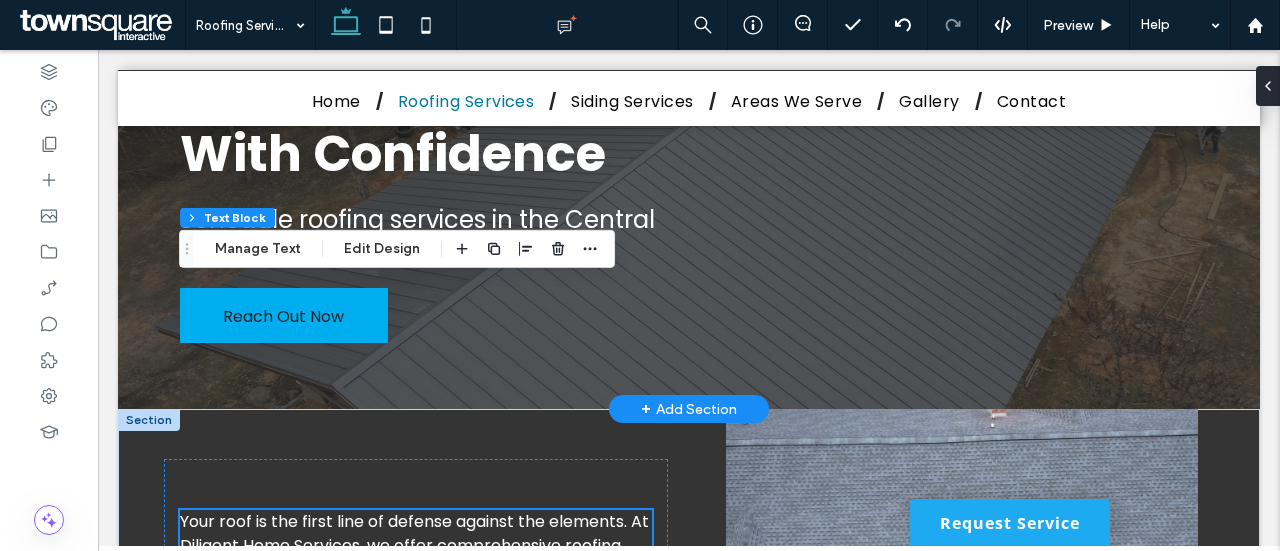 scroll, scrollTop: 0, scrollLeft: 0, axis: both 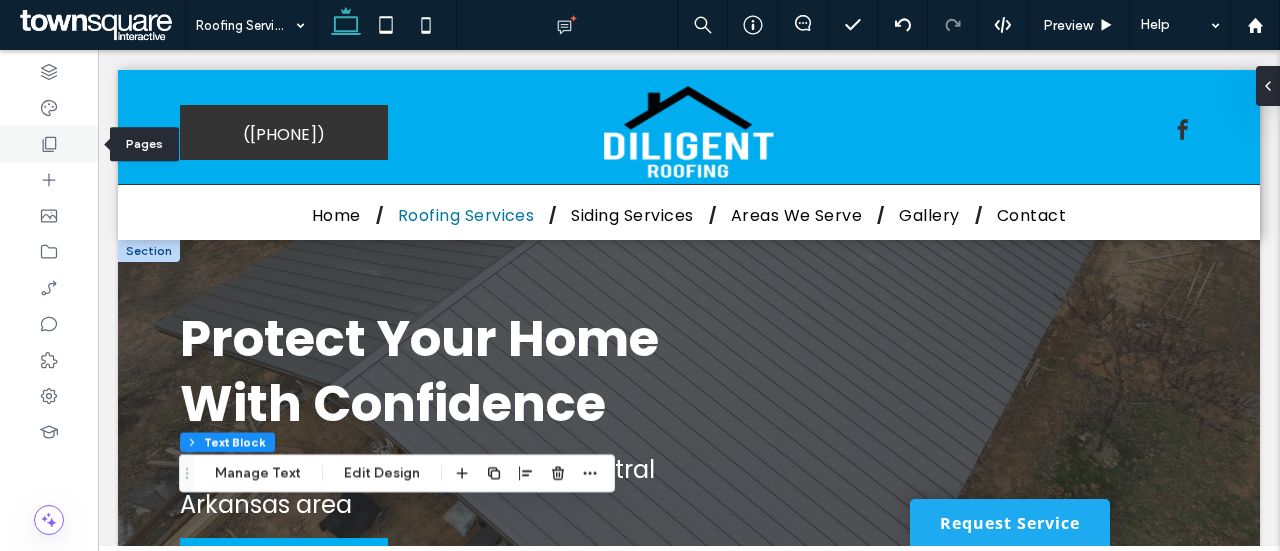 click 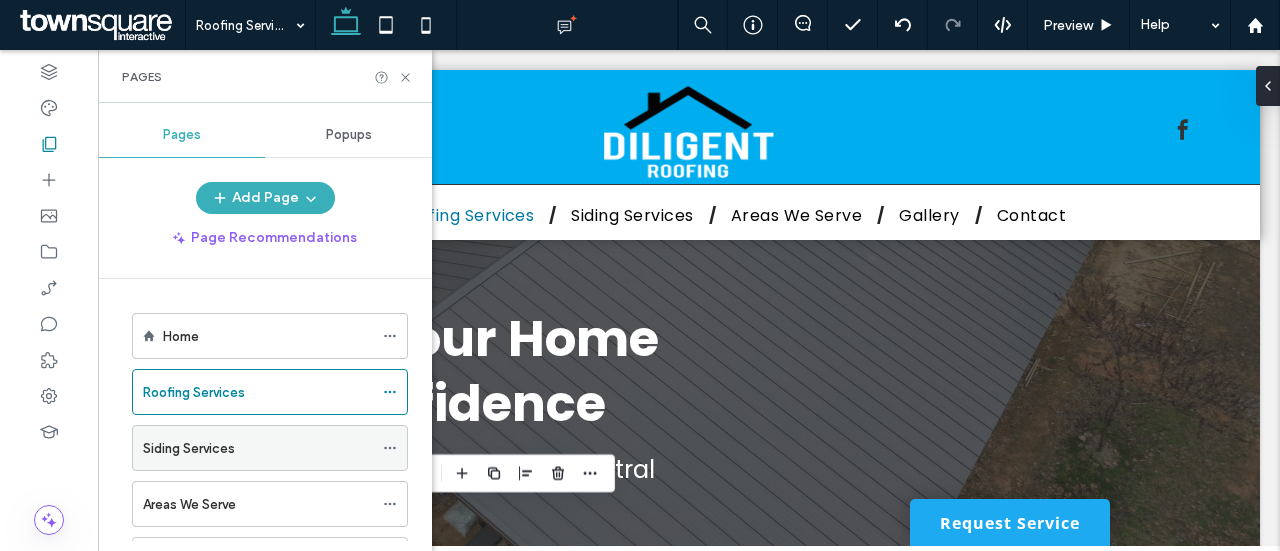 click on "Siding Services" at bounding box center (258, 448) 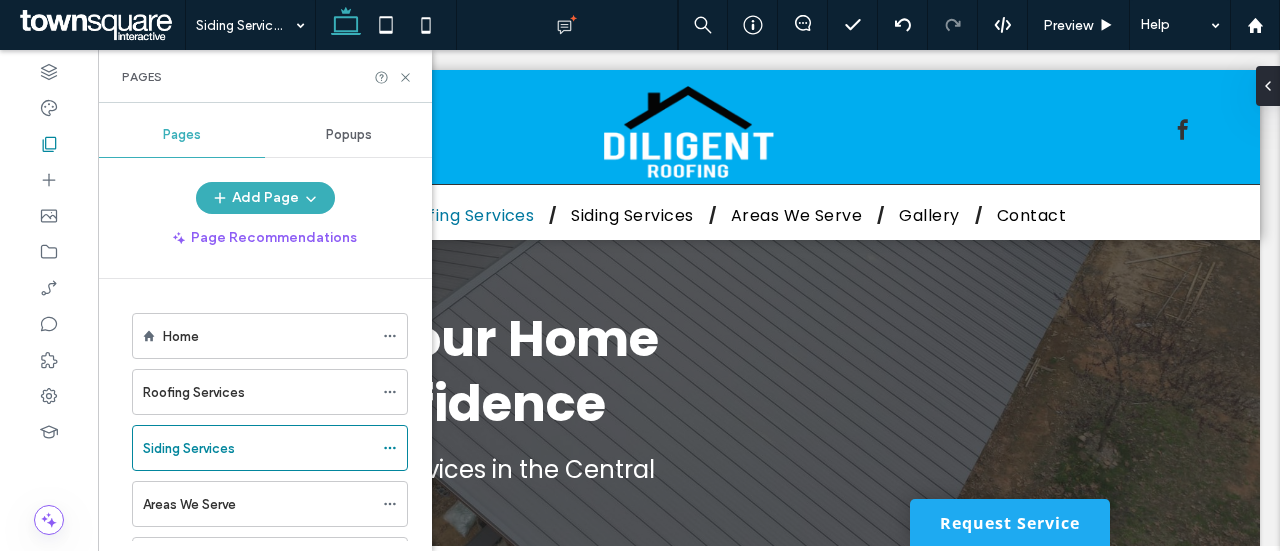 click on "Siding Services Preview Help
Design Panel Site Comments Team & Clients Automate new comments Instantly notify your team when someone adds or updates a comment on a site. See Zap Examples
Pages Pages Popups Add Page Page Recommendations Home Roofing Services Siding Services Areas We Serve Gallery Contact
Select an element to start It’ll show the design panel with all the design options for that element right here.
HTML CSS
GENERAL CSS FOR ALL DEVICES" at bounding box center [640, 275] 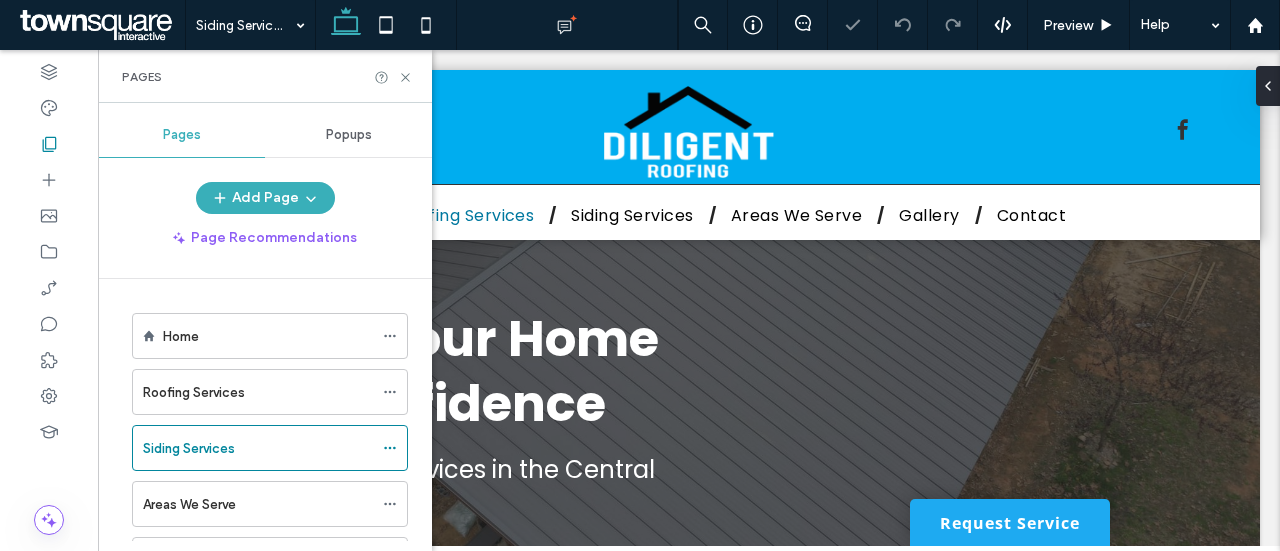 click on "Pages" at bounding box center [265, 77] 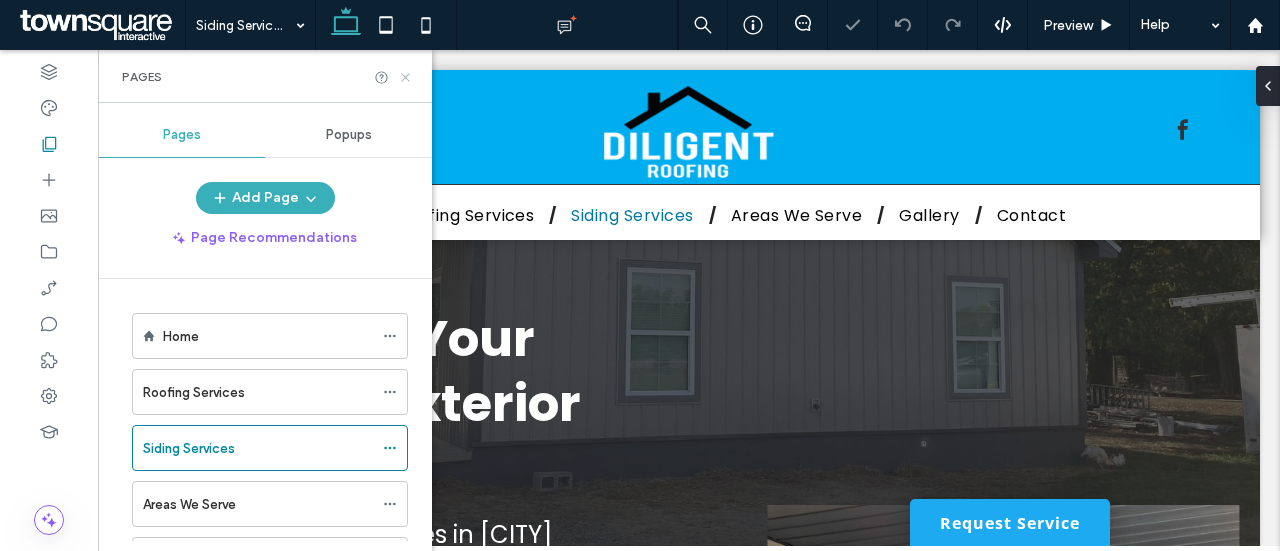 scroll, scrollTop: 0, scrollLeft: 0, axis: both 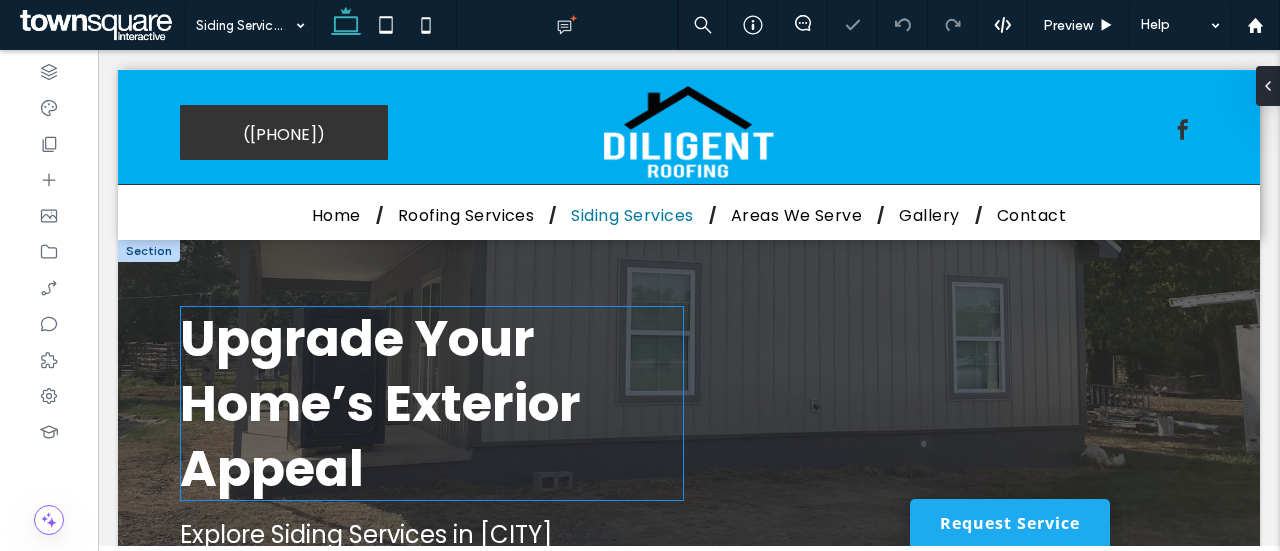 click on "Upgrade Your Home’s Exterior Appeal" at bounding box center [380, 403] 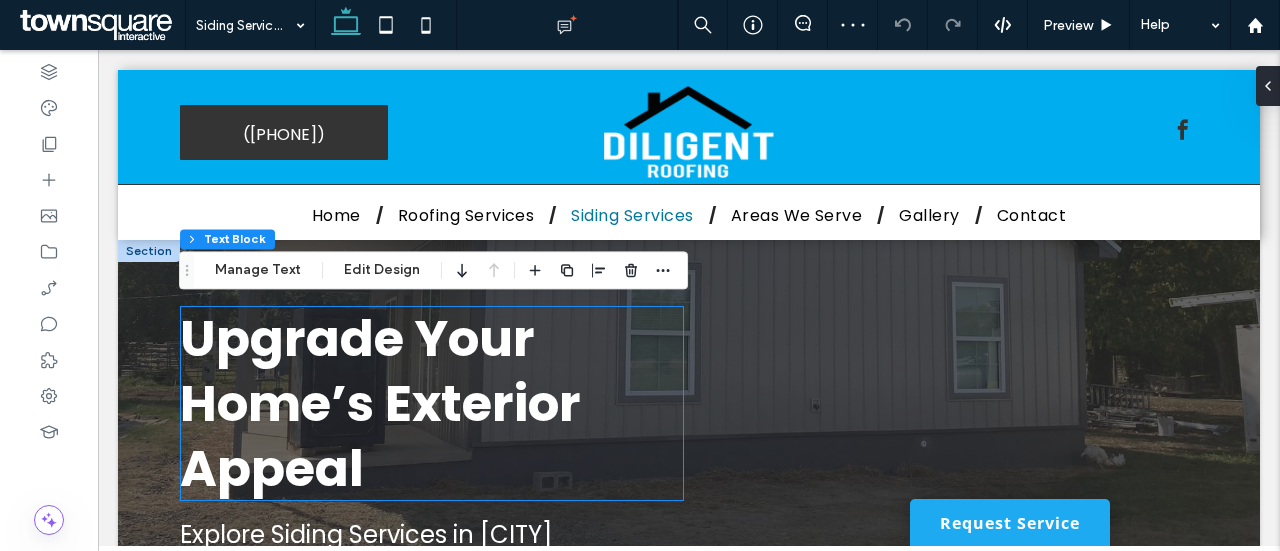 click on "Upgrade Your Home’s Exterior Appeal" at bounding box center [432, 403] 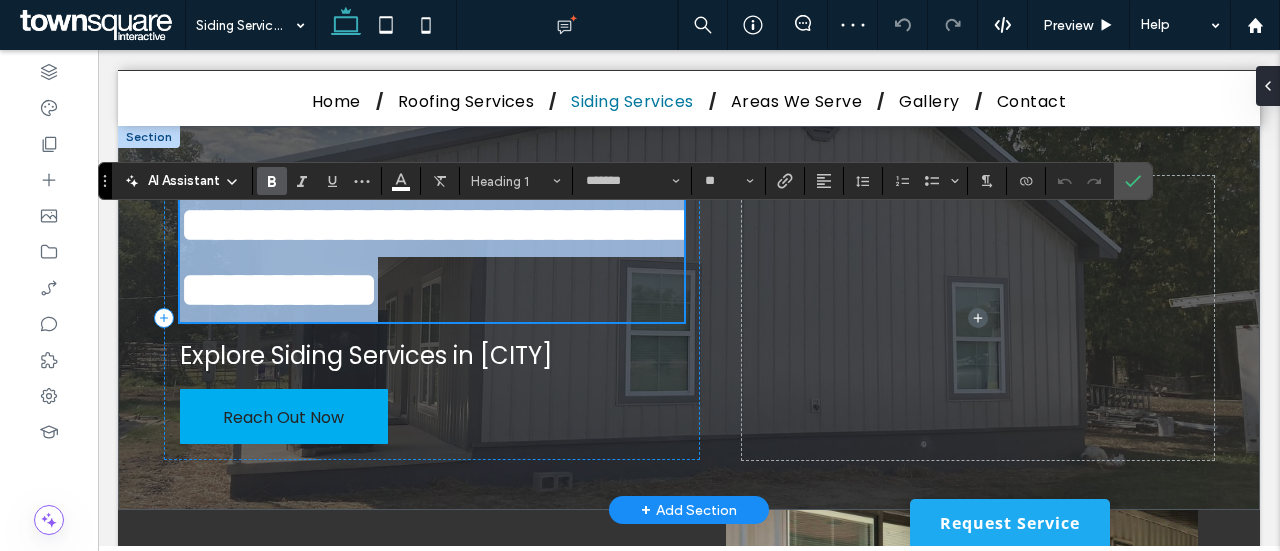 scroll, scrollTop: 102, scrollLeft: 0, axis: vertical 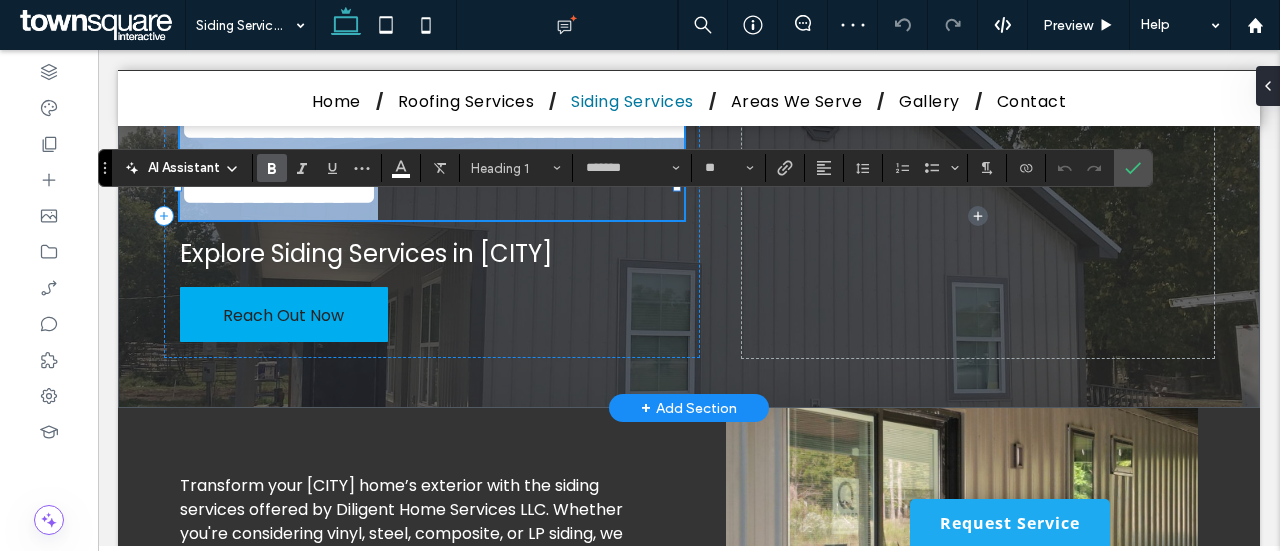 click on "**********" at bounding box center [429, 155] 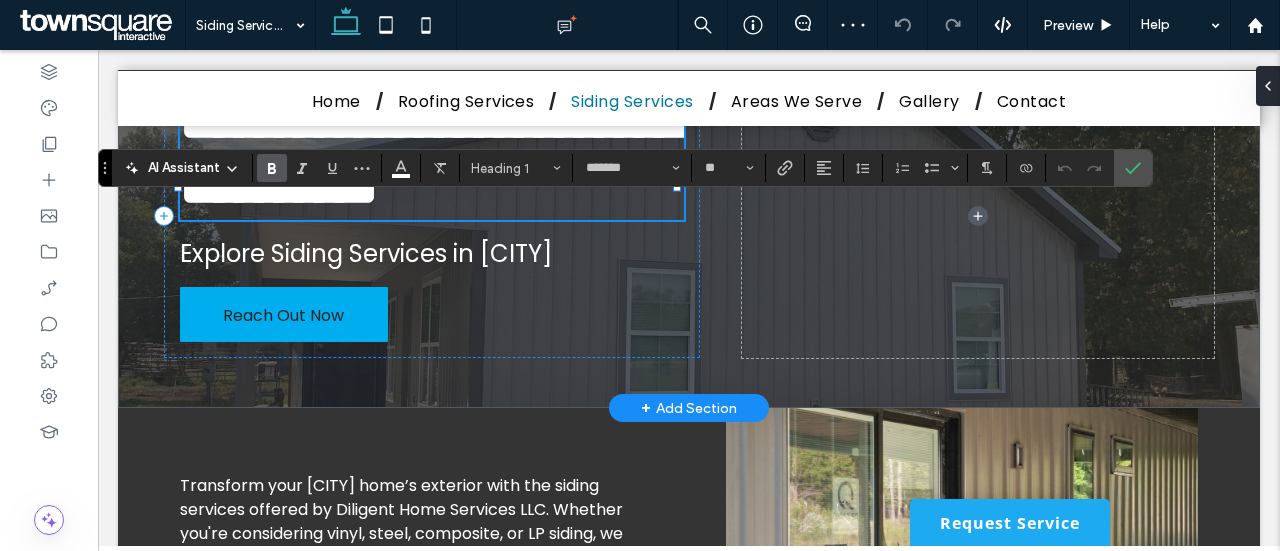 click on "**********" at bounding box center [429, 155] 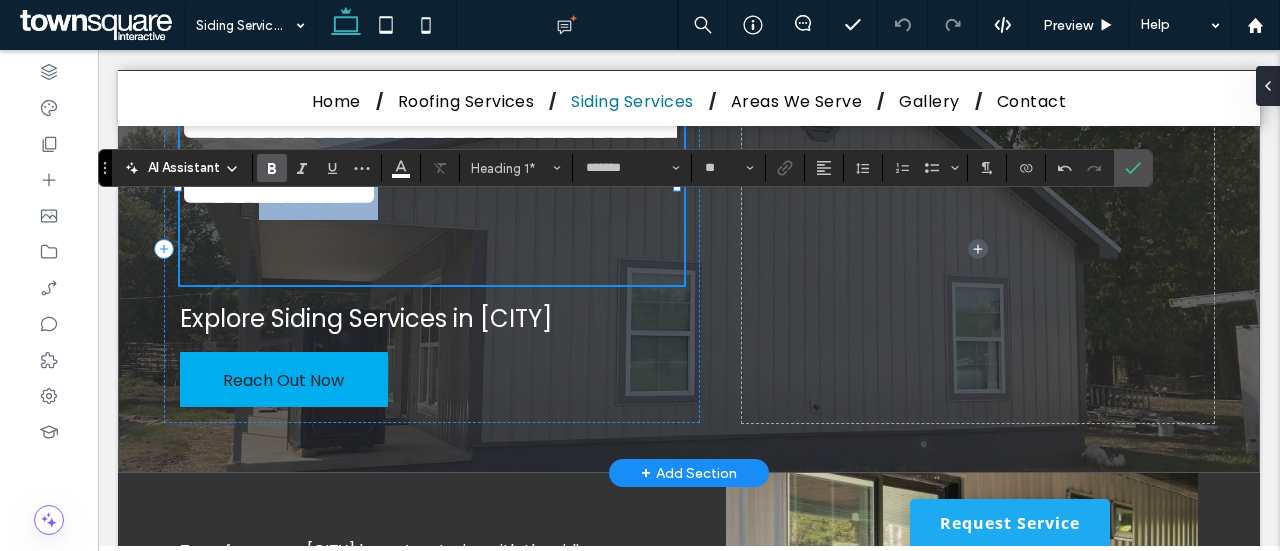 scroll, scrollTop: 2, scrollLeft: 0, axis: vertical 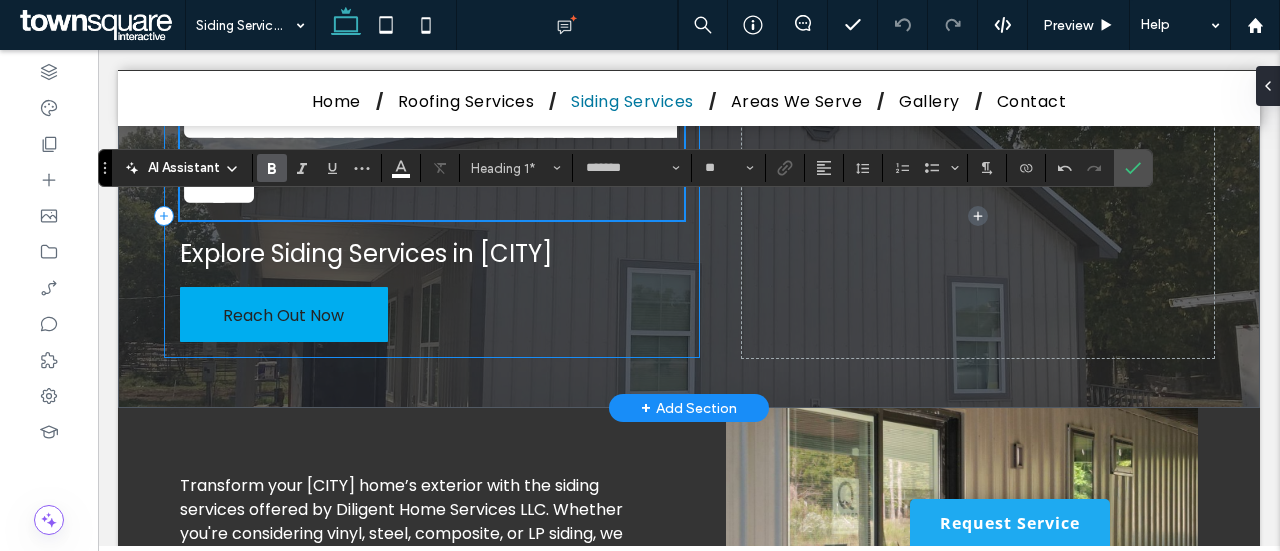click on "**********" at bounding box center (432, 216) 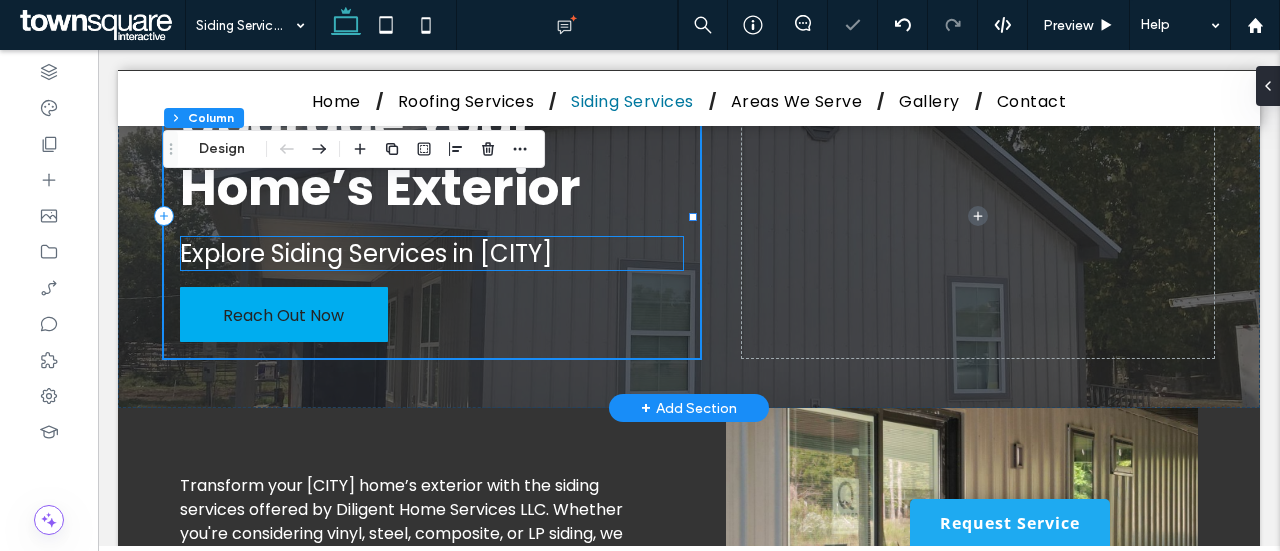click on "Explore Siding Services in [CITY]" at bounding box center (366, 253) 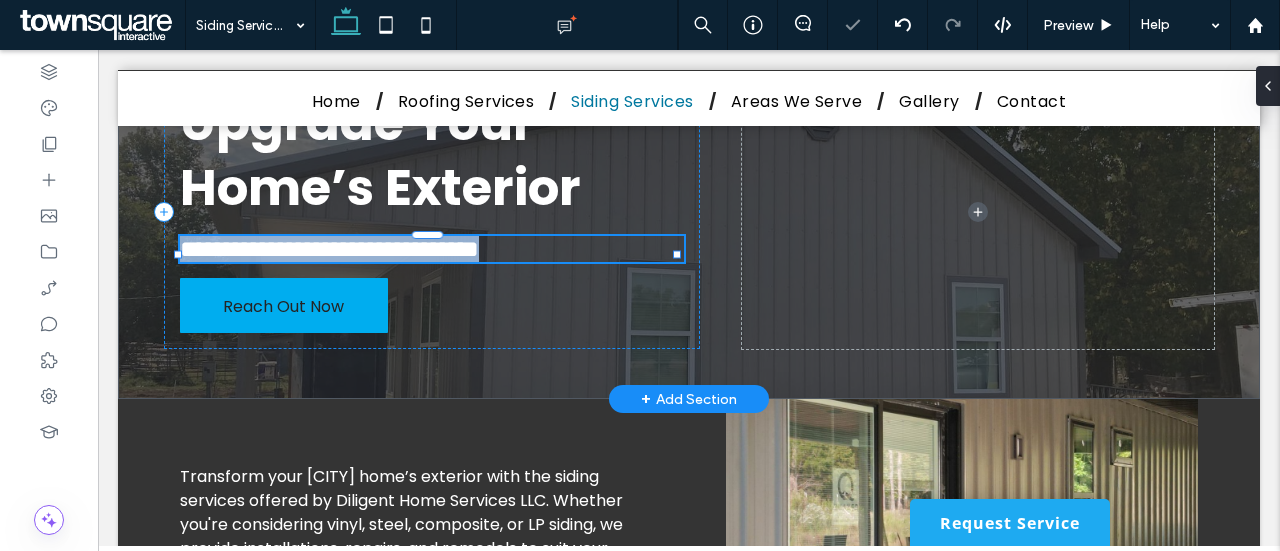 click on "**********" at bounding box center (329, 249) 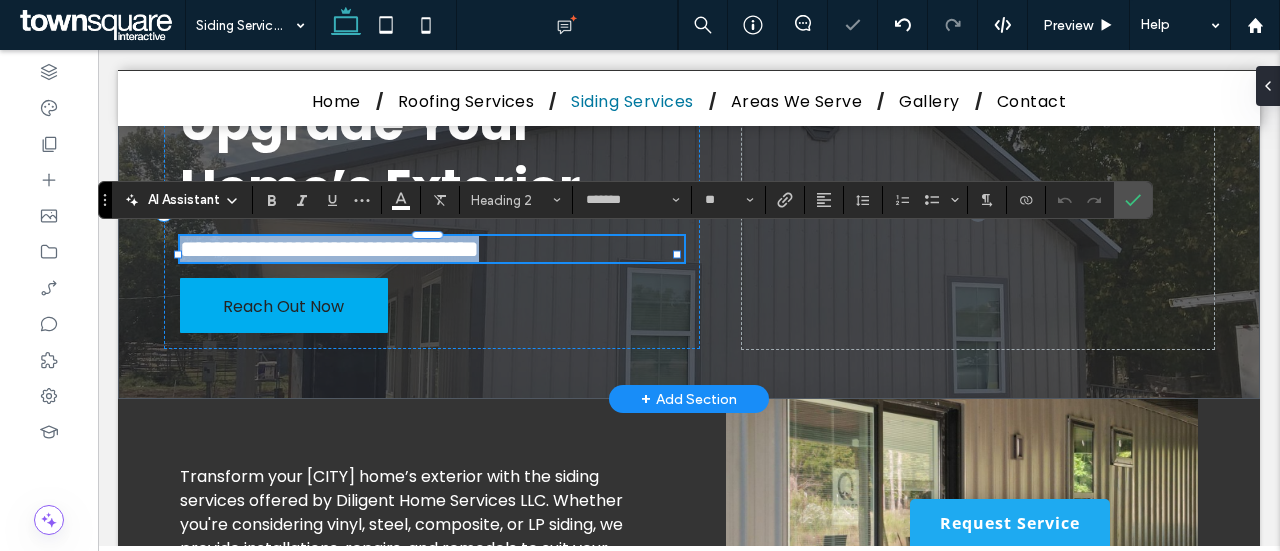 type 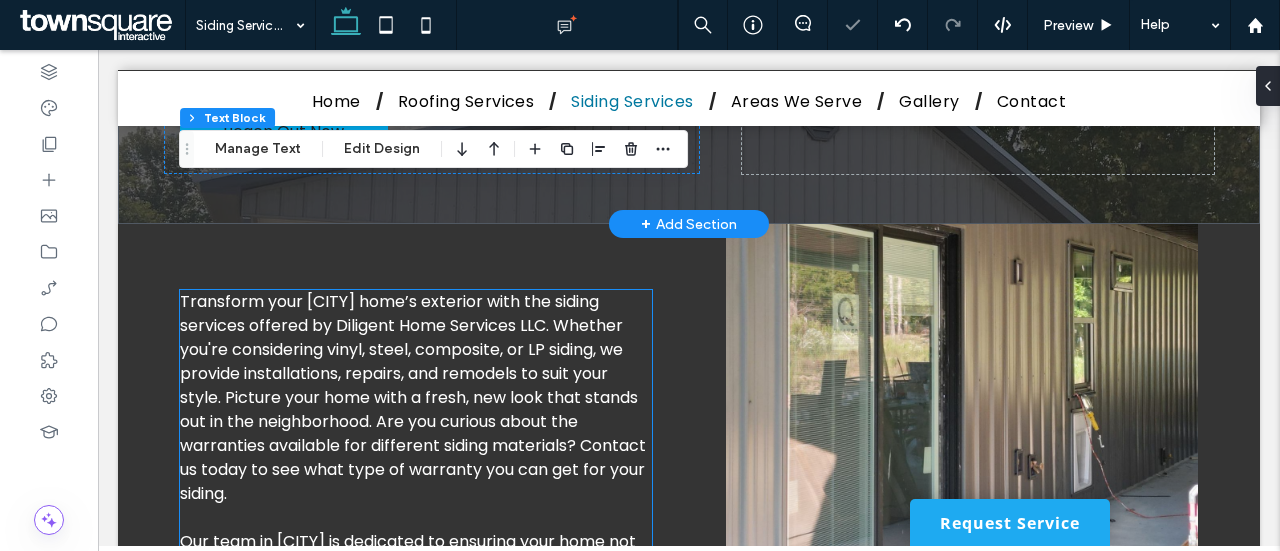 scroll, scrollTop: 334, scrollLeft: 0, axis: vertical 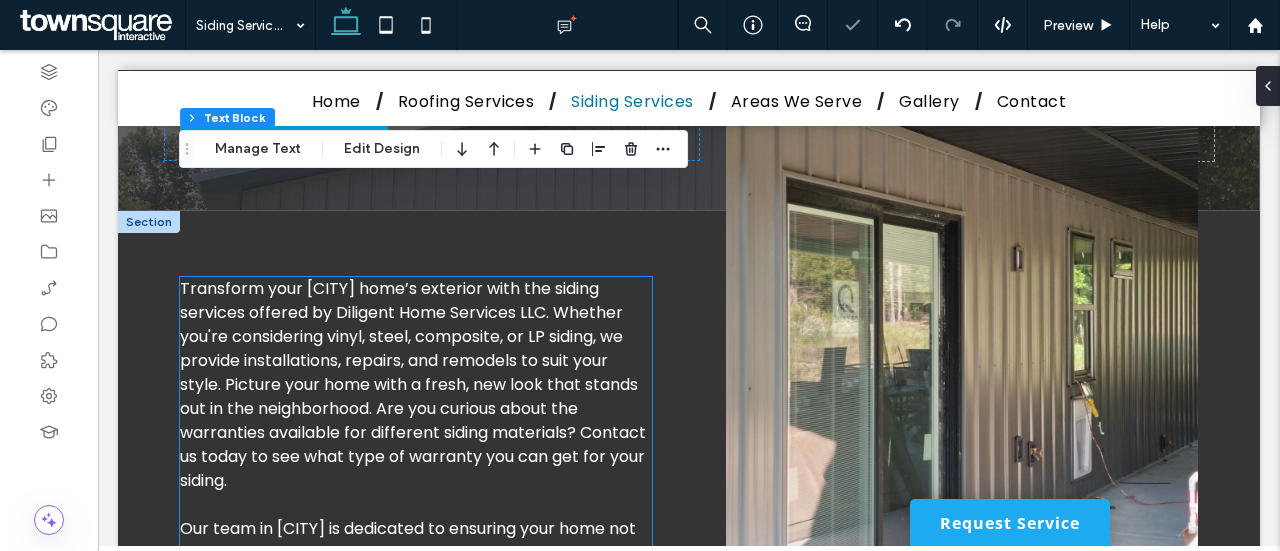 click on "Transform your [CITY] home’s exterior with the siding services offered by Diligent Home Services LLC. Whether you're considering vinyl, steel, composite, or LP siding, we provide installations, repairs, and remodels to suit your style. Picture your home with a fresh, new look that stands out in the neighborhood. Are you curious about the warranties available for different siding materials? Contact us today to see what type of warranty you can get for your siding." at bounding box center (416, 397) 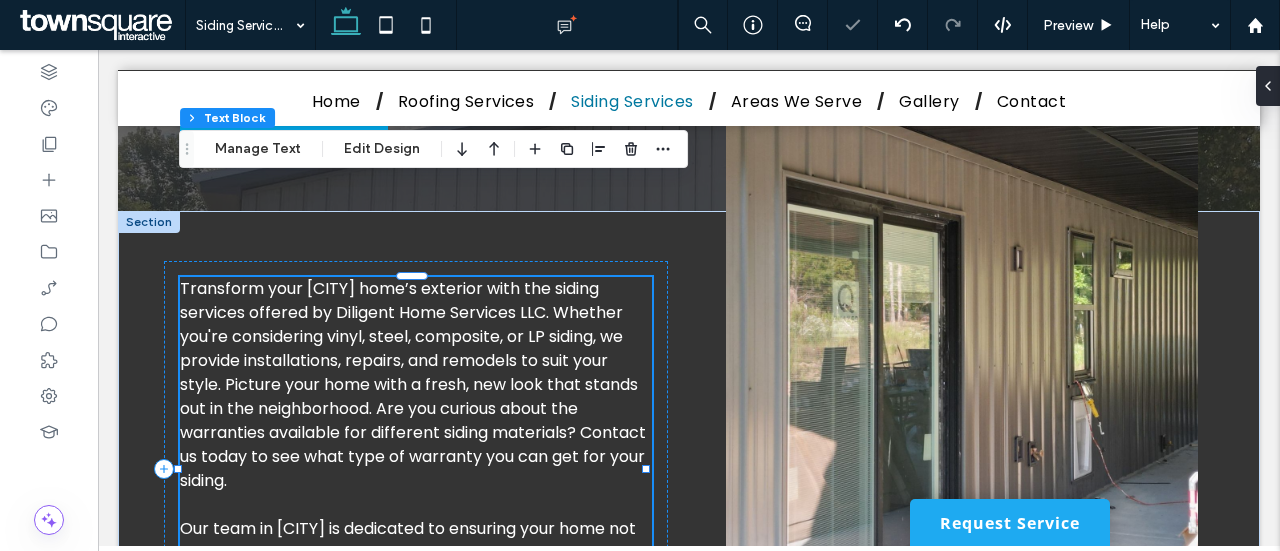 click on "Transform your [CITY] home’s exterior with the siding services offered by Diligent Home Services LLC. Whether you're considering vinyl, steel, composite, or LP siding, we provide installations, repairs, and remodels to suit your style. Picture your home with a fresh, new look that stands out in the neighborhood. Are you curious about the warranties available for different siding materials? Contact us today to see what type of warranty you can get for your siding. Our team in [CITY] is dedicated to ensuring your home not only looks great but is also protected from the elements with high-quality siding options. Call us now to discuss your siding options and enhance your home’s curb appeal." at bounding box center (416, 469) 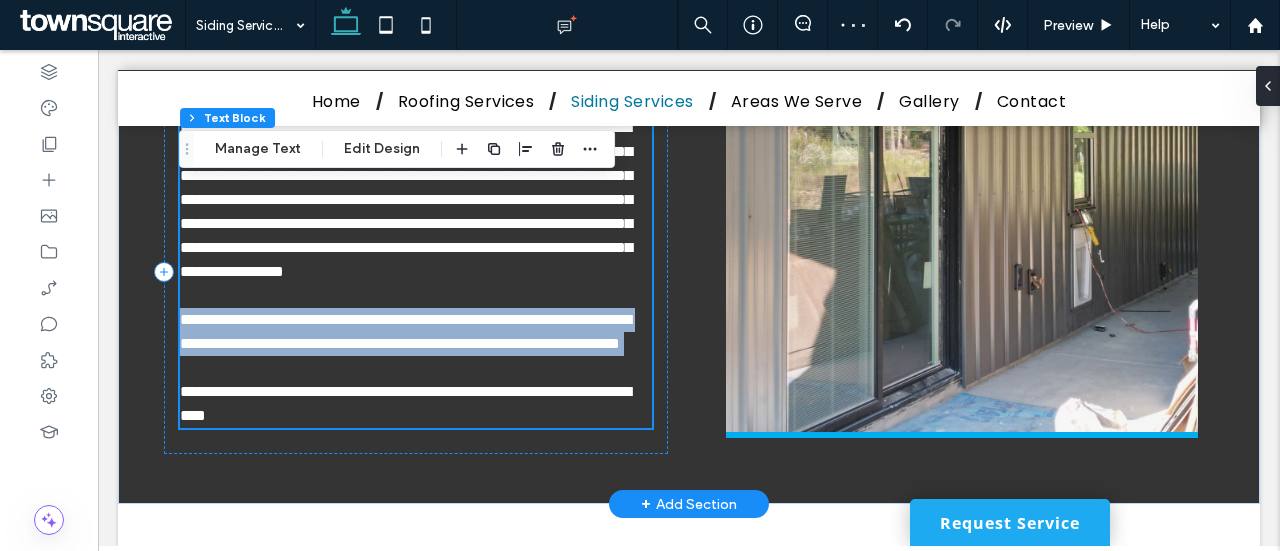 type on "*******" 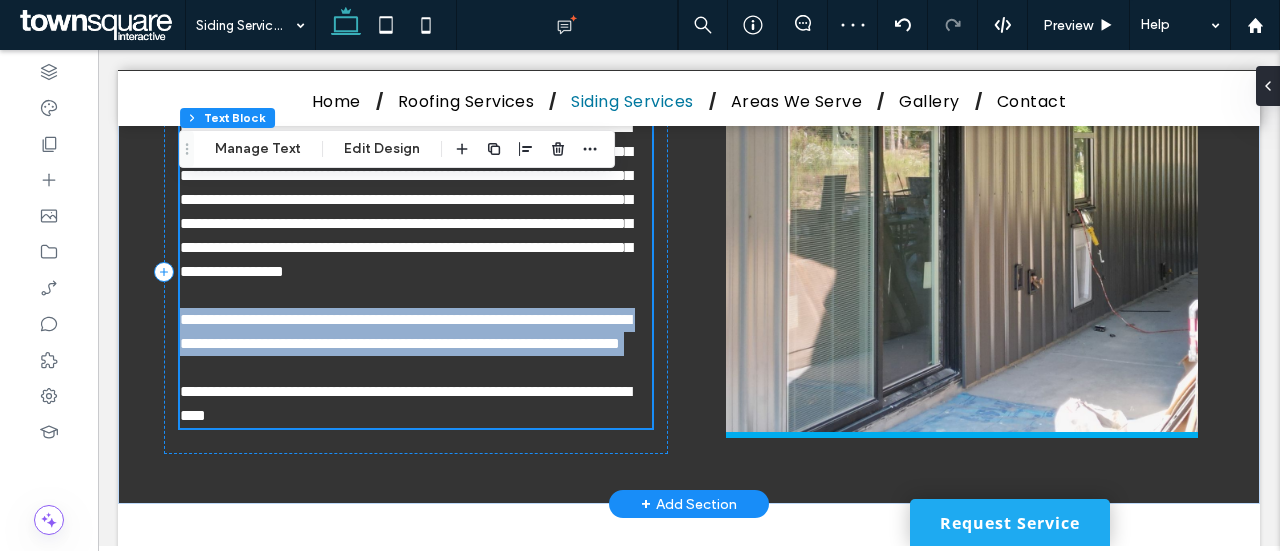 type on "**" 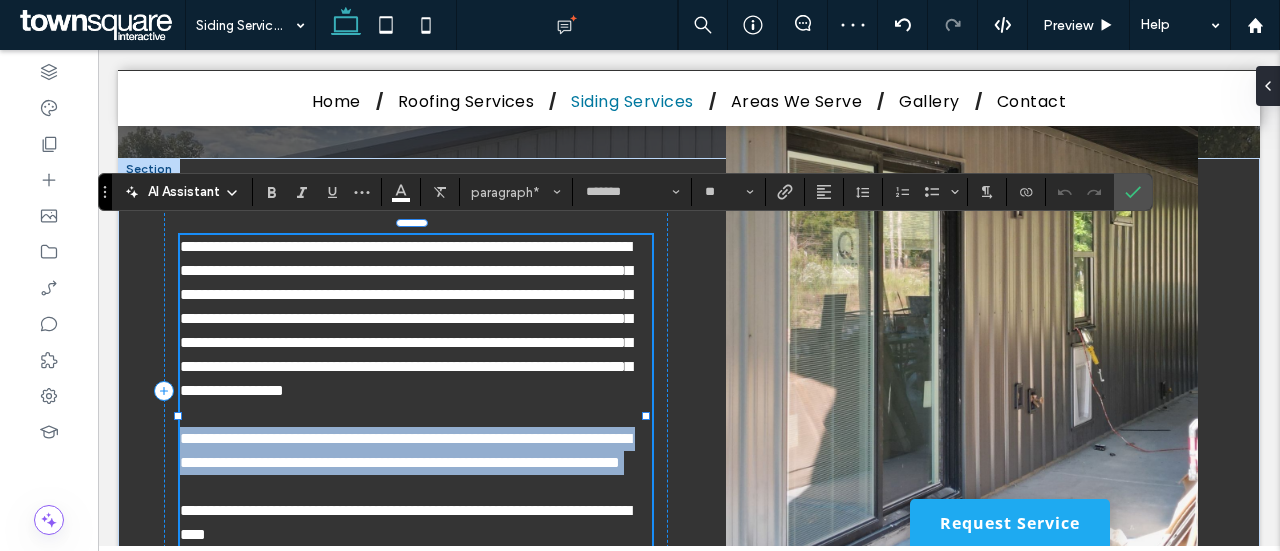 scroll, scrollTop: 386, scrollLeft: 0, axis: vertical 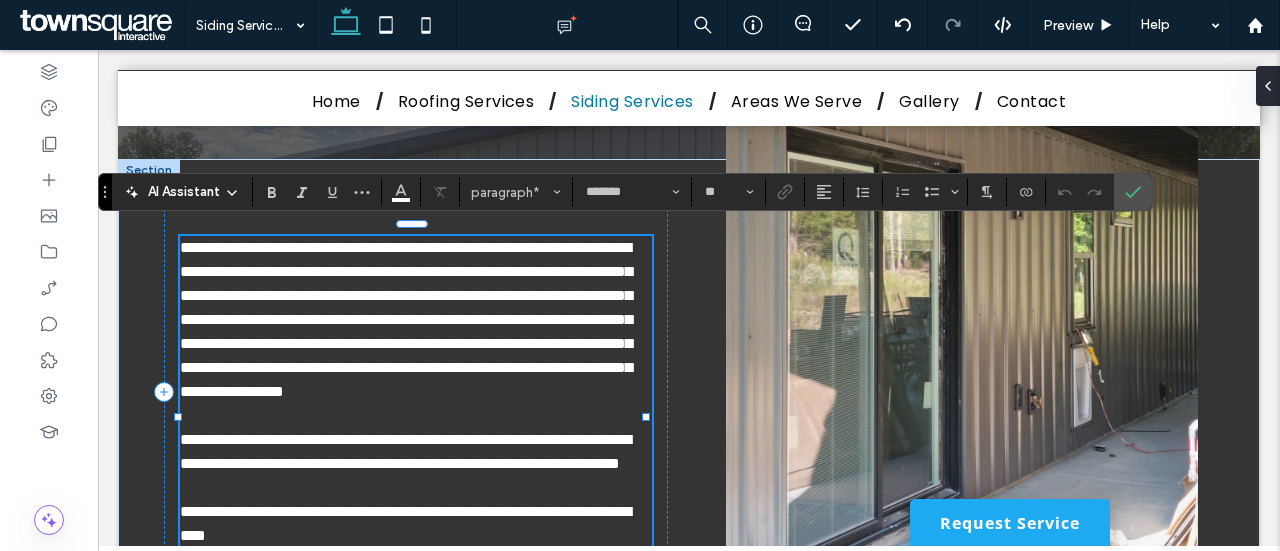 click on "**********" at bounding box center (406, 319) 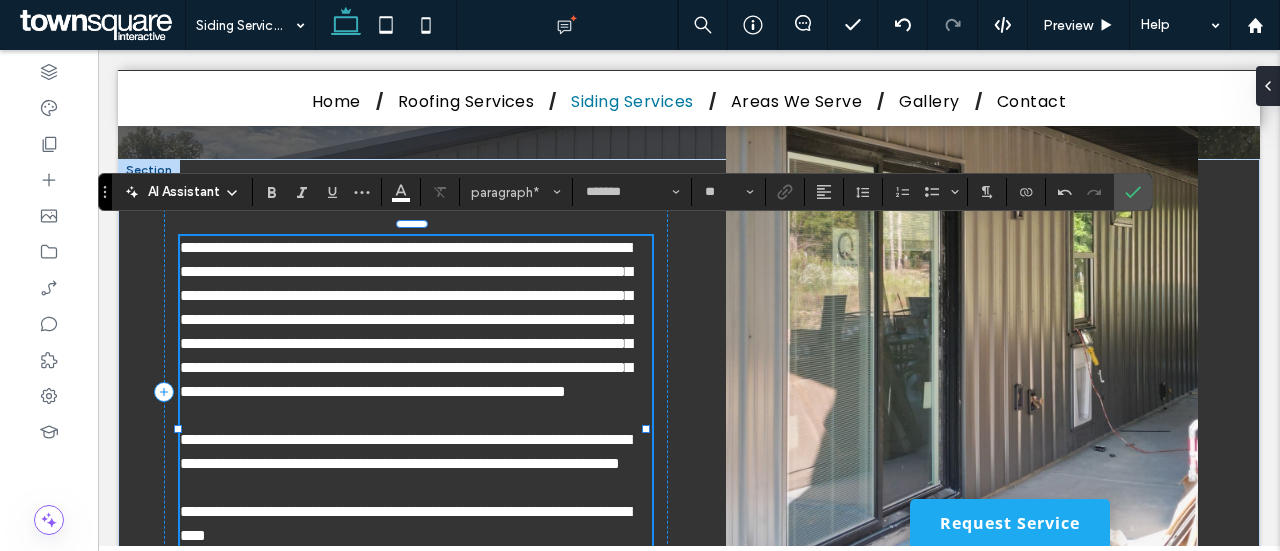 click on "**********" at bounding box center [406, 319] 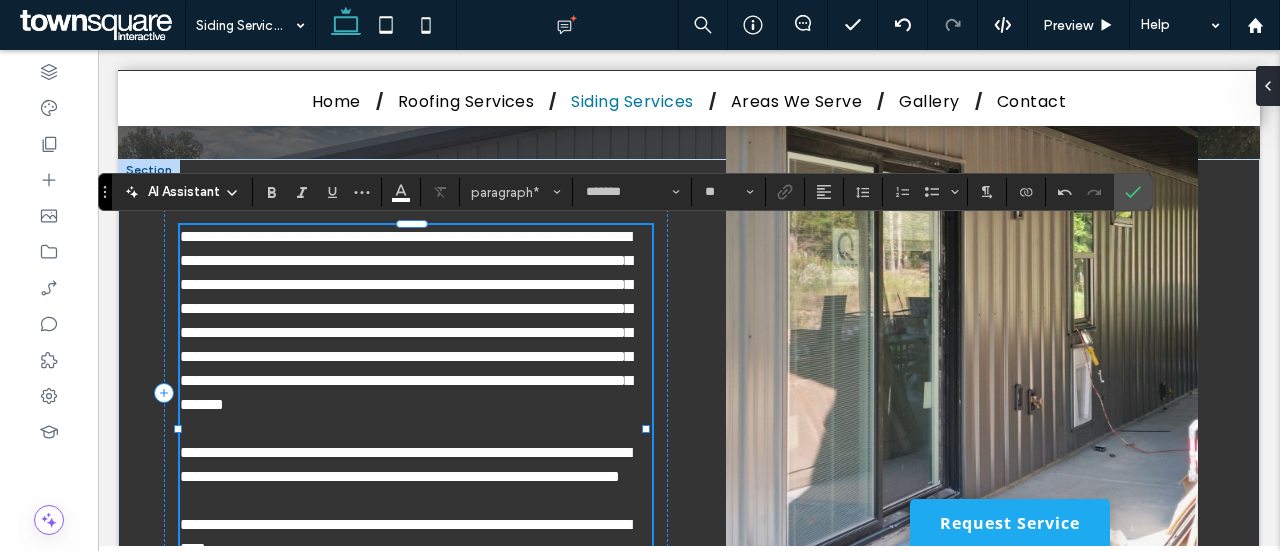 click on "**********" at bounding box center (406, 320) 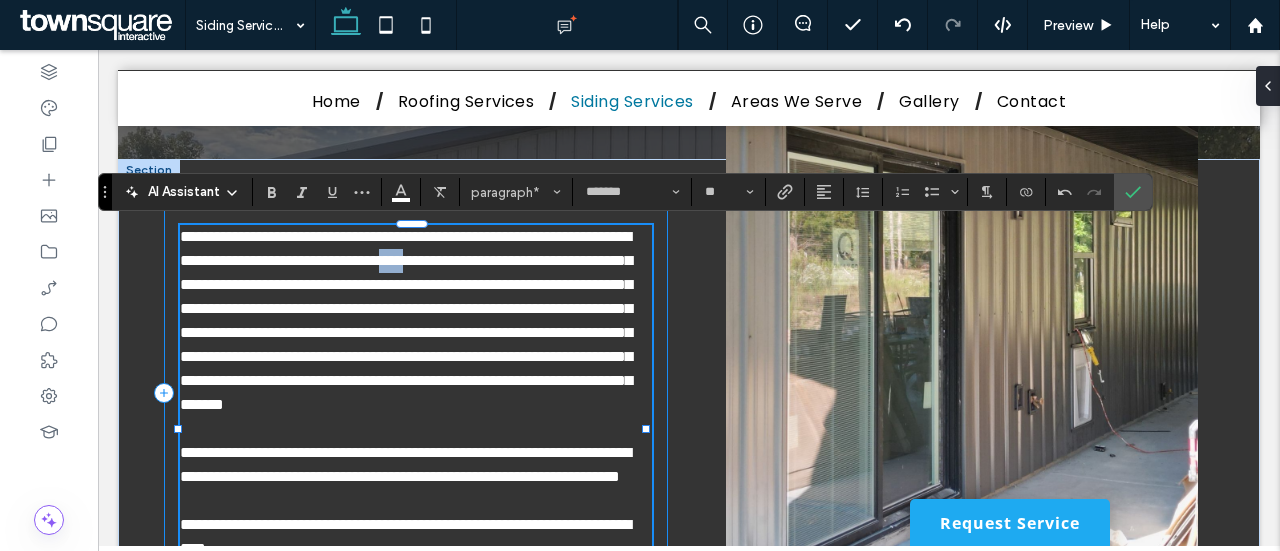 click on "**********" at bounding box center (406, 320) 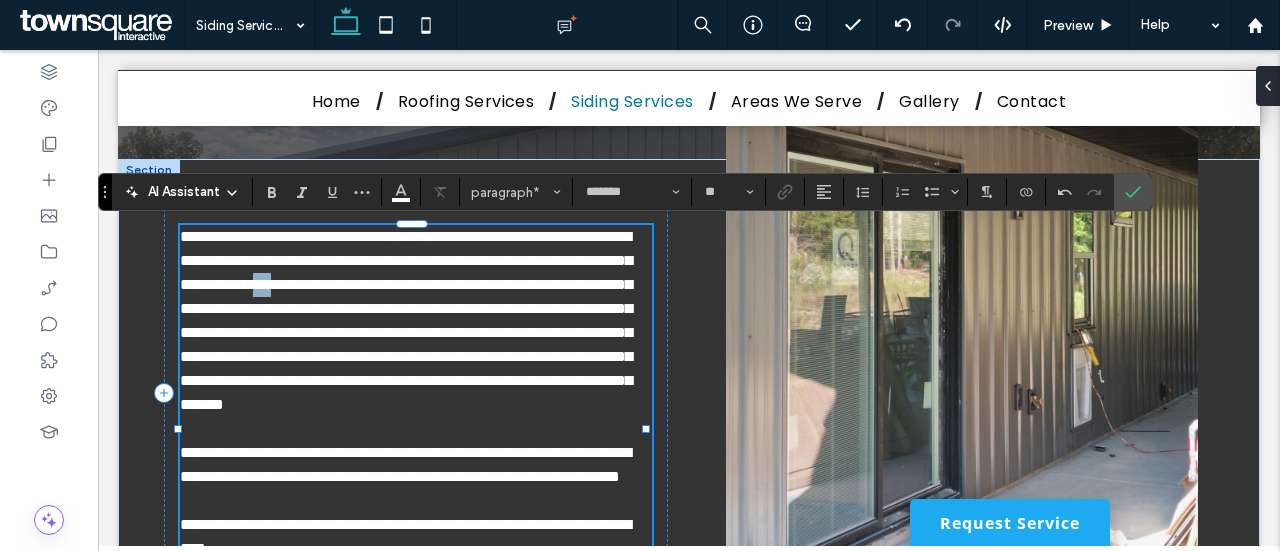 click on "**********" at bounding box center [406, 320] 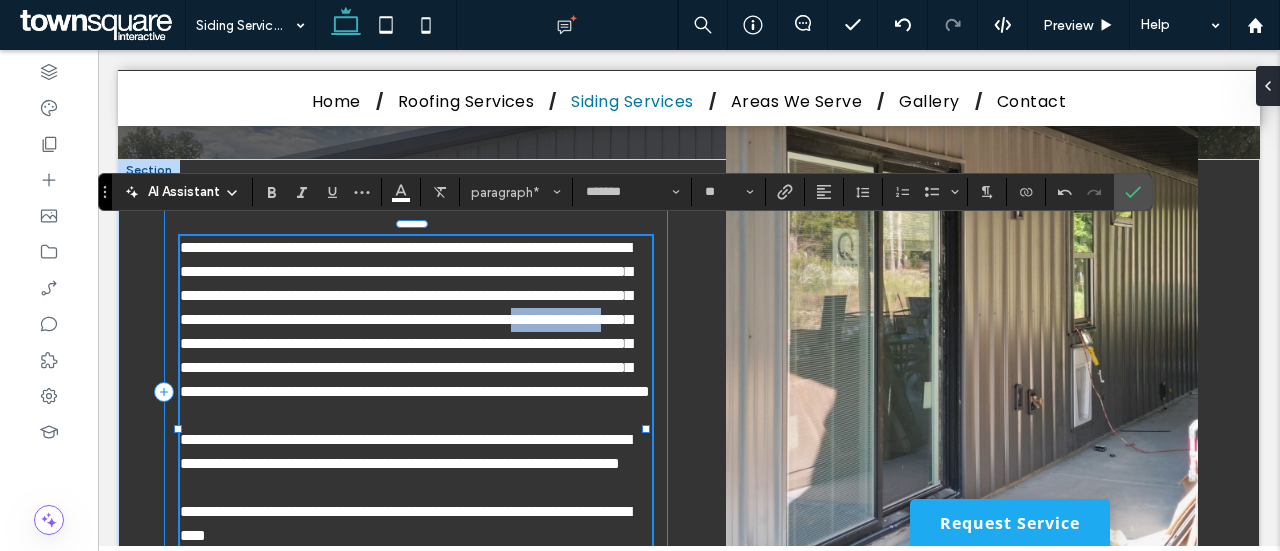 drag, startPoint x: 288, startPoint y: 358, endPoint x: 165, endPoint y: 364, distance: 123.146255 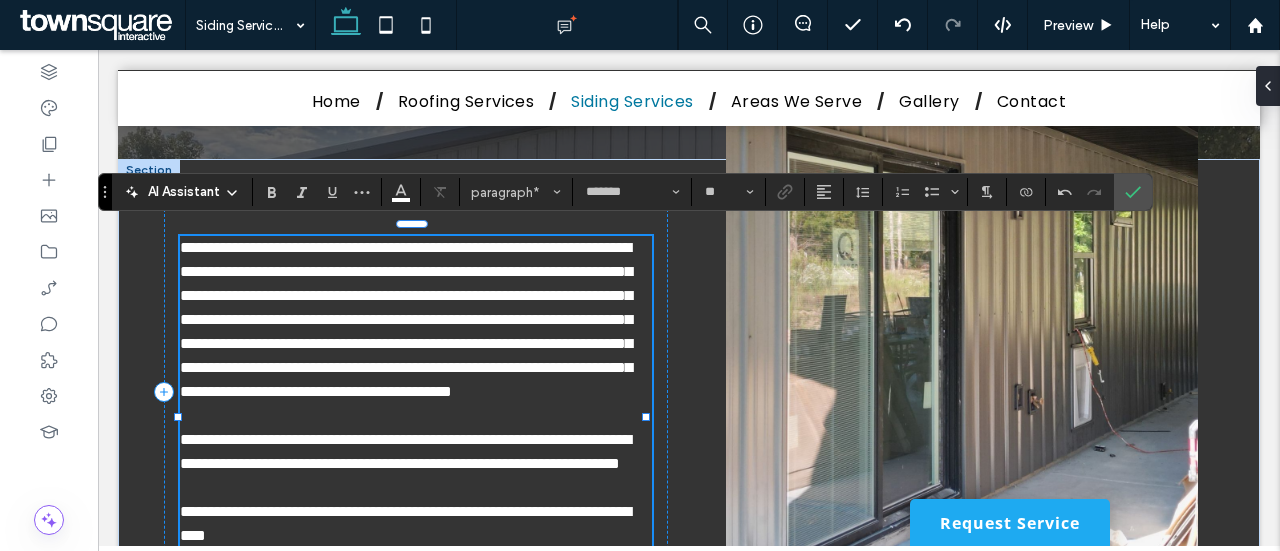 click on "**********" at bounding box center [406, 319] 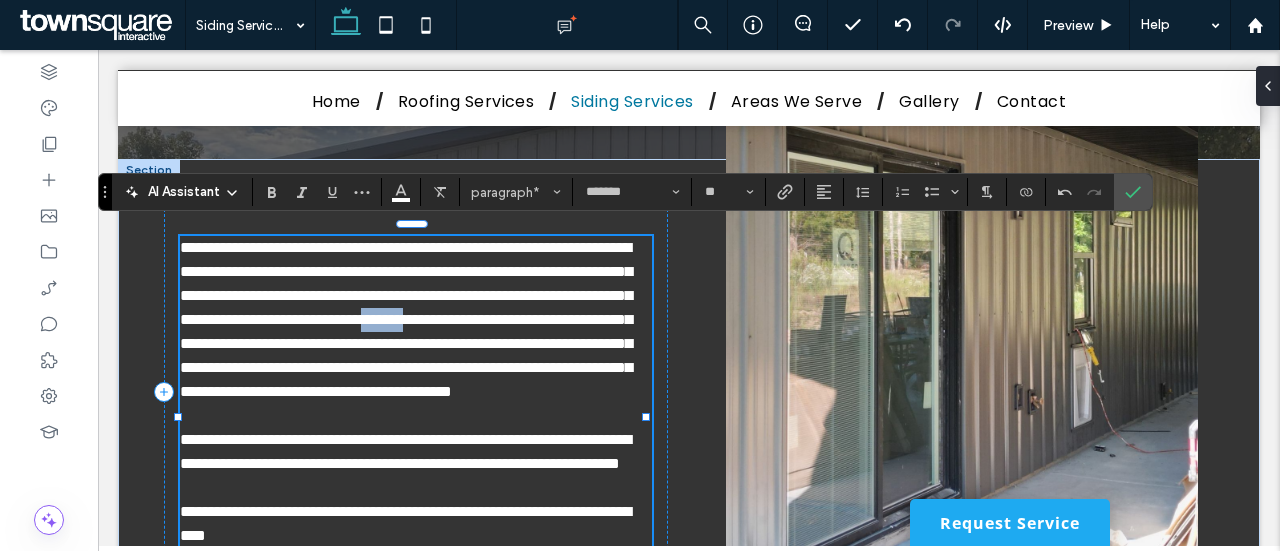 click on "**********" at bounding box center (406, 319) 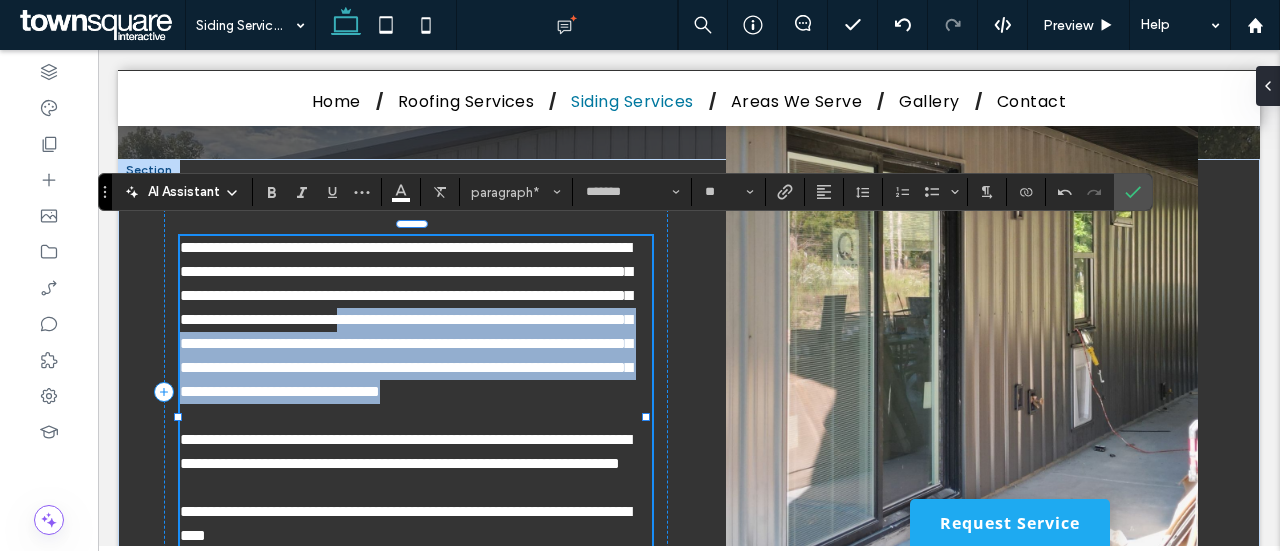 drag, startPoint x: 418, startPoint y: 337, endPoint x: 503, endPoint y: 431, distance: 126.732 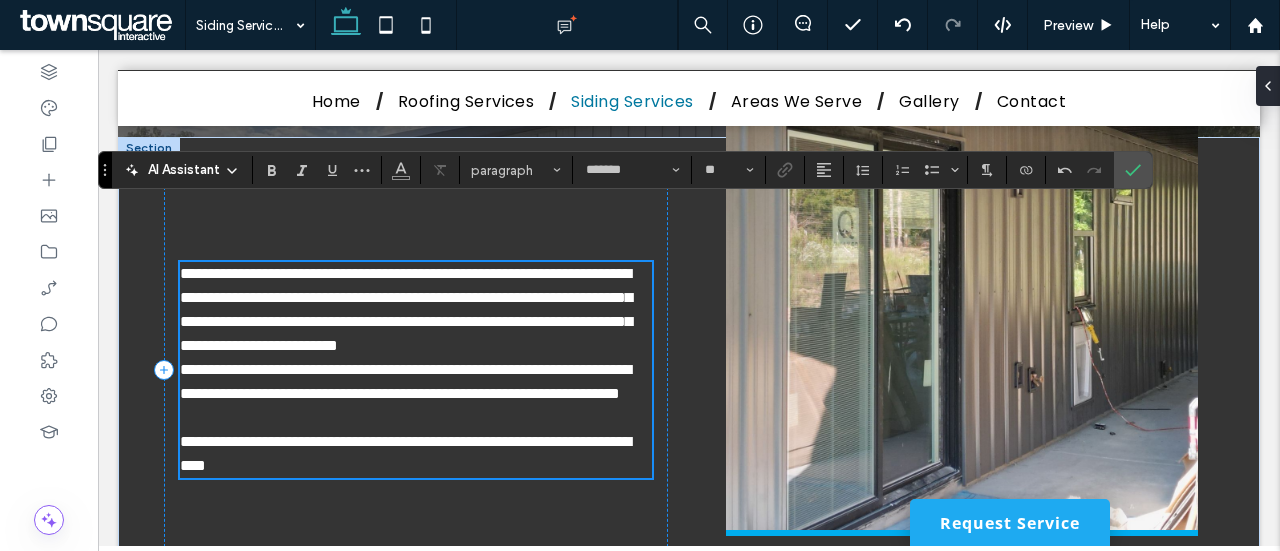 scroll, scrollTop: 420, scrollLeft: 0, axis: vertical 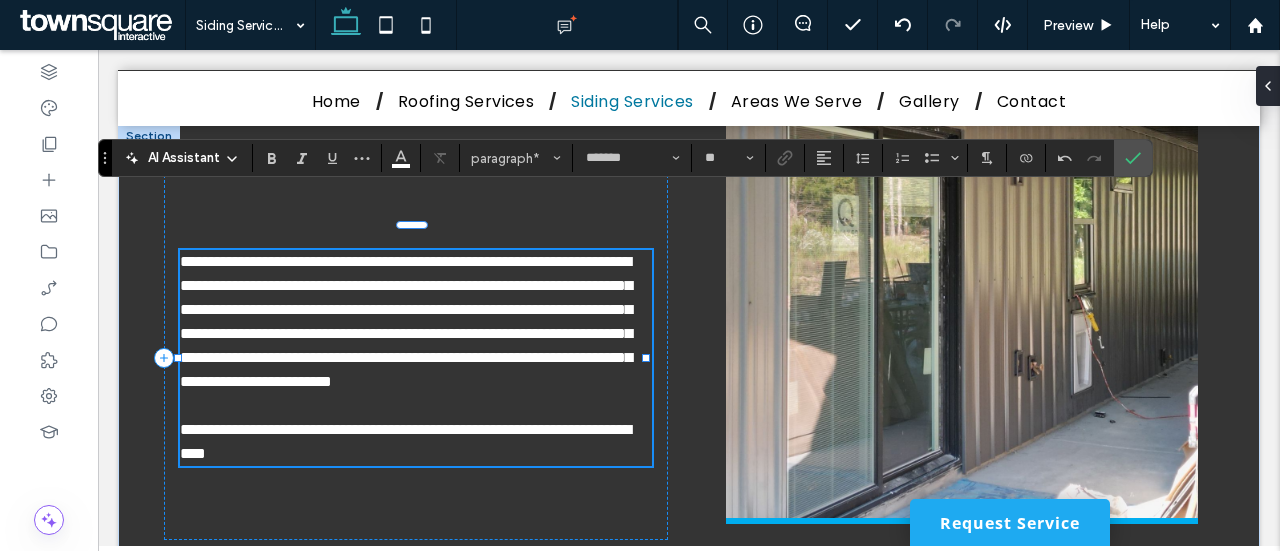 click on "**********" at bounding box center [406, 321] 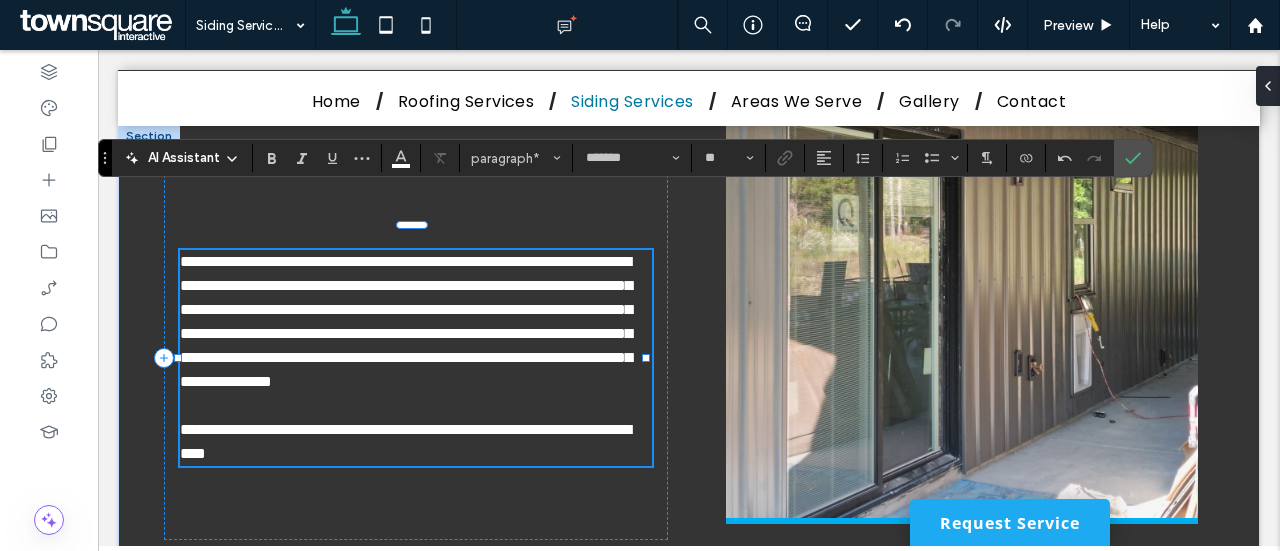 click on "**********" at bounding box center [405, 441] 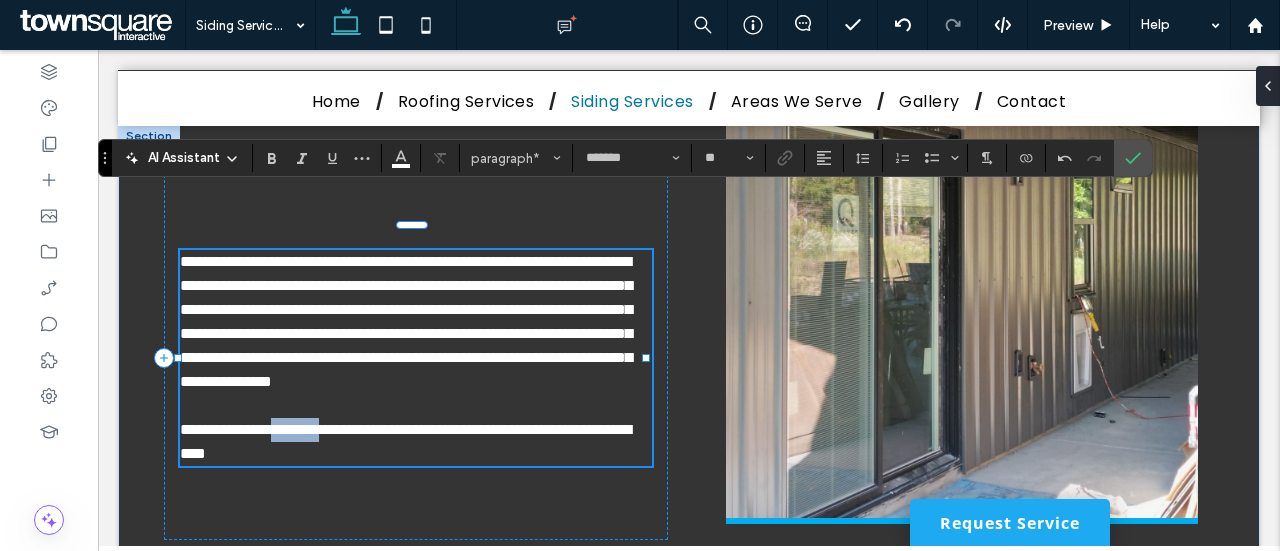 click on "**********" at bounding box center (405, 441) 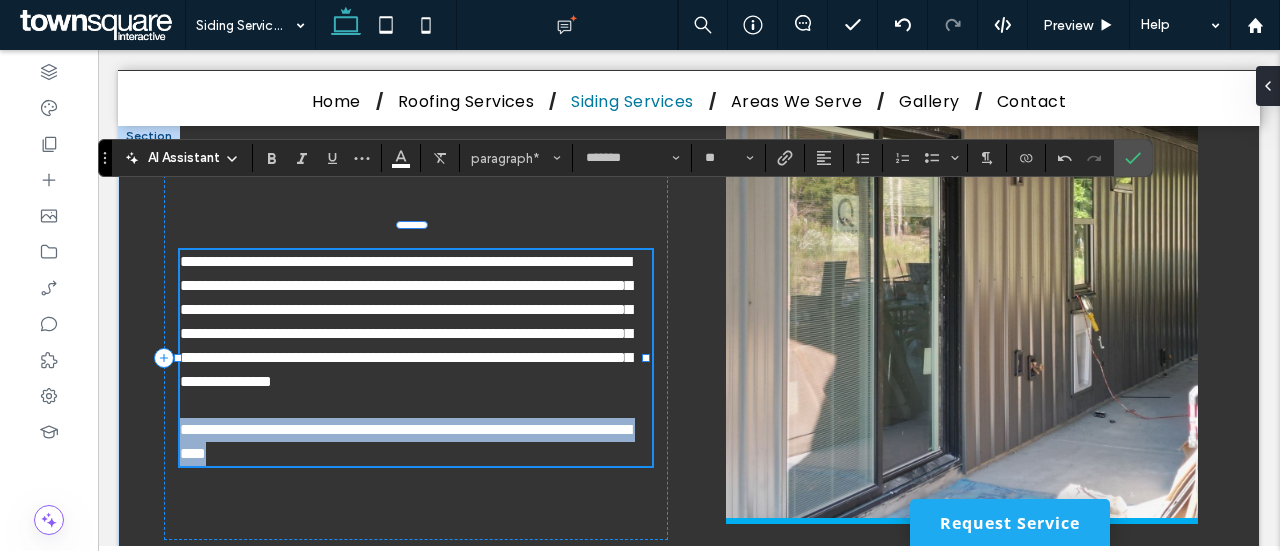 click on "**********" at bounding box center [405, 441] 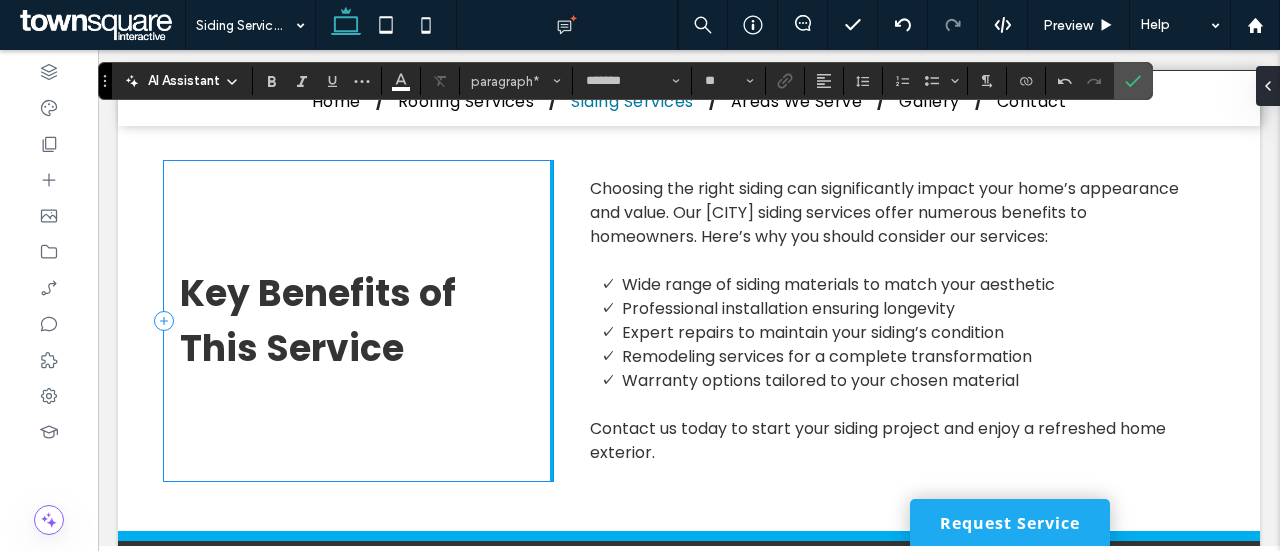 scroll, scrollTop: 892, scrollLeft: 0, axis: vertical 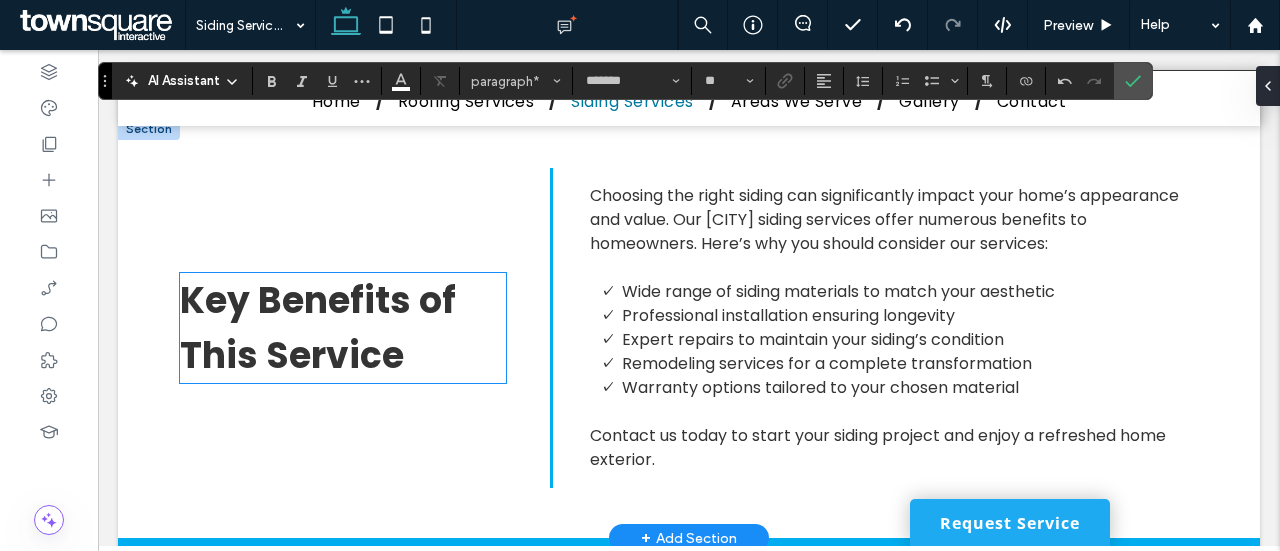 click on "Key Benefits of This Service" at bounding box center [318, 328] 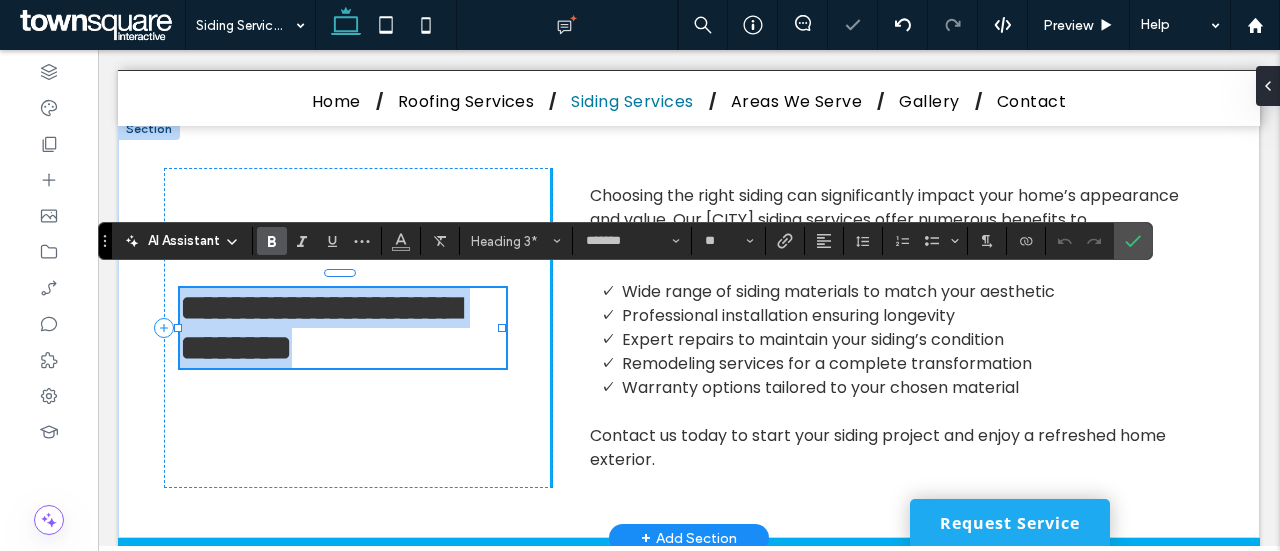 type 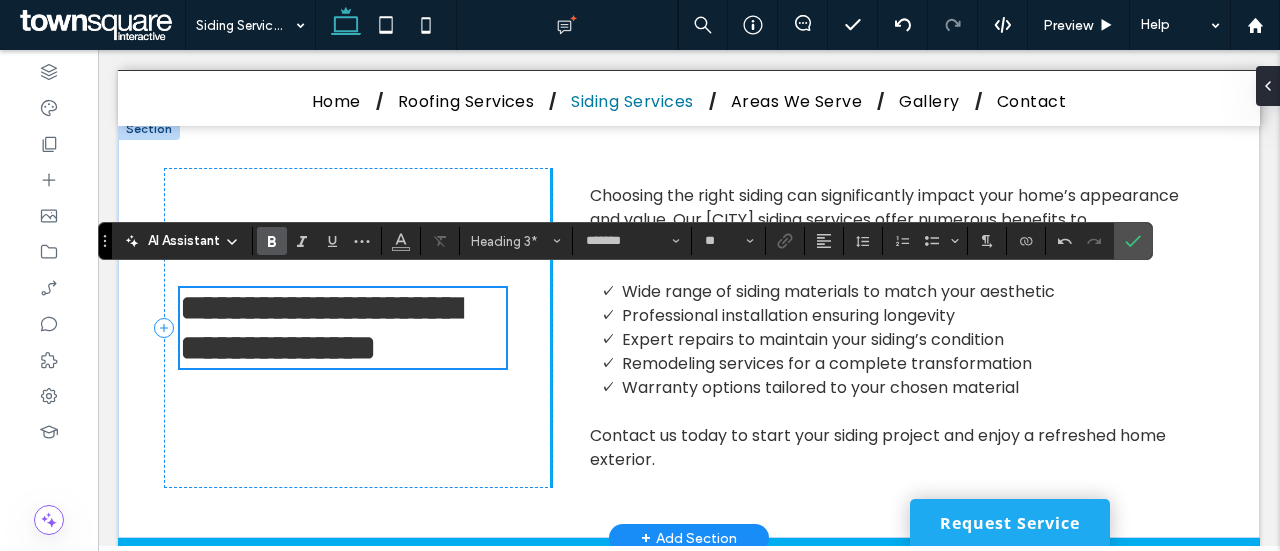 scroll, scrollTop: 865, scrollLeft: 0, axis: vertical 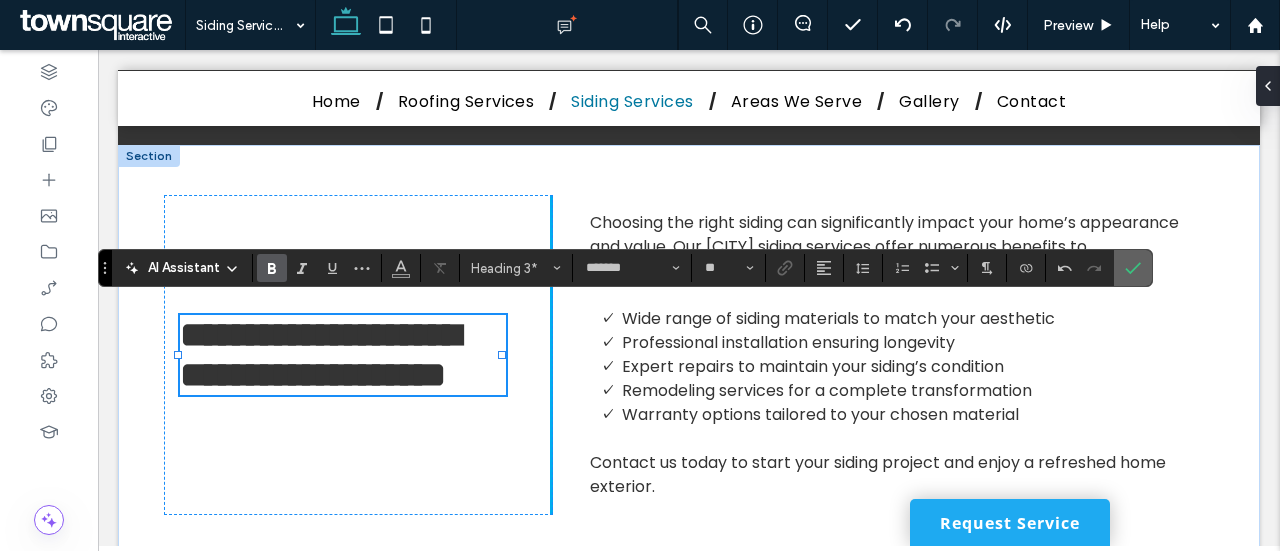 click 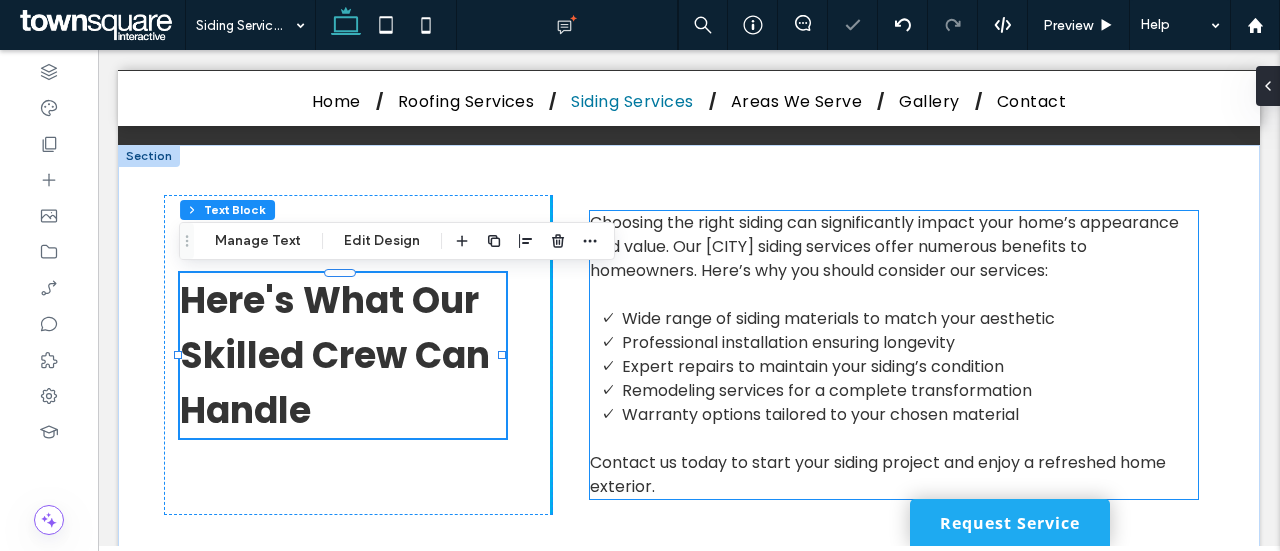 click on "Choosing the right siding can significantly impact your home’s appearance and value. Our [CITY] siding services offer numerous benefits to homeowners. Here’s why you should consider our services:" at bounding box center (884, 246) 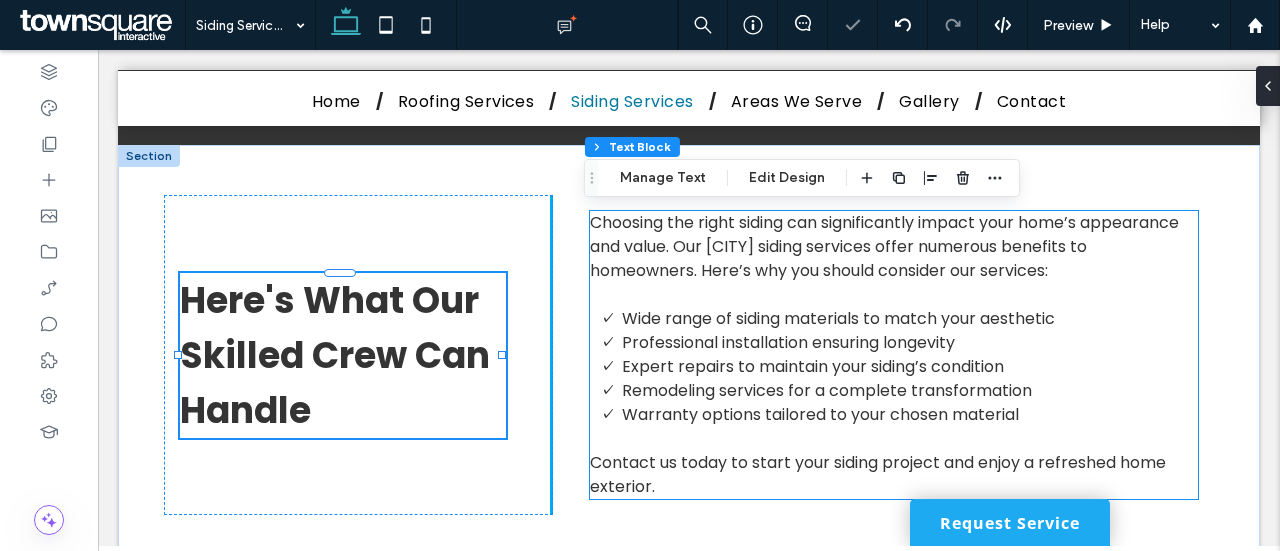 click on "Choosing the right siding can significantly impact your home’s appearance and value. Our [CITY] siding services offer numerous benefits to homeowners. Here’s why you should consider our services:   Wide range of siding materials to match your aesthetic Professional installation ensuring longevity Expert repairs to maintain your siding’s condition Remodeling services for a complete transformation Warranty options tailored to your chosen material
Contact us today to start your siding project and enjoy a refreshed home exterior." at bounding box center (894, 355) 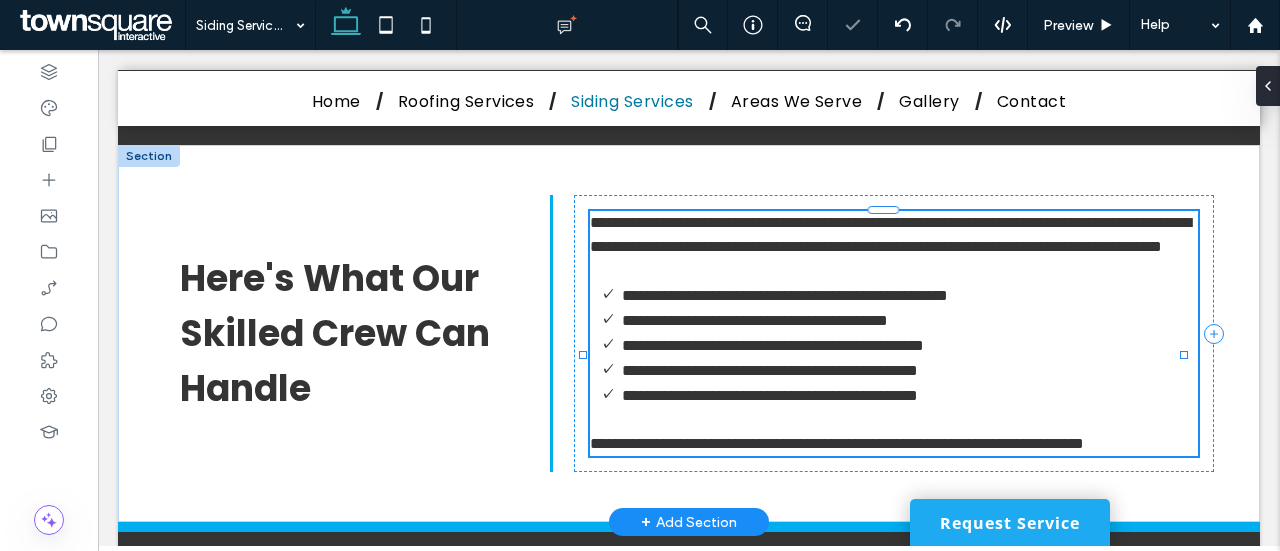 type on "*******" 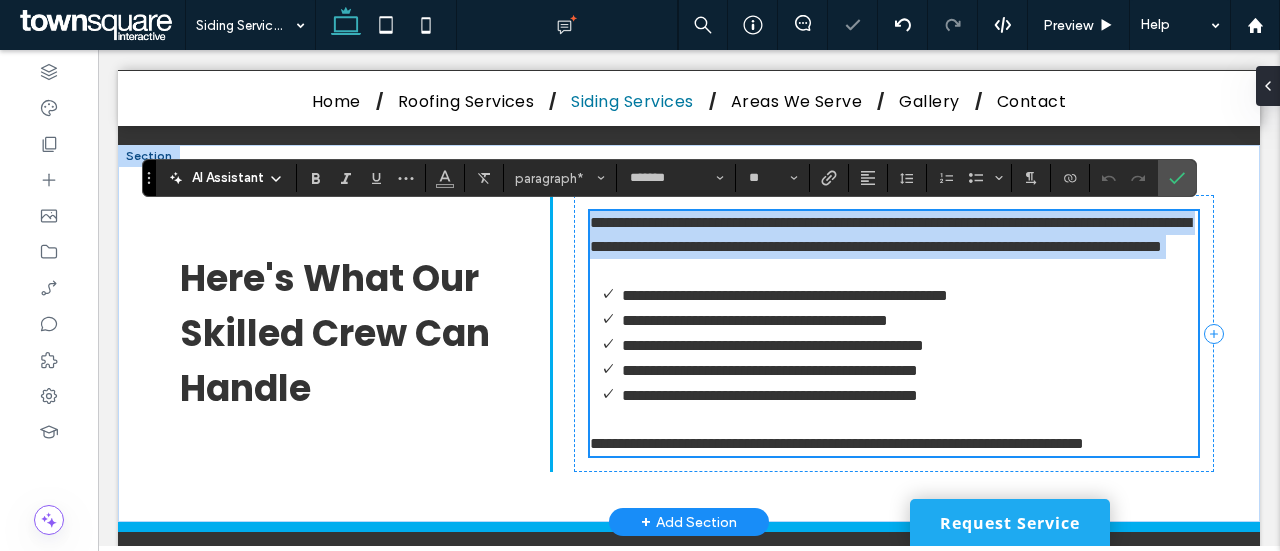 scroll, scrollTop: 864, scrollLeft: 0, axis: vertical 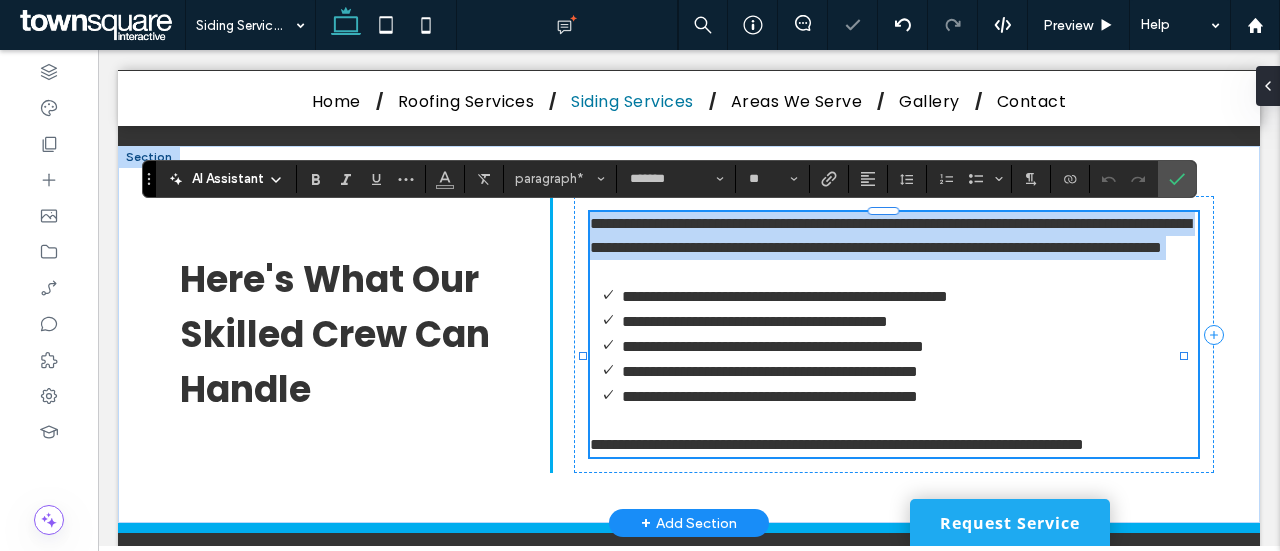 click on "**********" at bounding box center [890, 235] 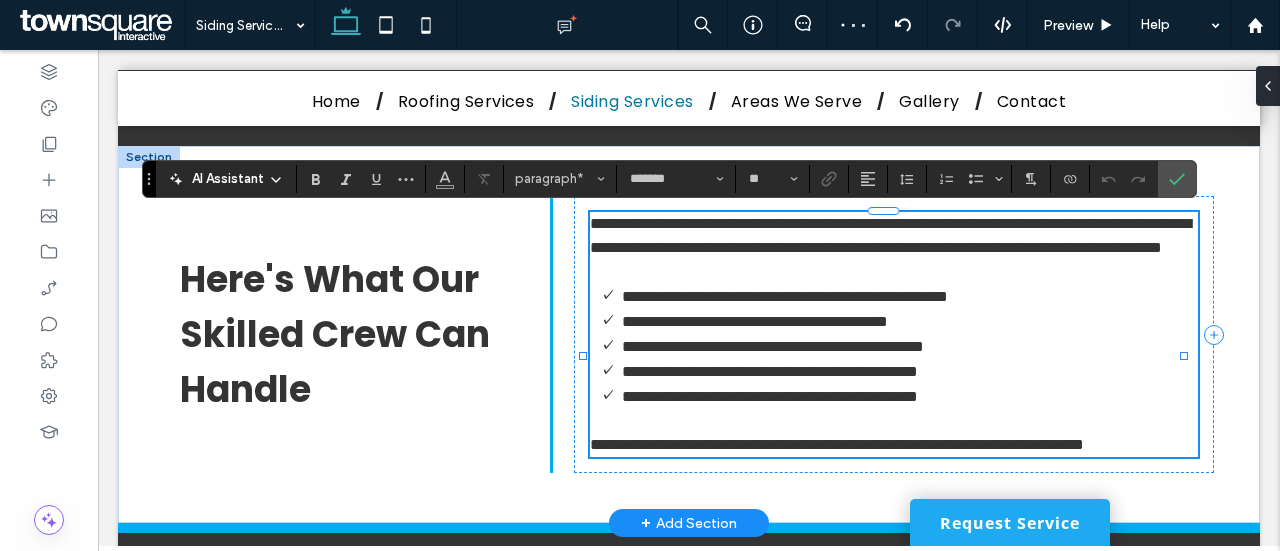 click on "**********" at bounding box center [890, 235] 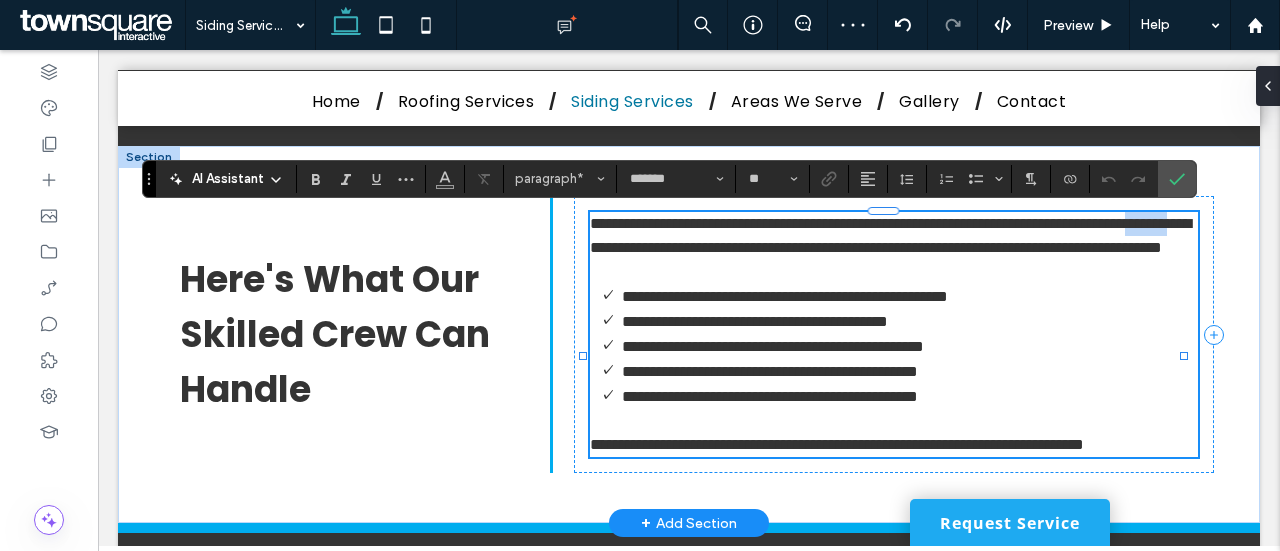 click on "**********" at bounding box center (890, 235) 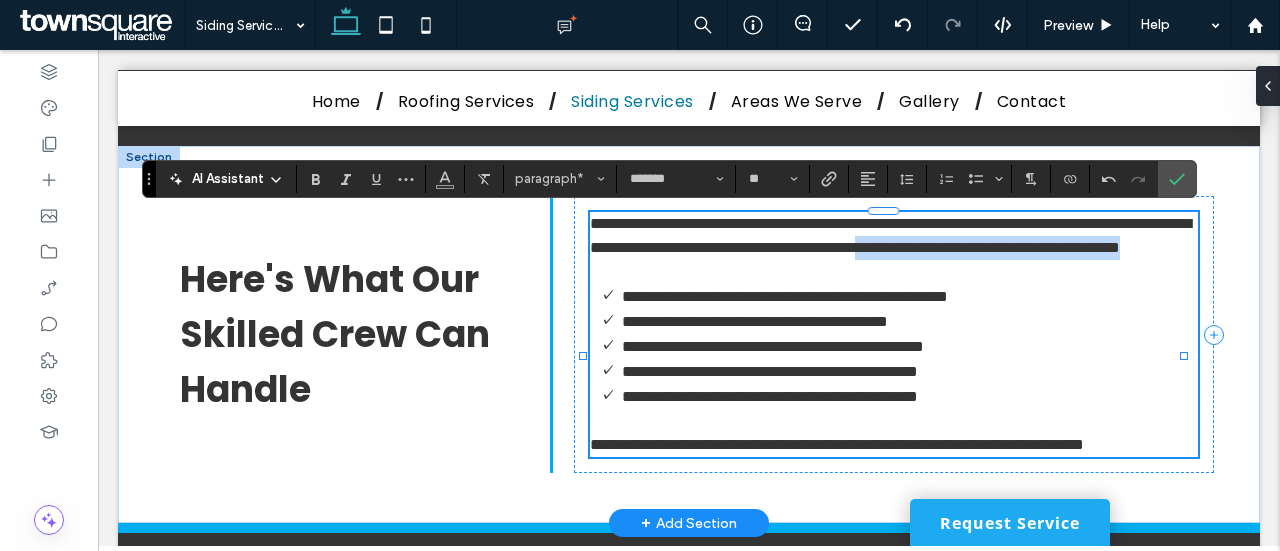 drag, startPoint x: 1081, startPoint y: 270, endPoint x: 696, endPoint y: 273, distance: 385.0117 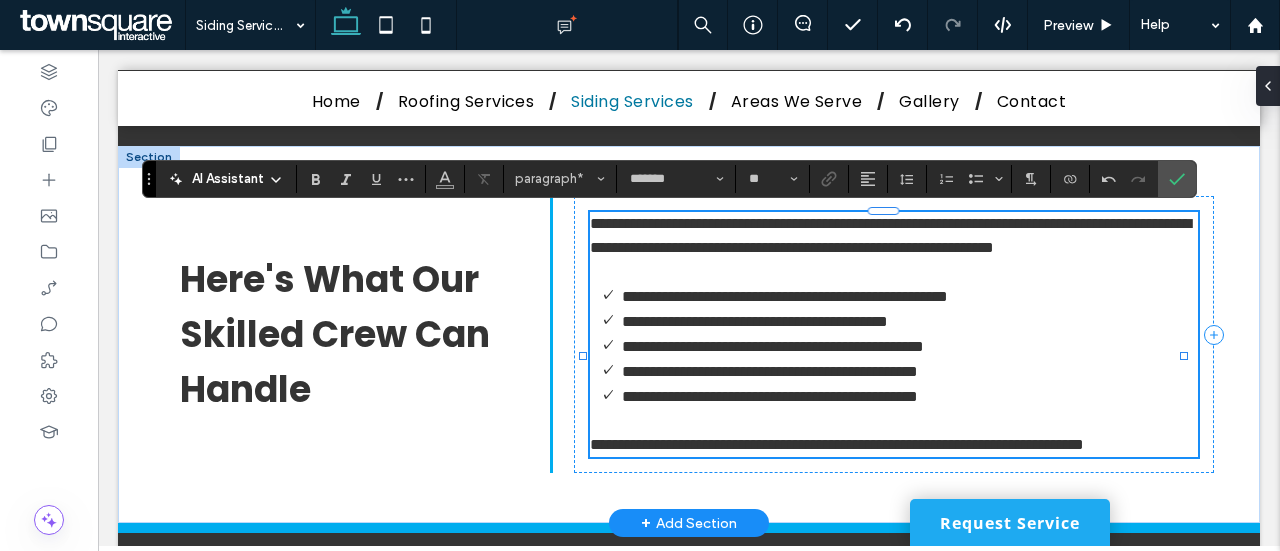 click on "**********" at bounding box center [785, 296] 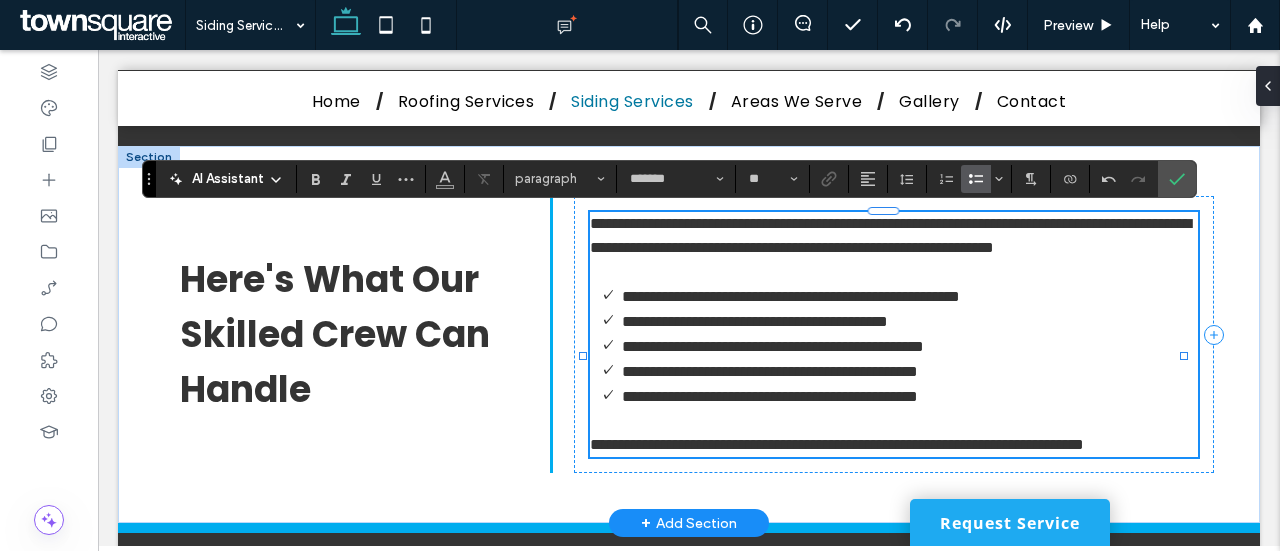 click on "**********" at bounding box center [791, 296] 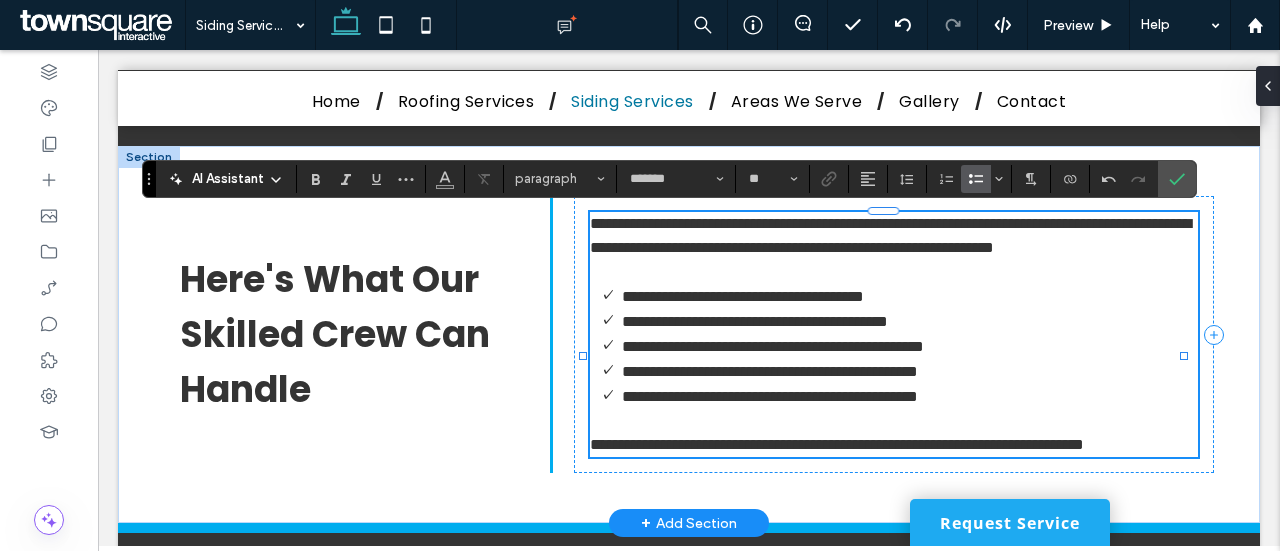 click on "**********" at bounding box center [755, 321] 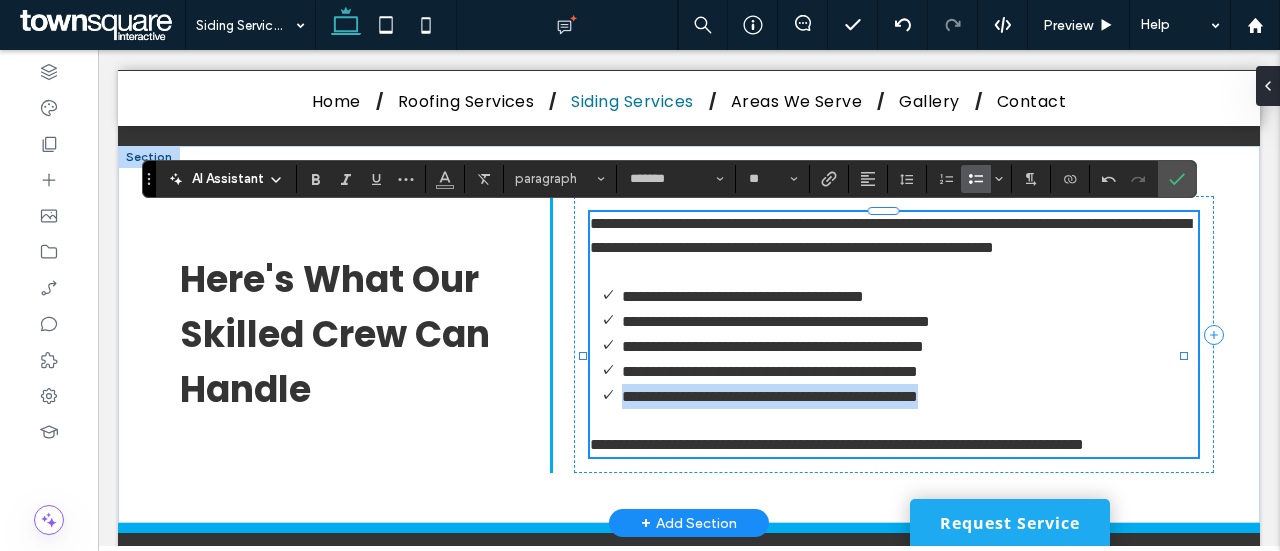 drag, startPoint x: 1032, startPoint y: 409, endPoint x: 604, endPoint y: 423, distance: 428.2289 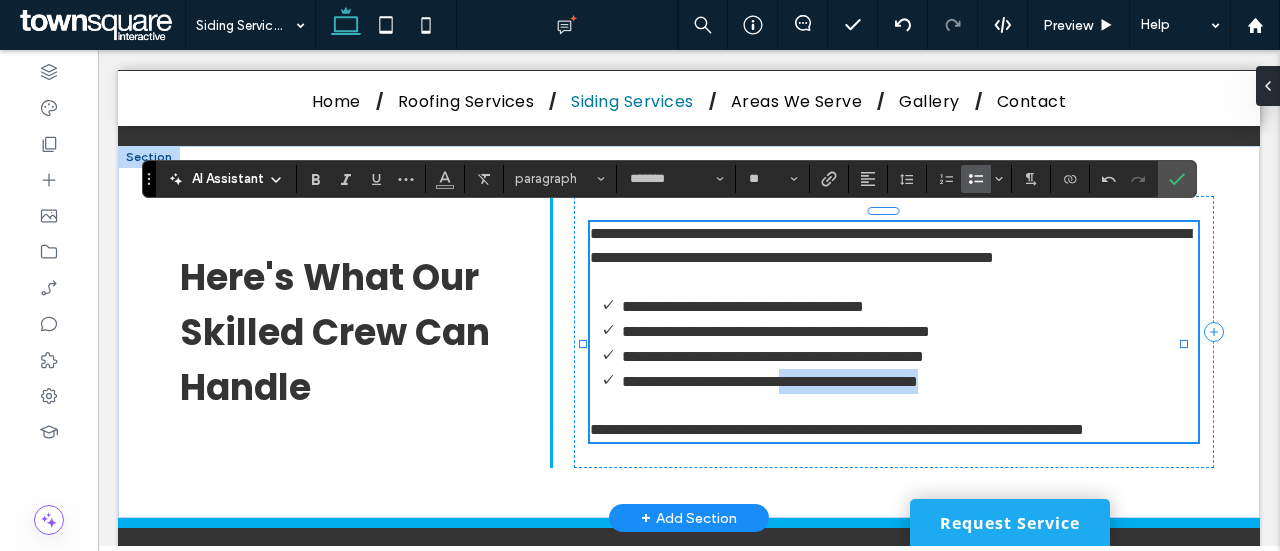 drag, startPoint x: 978, startPoint y: 396, endPoint x: 828, endPoint y: 402, distance: 150.11995 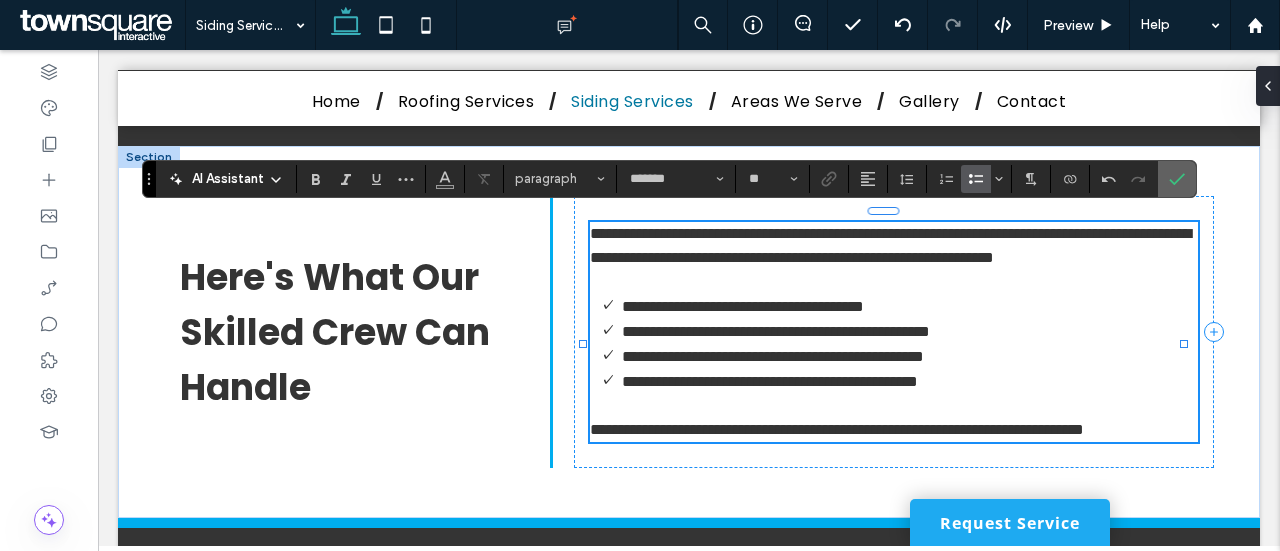 click at bounding box center [1177, 179] 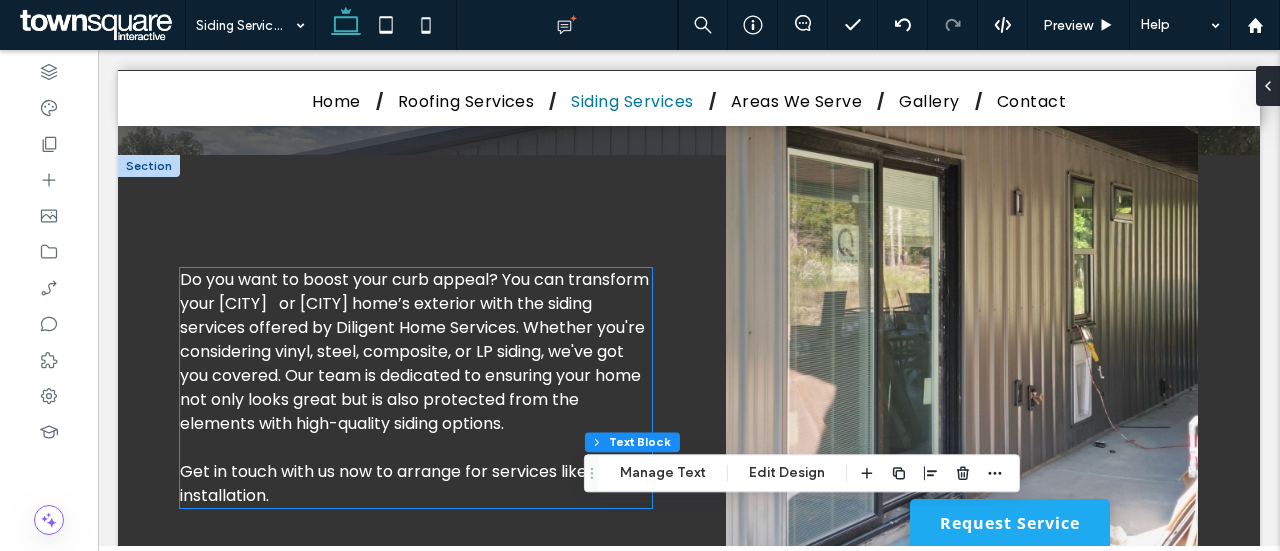 scroll, scrollTop: 389, scrollLeft: 0, axis: vertical 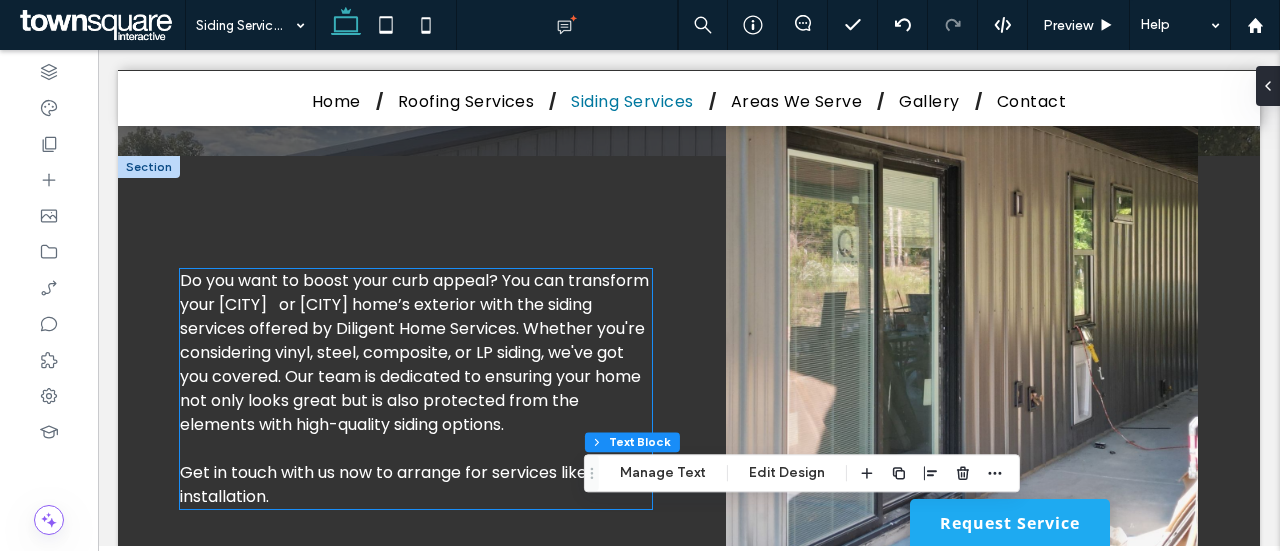 click on "Do you want to boost your curb appeal? You can transform your [CITY]   or [CITY] home’s exterior with the siding services offered by Diligent Home Services. Whether you're considering vinyl, steel, composite, or LP siding, we've got you covered. Our team is dedicated to ensuring your home not only looks great but is also protected from the elements with high-quality siding options." at bounding box center [414, 352] 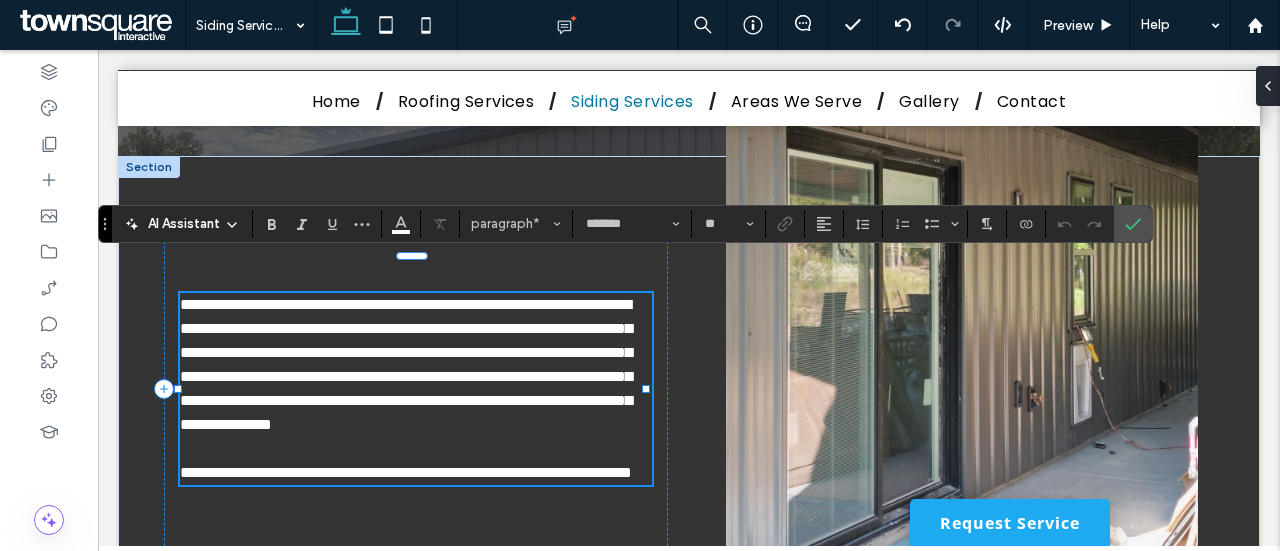 click on "**********" at bounding box center [406, 364] 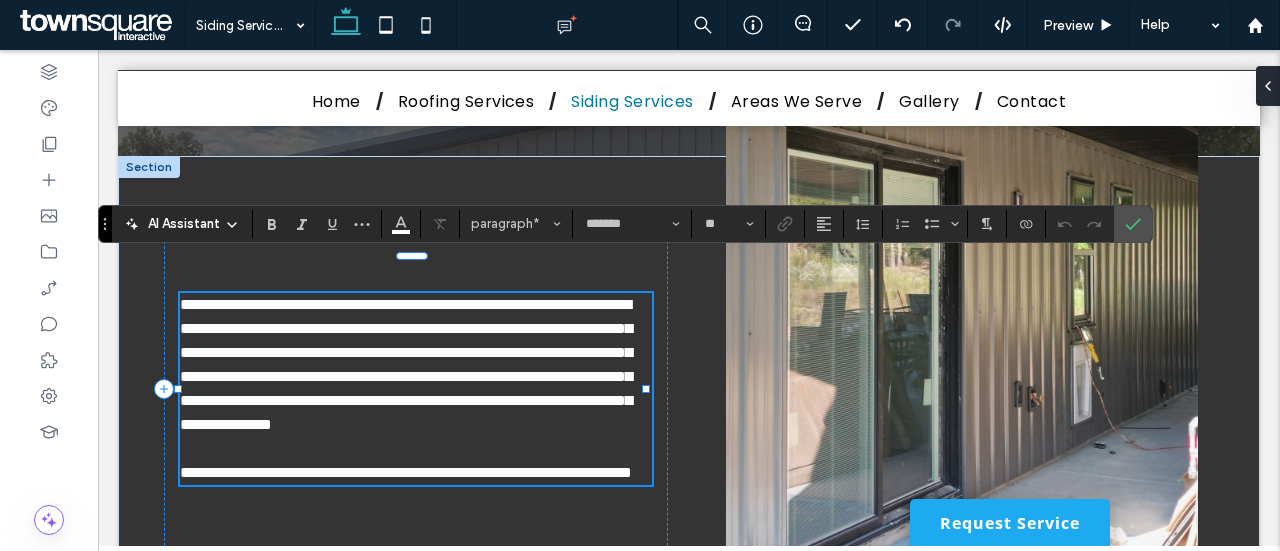 type 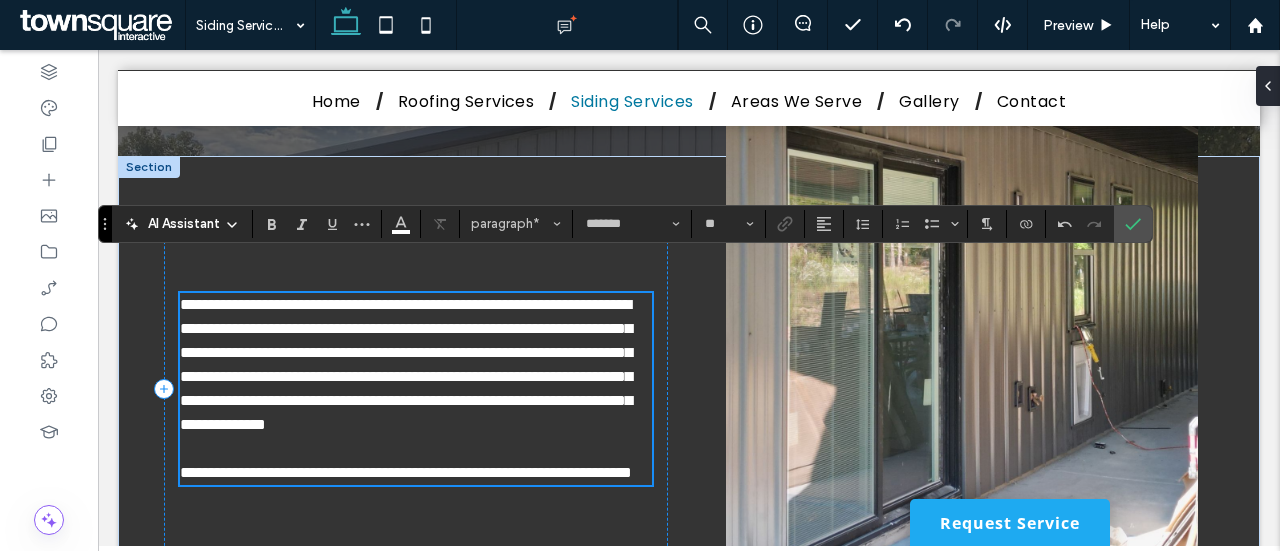 scroll, scrollTop: 419, scrollLeft: 0, axis: vertical 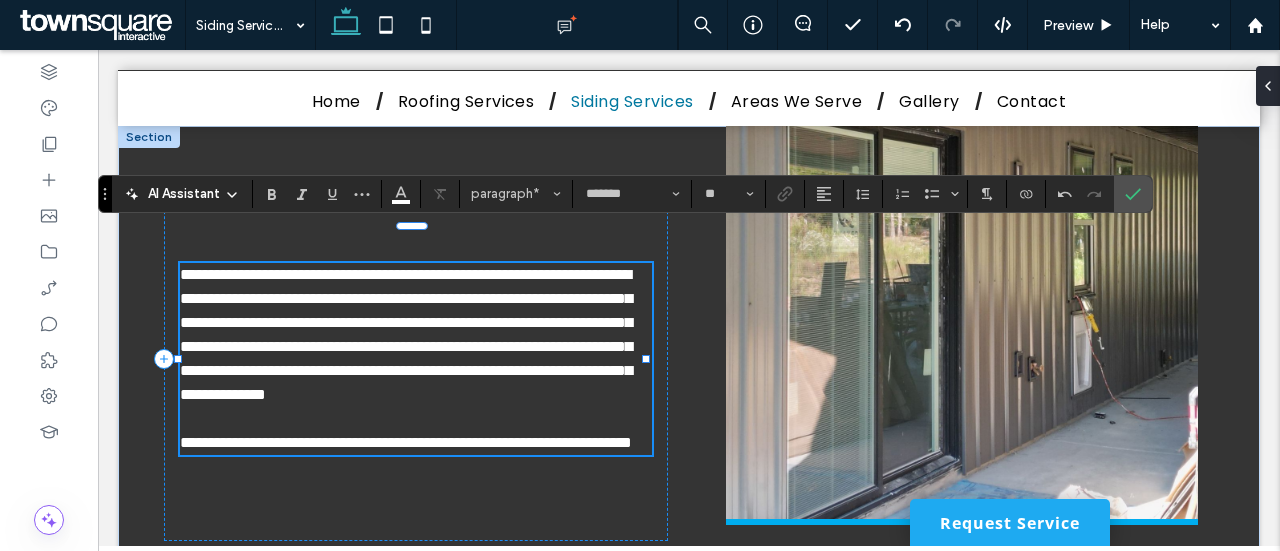 drag, startPoint x: 372, startPoint y: 291, endPoint x: 206, endPoint y: 439, distance: 222.39604 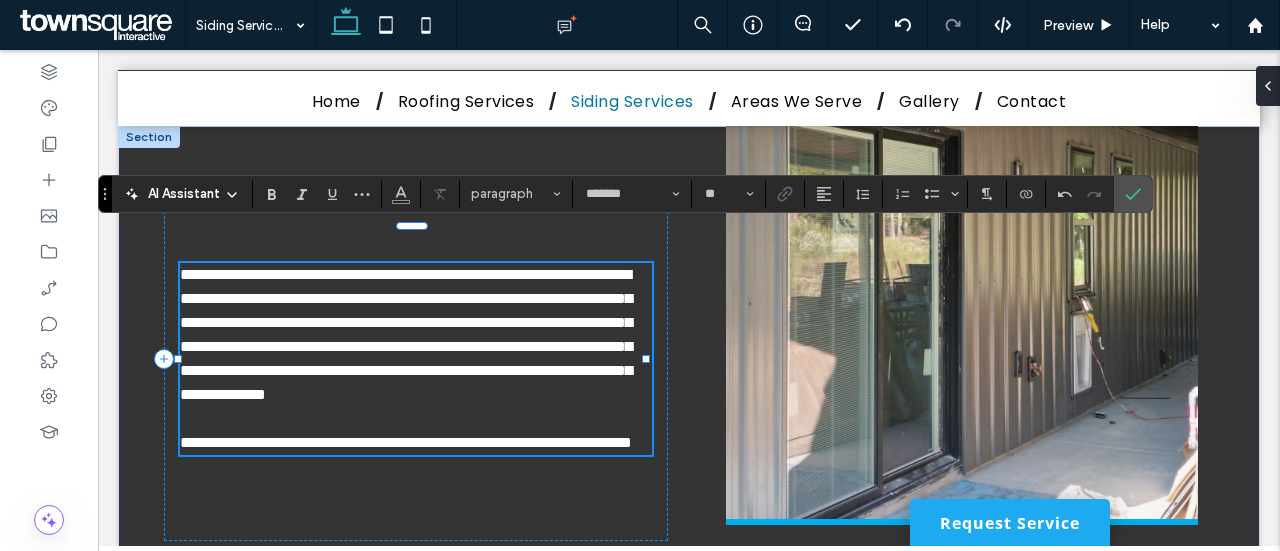 click on "**********" at bounding box center (416, 347) 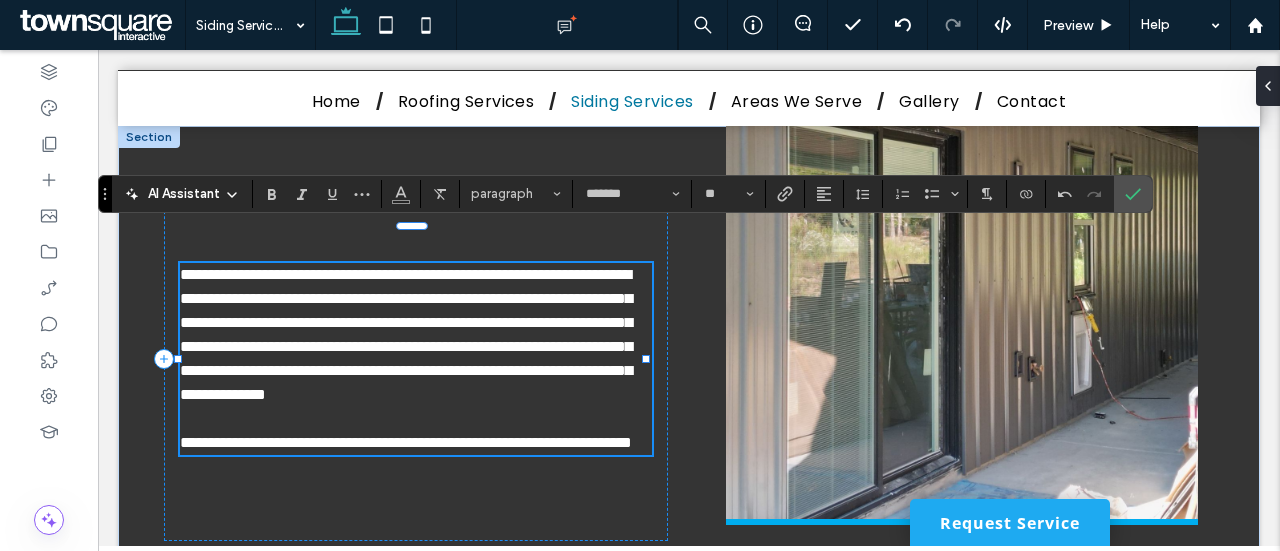 click on "**********" at bounding box center [416, 359] 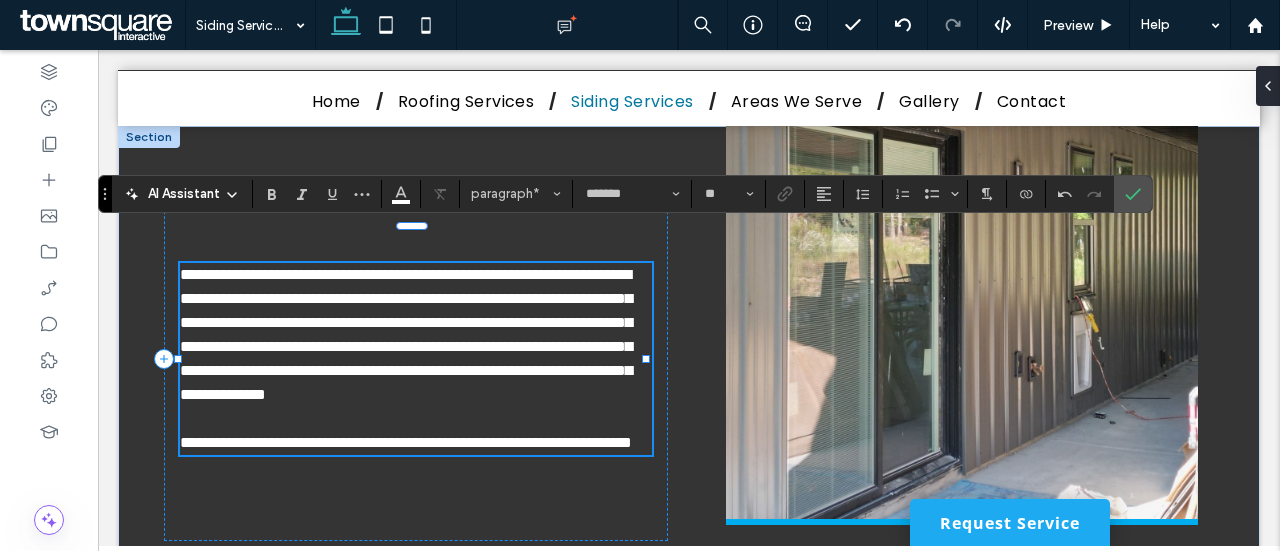 scroll, scrollTop: 0, scrollLeft: 0, axis: both 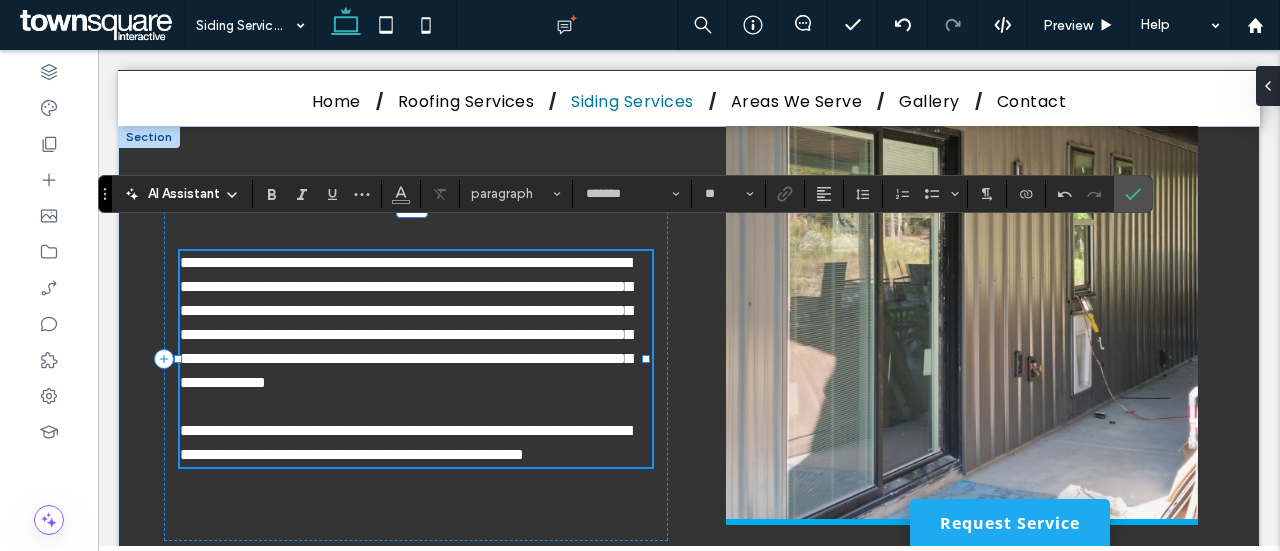 click on "**********" at bounding box center (405, 442) 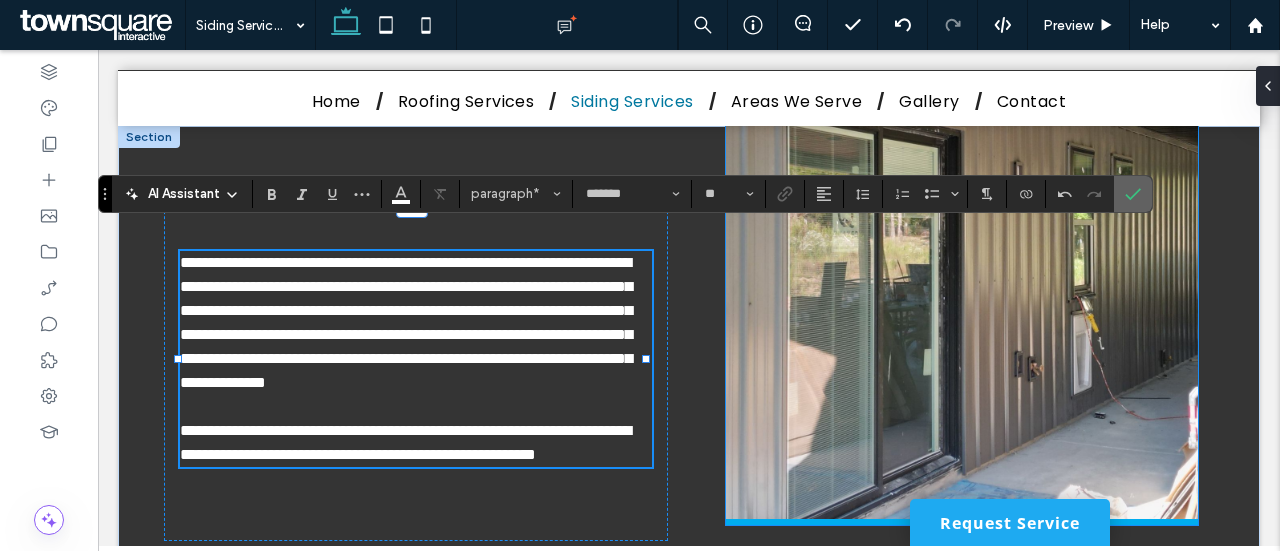 click at bounding box center (1129, 194) 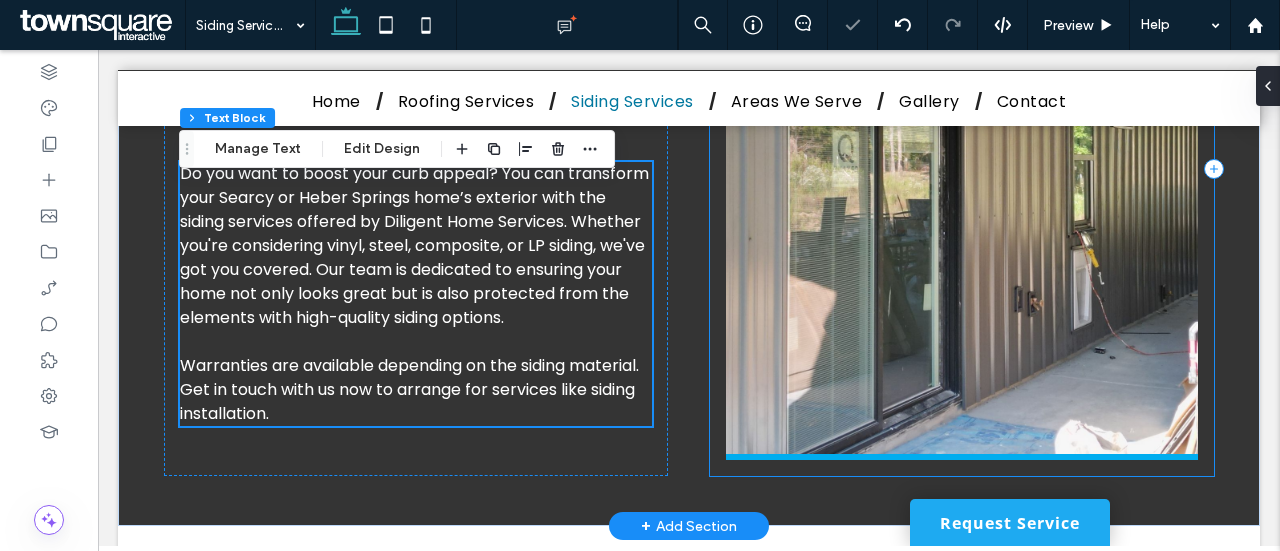scroll, scrollTop: 0, scrollLeft: 0, axis: both 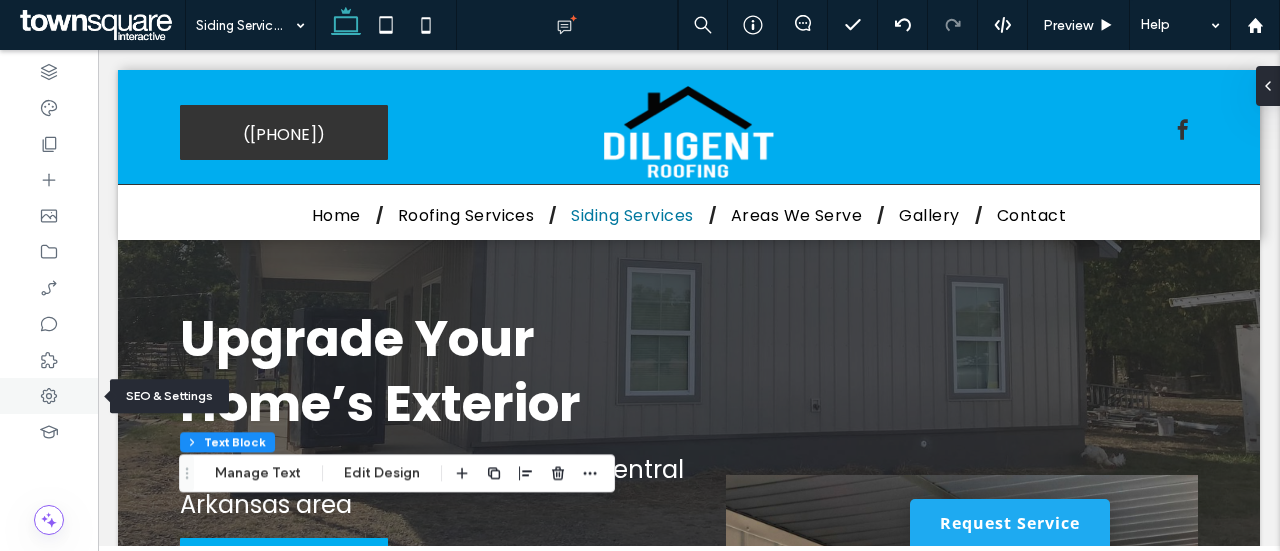 click at bounding box center [49, 396] 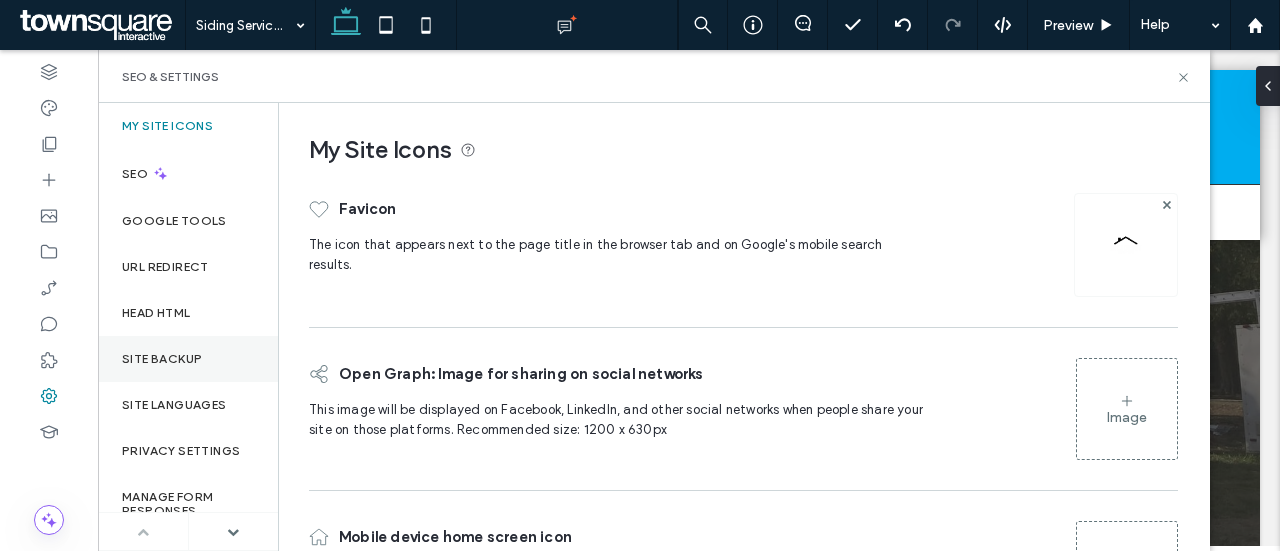click on "Site Backup" at bounding box center (188, 359) 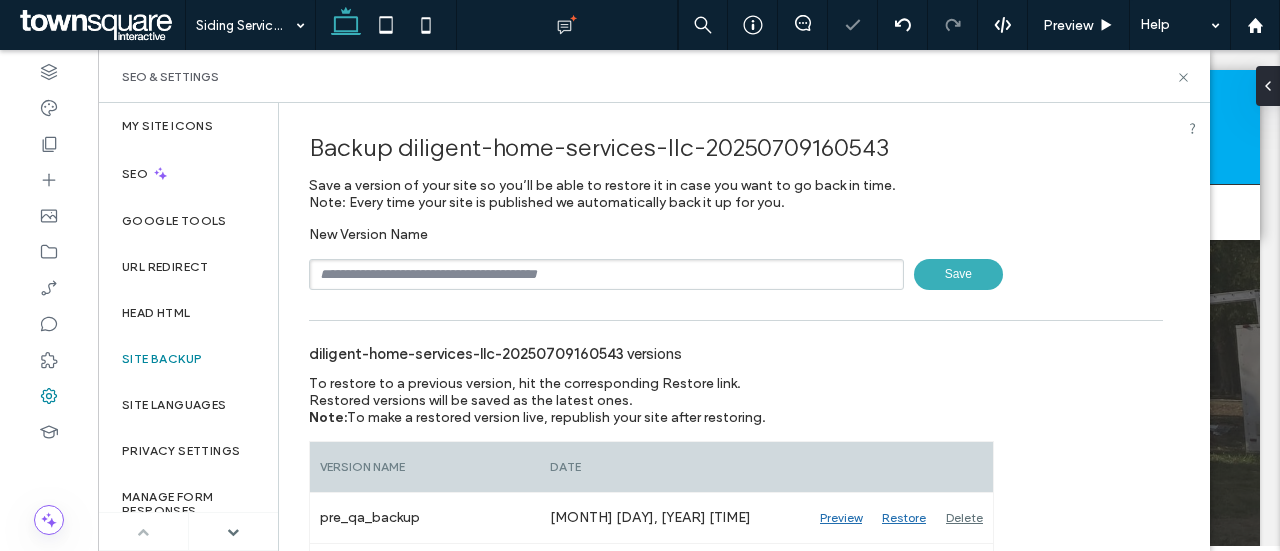 scroll, scrollTop: 14, scrollLeft: 0, axis: vertical 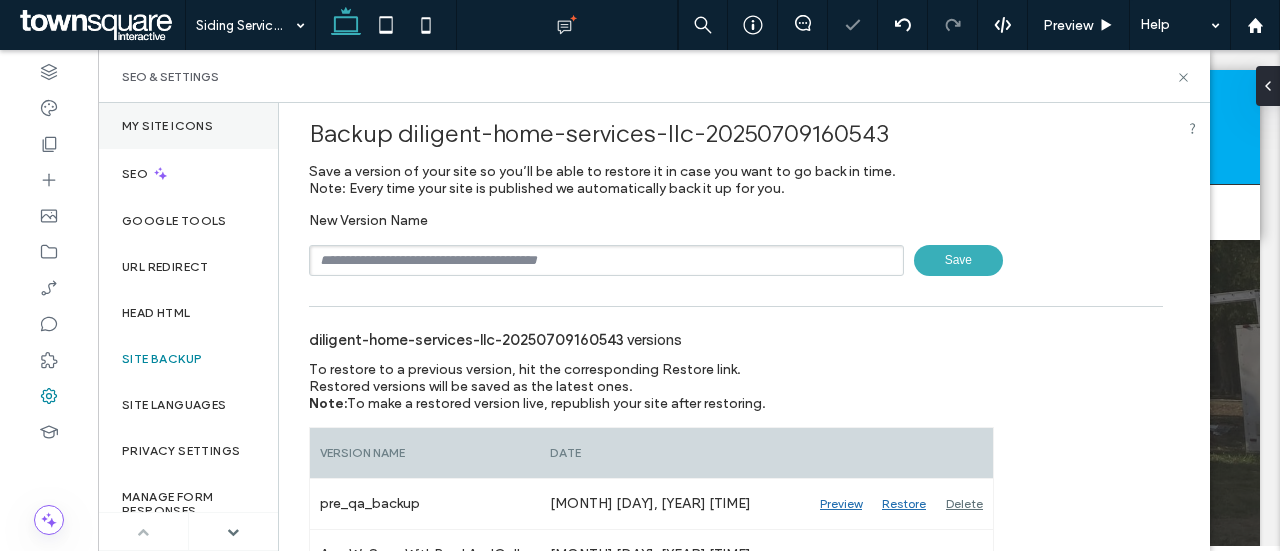 click on "My Site Icons" at bounding box center [188, 126] 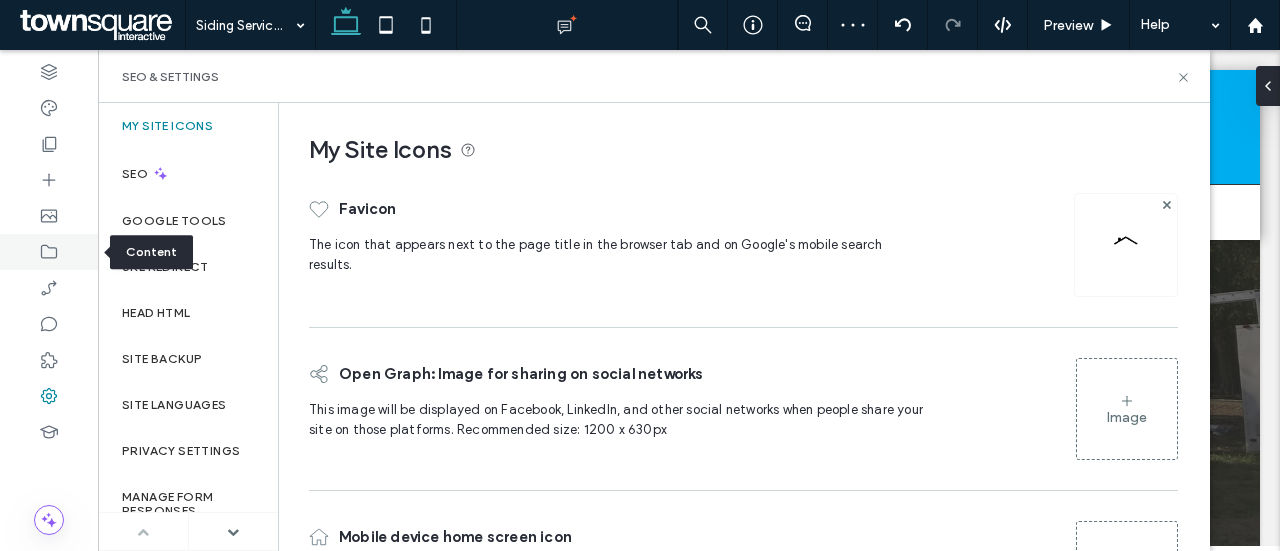 click at bounding box center [49, 252] 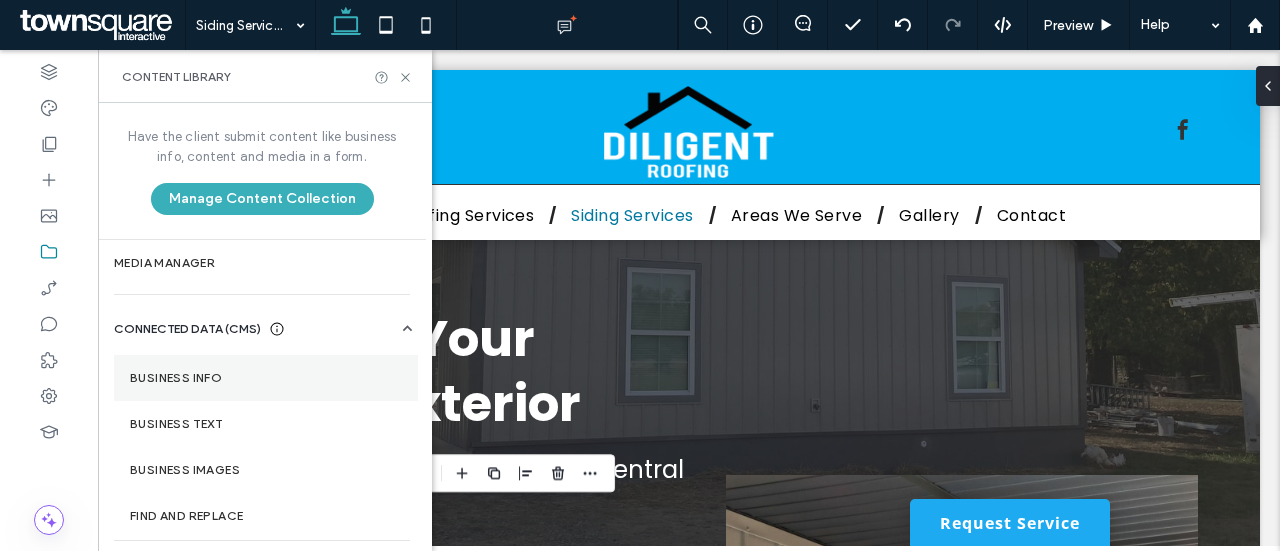 click on "Business Info" at bounding box center (266, 378) 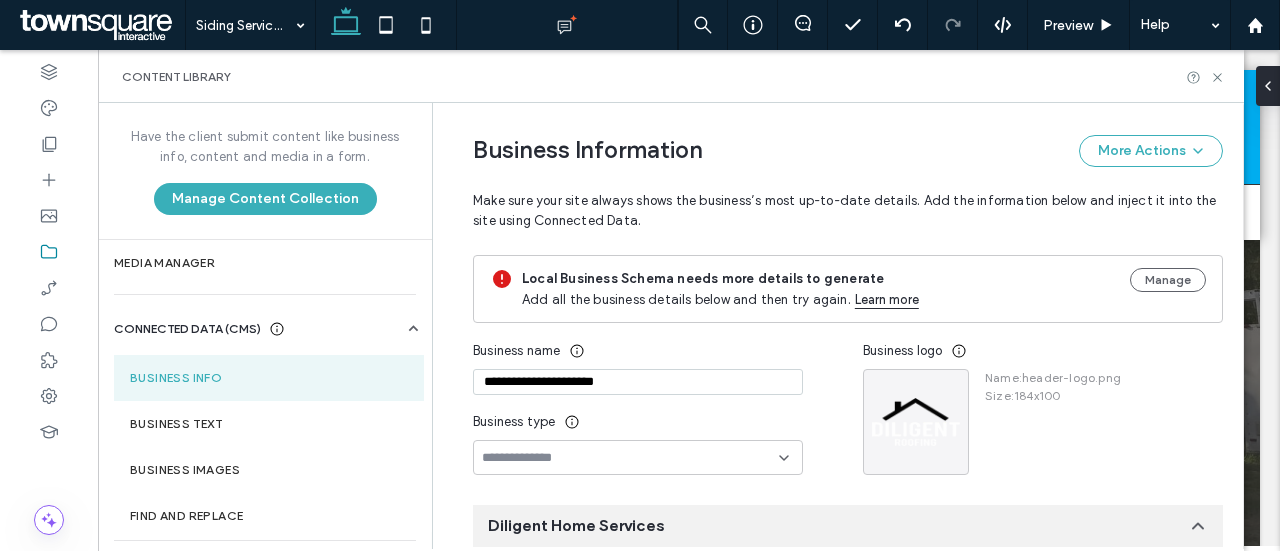 scroll, scrollTop: 163, scrollLeft: 0, axis: vertical 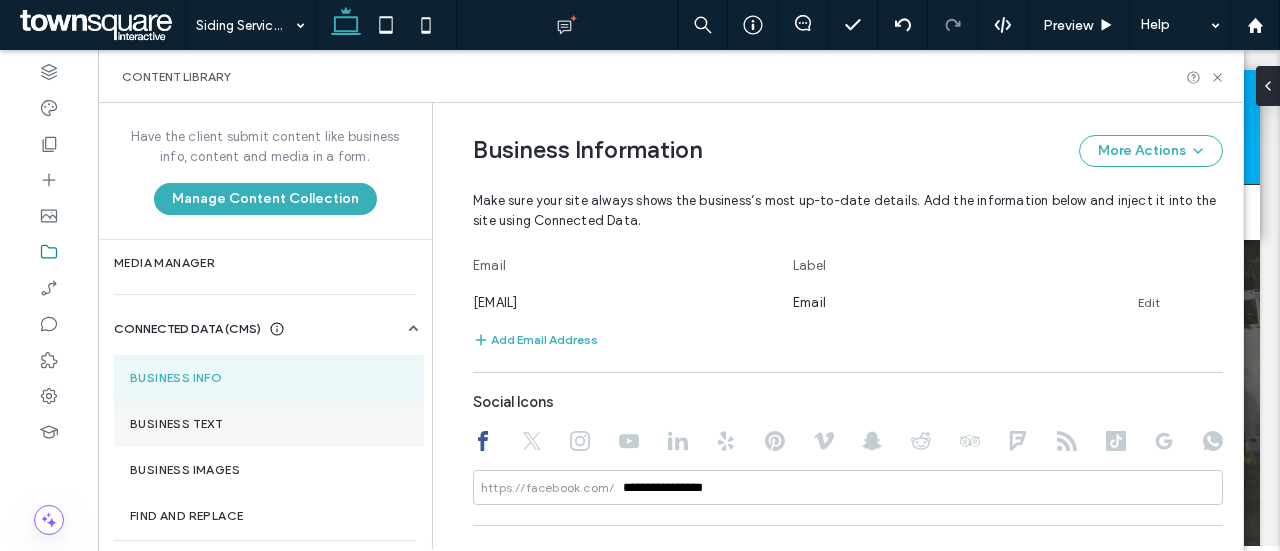 click on "Business Text" at bounding box center [269, 424] 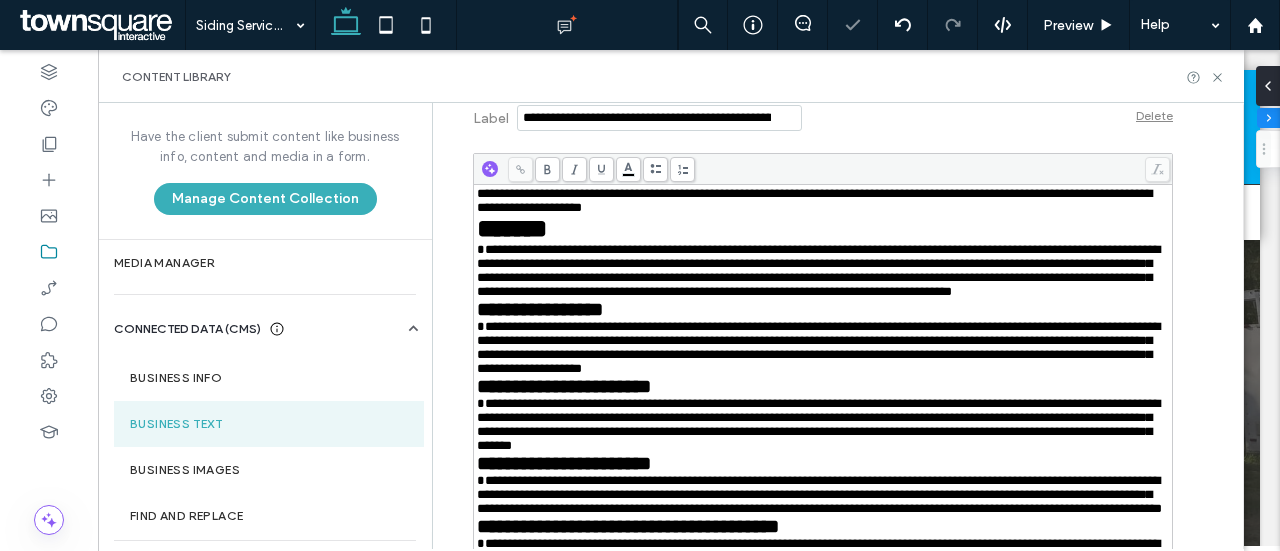 scroll, scrollTop: 2996, scrollLeft: 0, axis: vertical 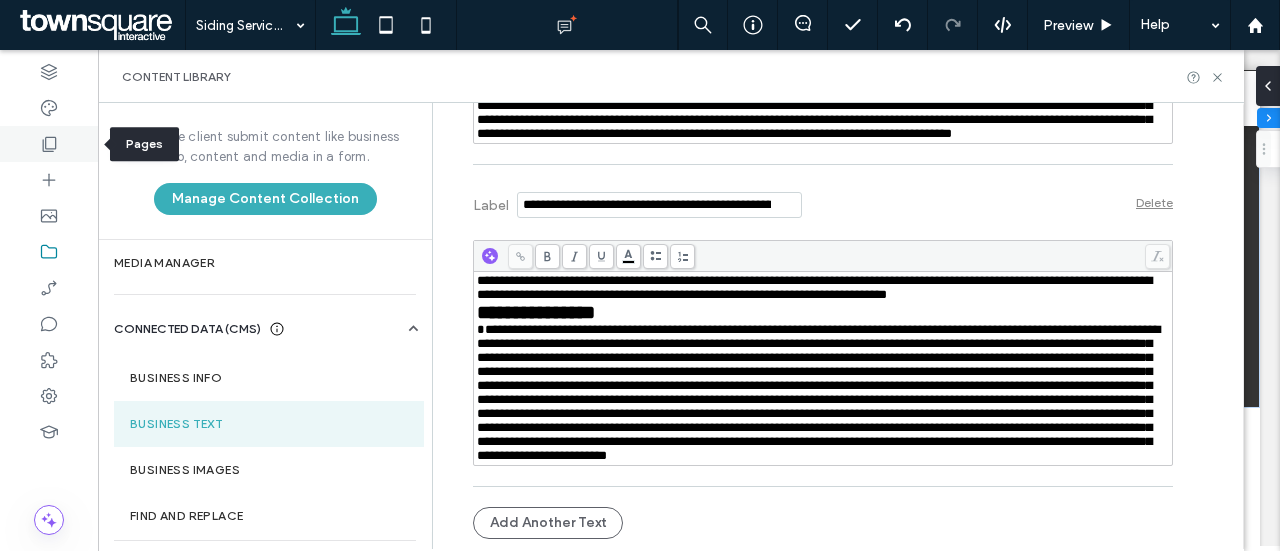 click 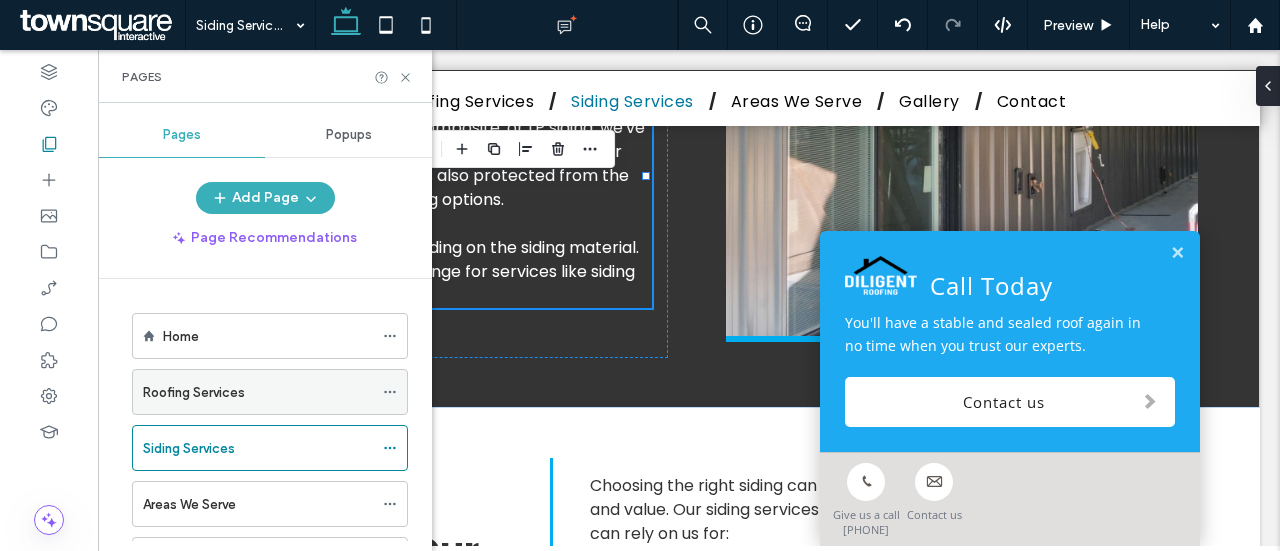 click at bounding box center (390, 392) 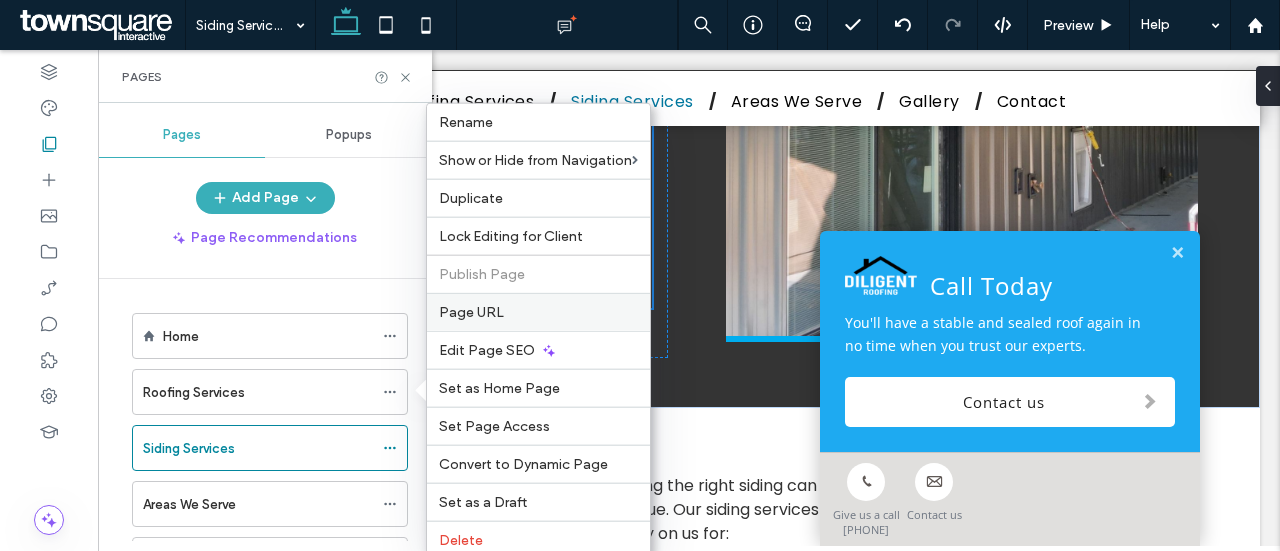 click on "Page URL" at bounding box center (471, 312) 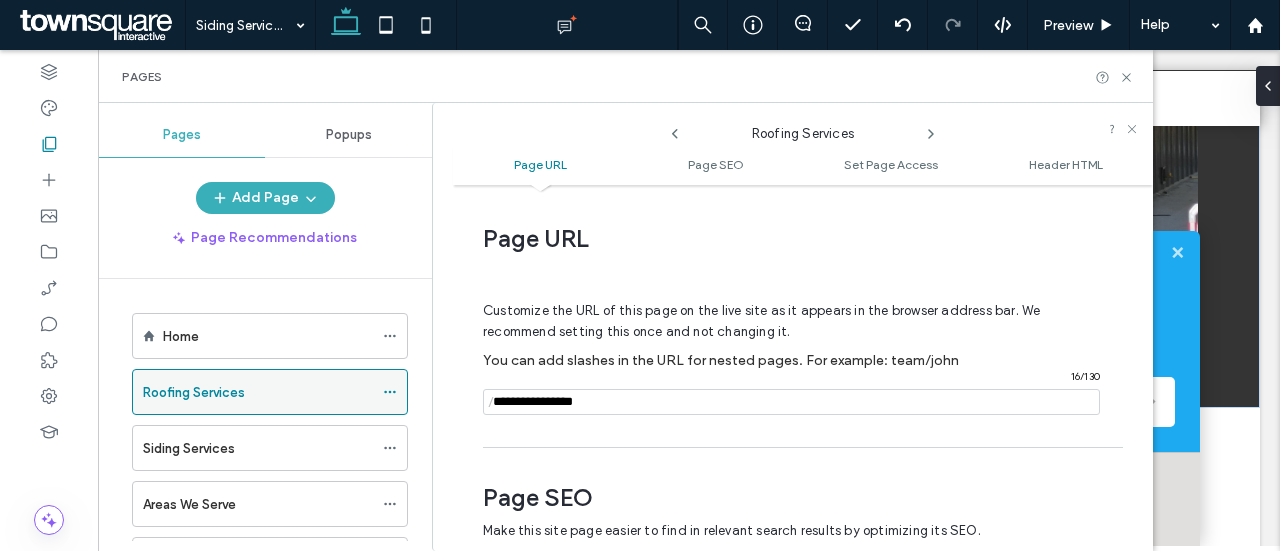 scroll, scrollTop: 10, scrollLeft: 0, axis: vertical 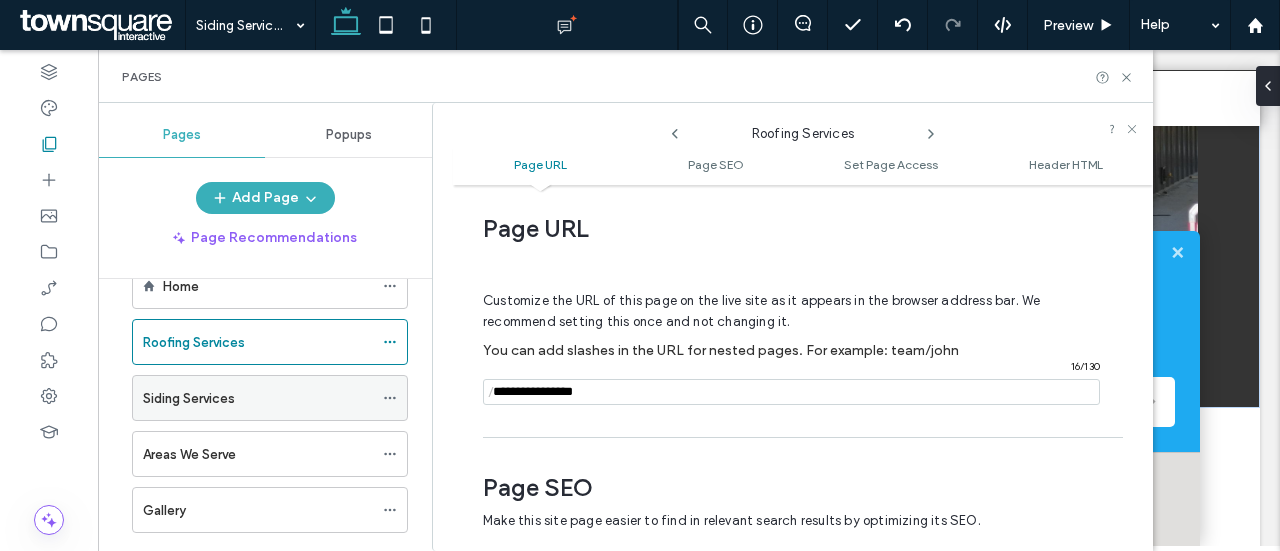 click at bounding box center (390, 398) 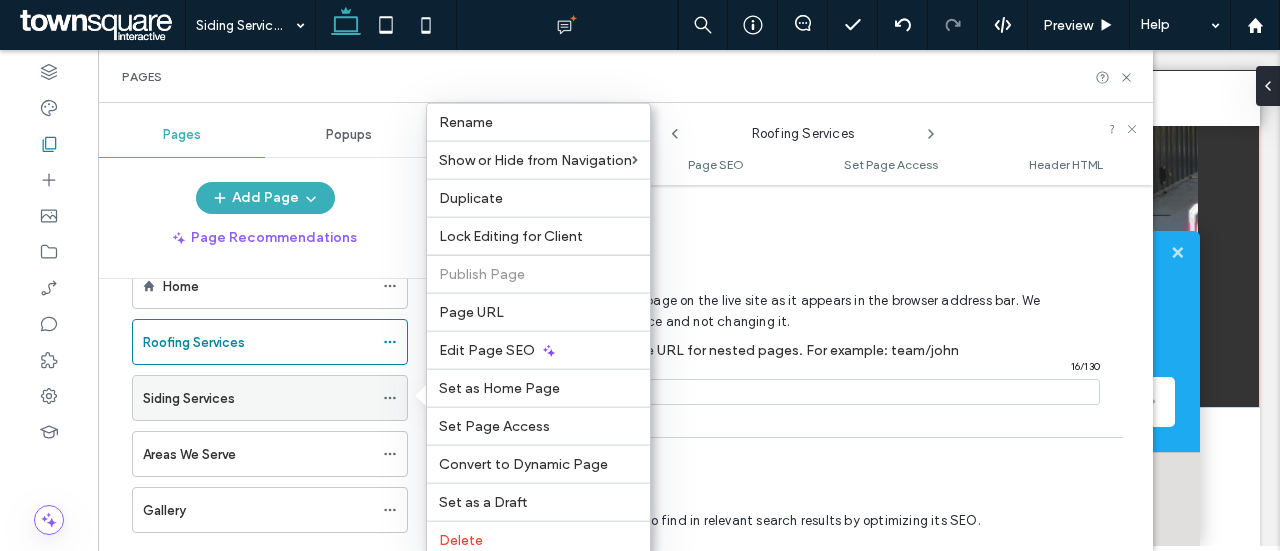 click on "Page URL" at bounding box center (471, 312) 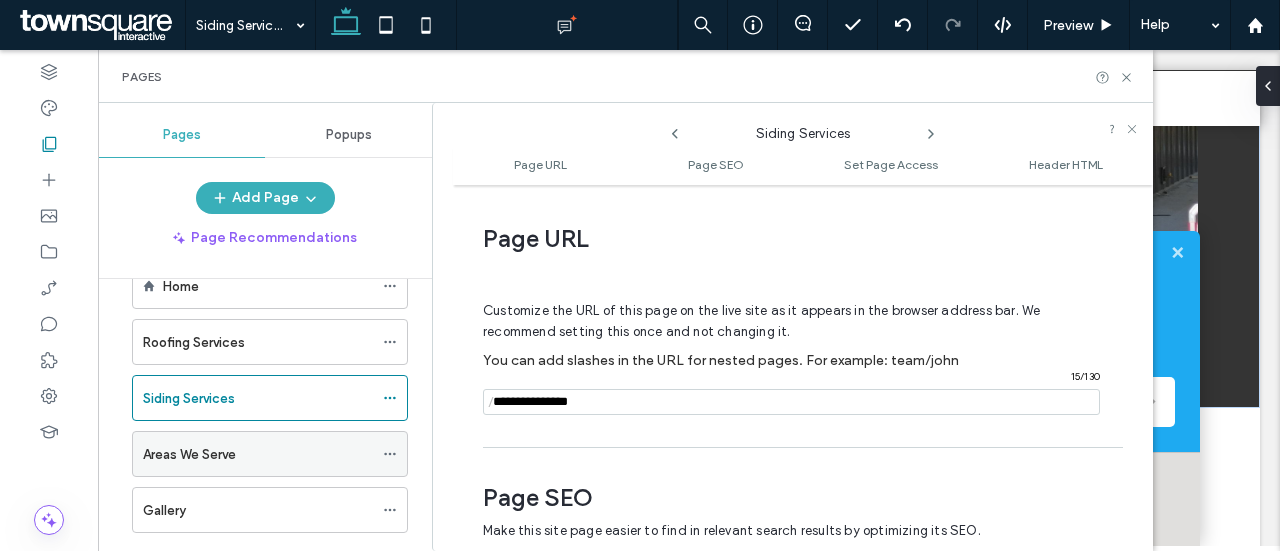 scroll, scrollTop: 10, scrollLeft: 0, axis: vertical 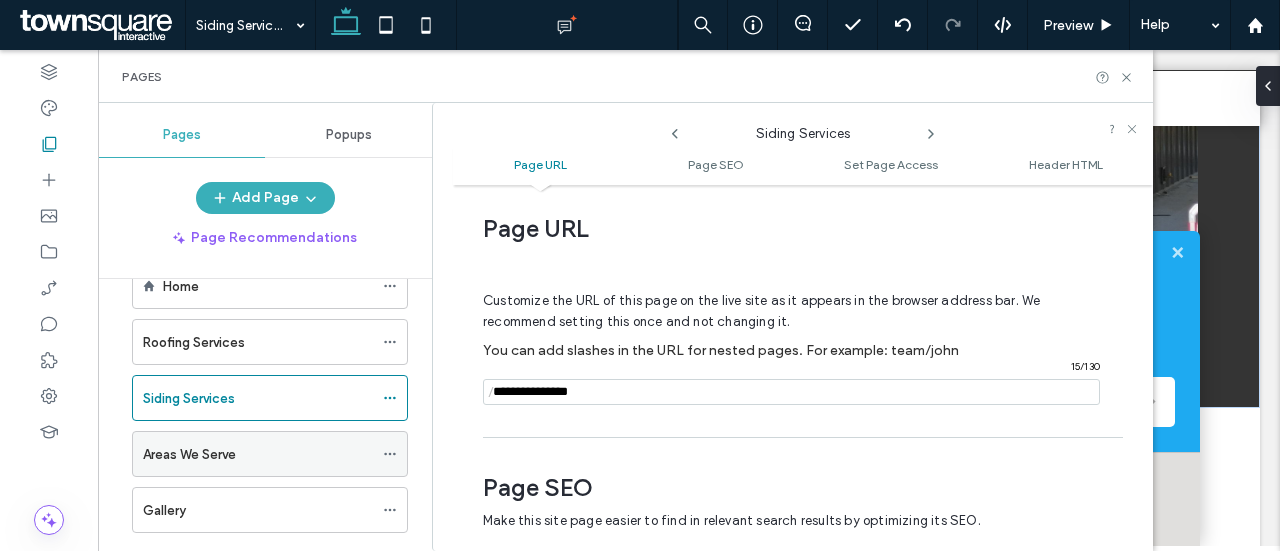 click at bounding box center (390, 454) 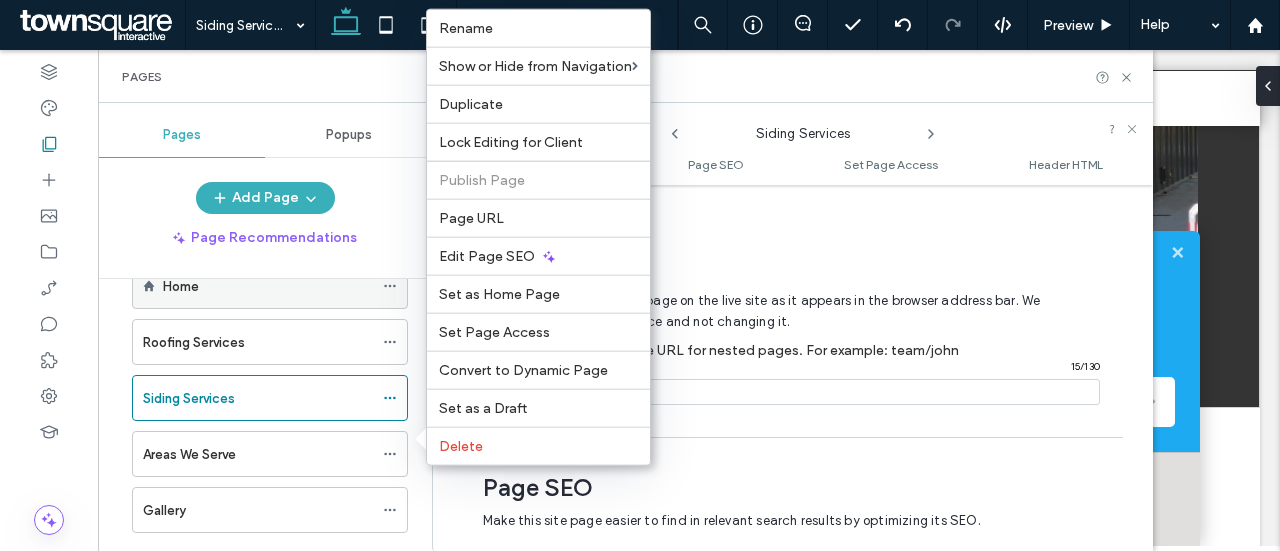 click on "Page URL" at bounding box center (471, 218) 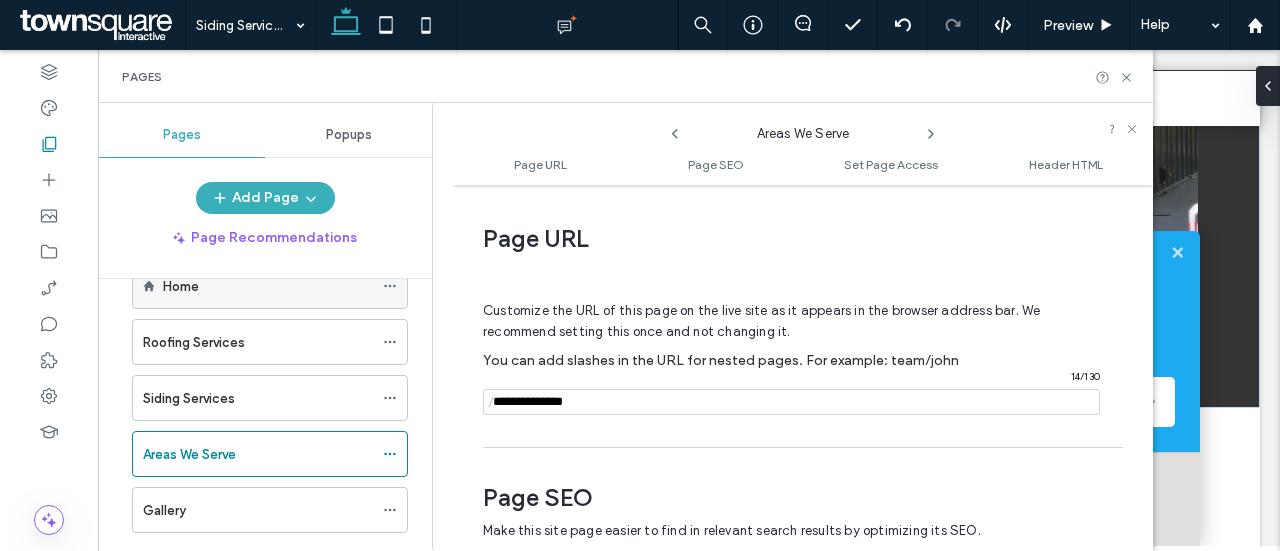 scroll, scrollTop: 10, scrollLeft: 0, axis: vertical 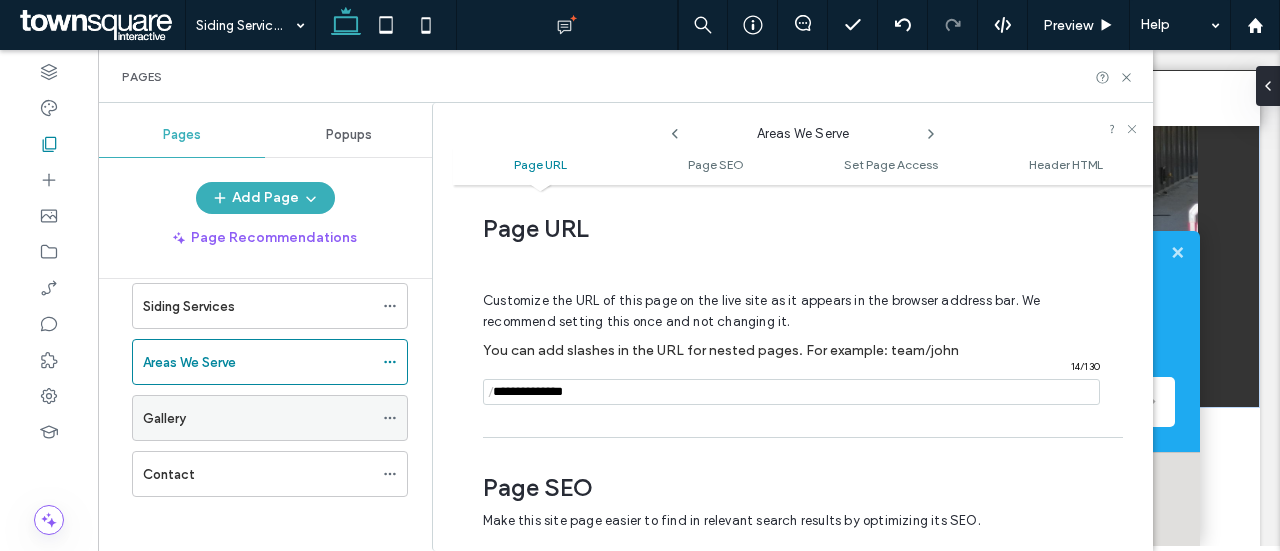 click at bounding box center (395, 418) 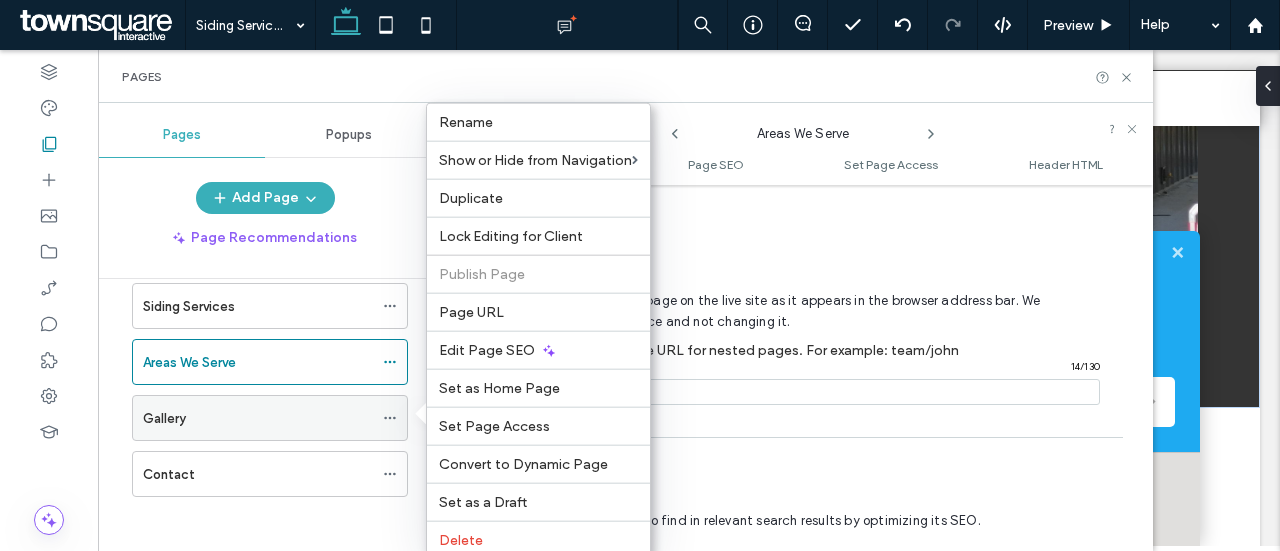 click on "Page URL" at bounding box center [471, 312] 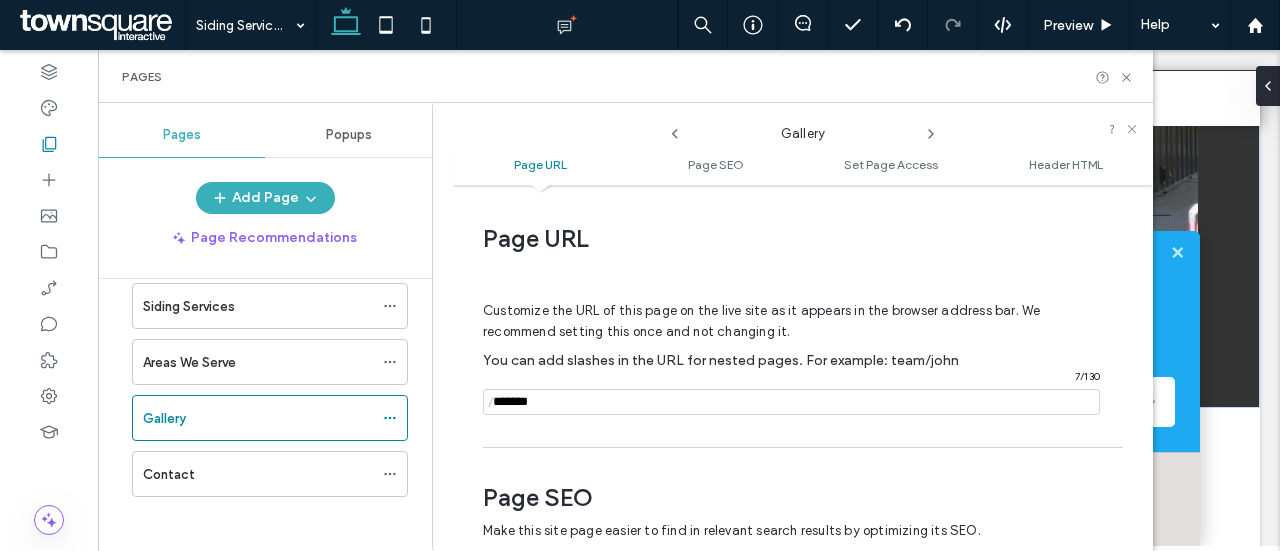 scroll, scrollTop: 10, scrollLeft: 0, axis: vertical 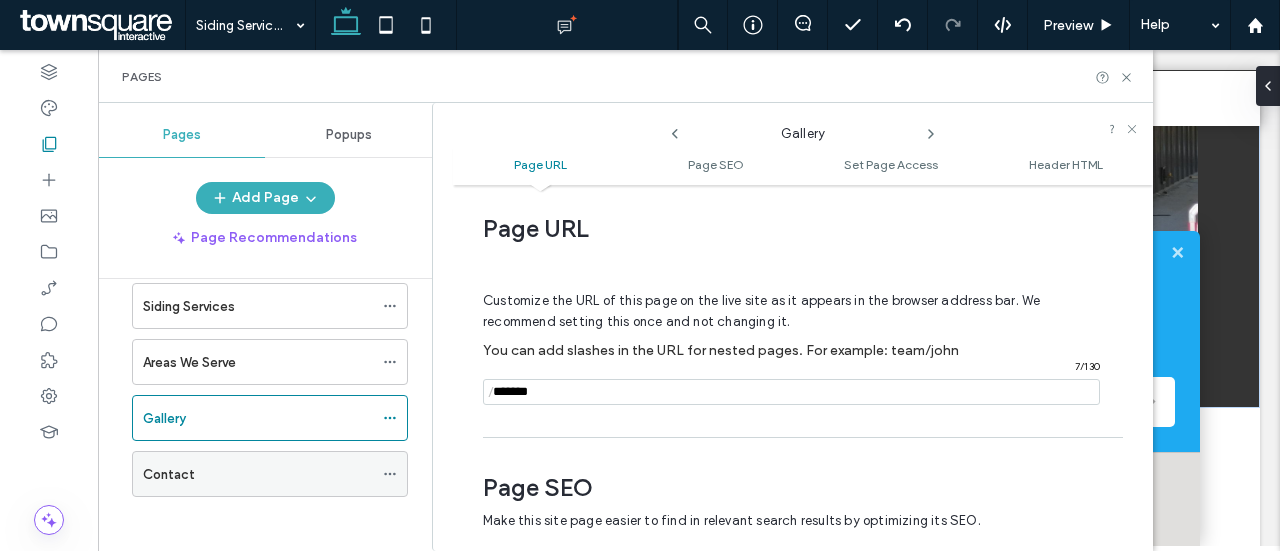 click on "Contact" at bounding box center (270, 474) 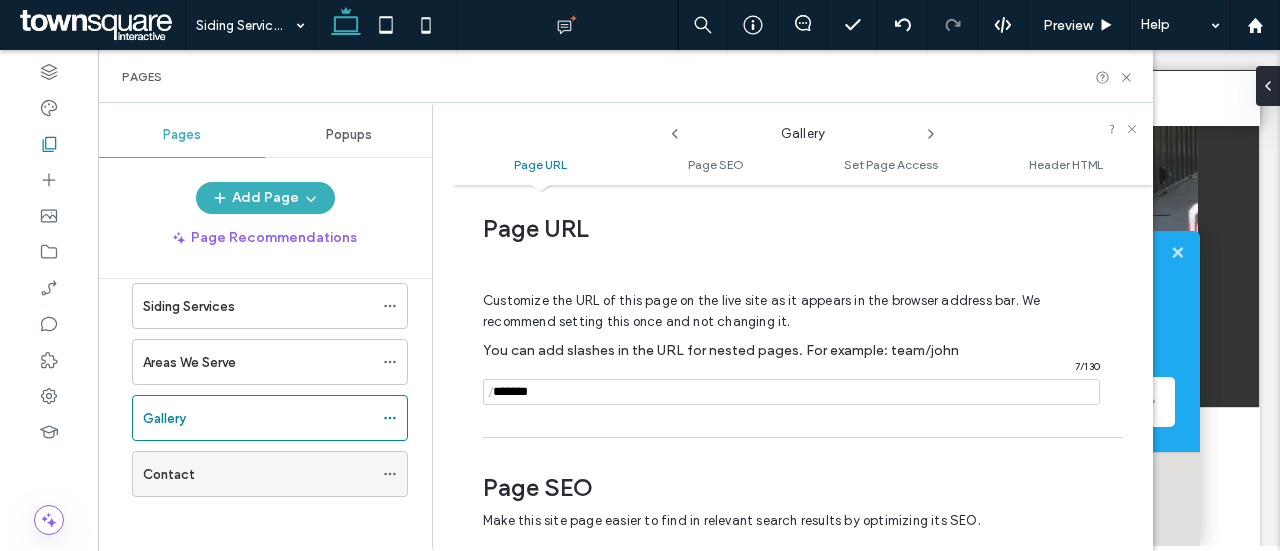click on "Contact" at bounding box center (258, 474) 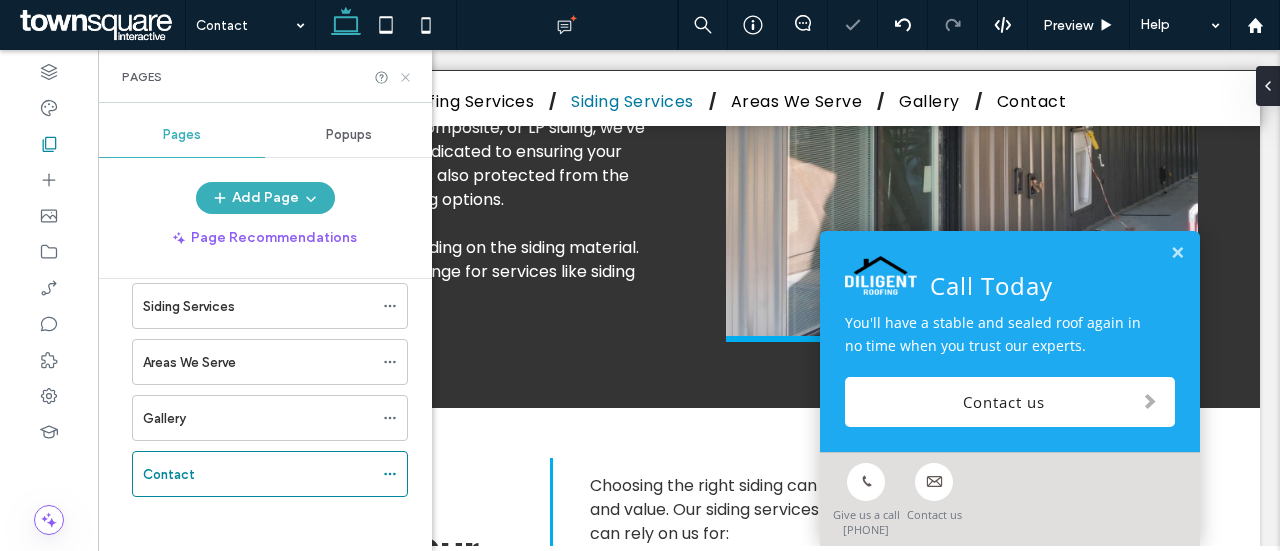 click 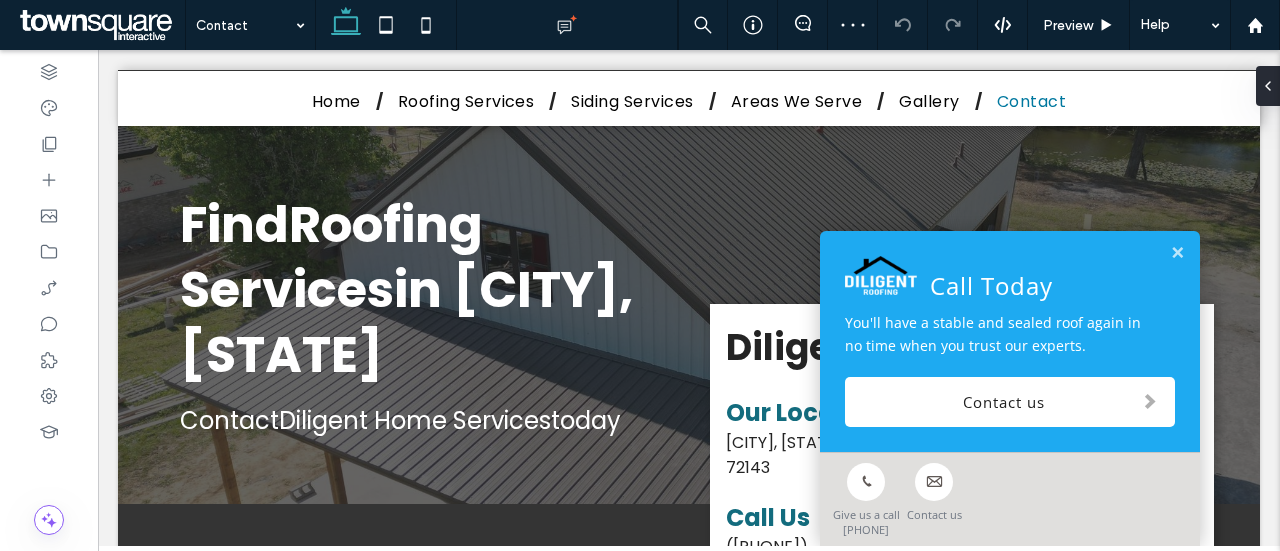 click at bounding box center [689, 1137] 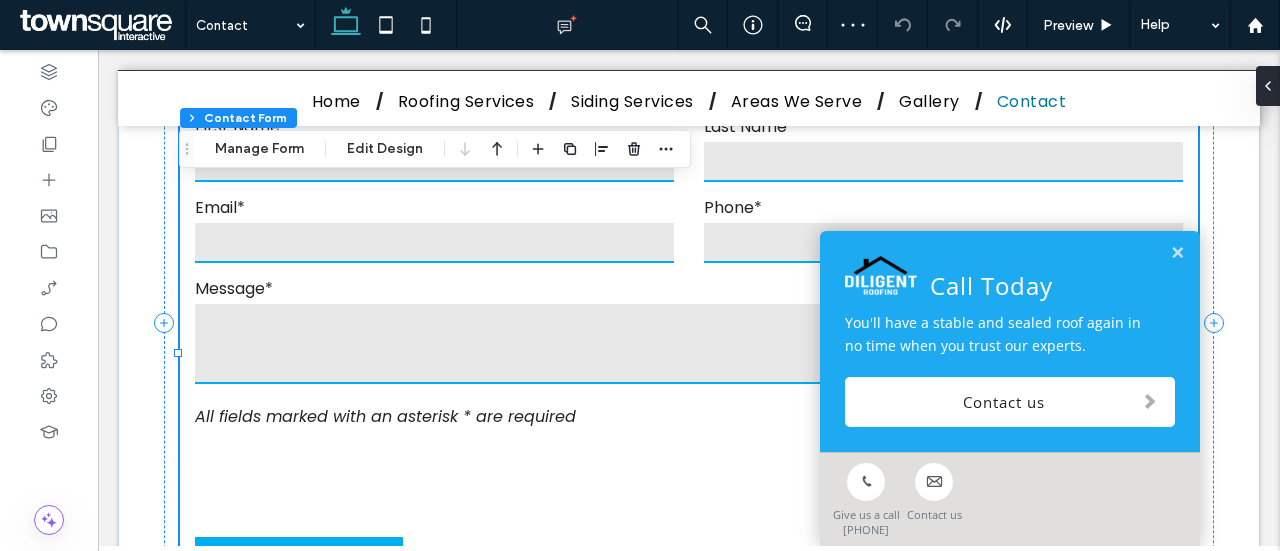 scroll, scrollTop: 793, scrollLeft: 0, axis: vertical 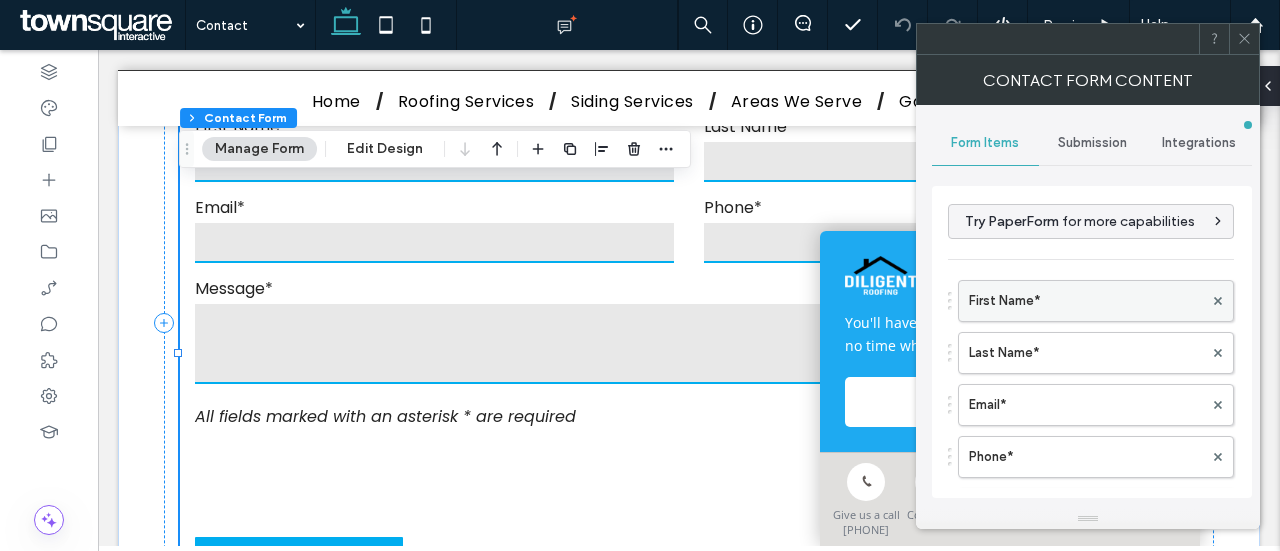 click on "First Name*" at bounding box center [1086, 301] 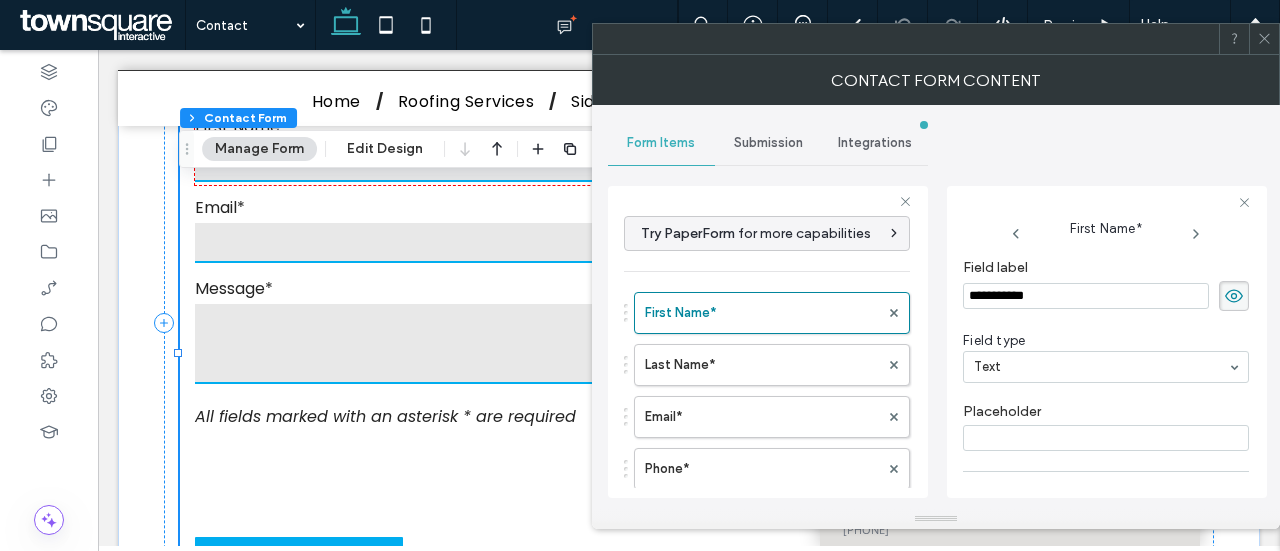 scroll, scrollTop: 155, scrollLeft: 0, axis: vertical 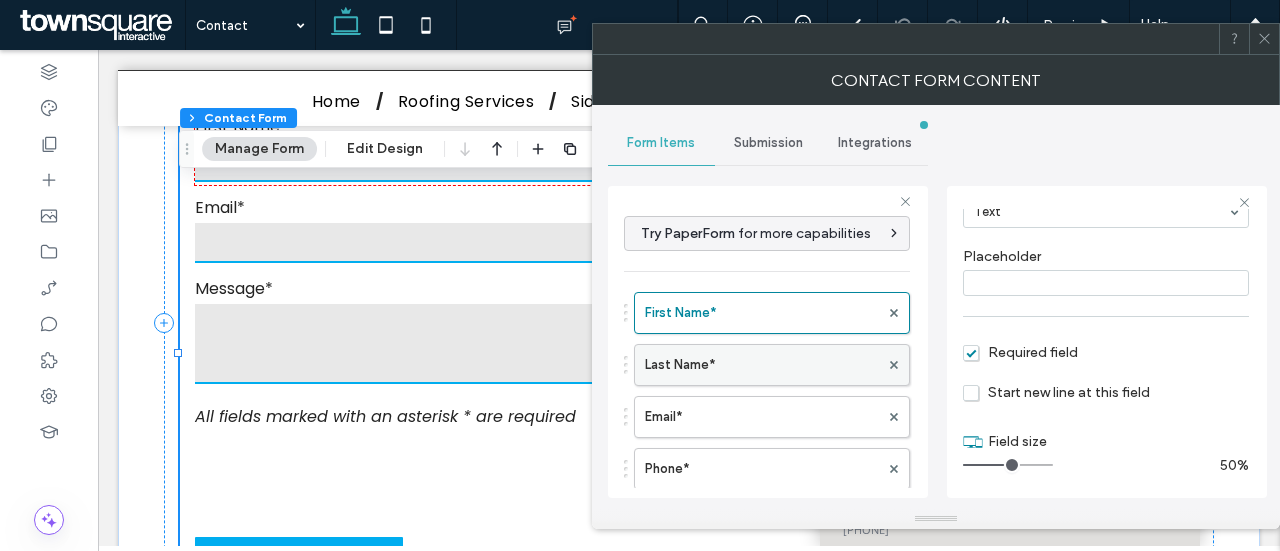 click on "Last Name*" at bounding box center (762, 365) 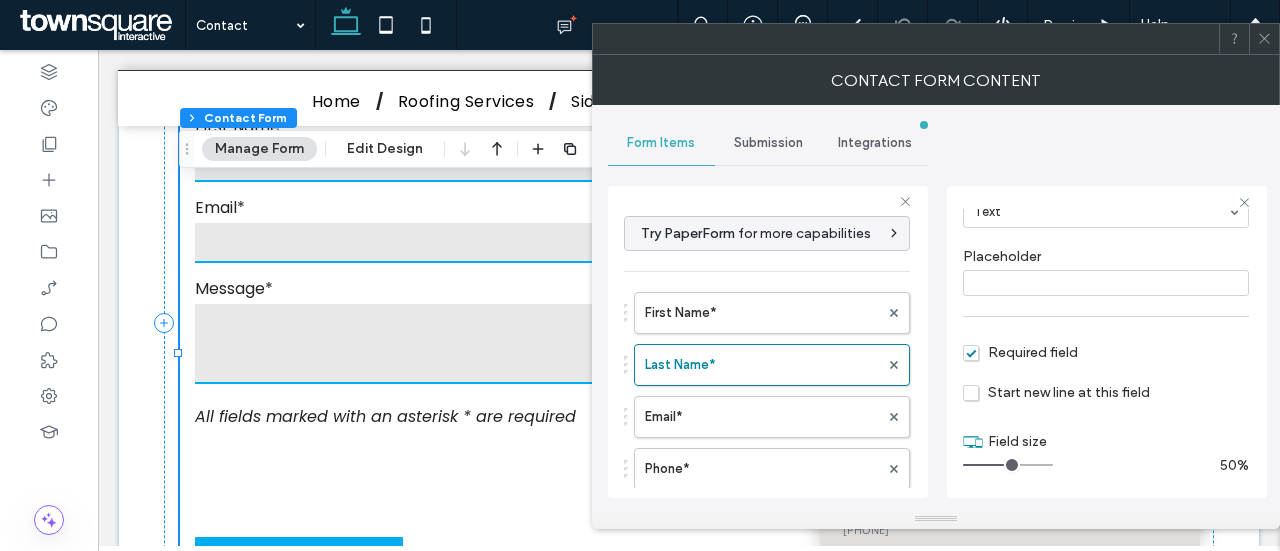 click on "First Name* Last Name* Email* Phone* Message* Free Text" at bounding box center [767, 438] 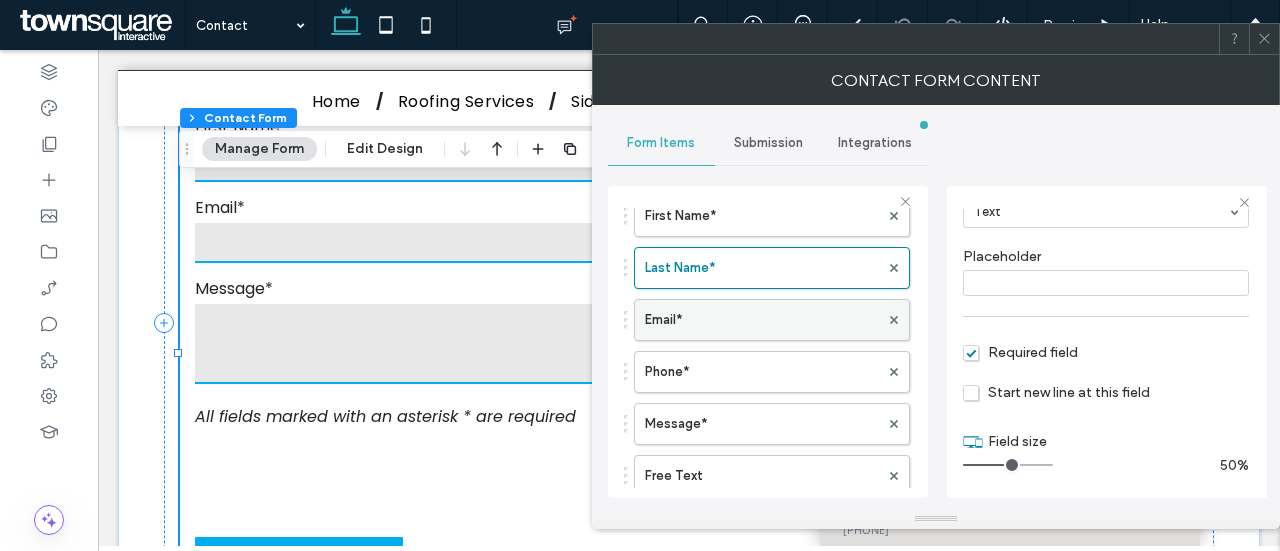 click on "Email*" at bounding box center [762, 320] 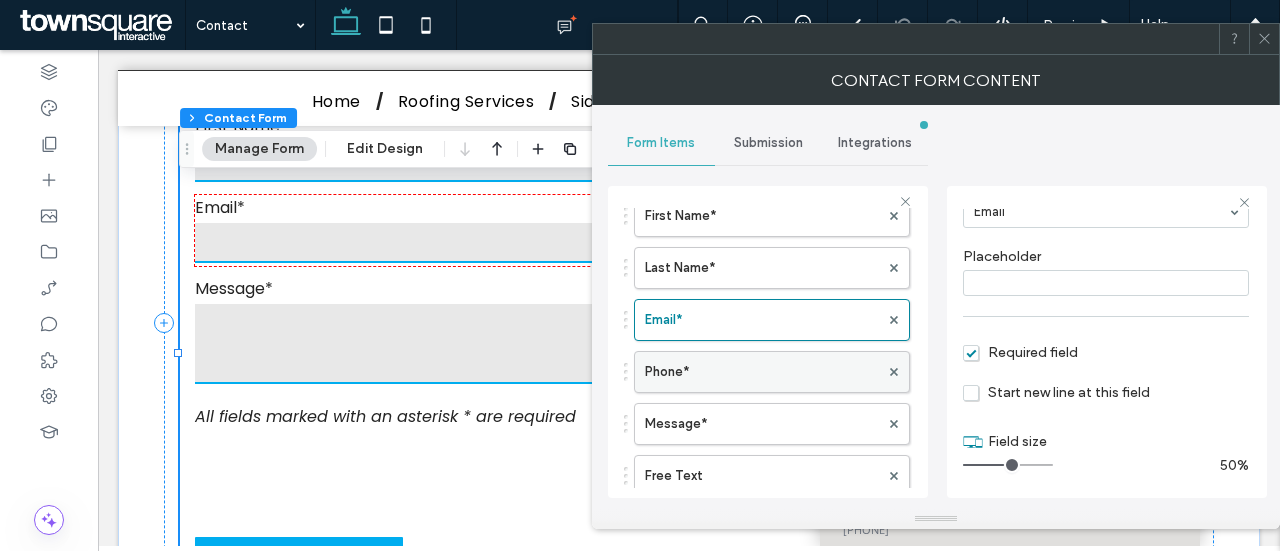click on "Phone*" at bounding box center (762, 372) 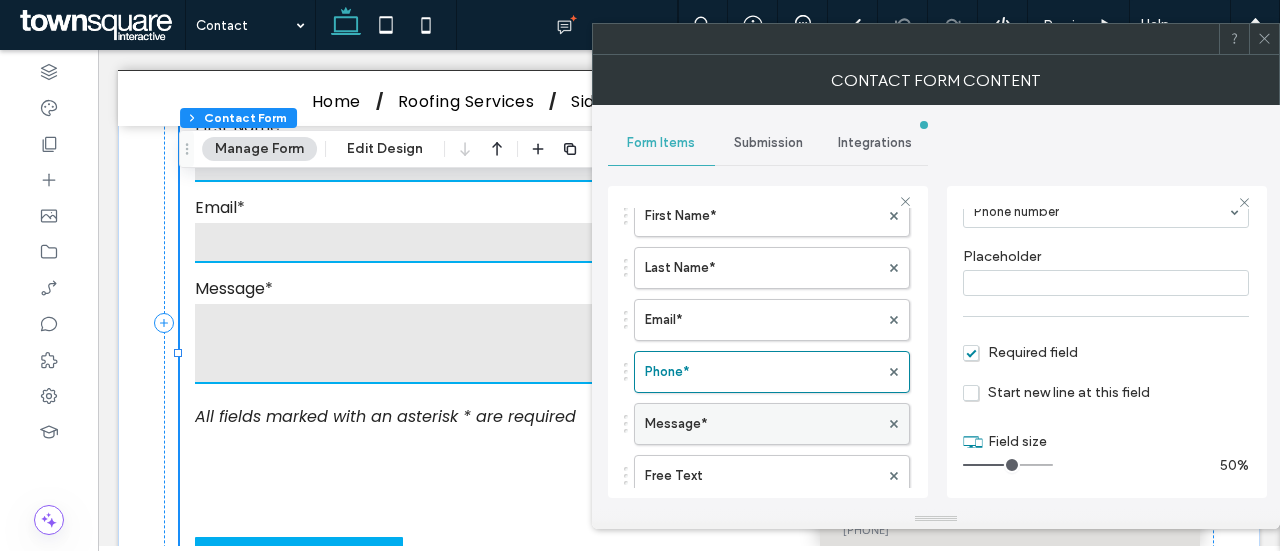click on "Message*" at bounding box center (762, 424) 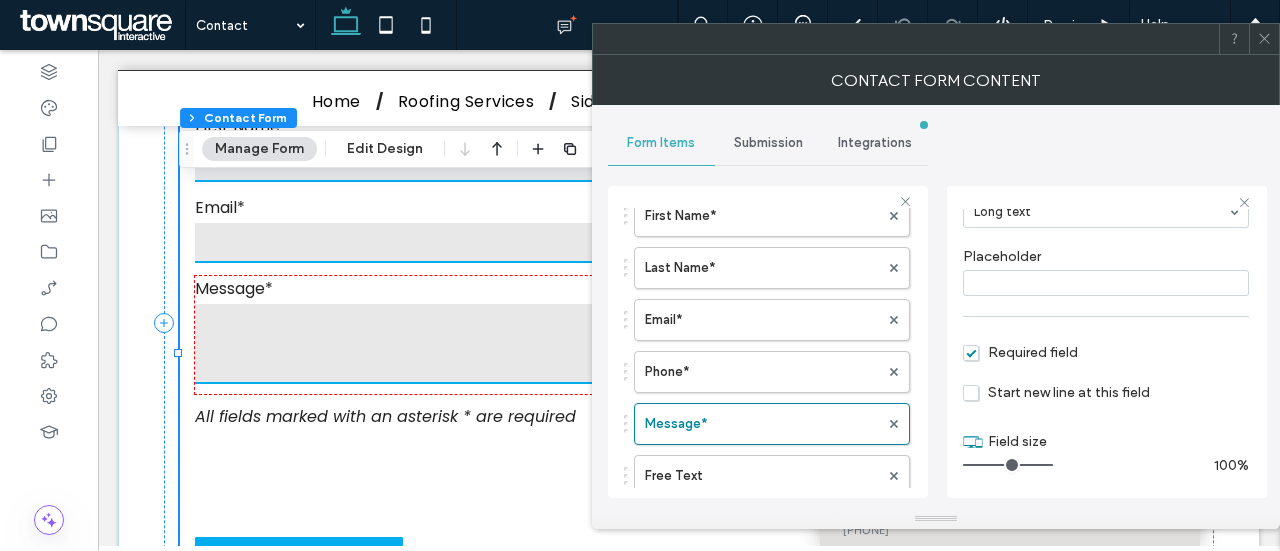 click on "Submission" at bounding box center [768, 143] 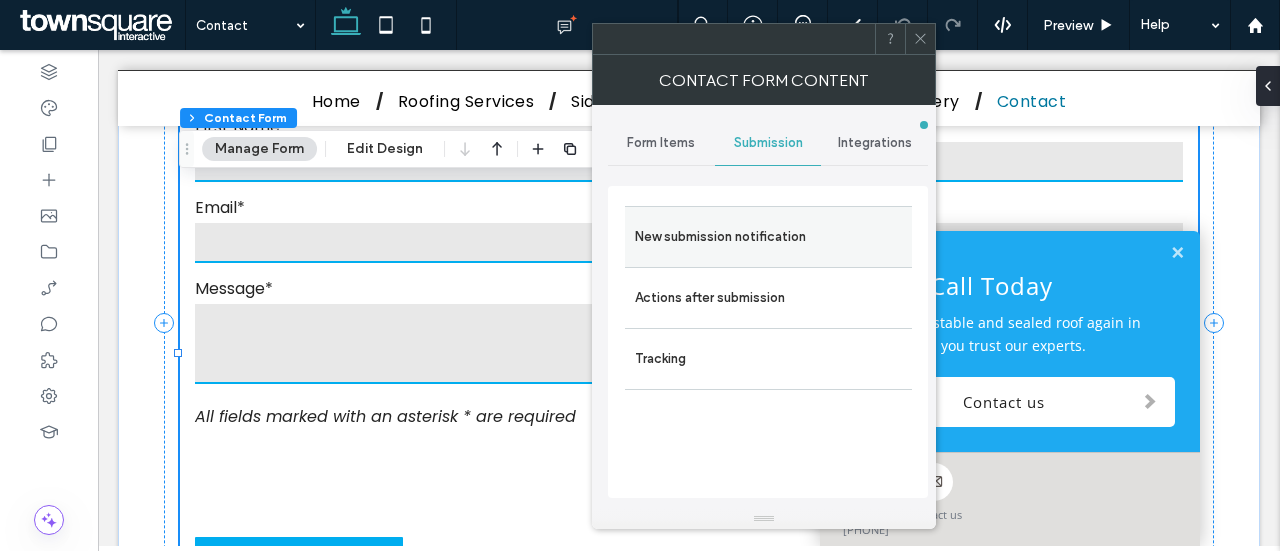 click on "New submission notification" at bounding box center (768, 237) 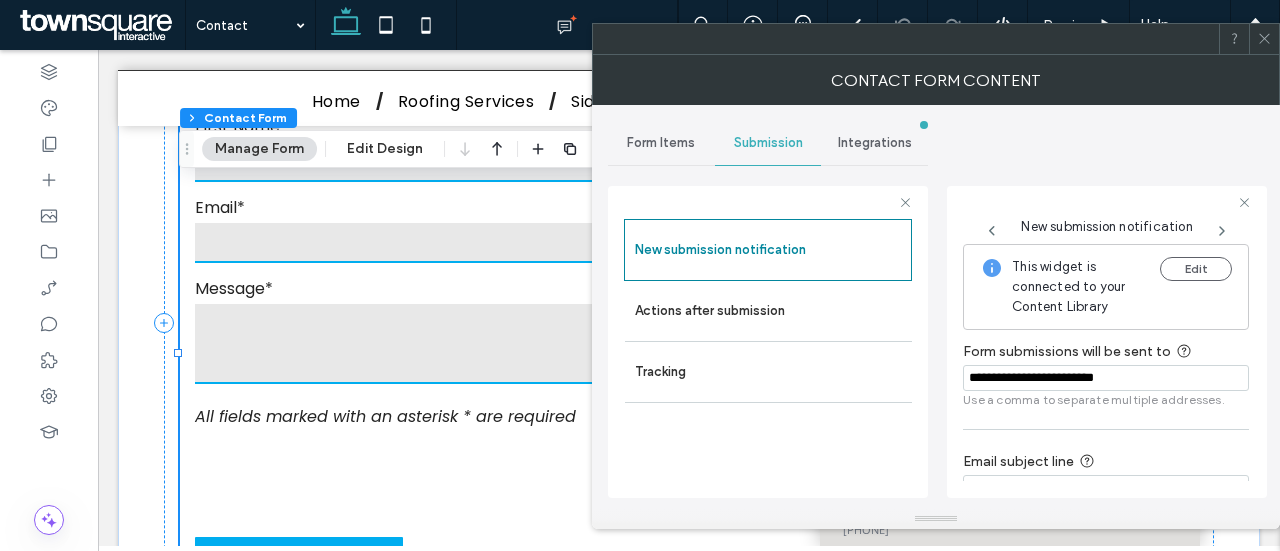 scroll, scrollTop: 104, scrollLeft: 0, axis: vertical 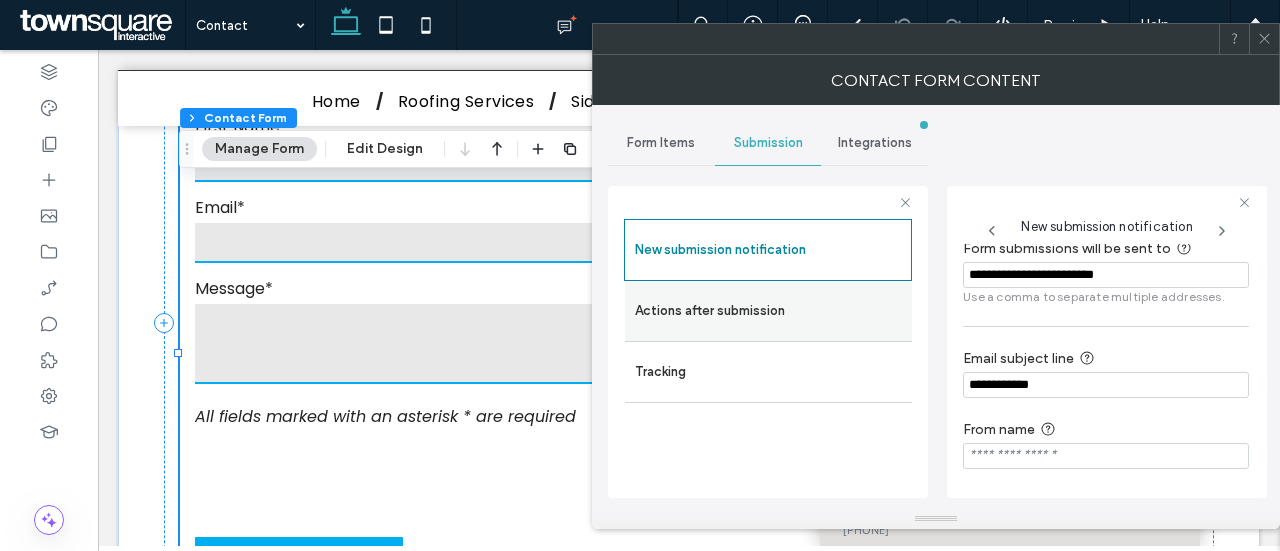 click on "Actions after submission" at bounding box center (768, 311) 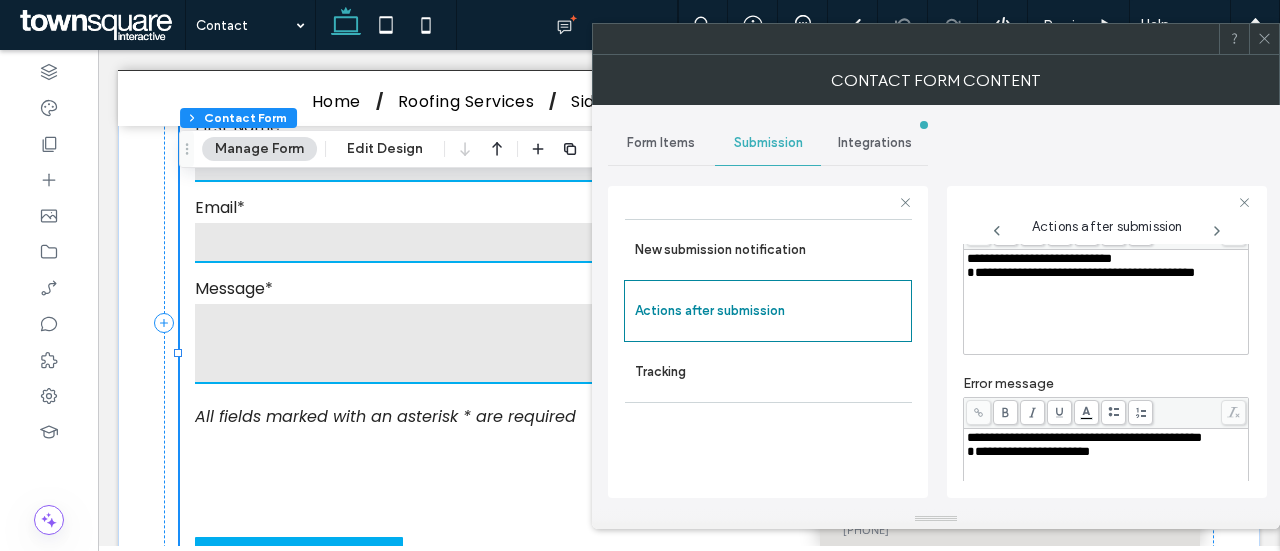 scroll, scrollTop: 375, scrollLeft: 0, axis: vertical 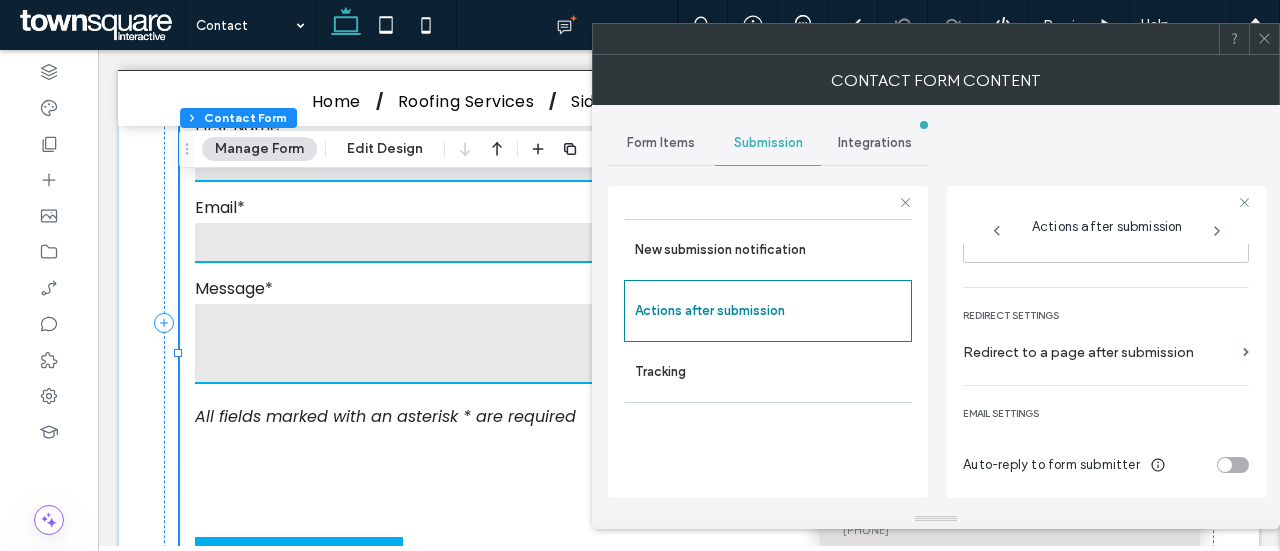 click 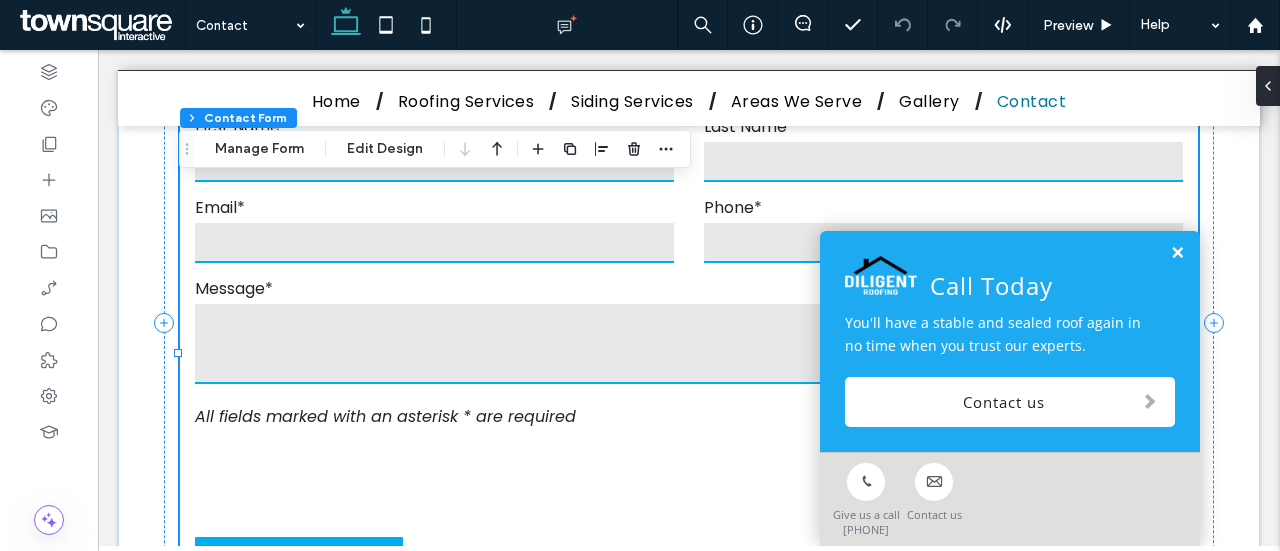 click at bounding box center [1177, 253] 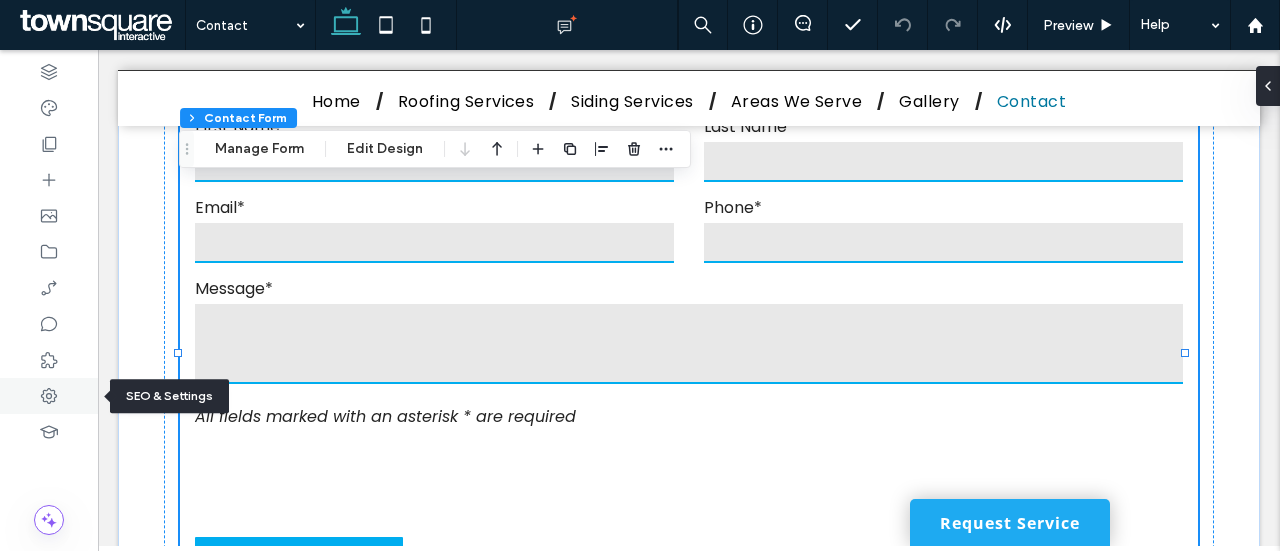 click at bounding box center [49, 396] 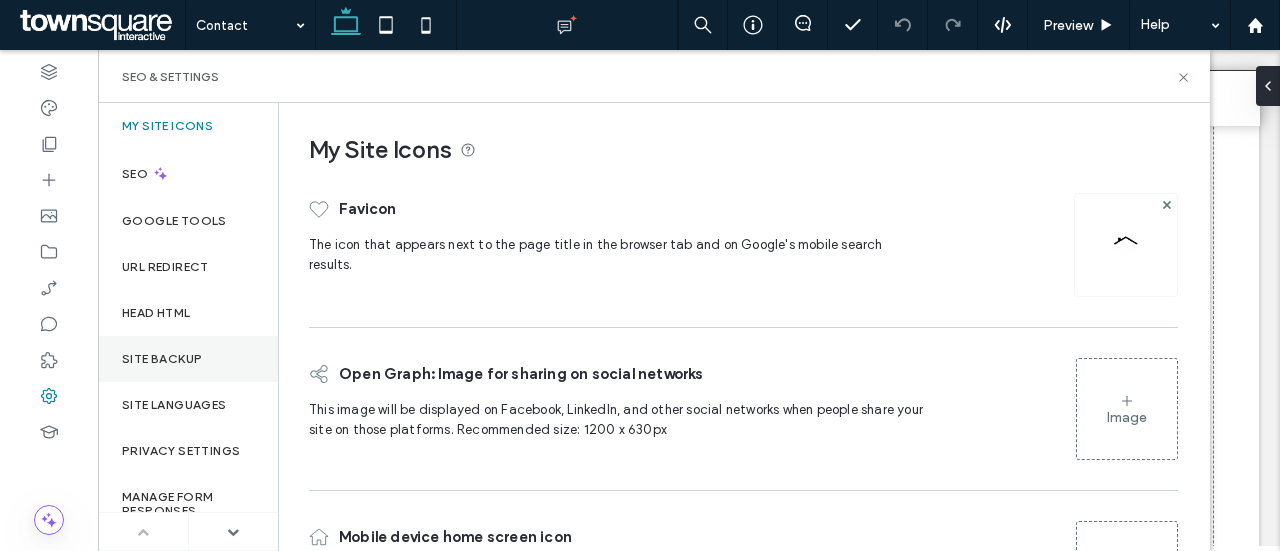 click on "Site Backup" at bounding box center [188, 359] 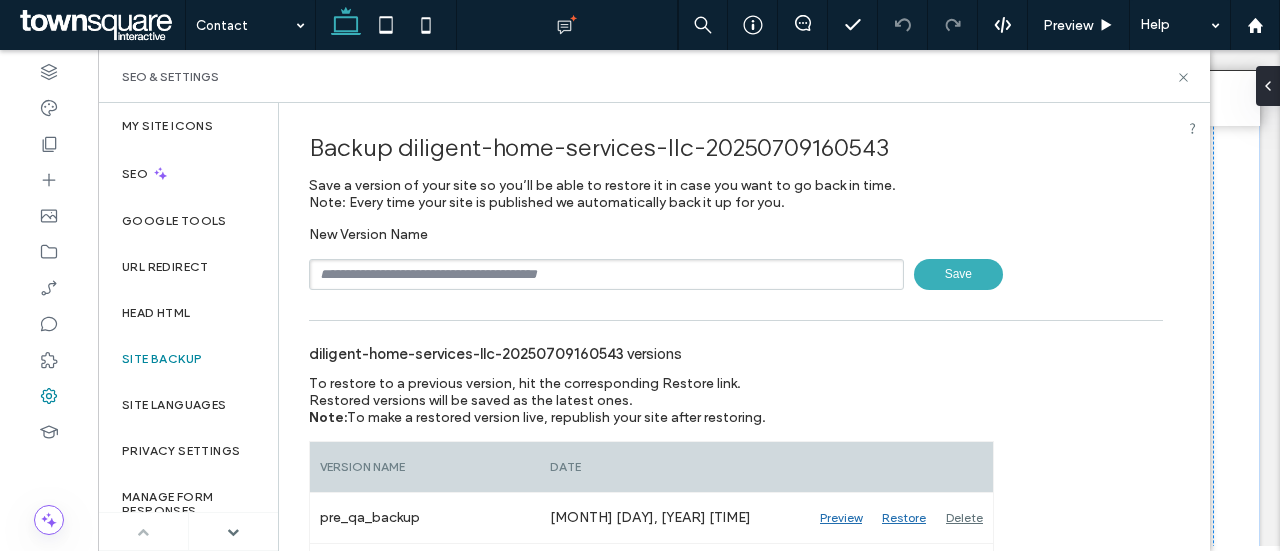 click on "Backup
diligent-home-services-llc-20250709160543
Save a version of your site so you’ll be able to restore it in case you want to go back in time.
Note: Every time your site is published we automatically back it up for you.
New Version Name
Save
diligent-home-services-llc-20250709160543
versions
To restore to a previous version, hit the corresponding Restore link.
Restored versions will be saved as the latest ones.
Note:  To make a restored version live, republish your site after restoring.
Version Name" at bounding box center [736, 476] 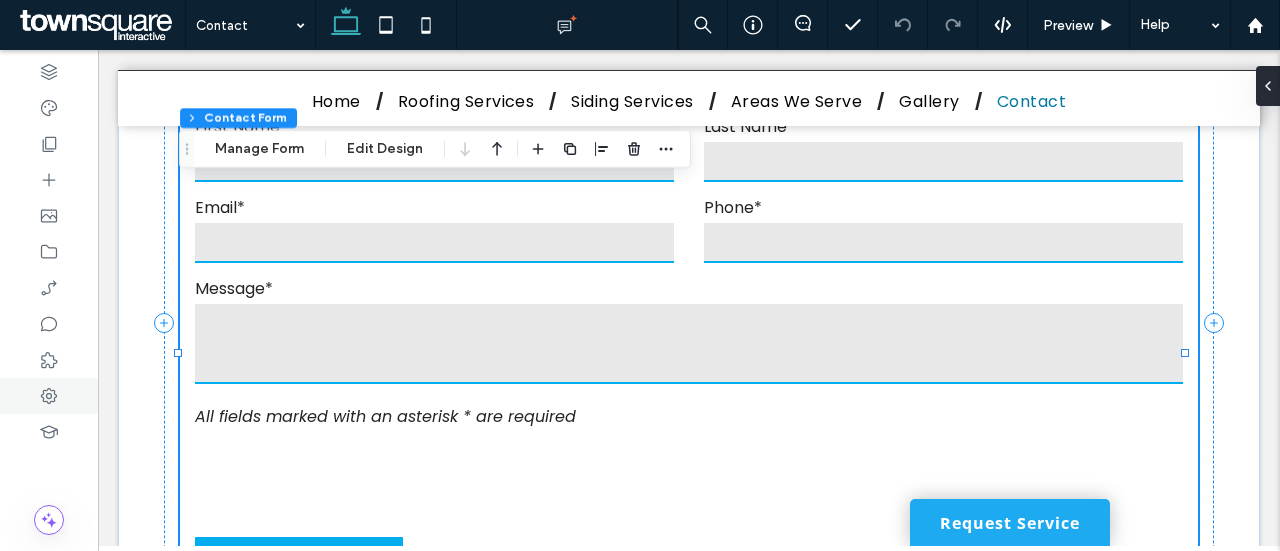 click 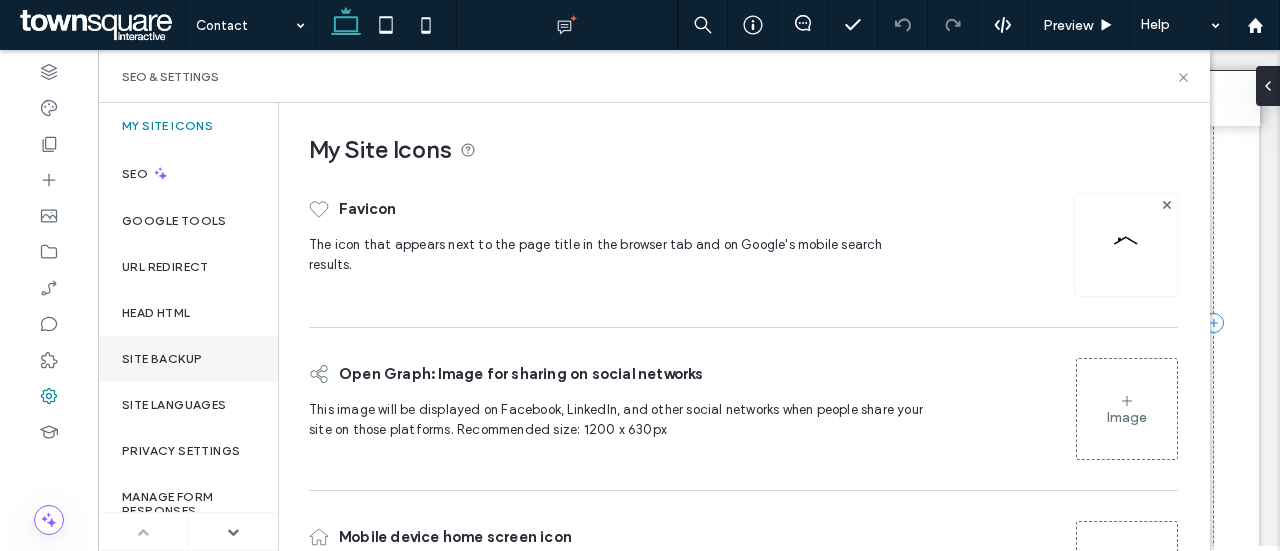 click on "Site Backup" at bounding box center [188, 359] 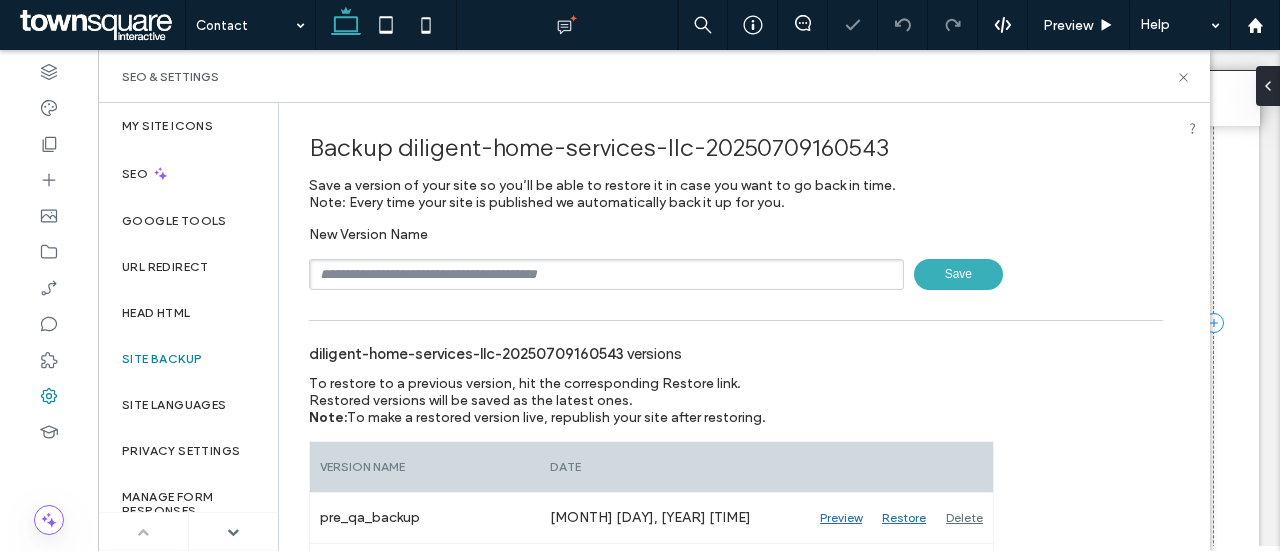 click at bounding box center [606, 274] 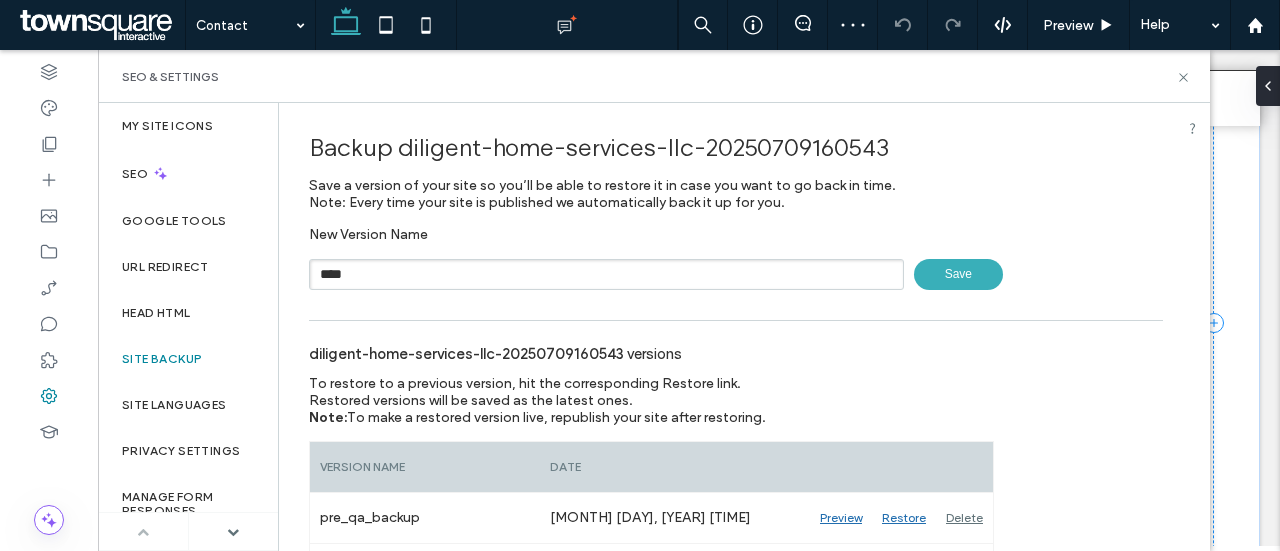 type on "****" 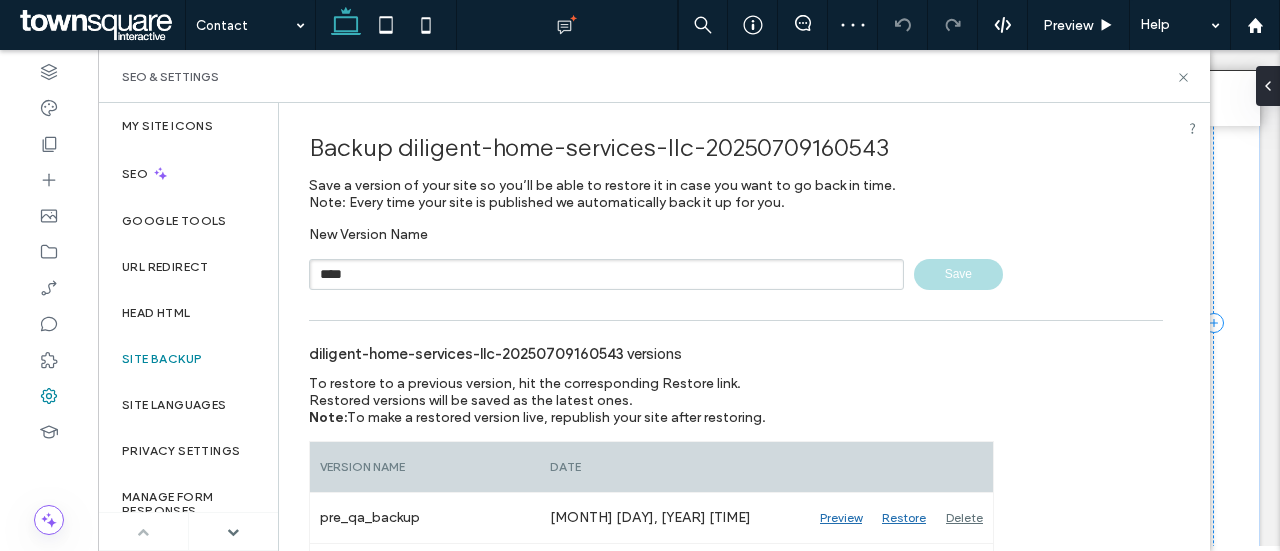 type 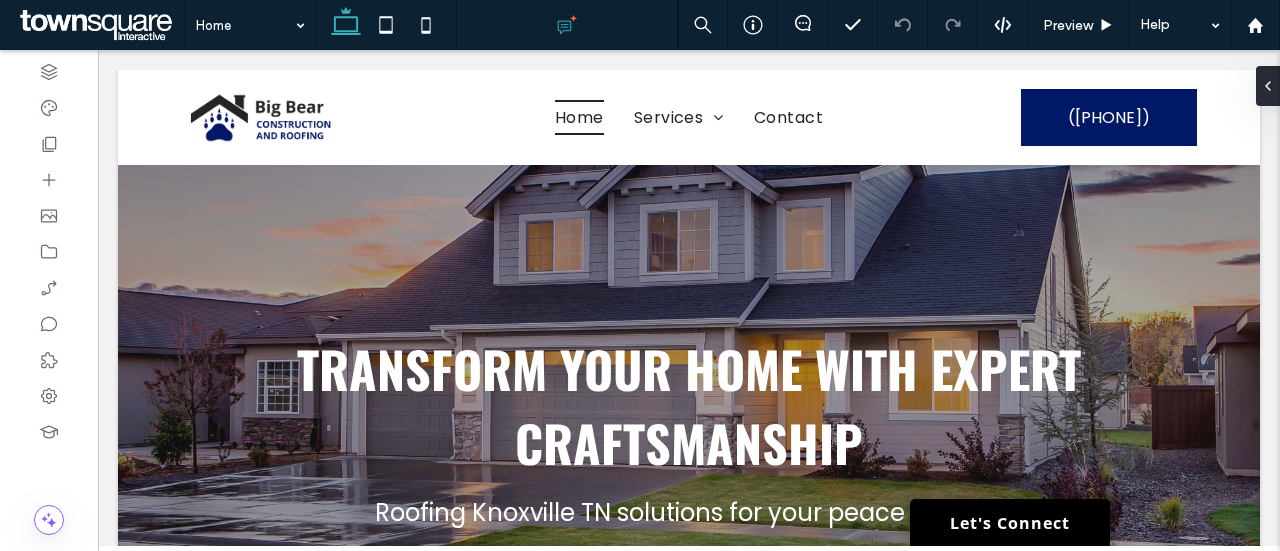scroll, scrollTop: 17, scrollLeft: 0, axis: vertical 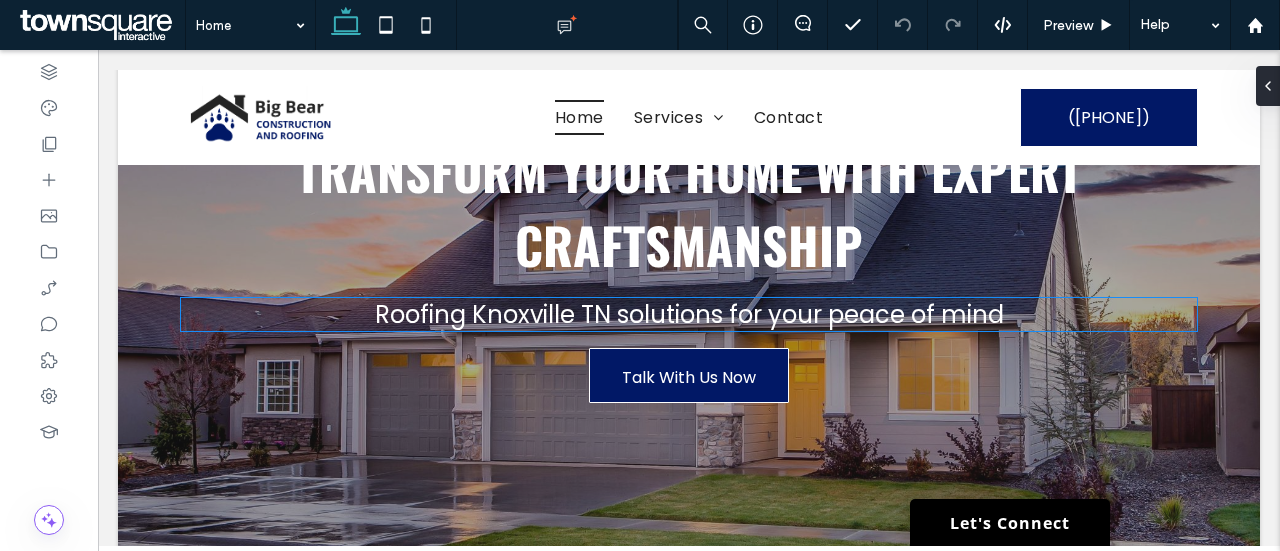 click on "Roofing Knoxville TN solutions for your peace of mind" at bounding box center [689, 314] 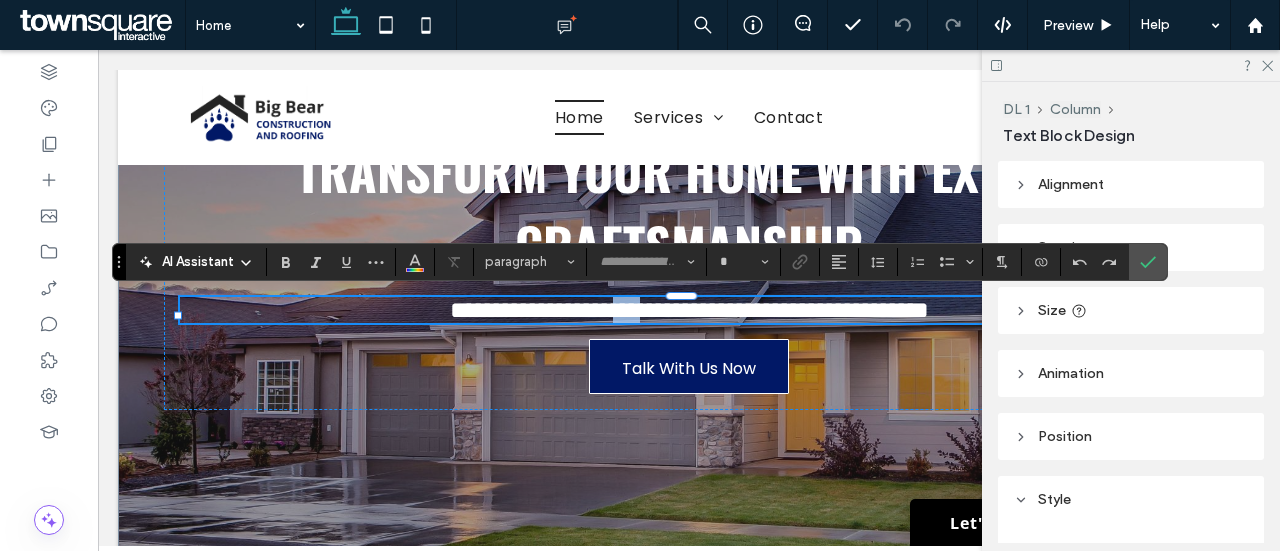 type on "*******" 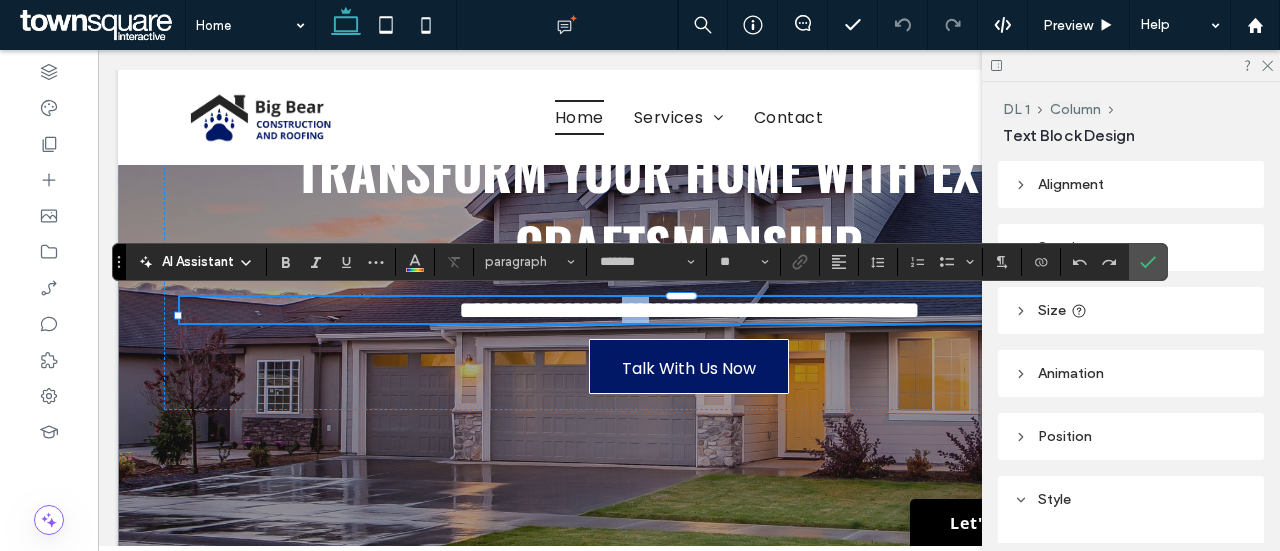 type 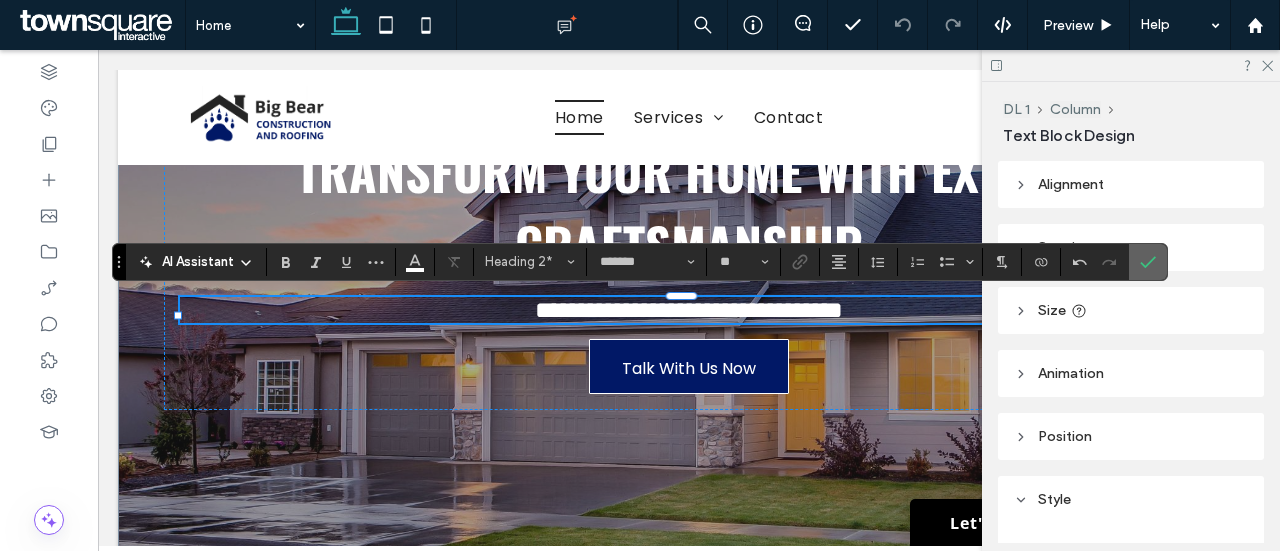 click 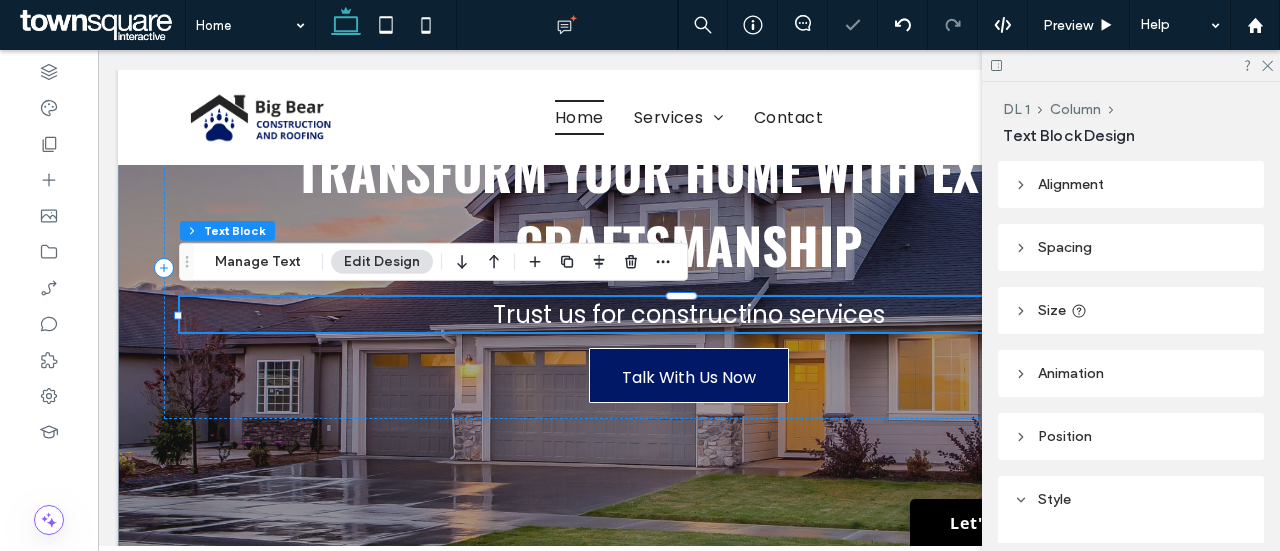 click at bounding box center [1131, 65] 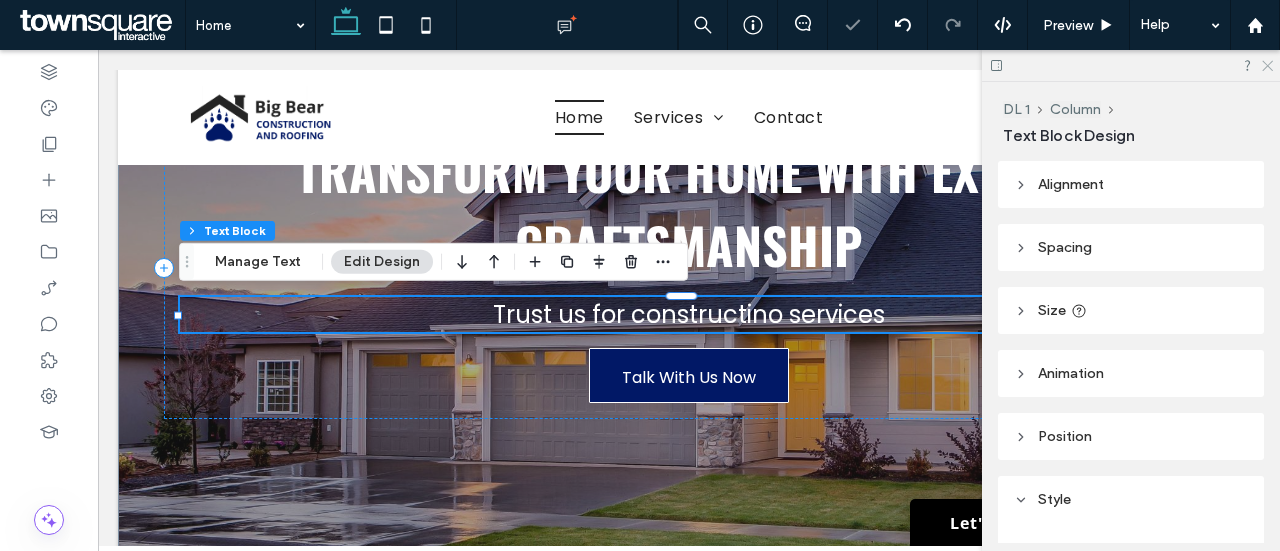click 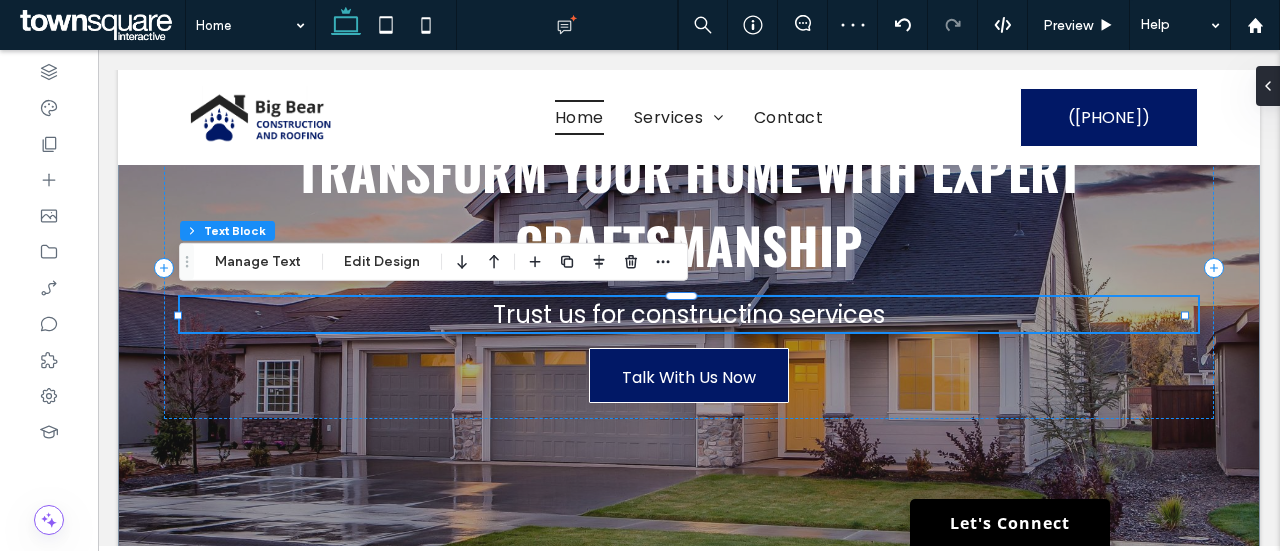 click on "Trust us for constructino services" at bounding box center [689, 314] 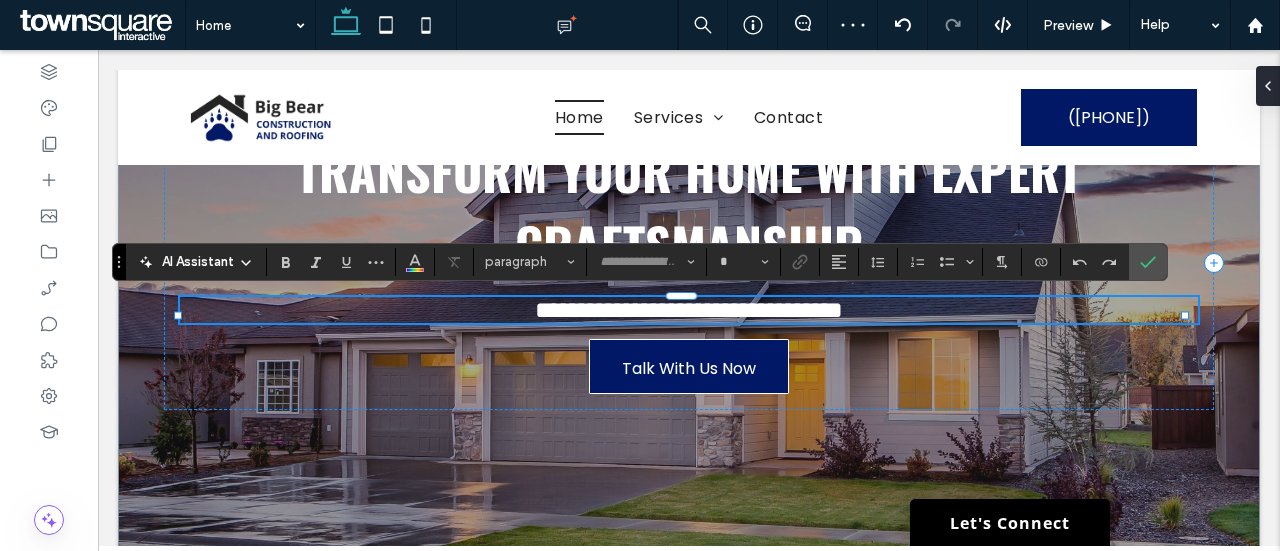 type on "*******" 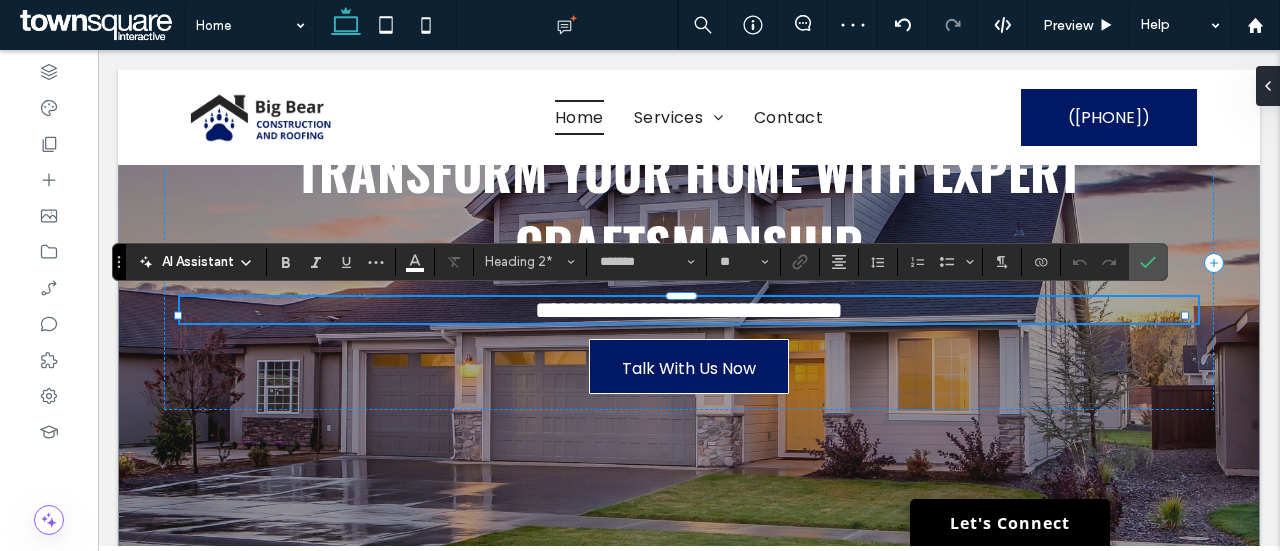 click on "**********" at bounding box center (689, 310) 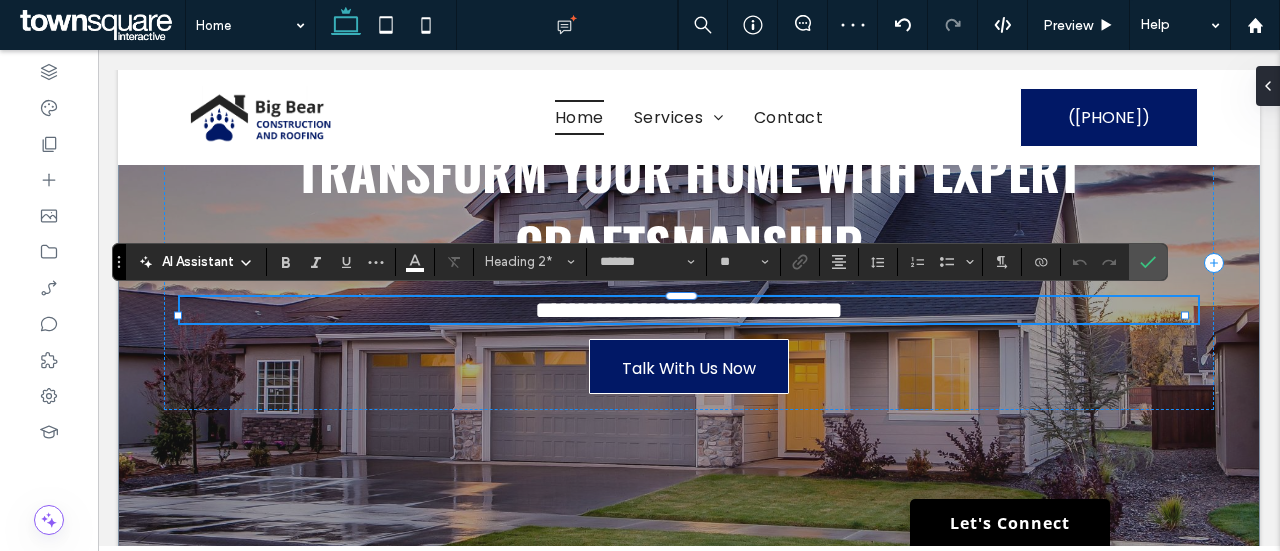 type 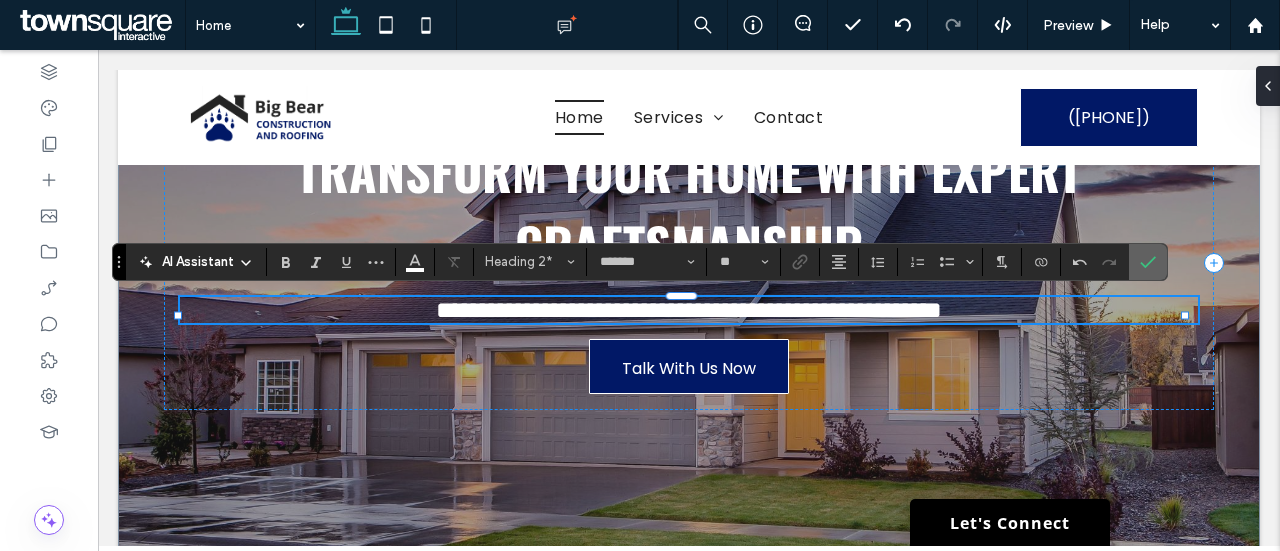 drag, startPoint x: 1152, startPoint y: 260, endPoint x: 830, endPoint y: 203, distance: 327.0061 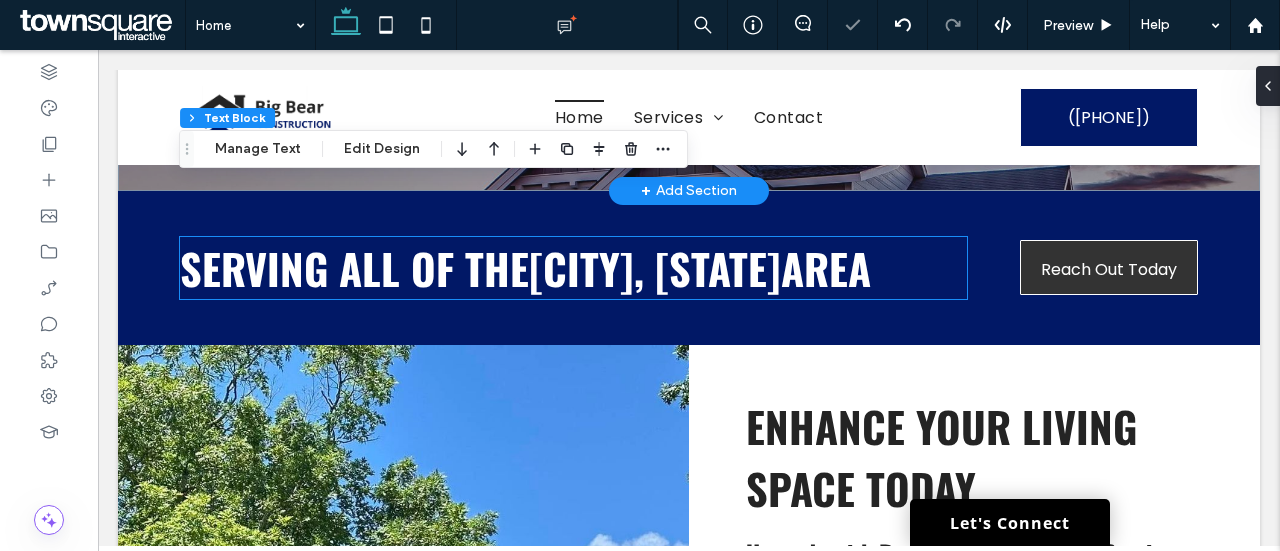 scroll, scrollTop: 604, scrollLeft: 0, axis: vertical 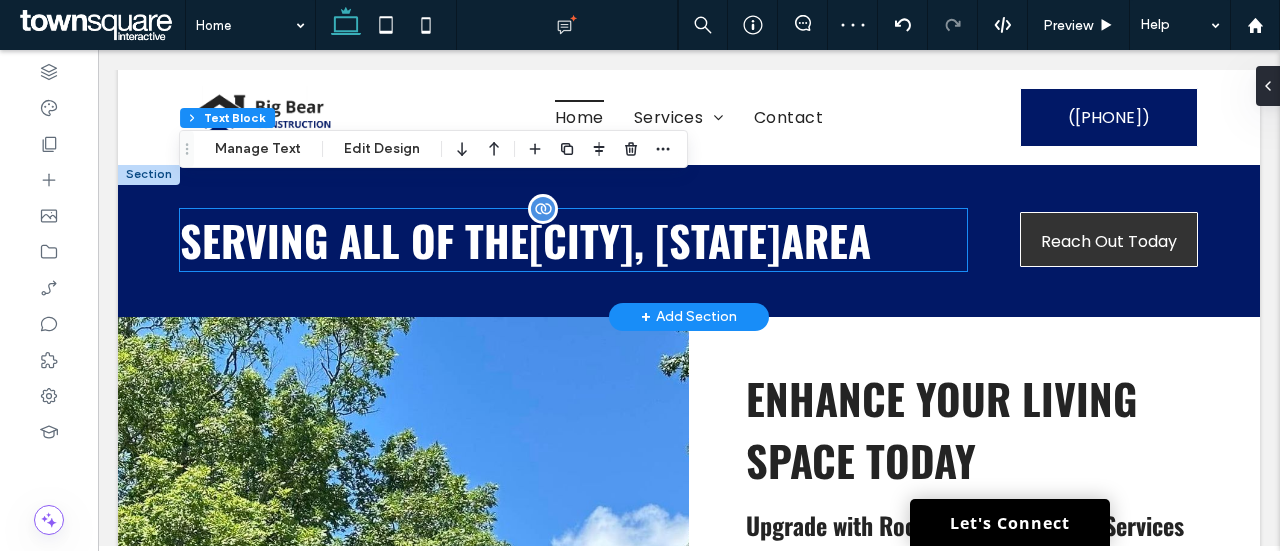 click on "Serving all of the  Knoxville, TN
area" at bounding box center [525, 240] 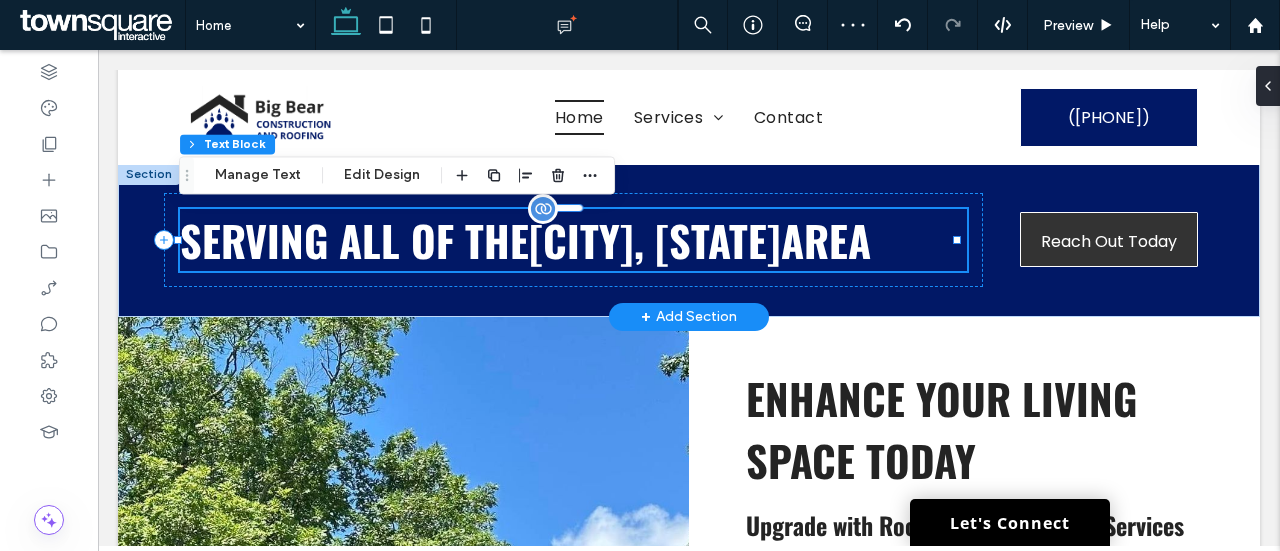 click on "Serving all of the  Knoxville, TN
area" at bounding box center (574, 240) 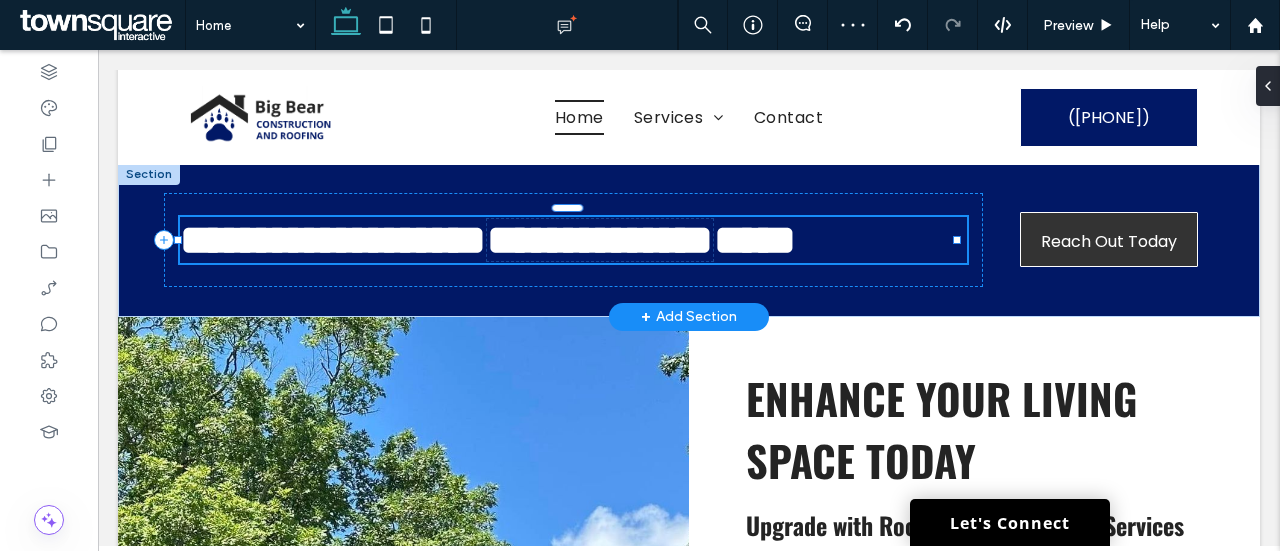 type on "******" 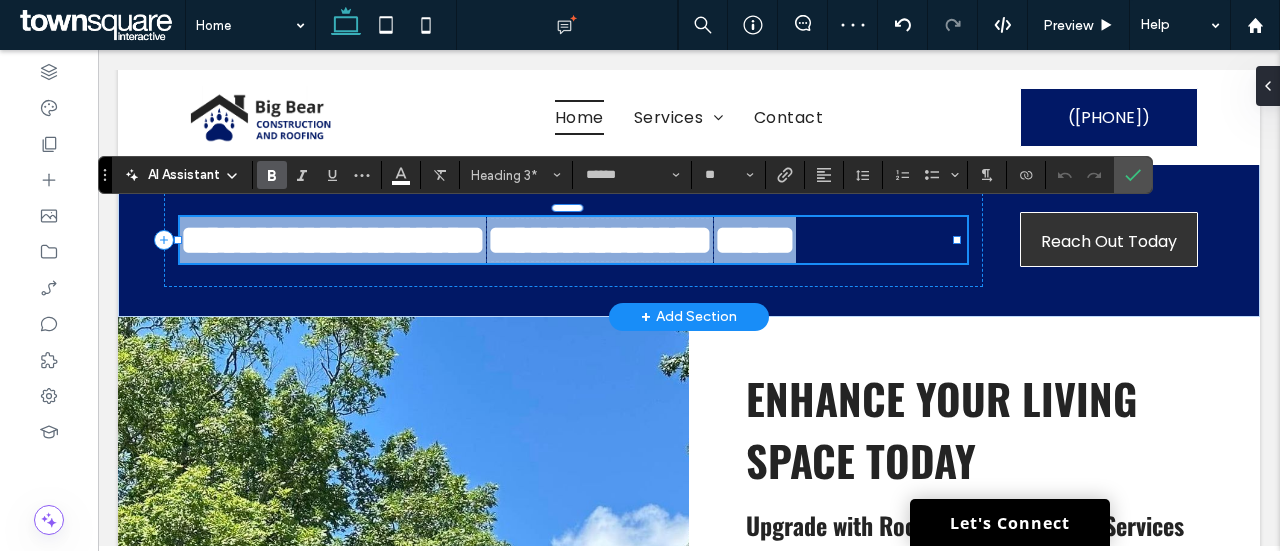 click on "**********" at bounding box center [488, 240] 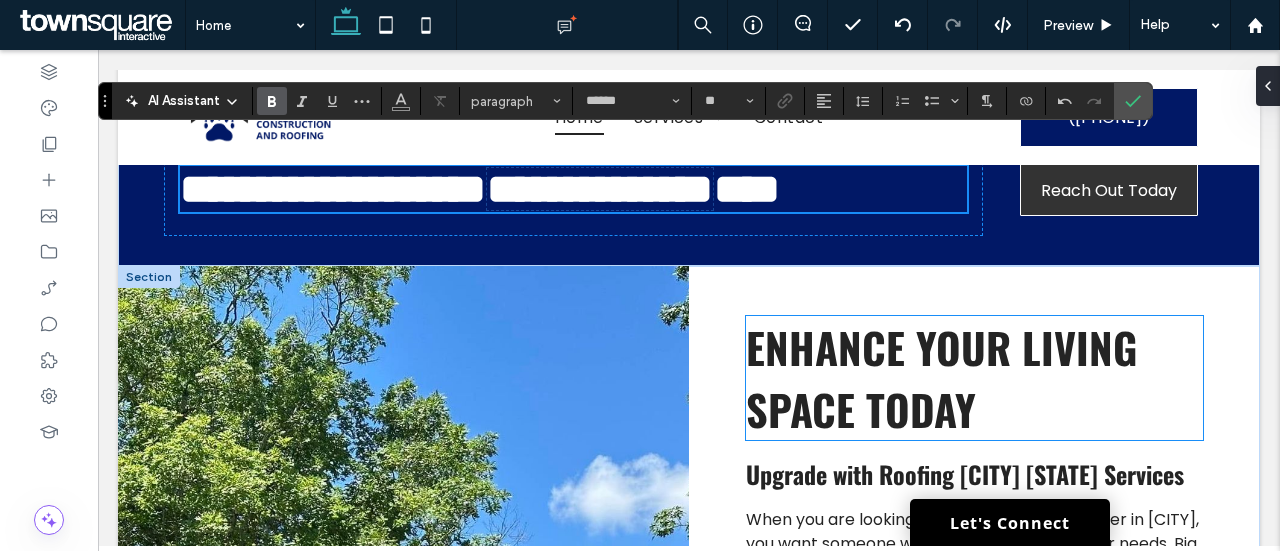 scroll, scrollTop: 692, scrollLeft: 0, axis: vertical 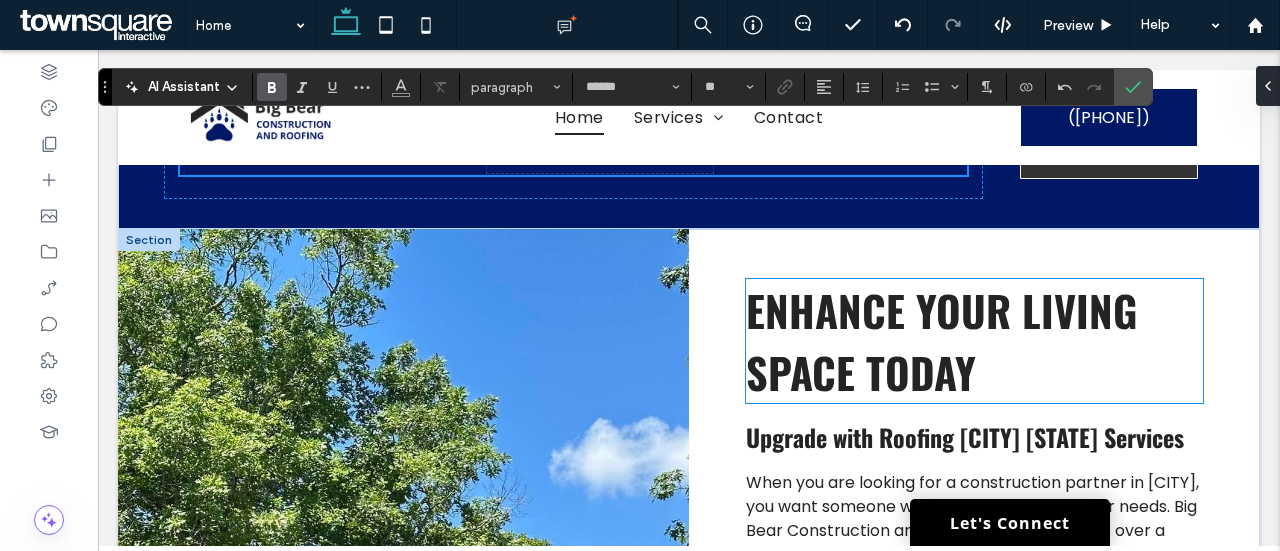 click on "Enhance Your Living Space Today" at bounding box center [941, 341] 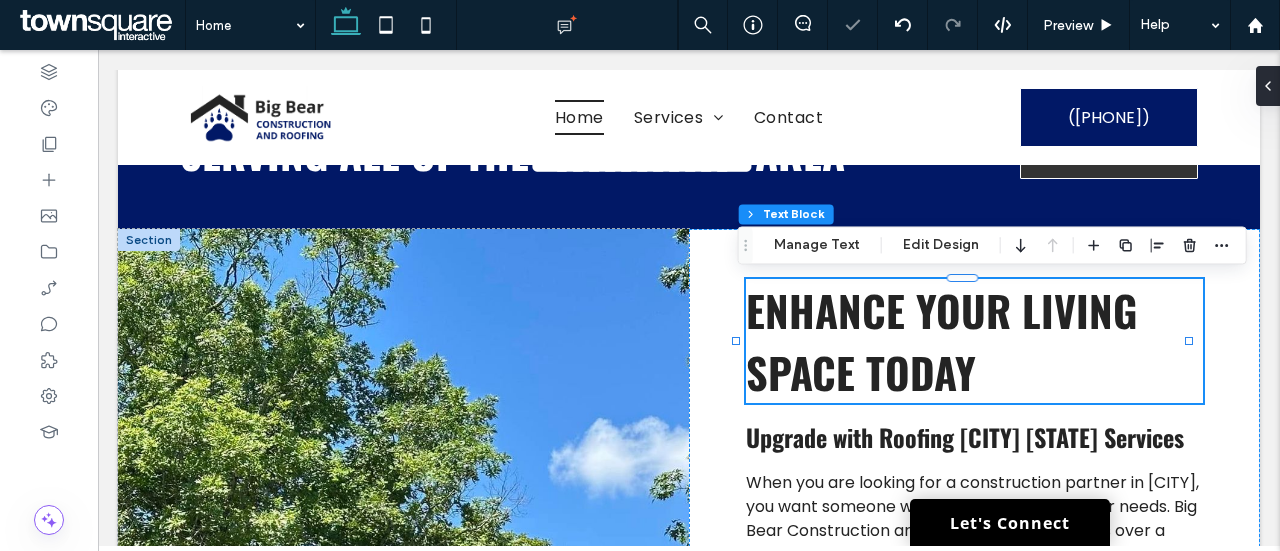 click on "Enhance Your Living Space Today" at bounding box center [974, 341] 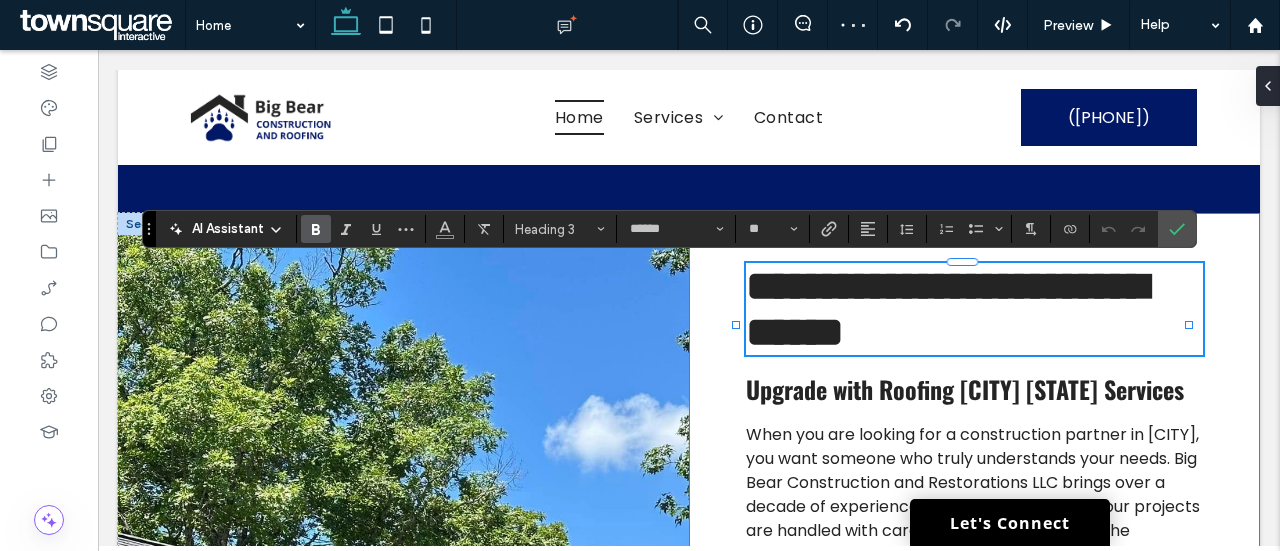 scroll, scrollTop: 835, scrollLeft: 0, axis: vertical 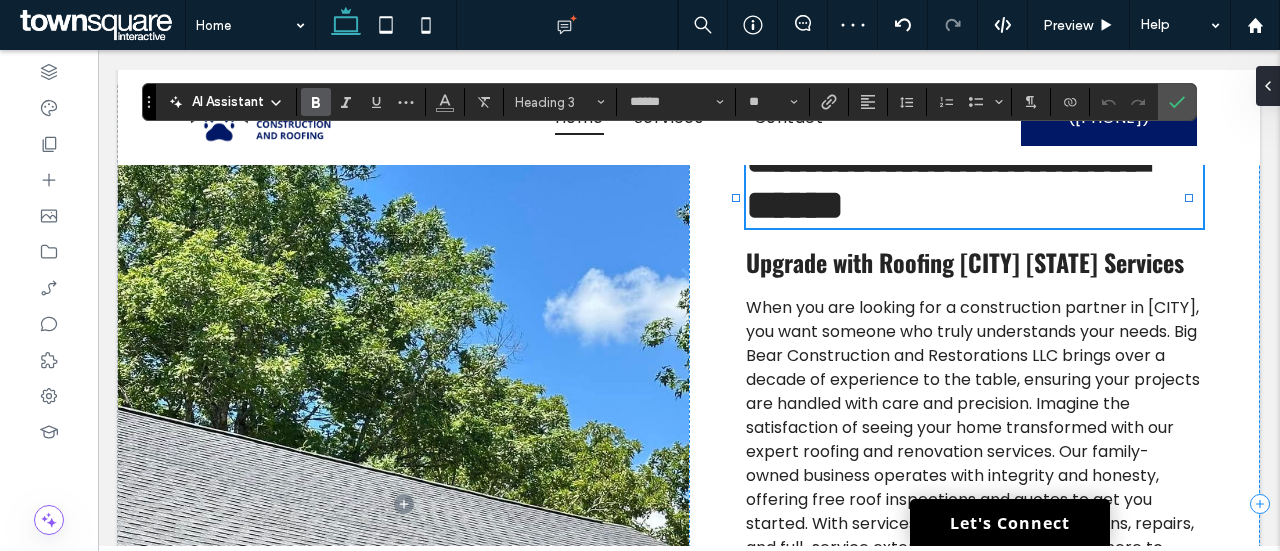 click on "**********" at bounding box center [946, 182] 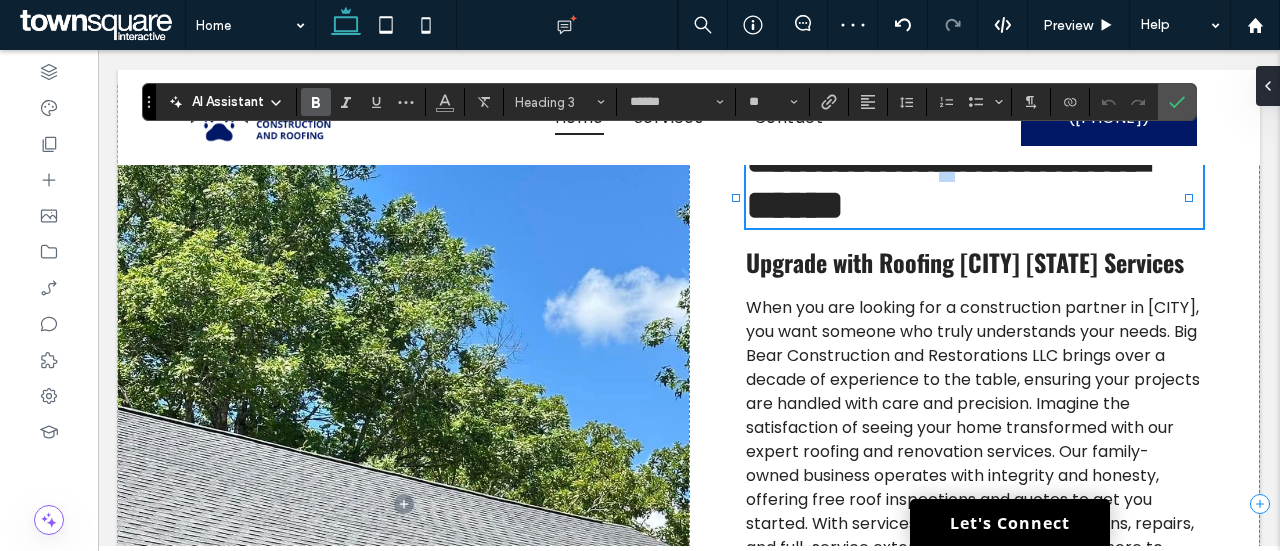 click on "**********" at bounding box center (946, 182) 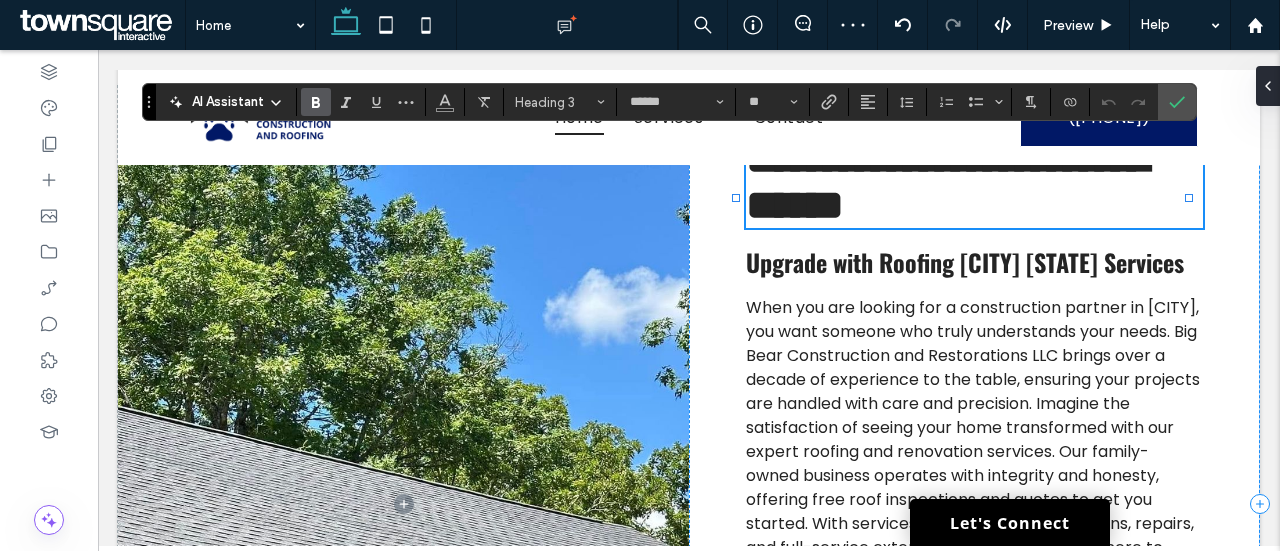click on "**********" at bounding box center [946, 182] 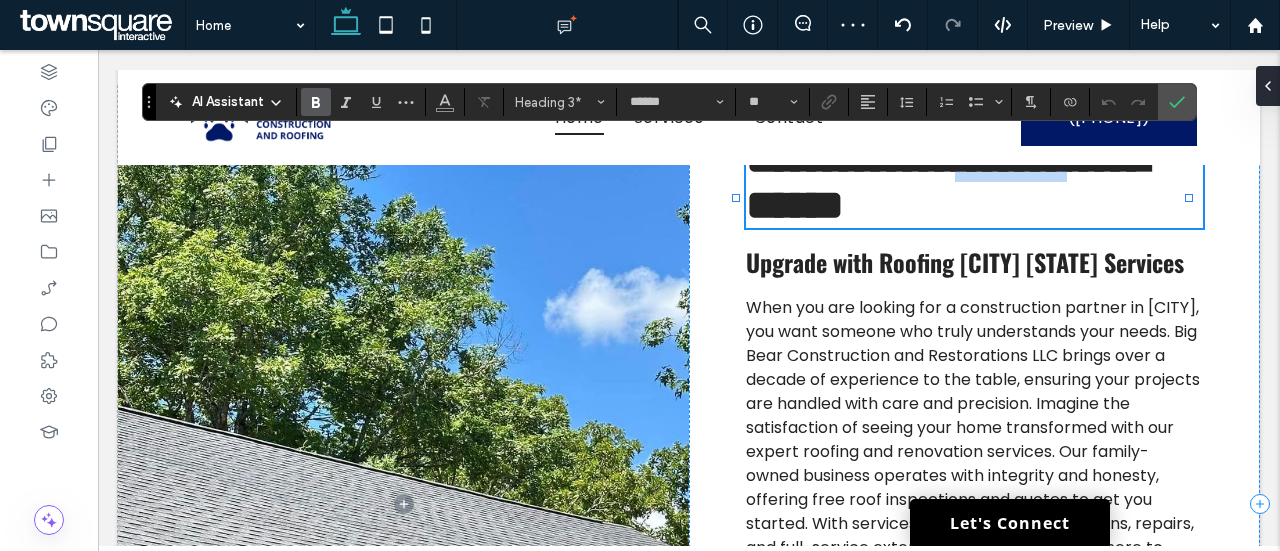 click on "**********" at bounding box center [946, 182] 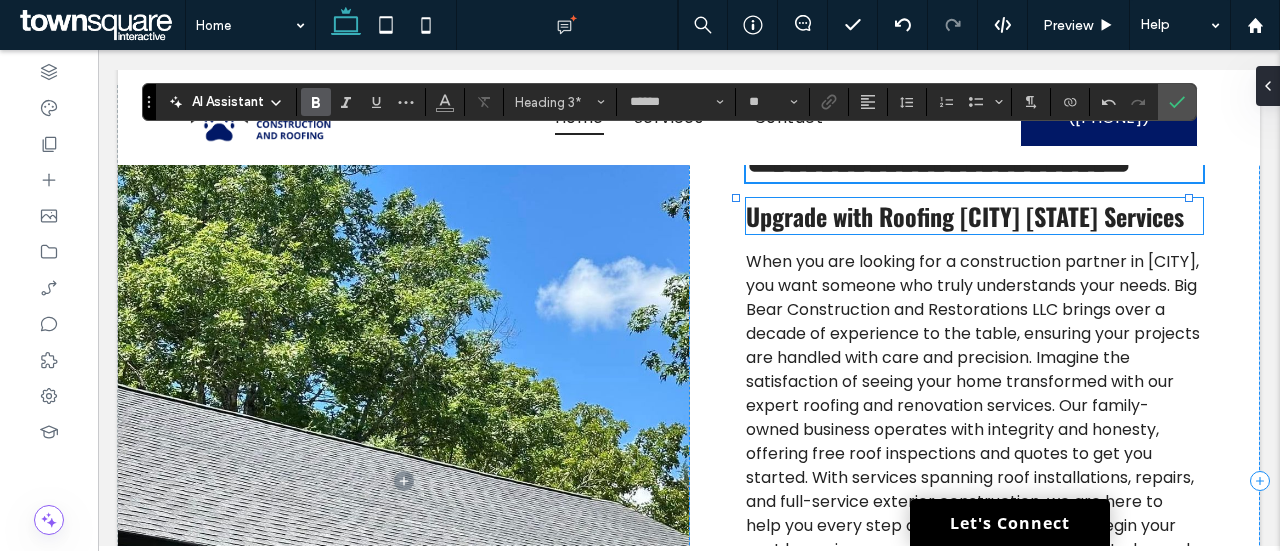 click on "Upgrade with Roofing Knoxville TN Services" at bounding box center (965, 216) 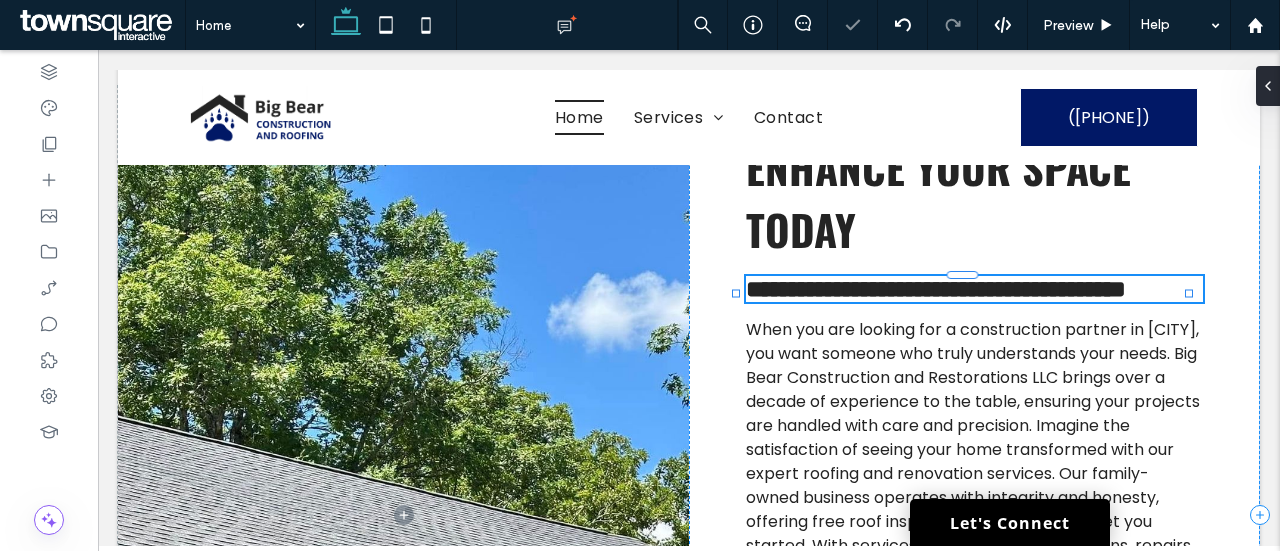 click on "**********" at bounding box center [936, 289] 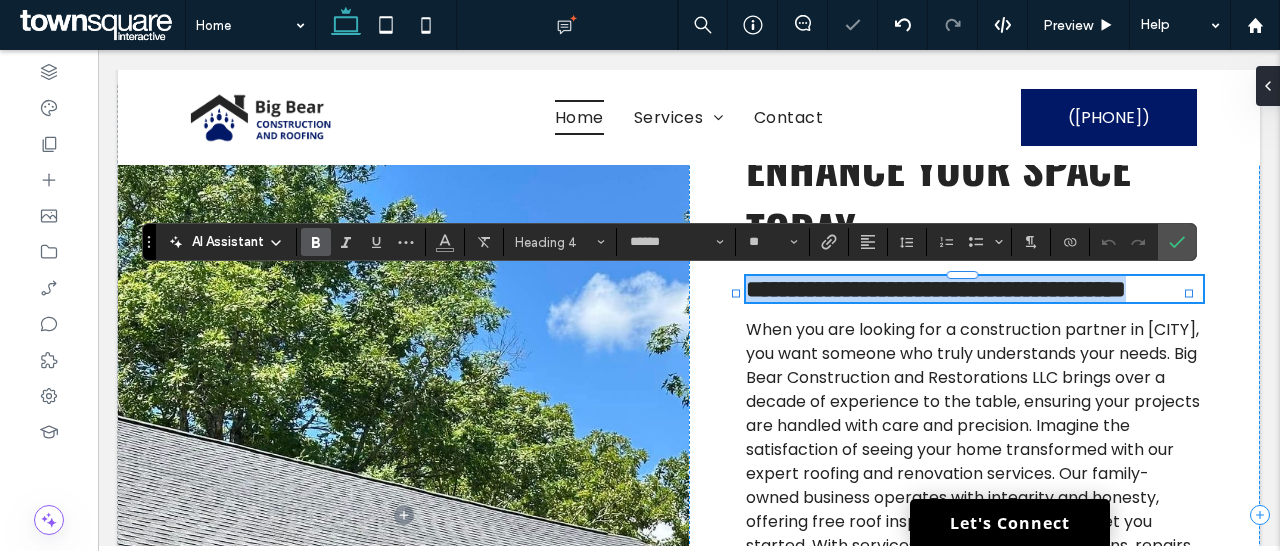type 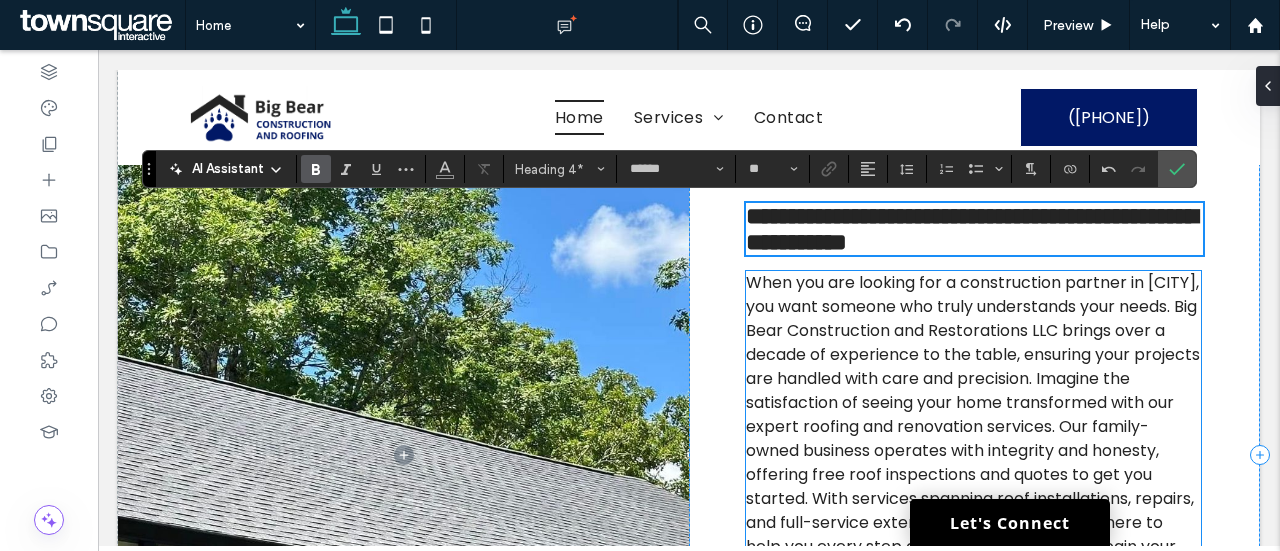 scroll, scrollTop: 938, scrollLeft: 0, axis: vertical 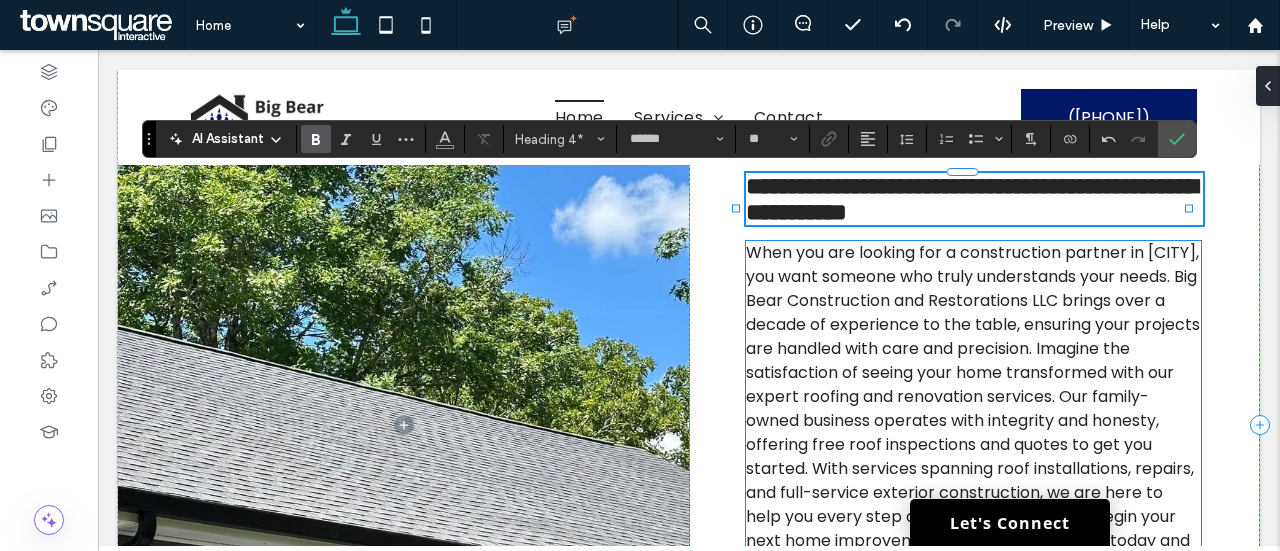 click on "When you are looking for a construction partner in Knoxville, you want someone who truly understands your needs. Big Bear Construction and Restorations LLC brings over a decade of experience to the table, ensuring your projects are handled with care and precision. Imagine the satisfaction of seeing your home transformed with our expert roofing and renovation services. Our family-owned business operates with integrity and honesty, offering free roof inspections and quotes to get you started. With services spanning roof installations, repairs, and full-service exterior construction, we are here to help you every step of the way. Why wait to begin your next home improvement project? Contact us today and see the difference we can make." at bounding box center [973, 408] 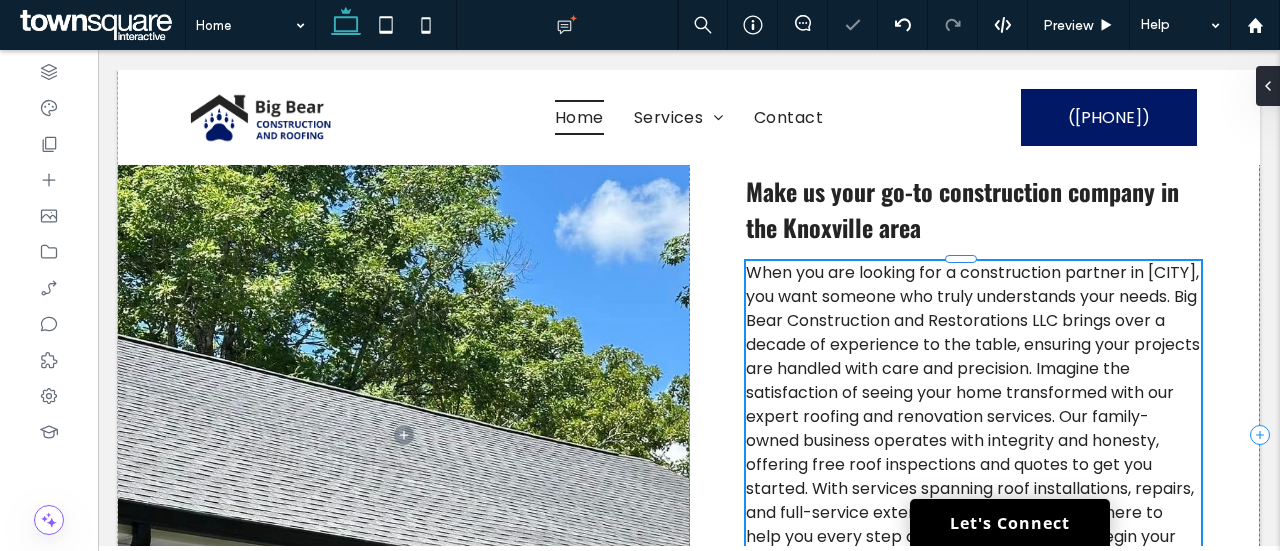 click on "When you are looking for a construction partner in Knoxville, you want someone who truly understands your needs. Big Bear Construction and Restorations LLC brings over a decade of experience to the table, ensuring your projects are handled with care and precision. Imagine the satisfaction of seeing your home transformed with our expert roofing and renovation services. Our family-owned business operates with integrity and honesty, offering free roof inspections and quotes to get you started. With services spanning roof installations, repairs, and full-service exterior construction, we are here to help you every step of the way. Why wait to begin your next home improvement project? Contact us today and see the difference we can make. ﻿ Start your journey to a better home with a free consultation today." at bounding box center [973, 549] 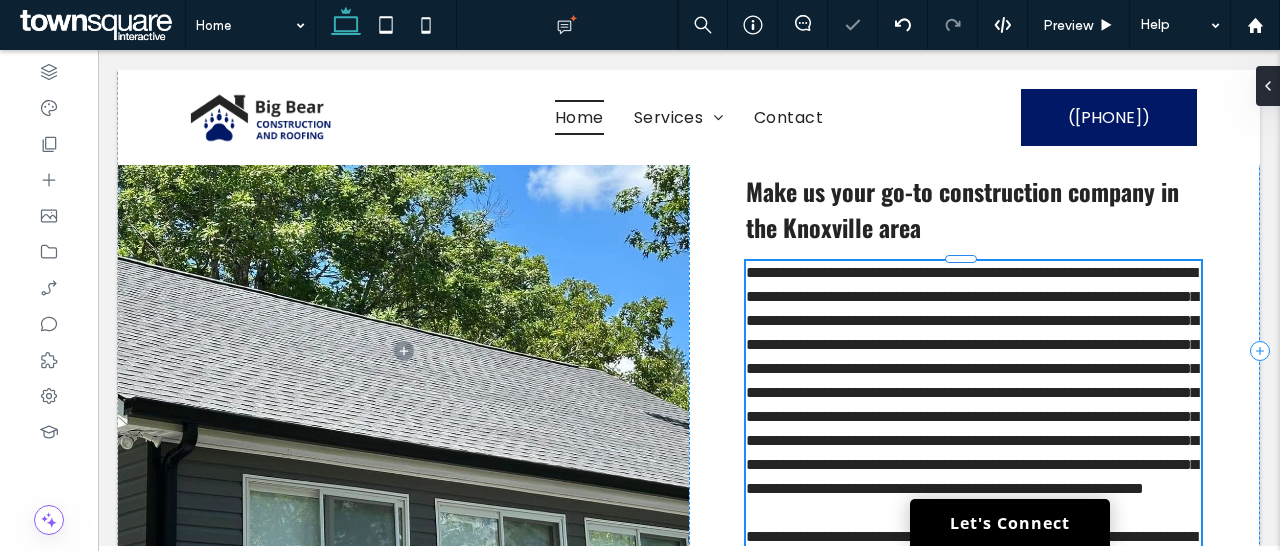 type on "*******" 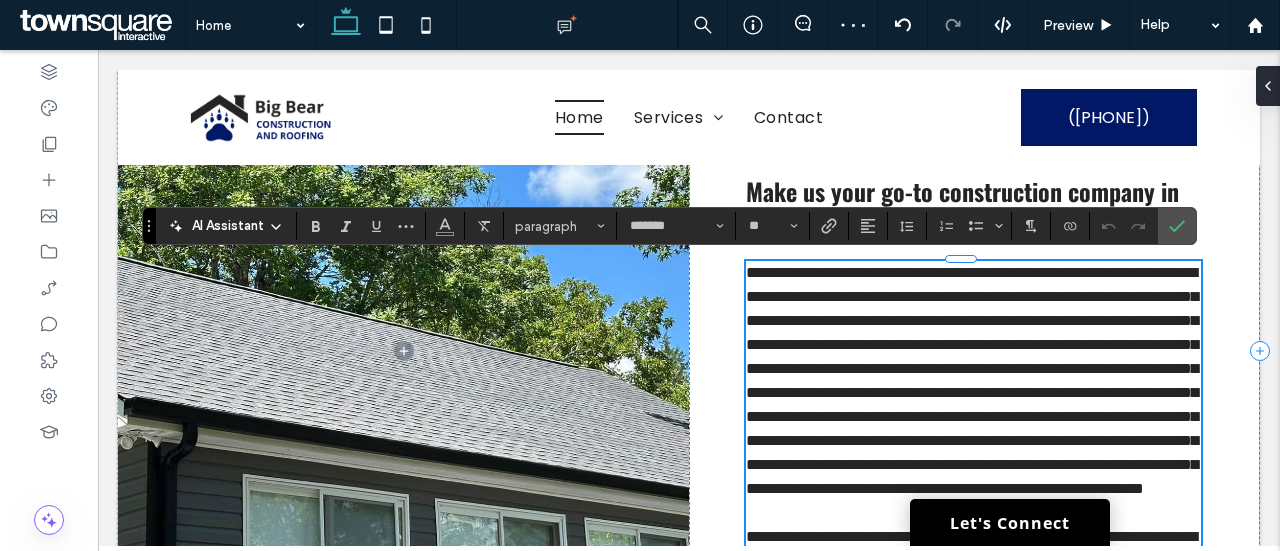 click on "**********" at bounding box center [972, 380] 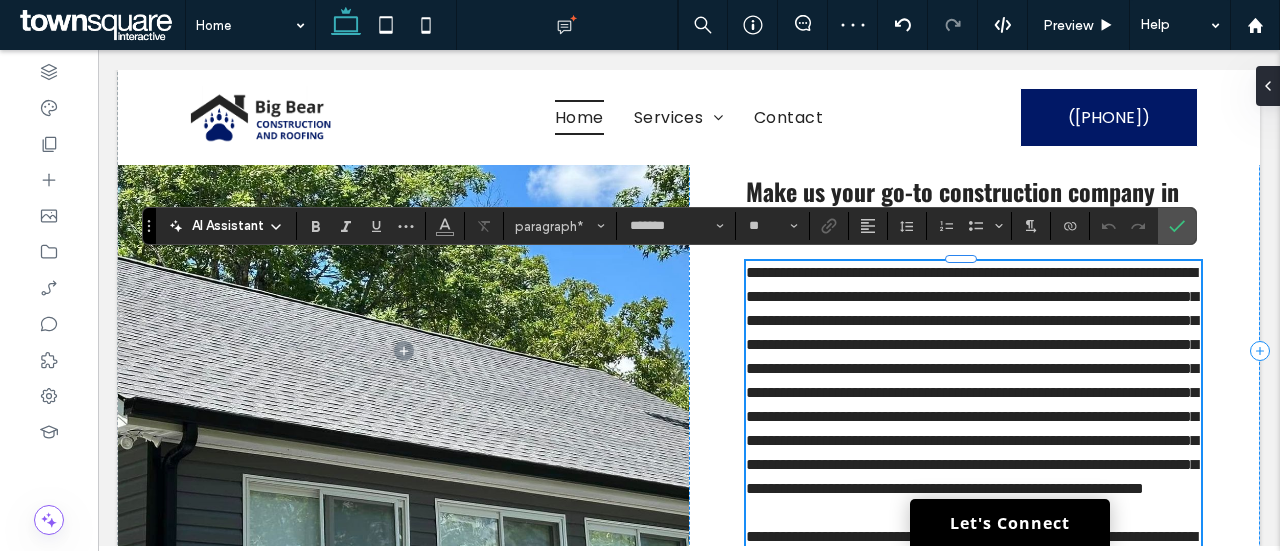 click on "**********" at bounding box center [972, 380] 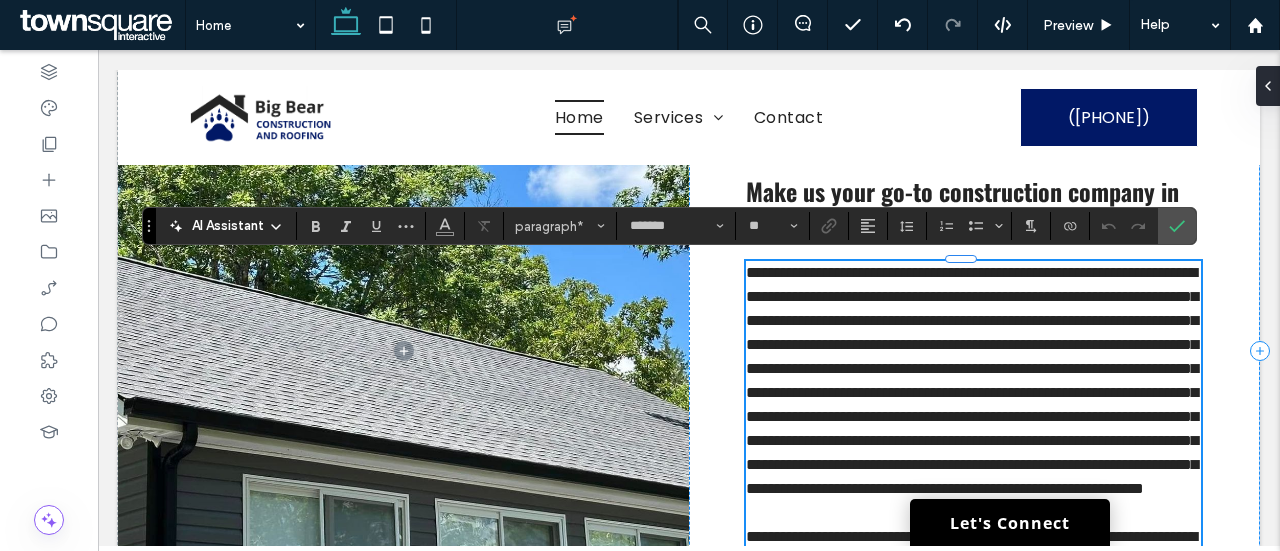 click on "**********" at bounding box center (972, 380) 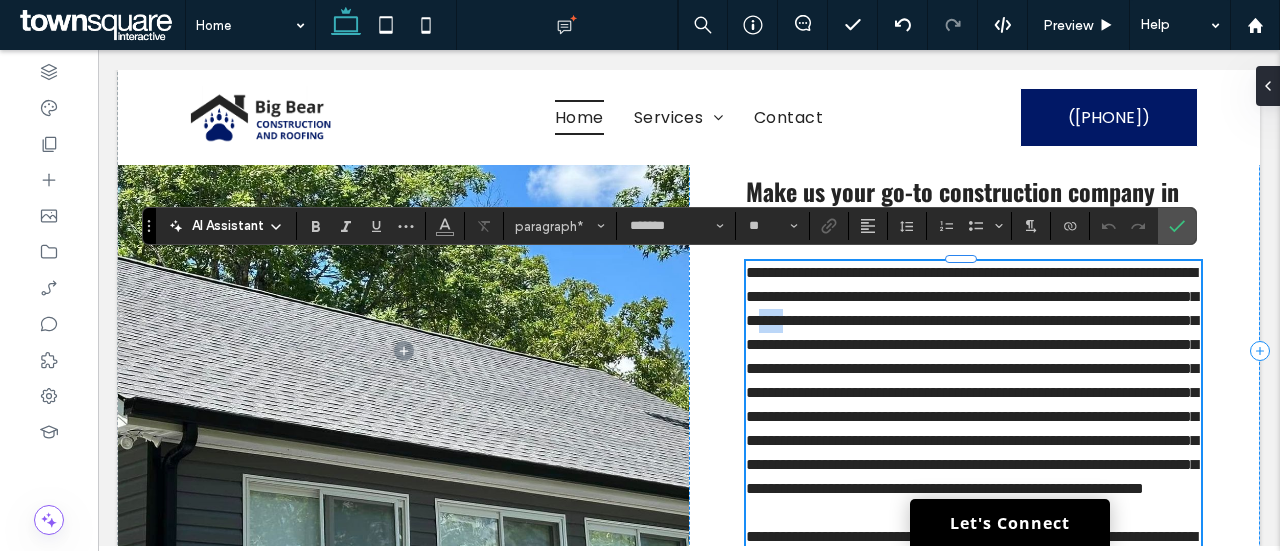 click on "**********" at bounding box center (972, 380) 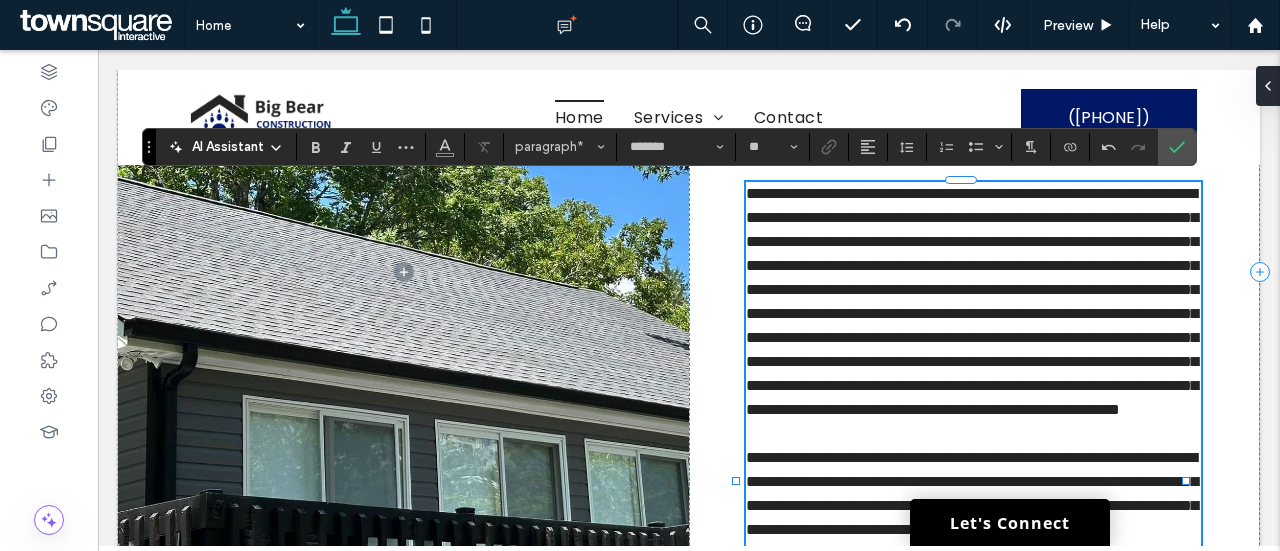 scroll, scrollTop: 1082, scrollLeft: 0, axis: vertical 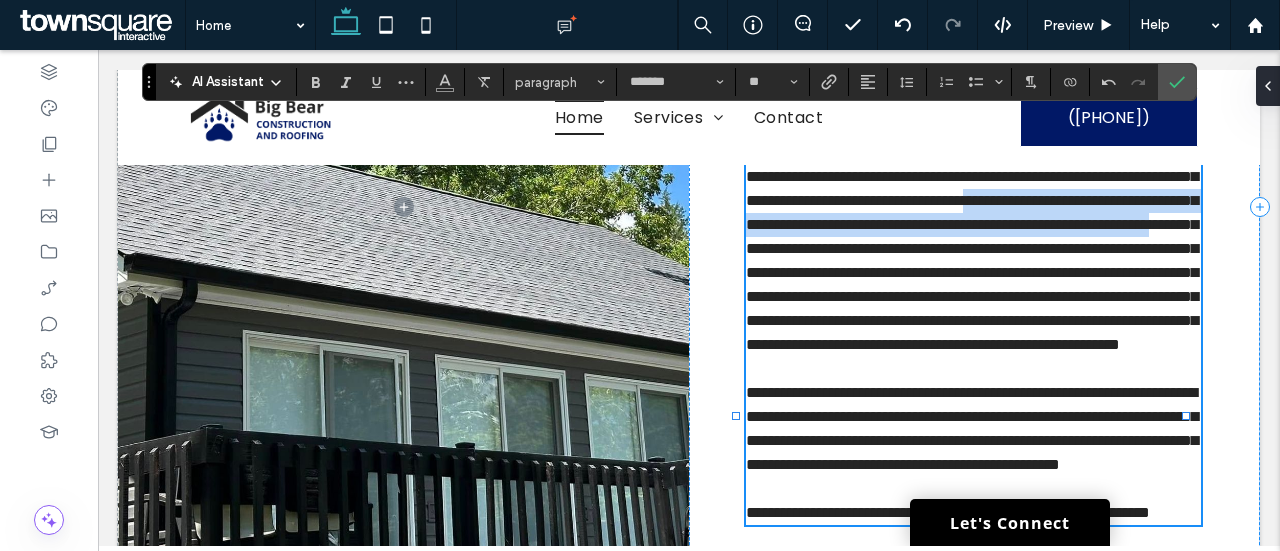 drag, startPoint x: 816, startPoint y: 246, endPoint x: 812, endPoint y: 290, distance: 44.181442 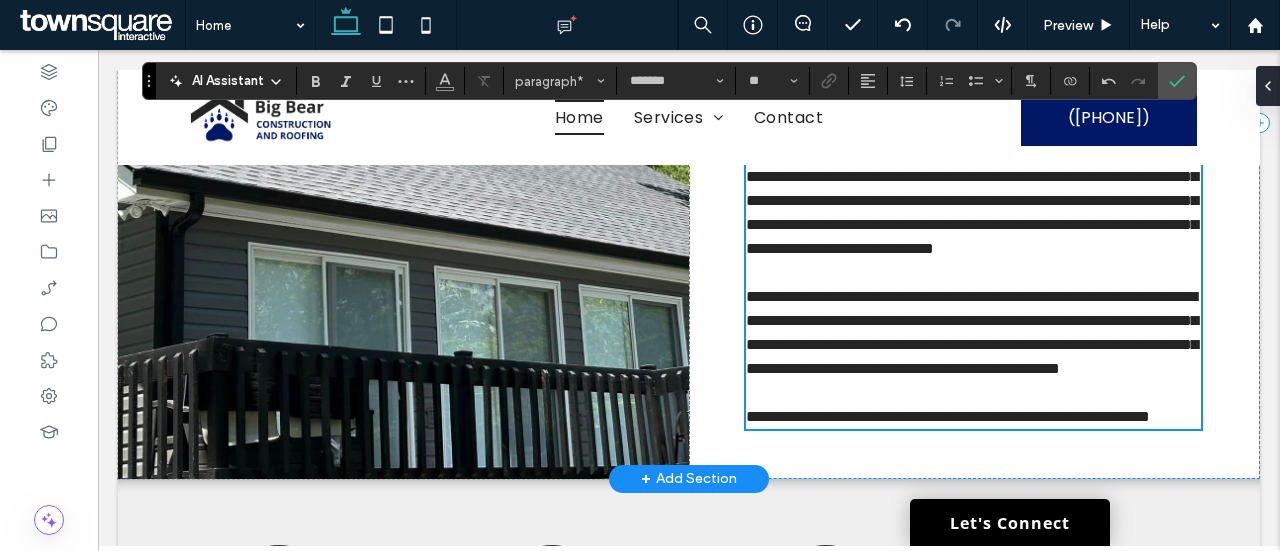 scroll, scrollTop: 1156, scrollLeft: 0, axis: vertical 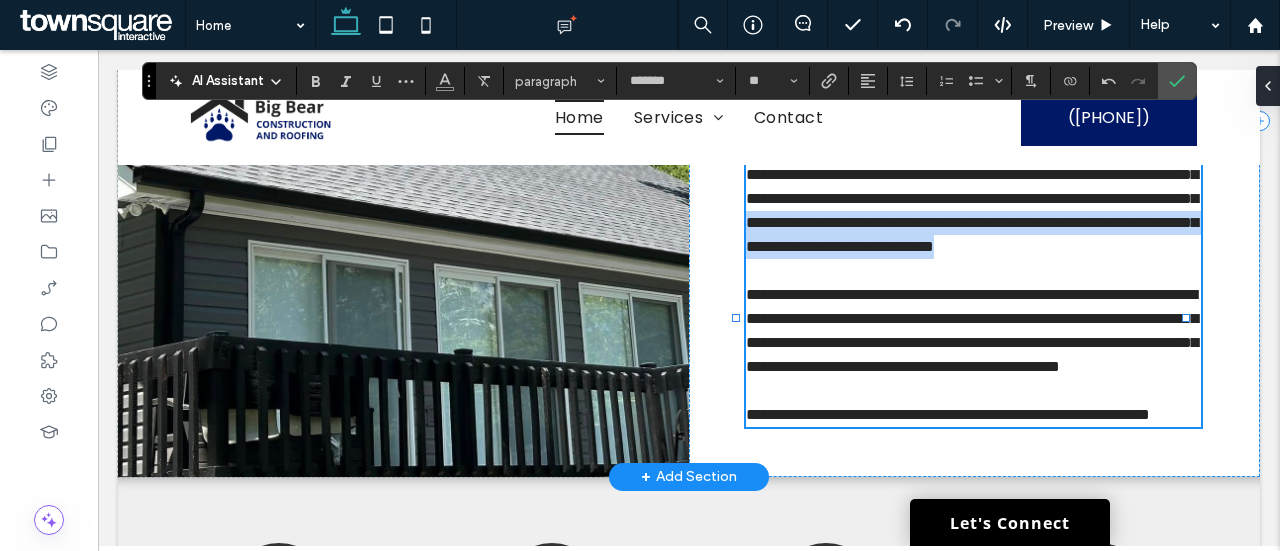 drag, startPoint x: 782, startPoint y: 295, endPoint x: 868, endPoint y: 335, distance: 94.847244 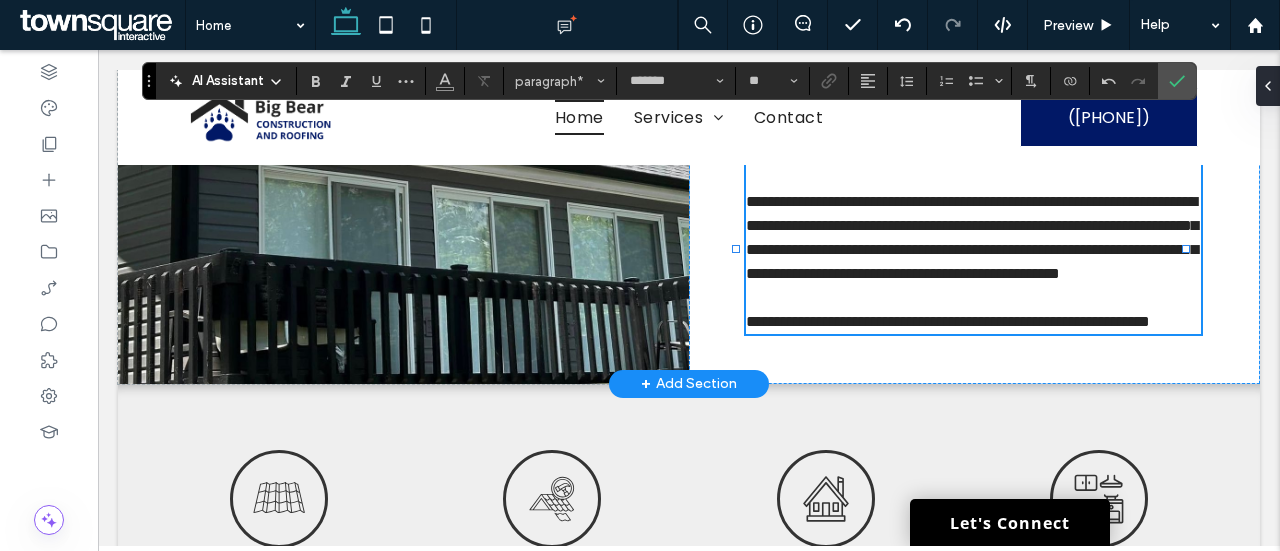 scroll, scrollTop: 1202, scrollLeft: 0, axis: vertical 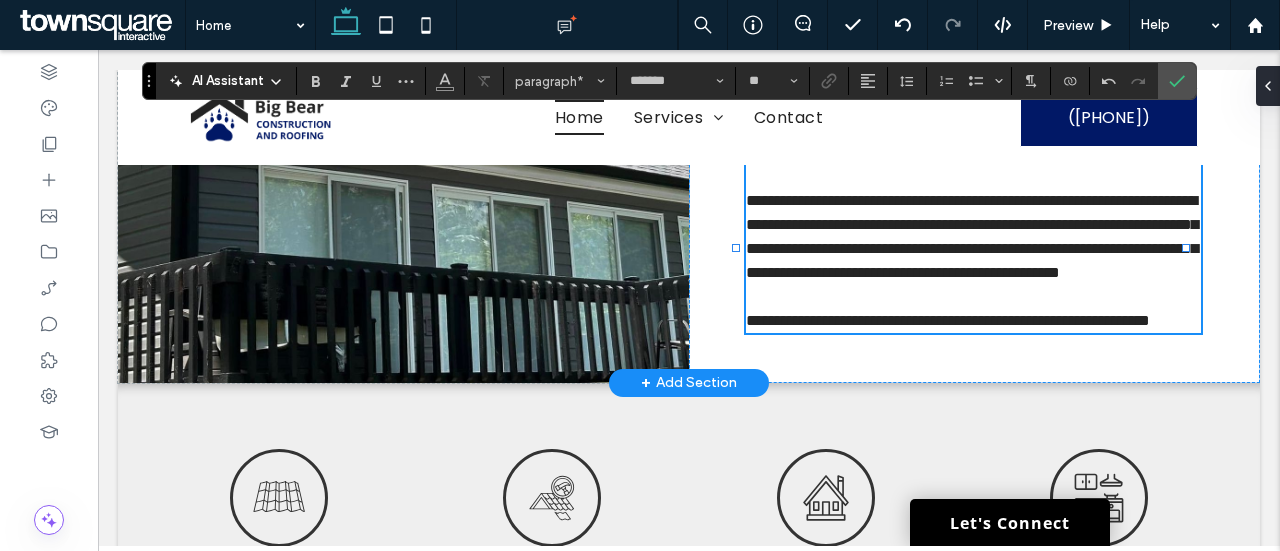 click on "**********" at bounding box center [948, 320] 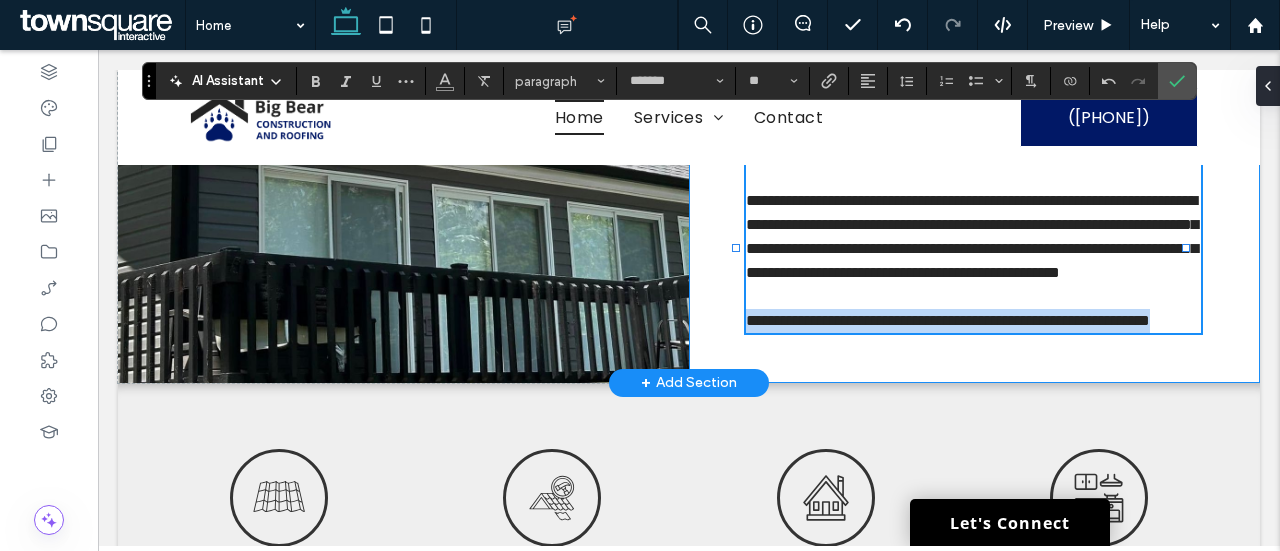 drag, startPoint x: 916, startPoint y: 481, endPoint x: 731, endPoint y: 456, distance: 186.68155 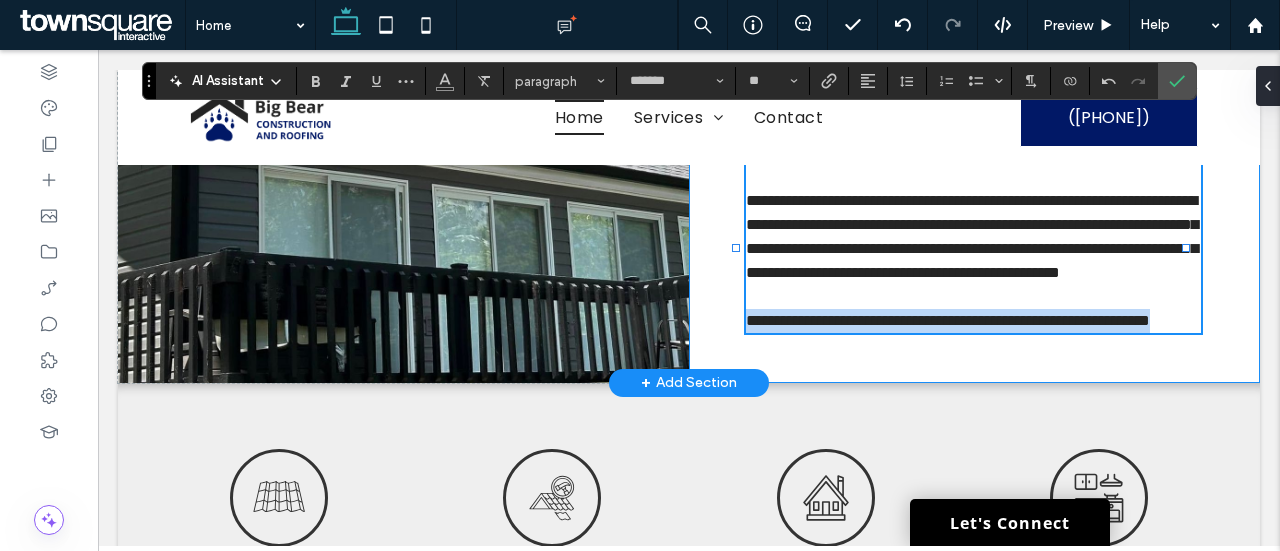 type 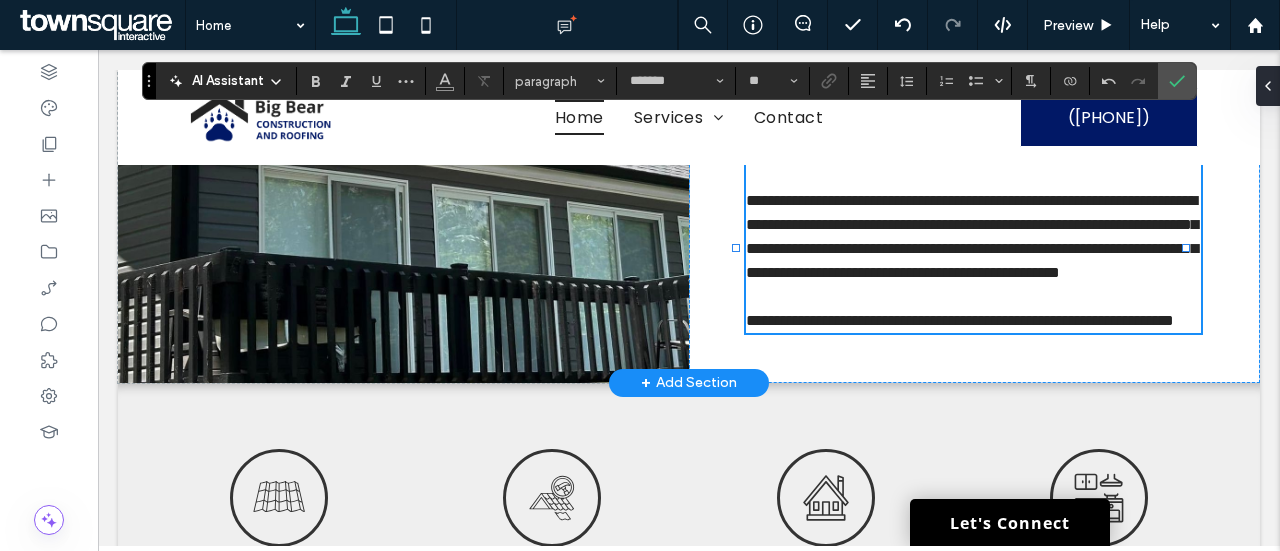 click at bounding box center [973, 297] 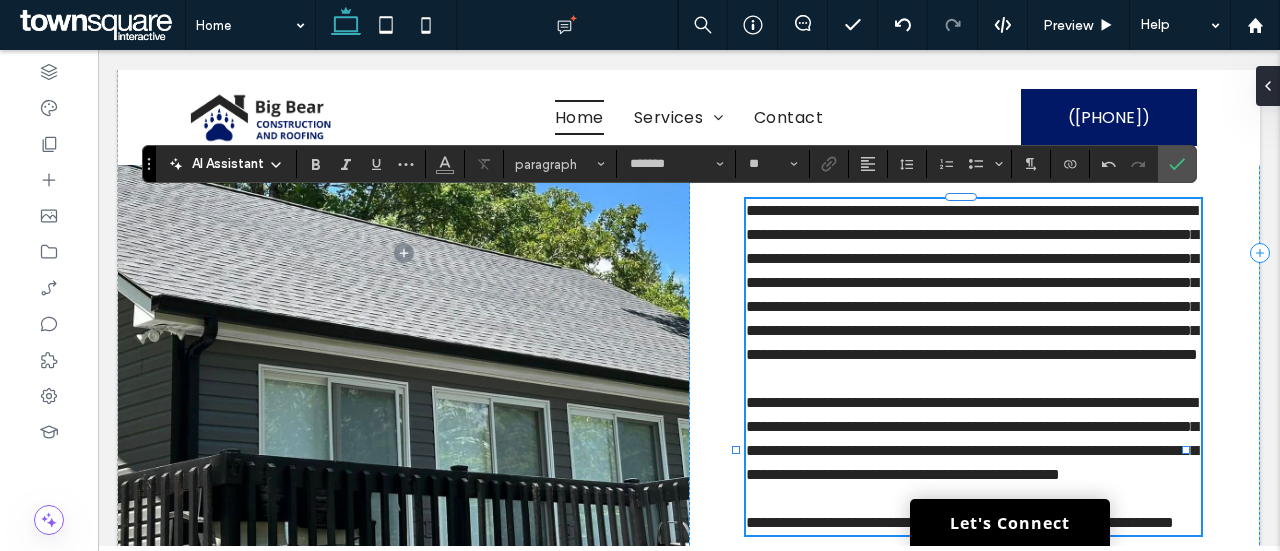 scroll, scrollTop: 1001, scrollLeft: 0, axis: vertical 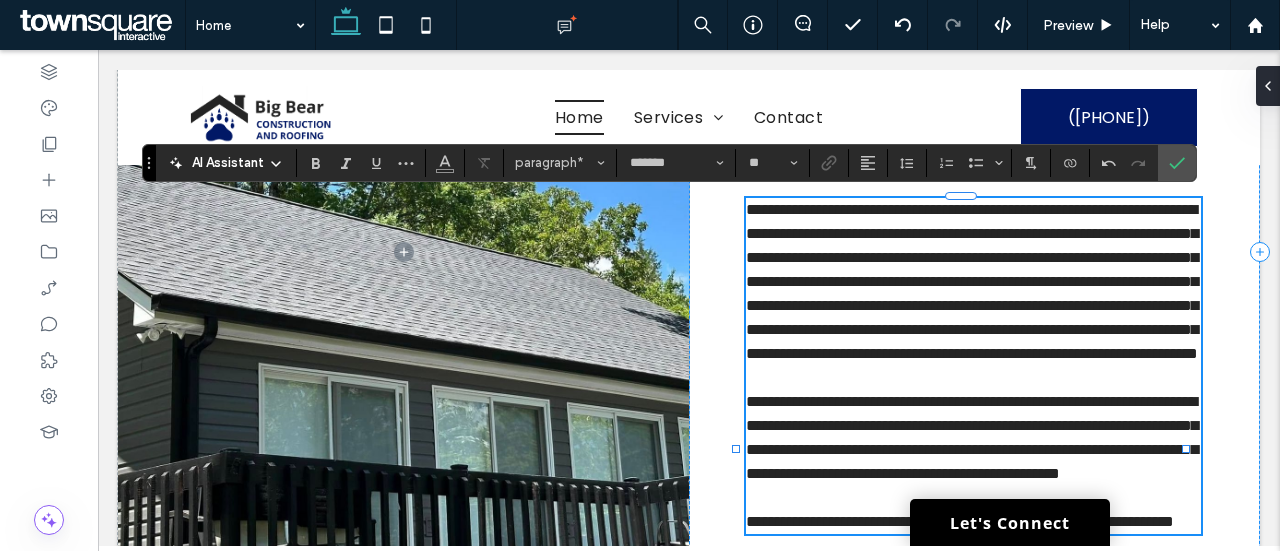click on "**********" at bounding box center (972, 281) 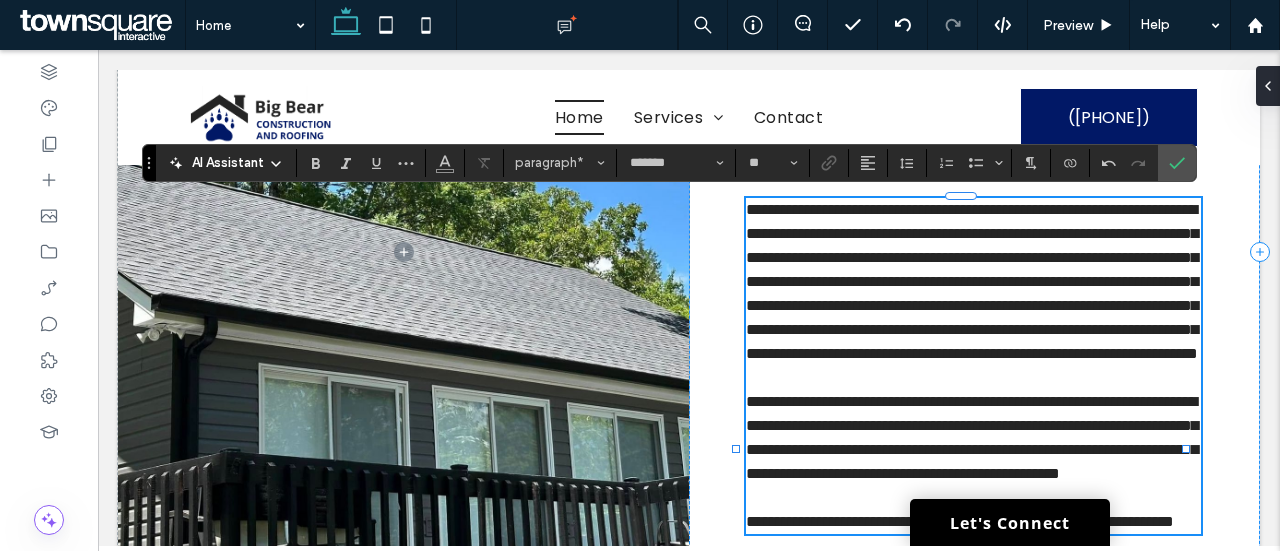 click on "**********" at bounding box center (972, 281) 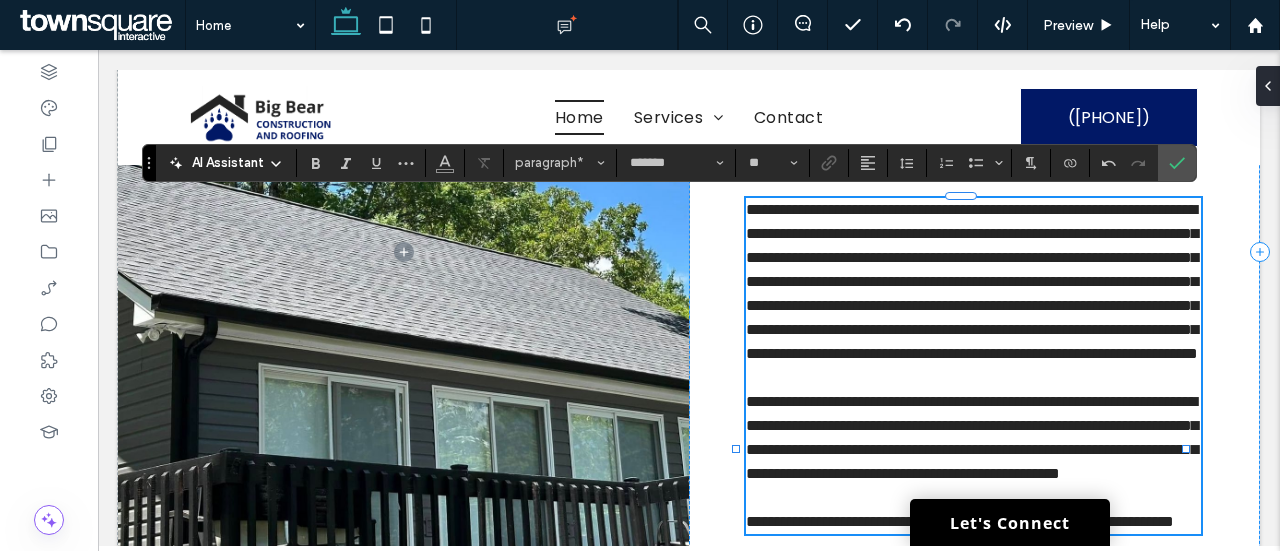 click on "**********" at bounding box center (972, 281) 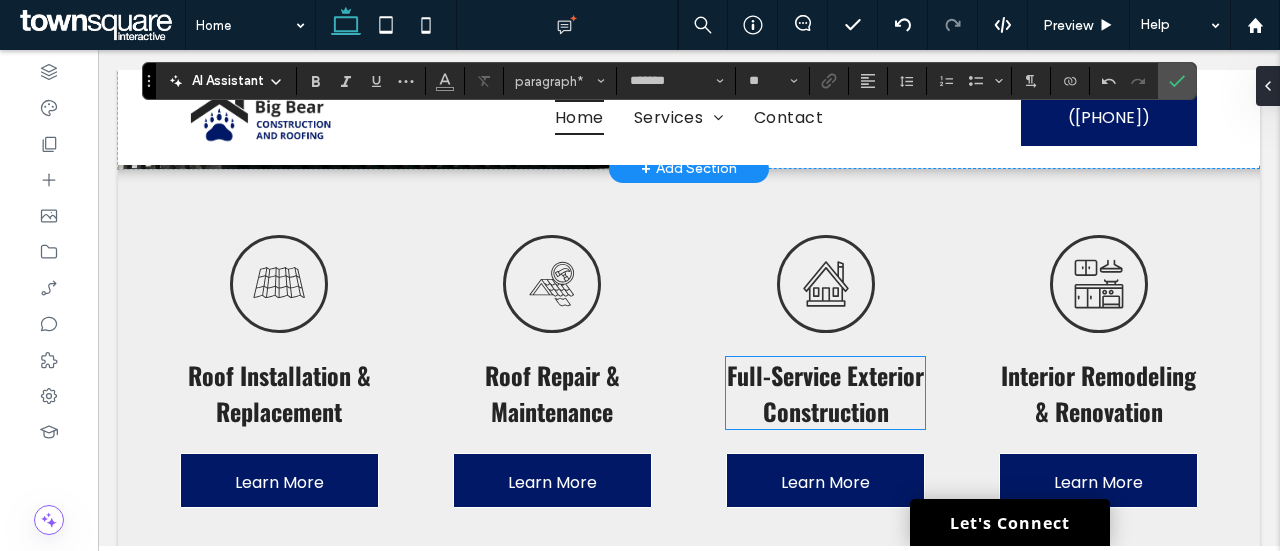 scroll, scrollTop: 1641, scrollLeft: 0, axis: vertical 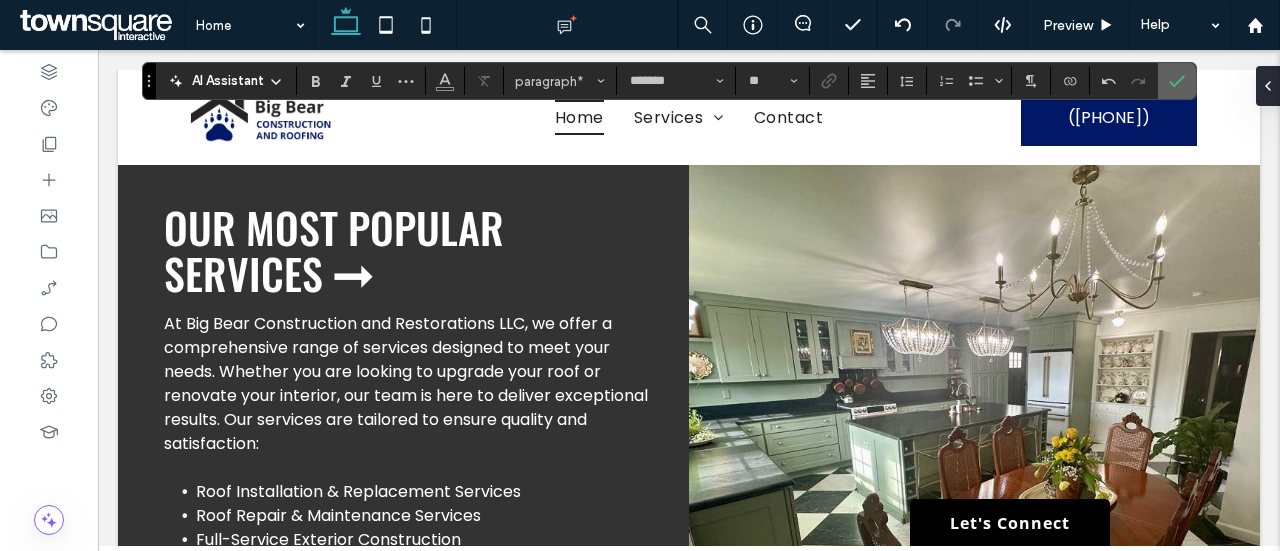 click at bounding box center [1177, 81] 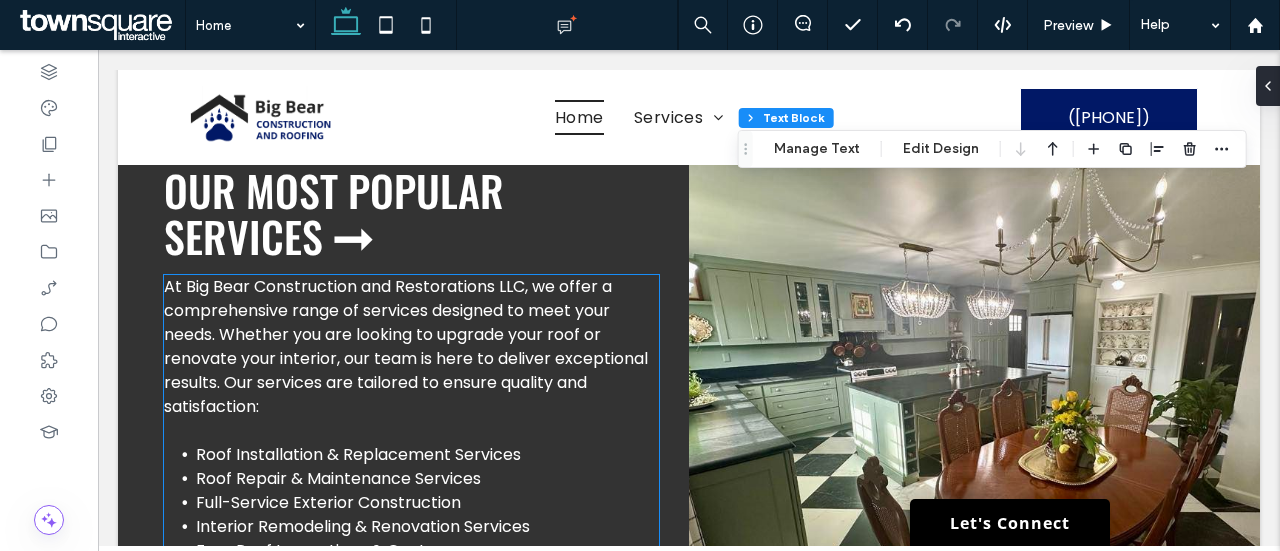 scroll, scrollTop: 2351, scrollLeft: 0, axis: vertical 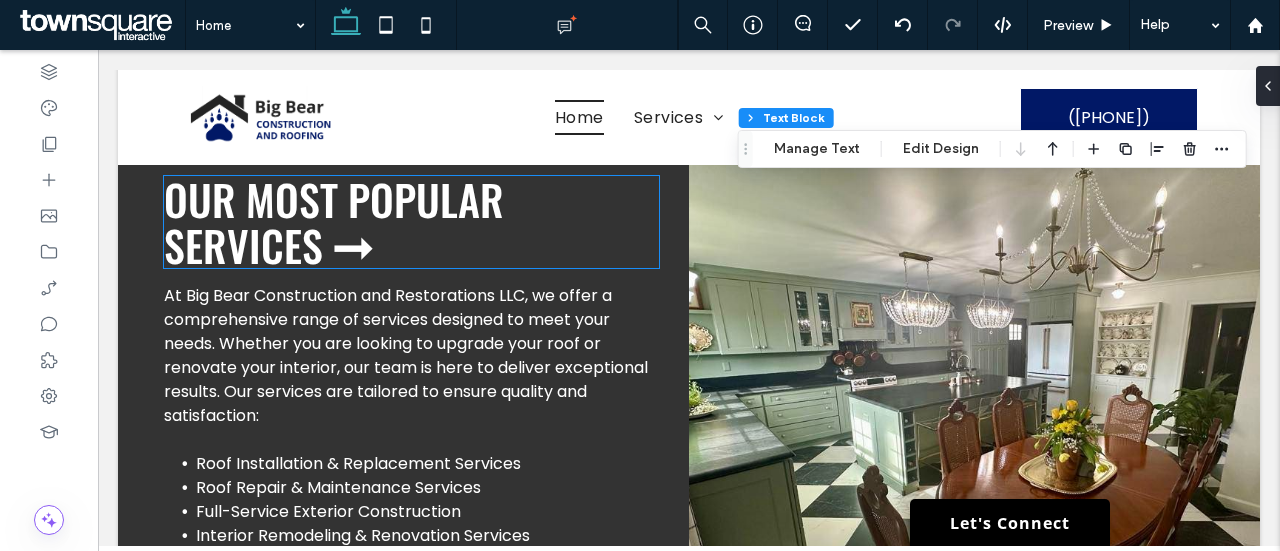 click on "Our Most Popular Services" at bounding box center (334, 222) 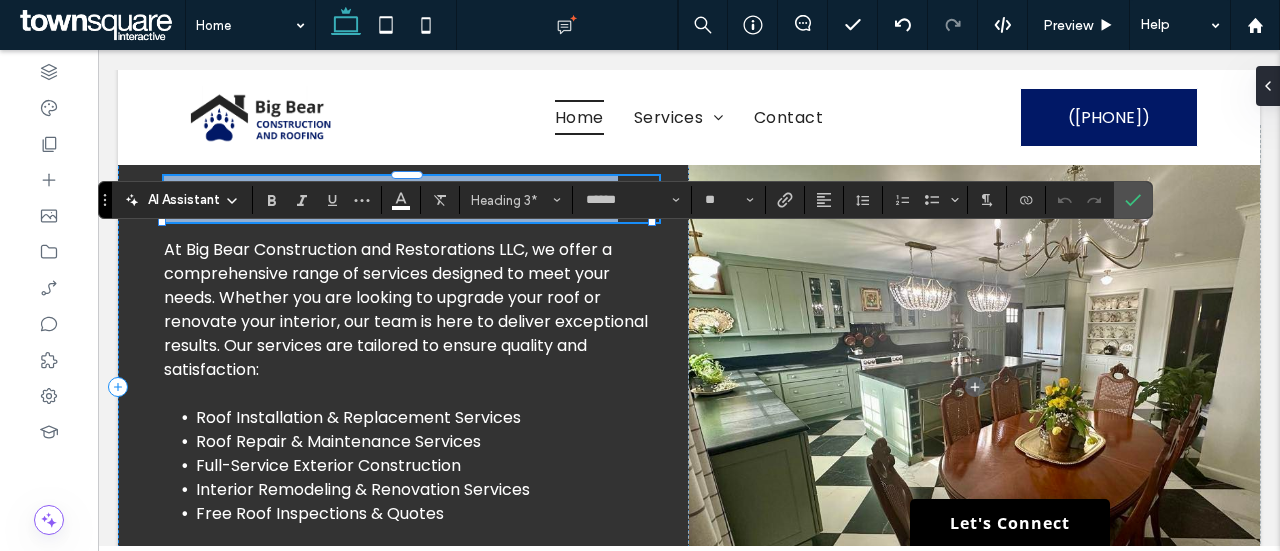 scroll, scrollTop: 7, scrollLeft: 0, axis: vertical 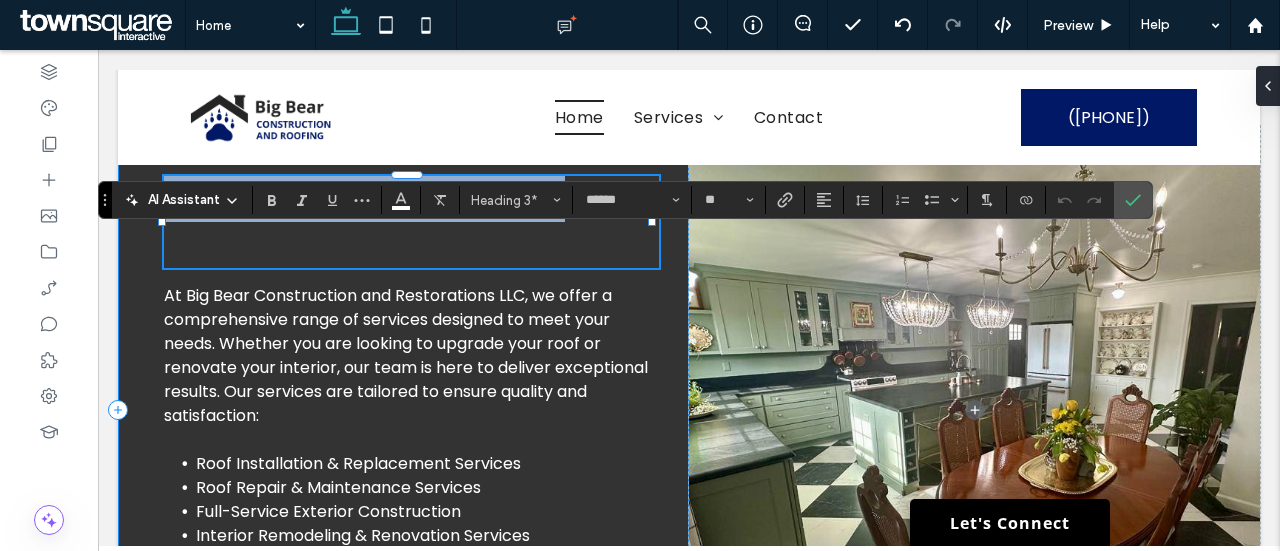 drag, startPoint x: 260, startPoint y: 287, endPoint x: 137, endPoint y: 268, distance: 124.45883 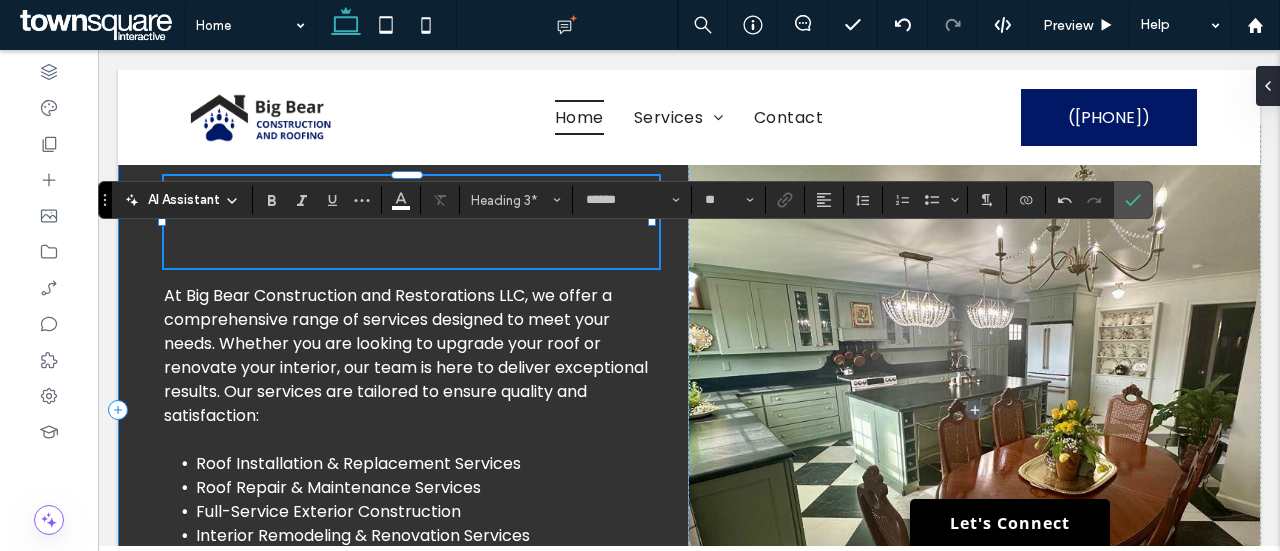 scroll, scrollTop: 7, scrollLeft: 0, axis: vertical 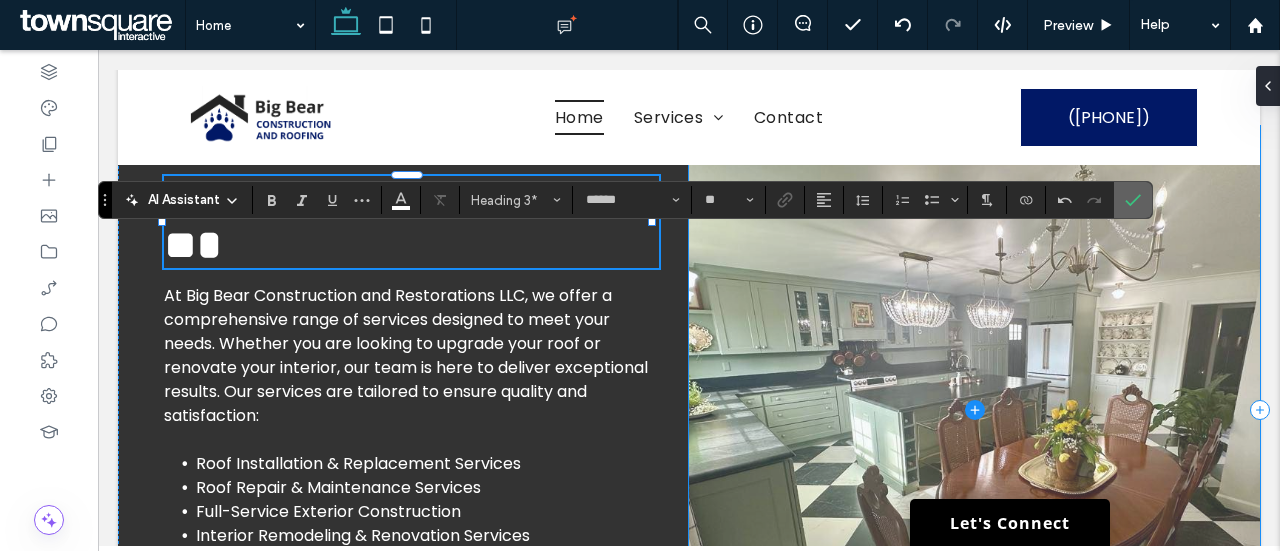 click at bounding box center (1133, 200) 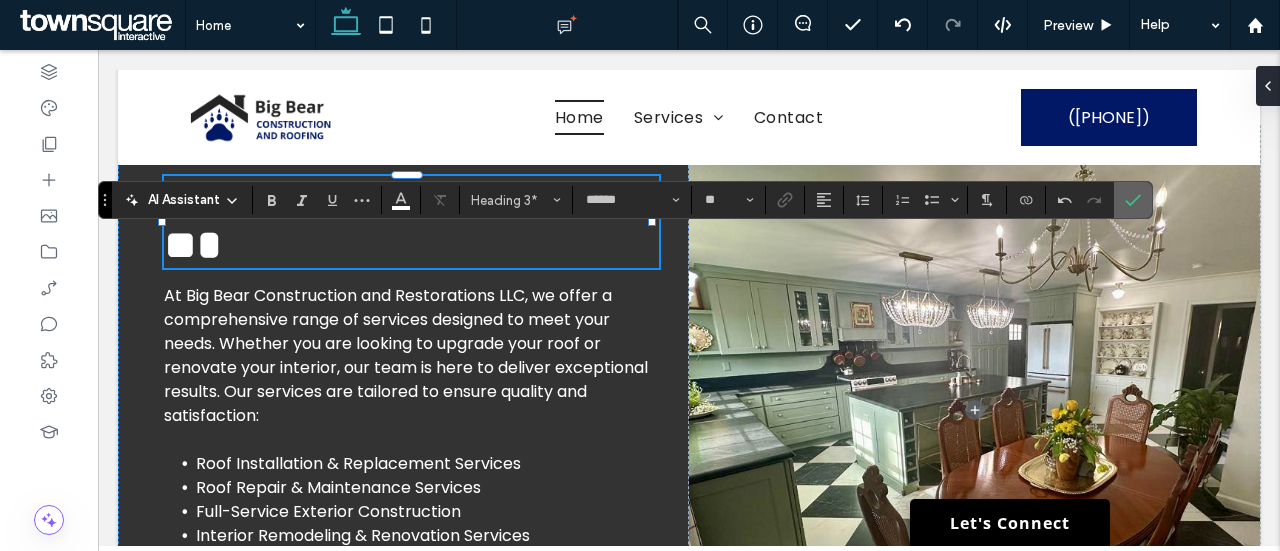 click at bounding box center (1133, 200) 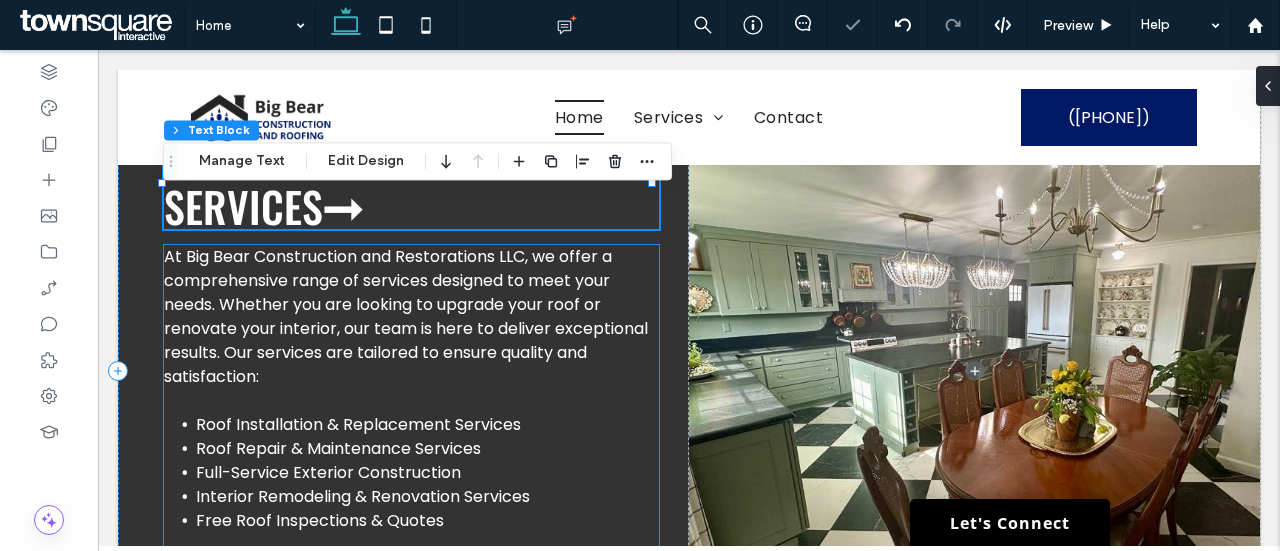 click on "At Big Bear Construction and Restorations LLC, we offer a comprehensive range of services designed to meet your needs. Whether you are looking to upgrade your roof or renovate your interior, our team is here to deliver exceptional results. Our services are tailored to ensure quality and satisfaction:" at bounding box center (406, 316) 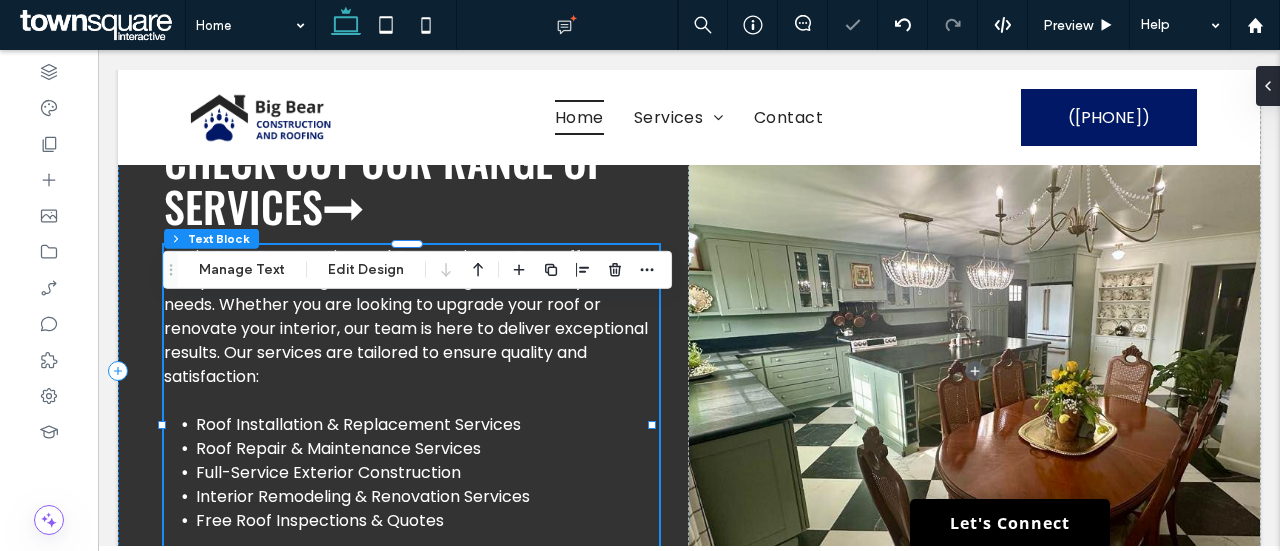 click on "At Big Bear Construction and Restorations LLC, we offer a comprehensive range of services designed to meet your needs. Whether you are looking to upgrade your roof or renovate your interior, our team is here to deliver exceptional results. Our services are tailored to ensure quality and satisfaction:   Roof Installation & Replacement Services Roof Repair & Maintenance Services Full-Service Exterior Construction Interior Remodeling & Renovation Services Free Roof Inspections & Quotes
Contact us today to schedule your free roof inspection and take the first step toward your dream home." at bounding box center [411, 425] 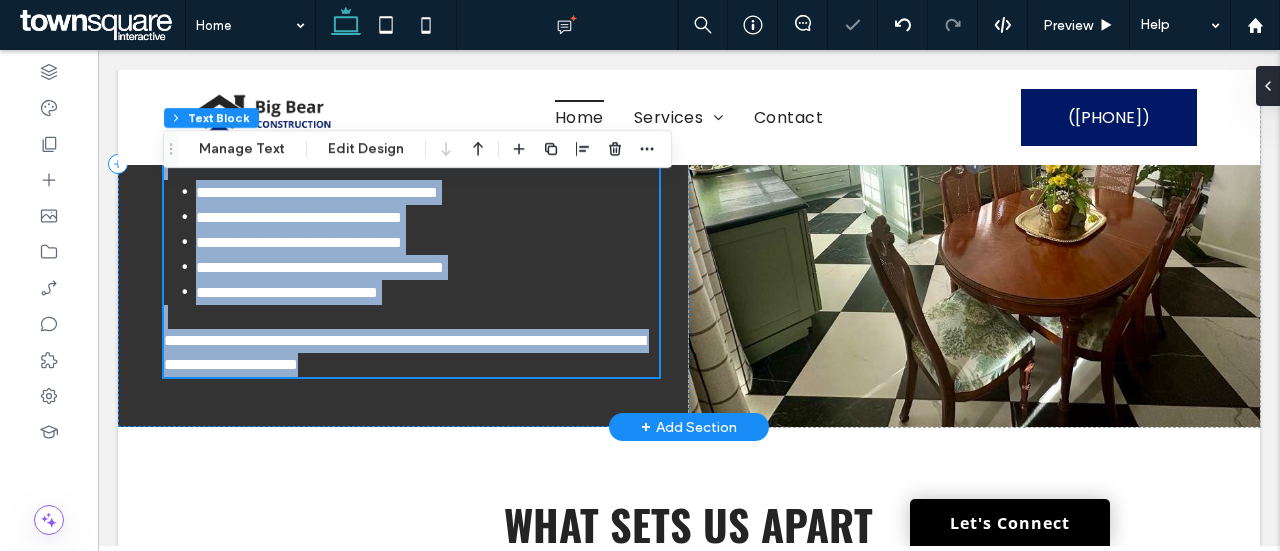 type on "*******" 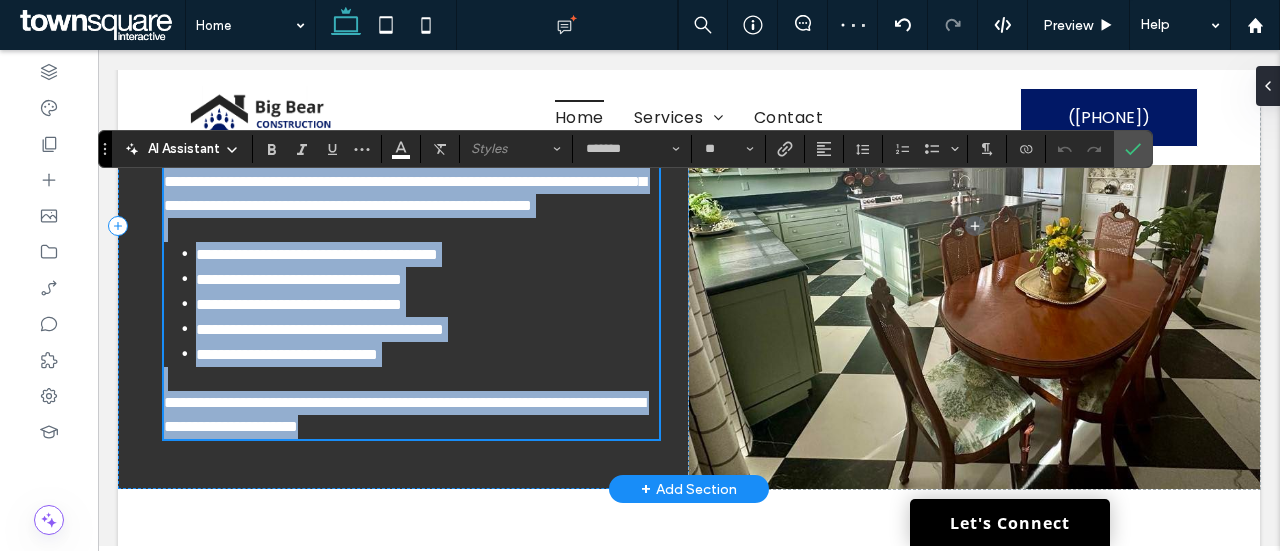 scroll, scrollTop: 2510, scrollLeft: 0, axis: vertical 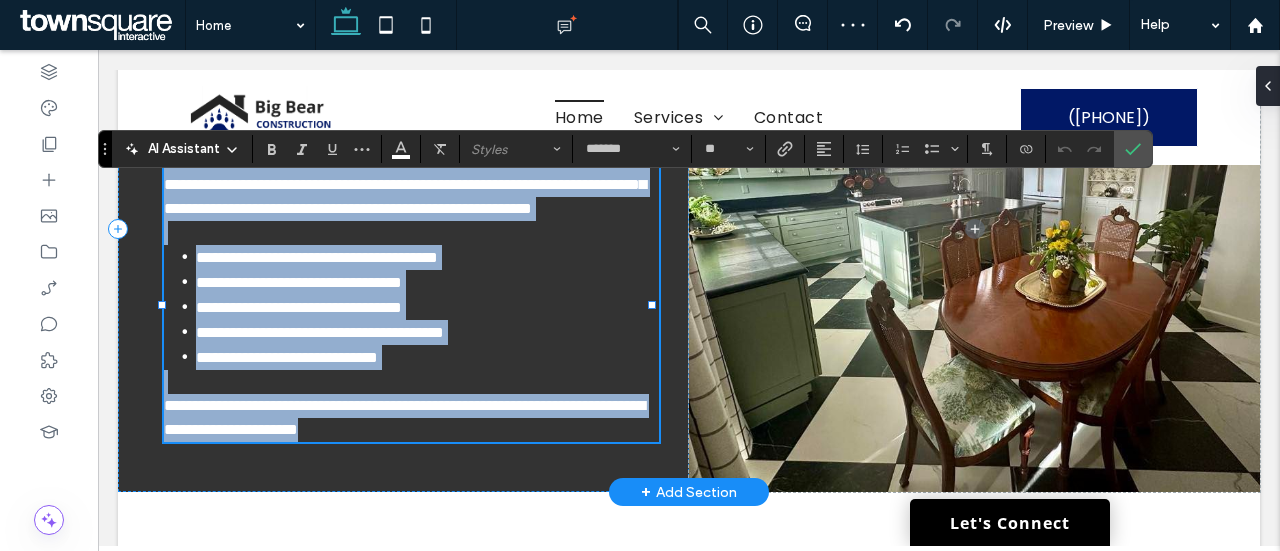 click on "**********" at bounding box center [405, 172] 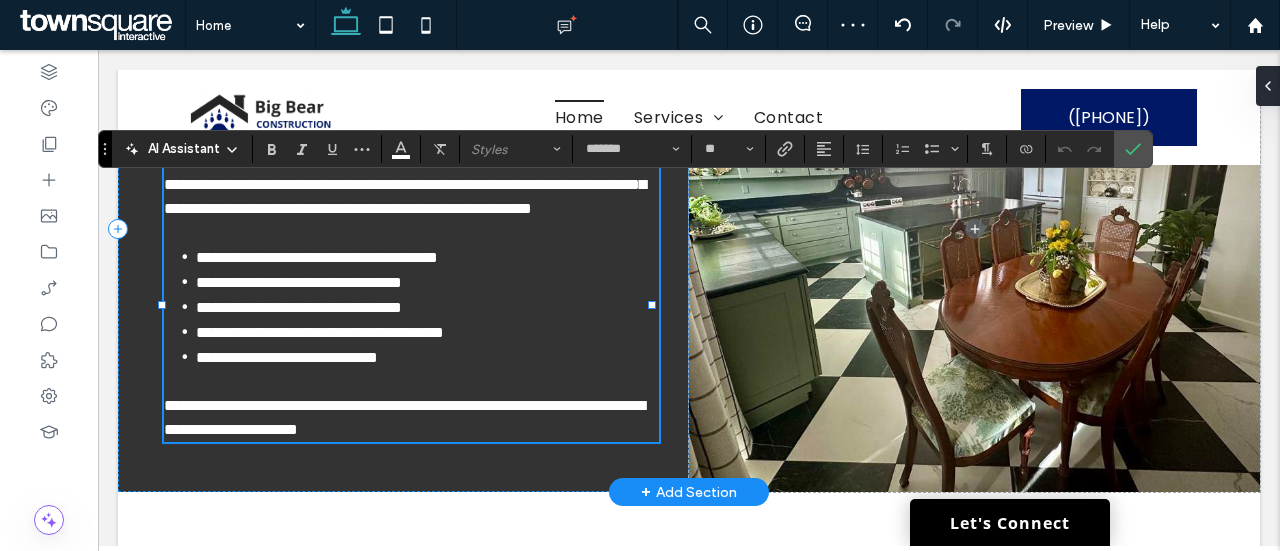click on "**********" at bounding box center (405, 172) 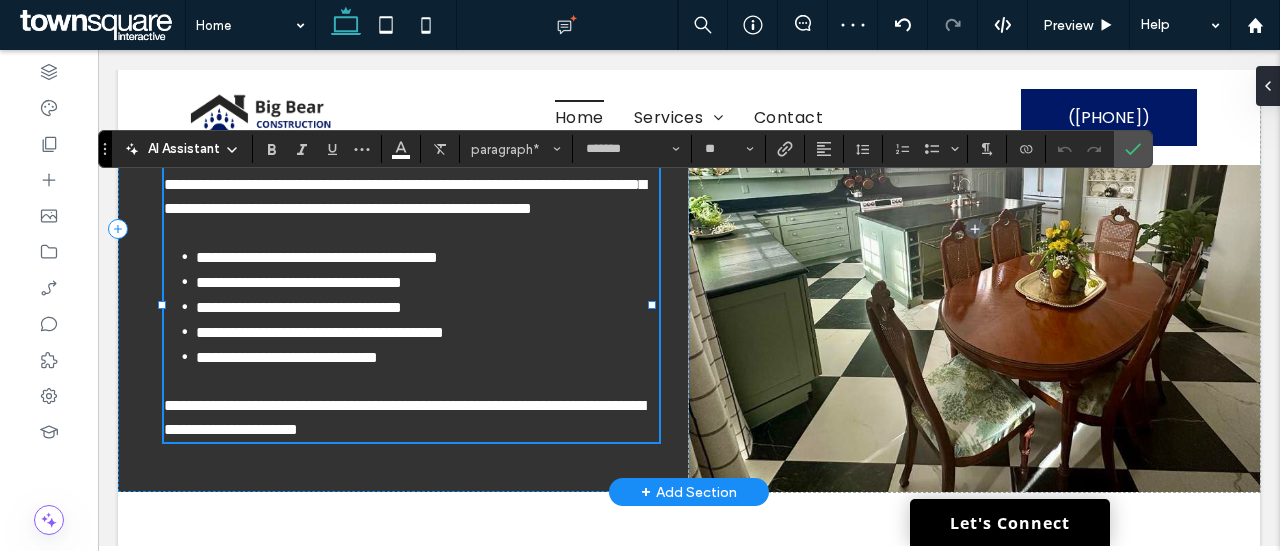 type 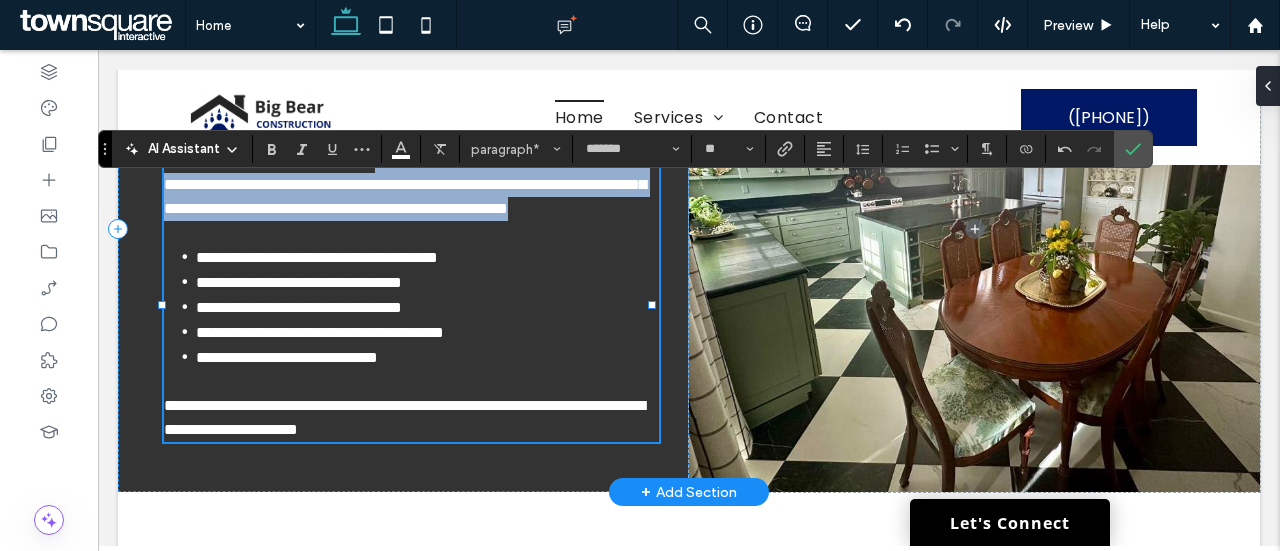 drag, startPoint x: 222, startPoint y: 240, endPoint x: 330, endPoint y: 308, distance: 127.62445 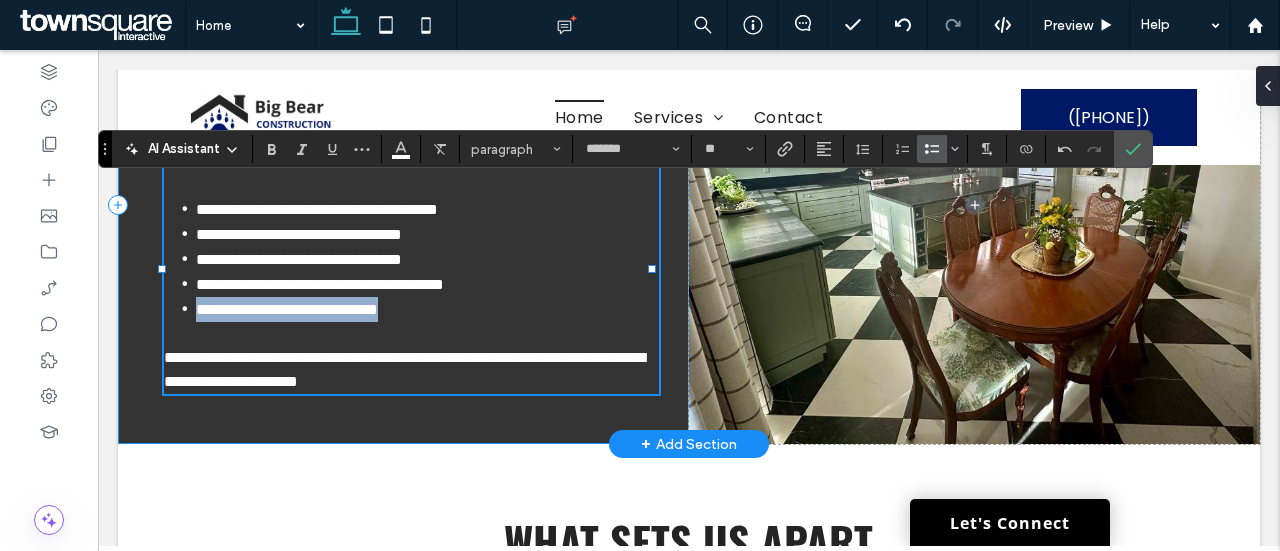 drag, startPoint x: 470, startPoint y: 382, endPoint x: 133, endPoint y: 386, distance: 337.02374 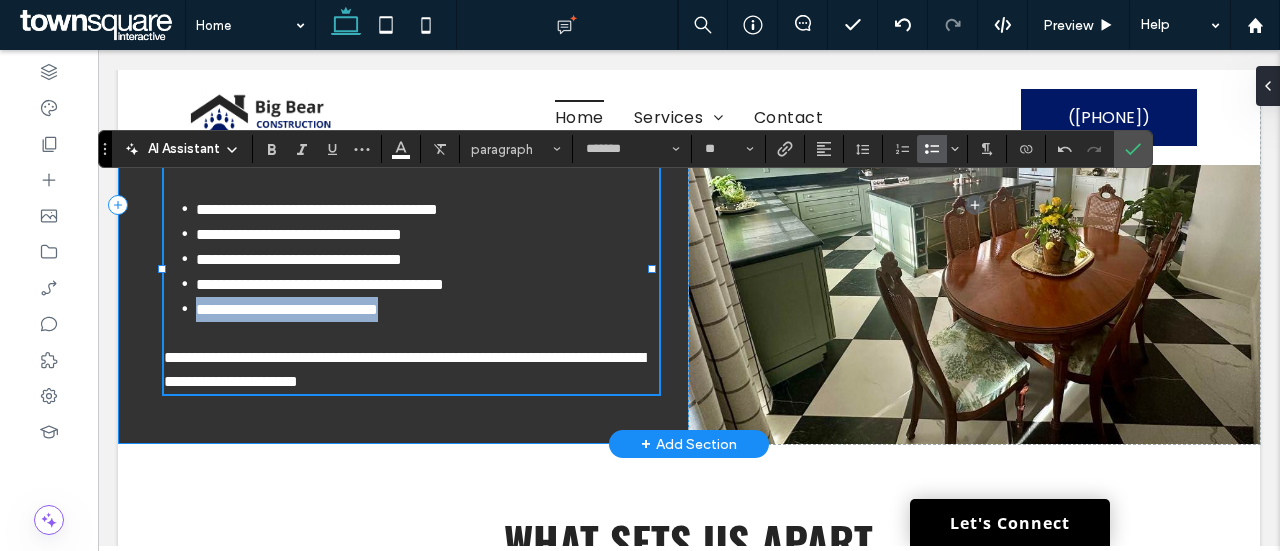 click on "**********" at bounding box center [403, 205] 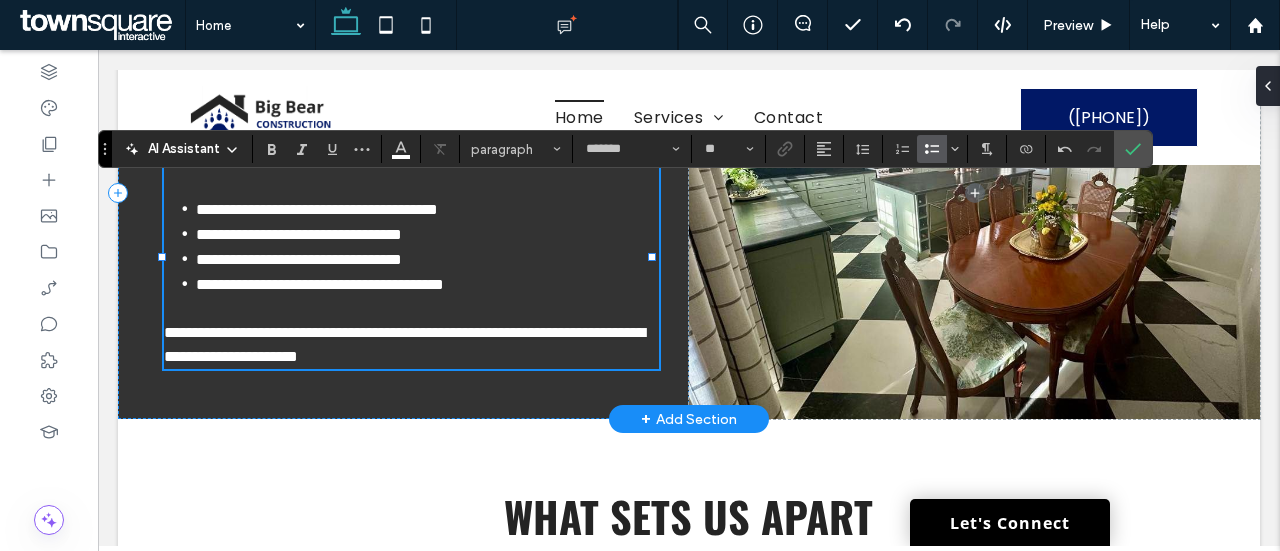 click on "**********" at bounding box center (404, 148) 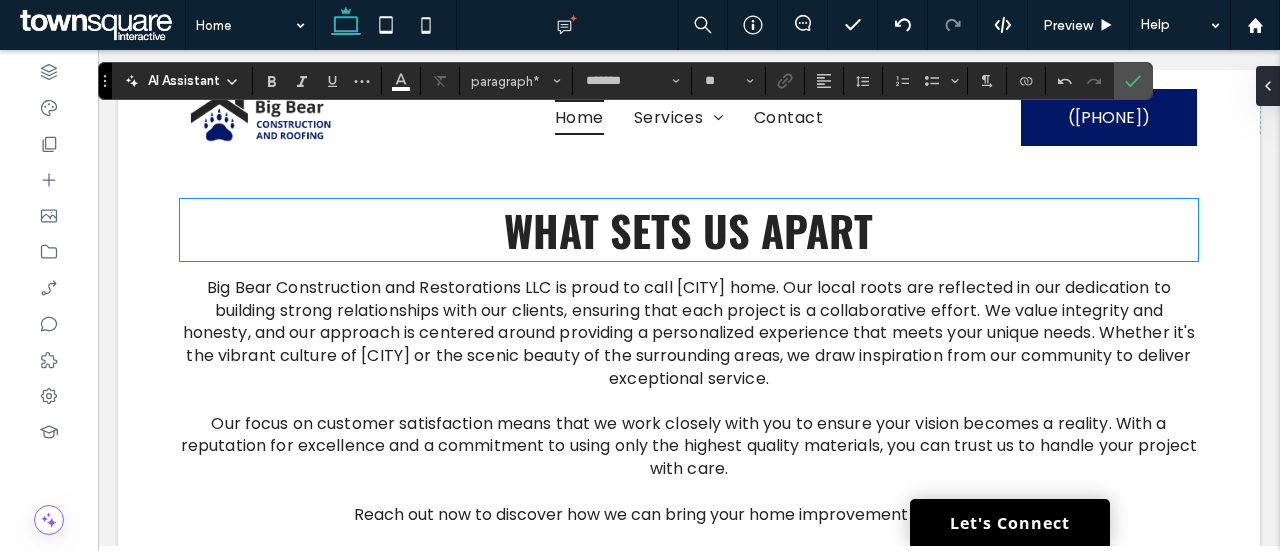 scroll, scrollTop: 2861, scrollLeft: 0, axis: vertical 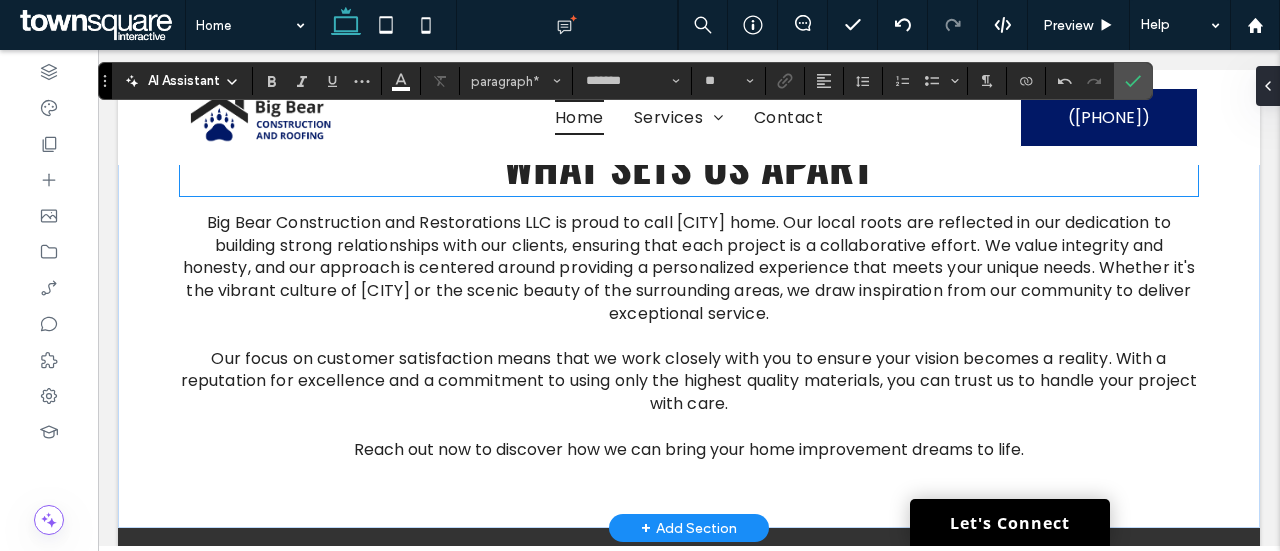 click on "What Sets Us Apart" at bounding box center (688, 165) 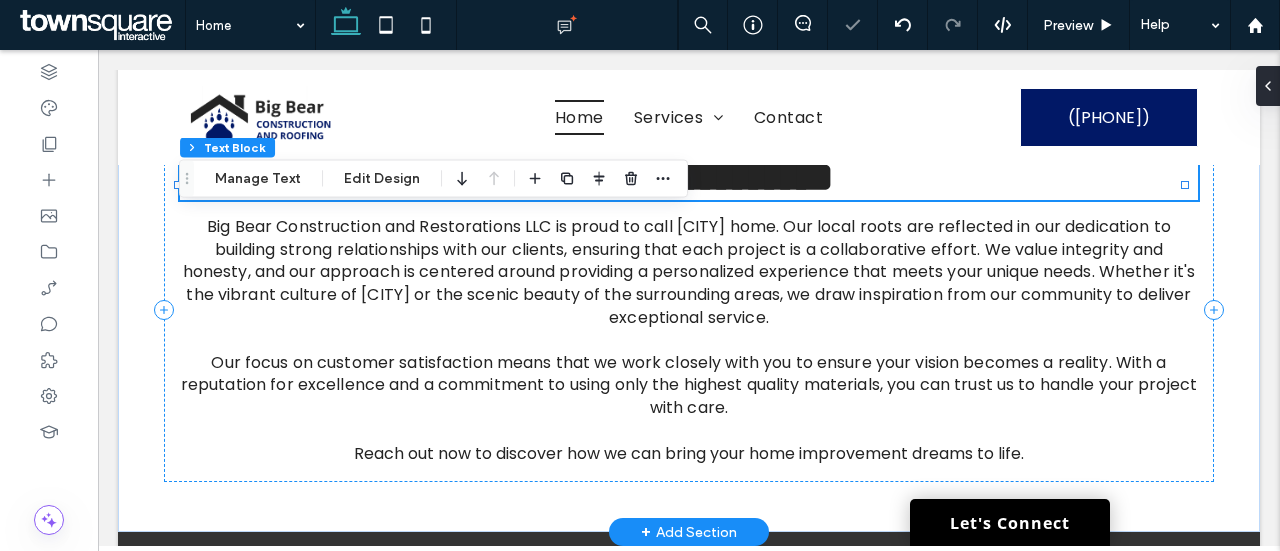 click on "**********" at bounding box center (689, 177) 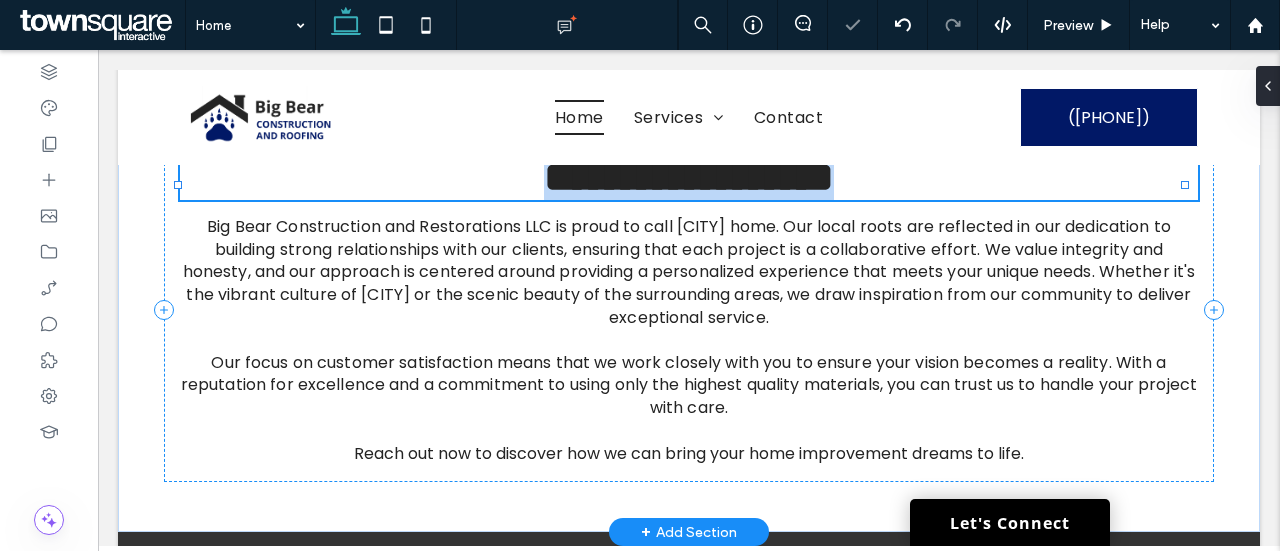 click on "**********" at bounding box center [689, 177] 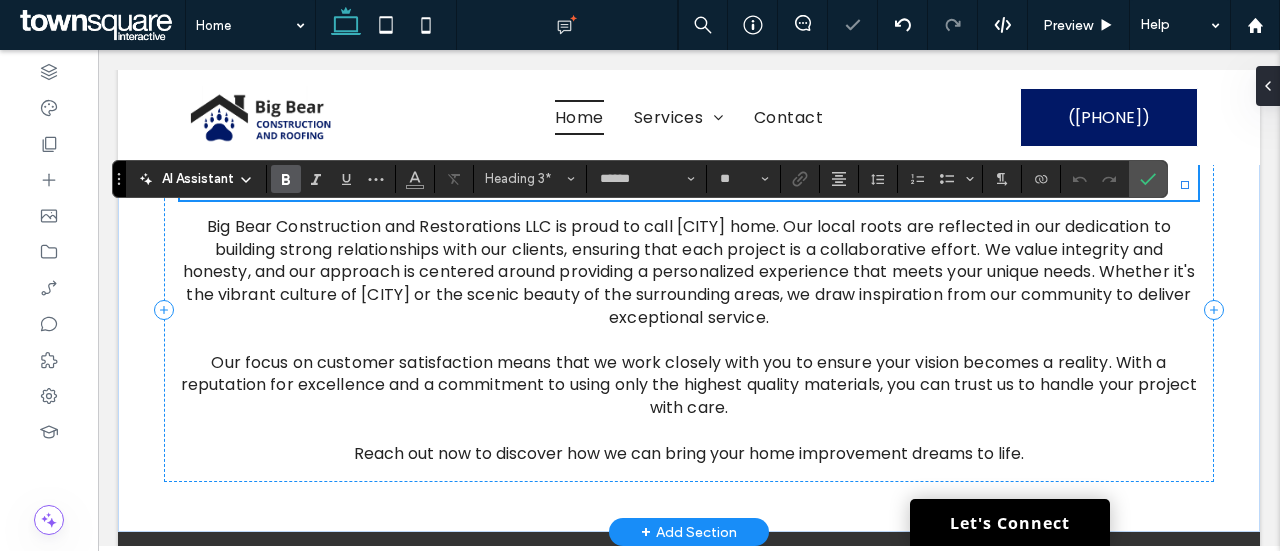type 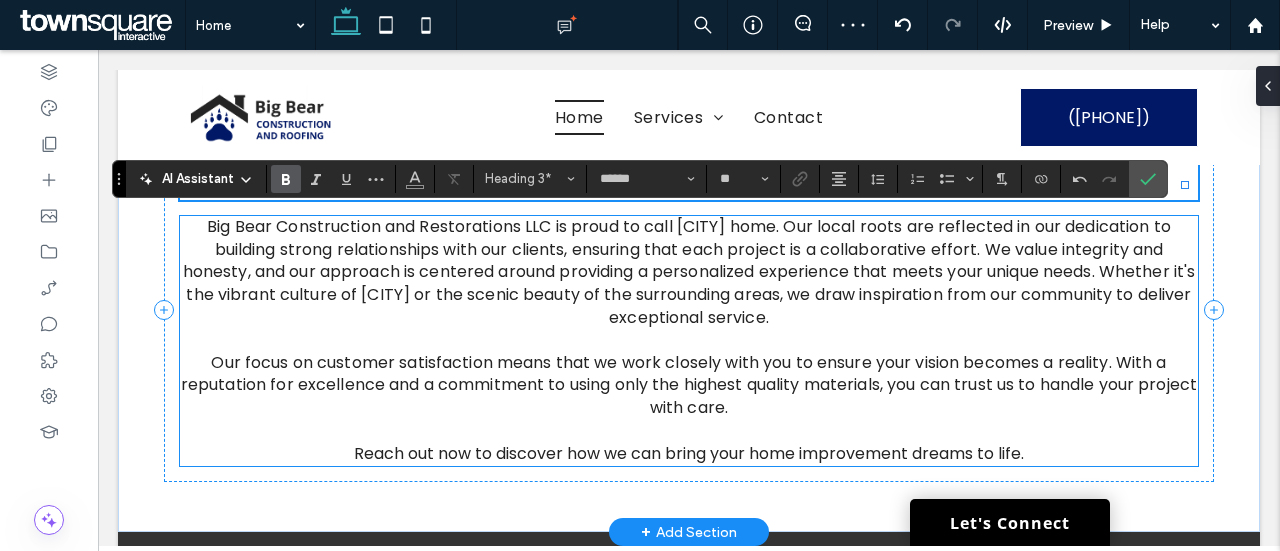 click on "Big Bear Construction and Restorations LLC is proud to call Knoxville home. Our local roots are reflected in our dedication to building strong relationships with our clients, ensuring that each project is a collaborative effort. We value integrity and honesty, and our approach is centered around providing a personalized experience that meets your unique needs. Whether it's the vibrant culture of Knoxville or the scenic beauty of the surrounding areas, we draw inspiration from our community to deliver exceptional service." at bounding box center (689, 271) 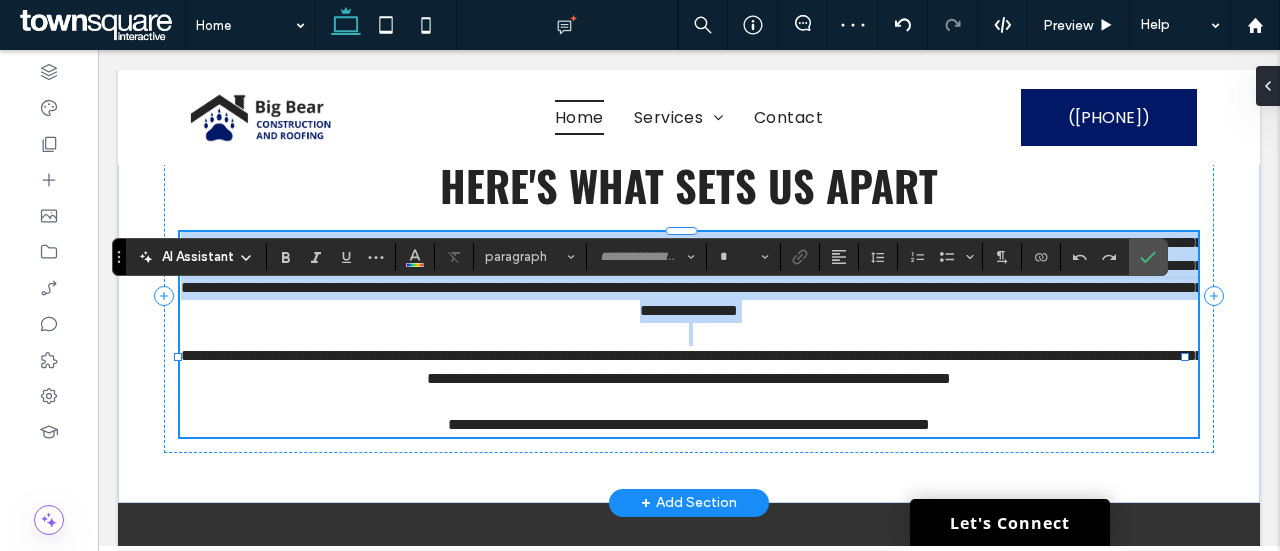 type on "*******" 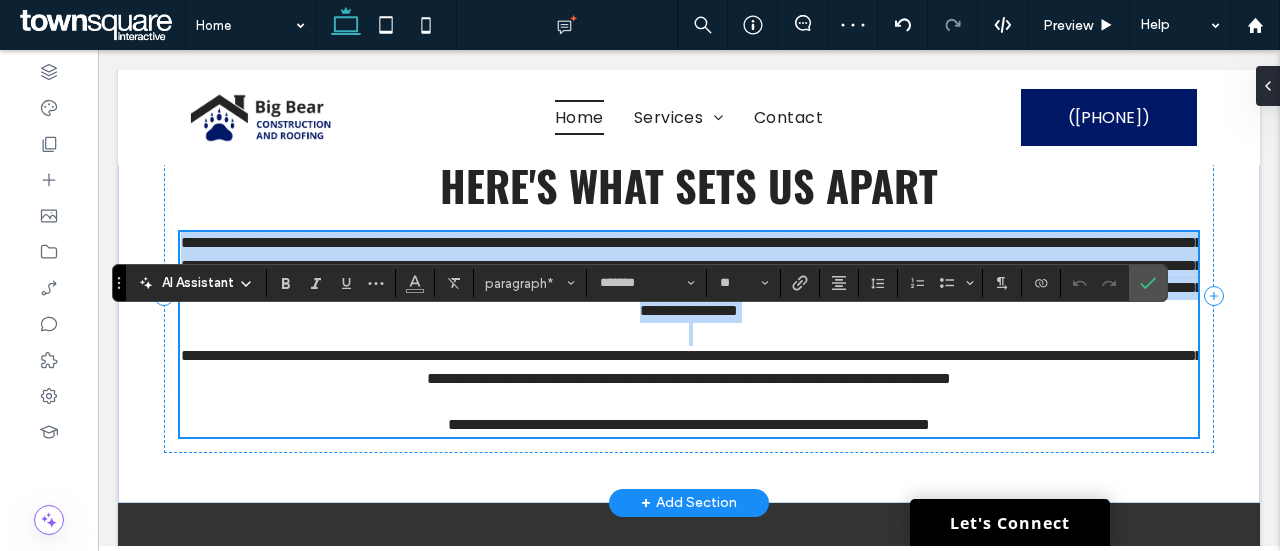scroll, scrollTop: 2833, scrollLeft: 0, axis: vertical 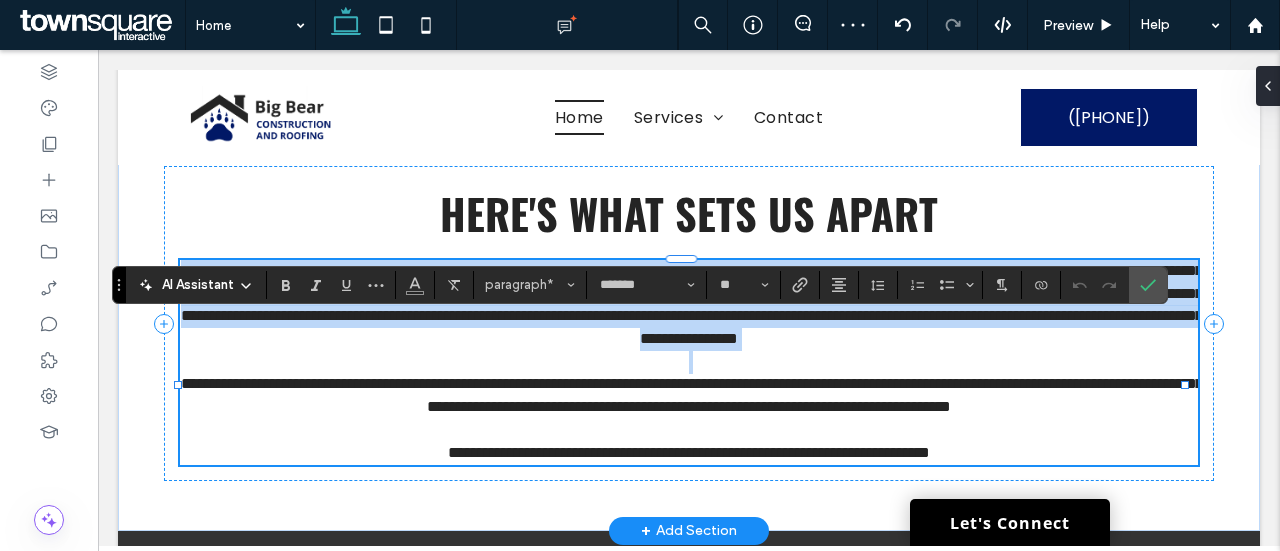 click on "**********" at bounding box center [692, 304] 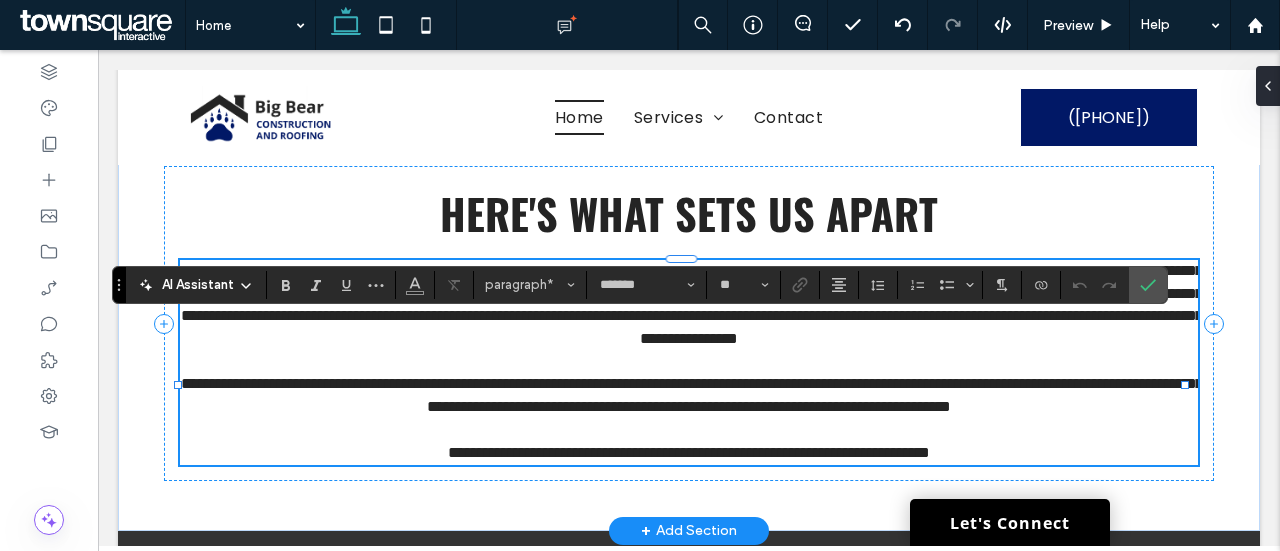 click on "**********" at bounding box center [692, 304] 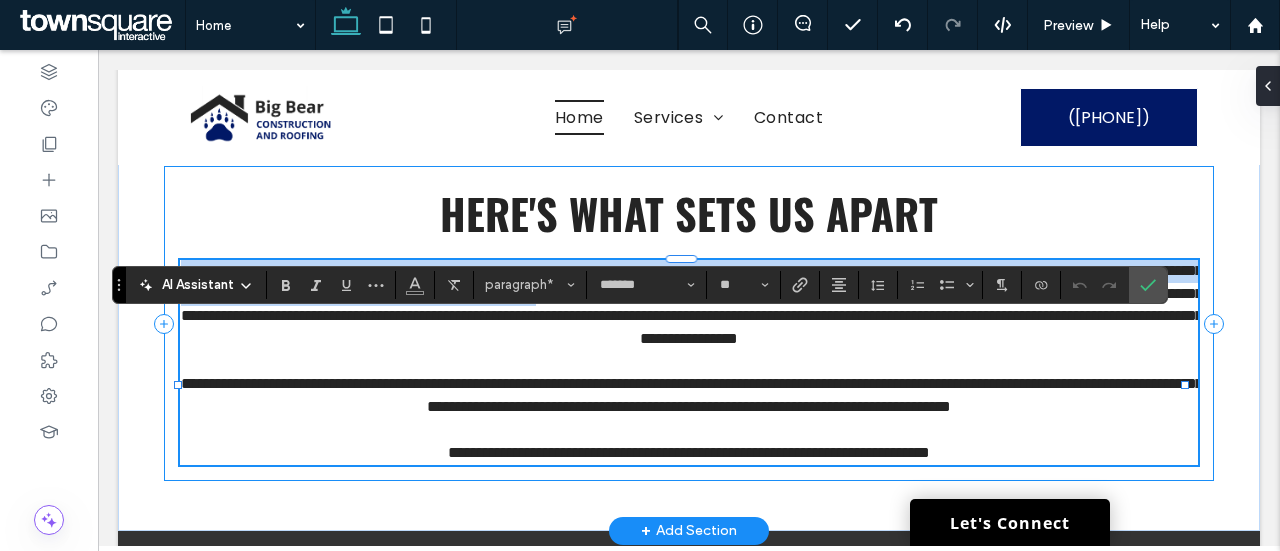 drag, startPoint x: 983, startPoint y: 353, endPoint x: 157, endPoint y: 315, distance: 826.87366 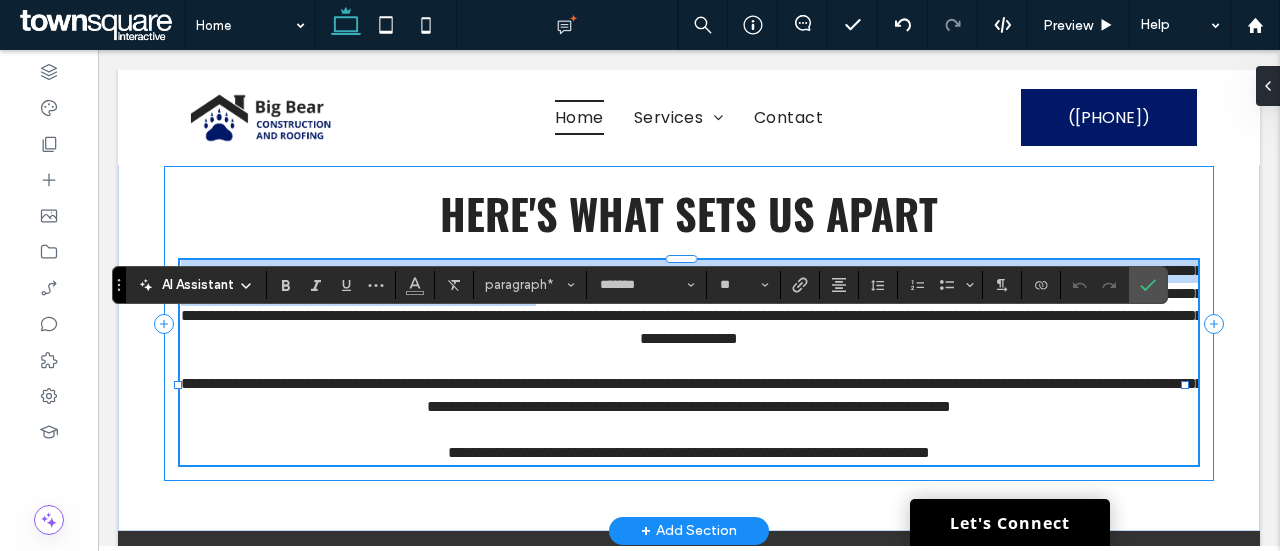 click on "**********" at bounding box center [689, 323] 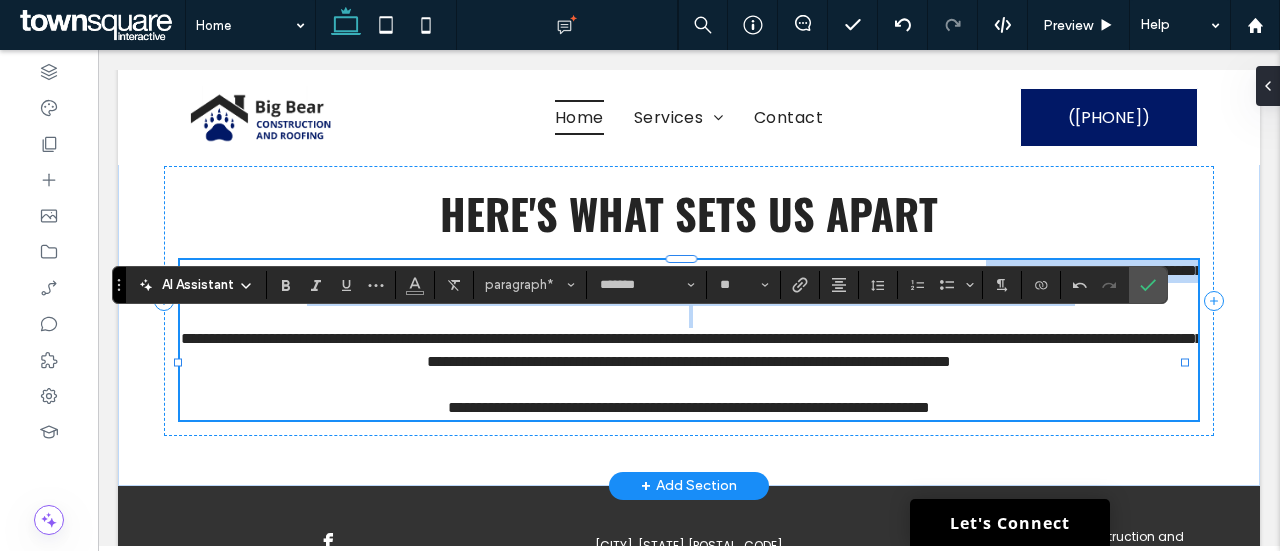drag, startPoint x: 298, startPoint y: 349, endPoint x: 187, endPoint y: 417, distance: 130.17296 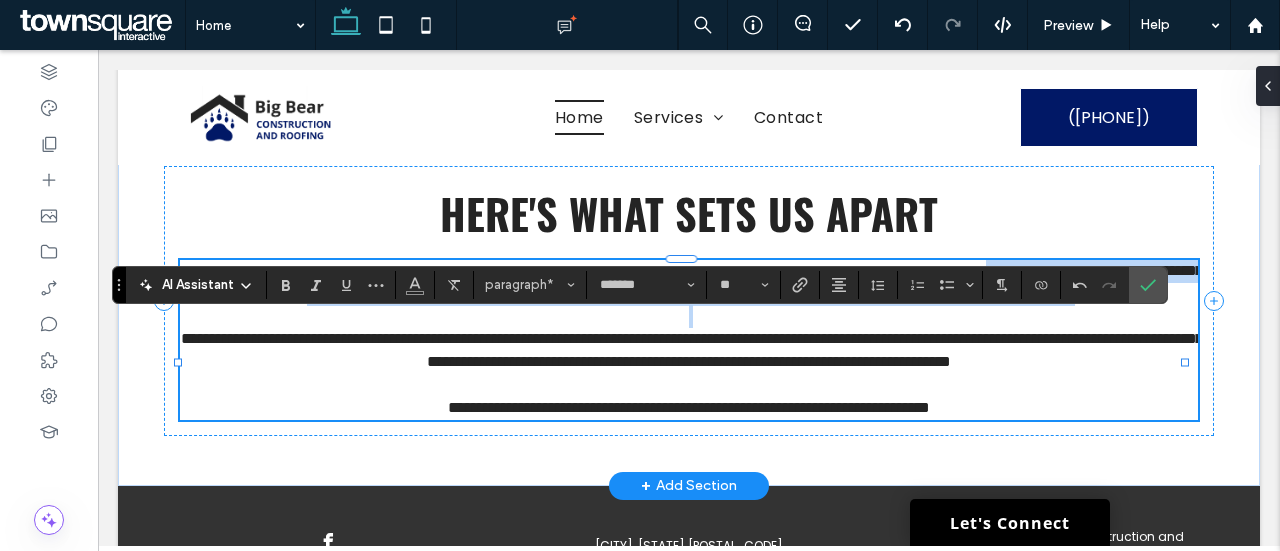click on "**********" at bounding box center (689, 340) 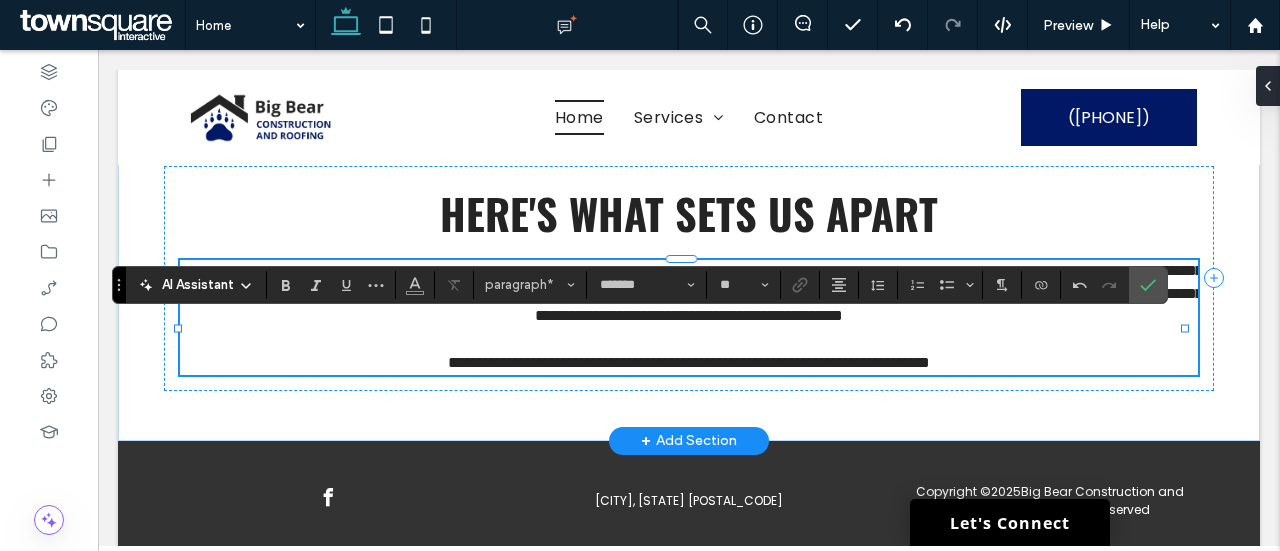 click on "**********" at bounding box center (689, 362) 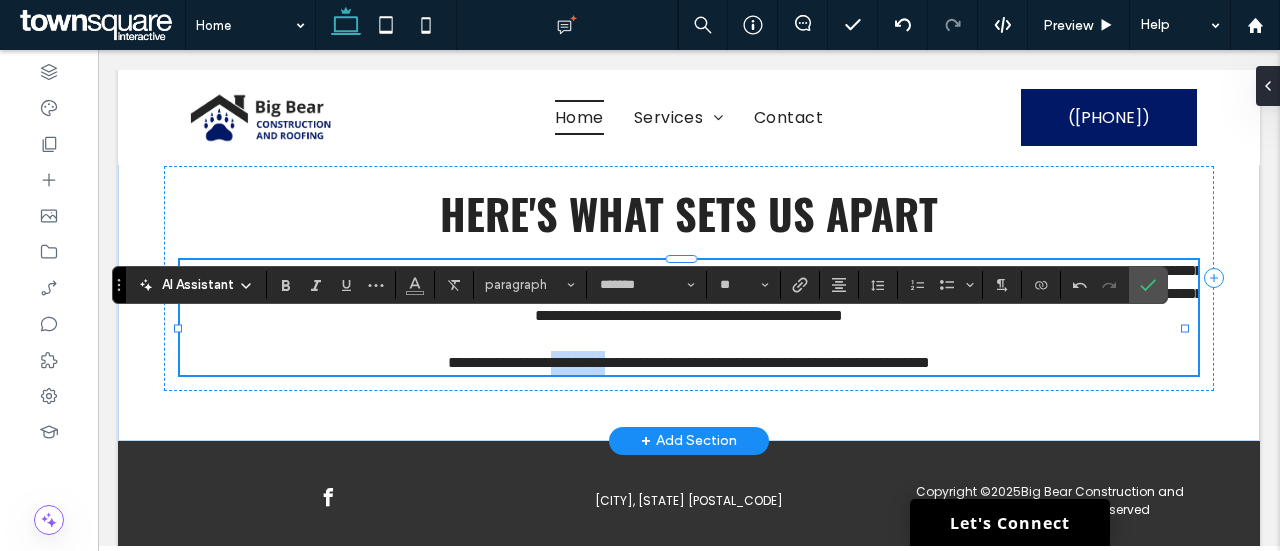 click on "**********" at bounding box center [689, 362] 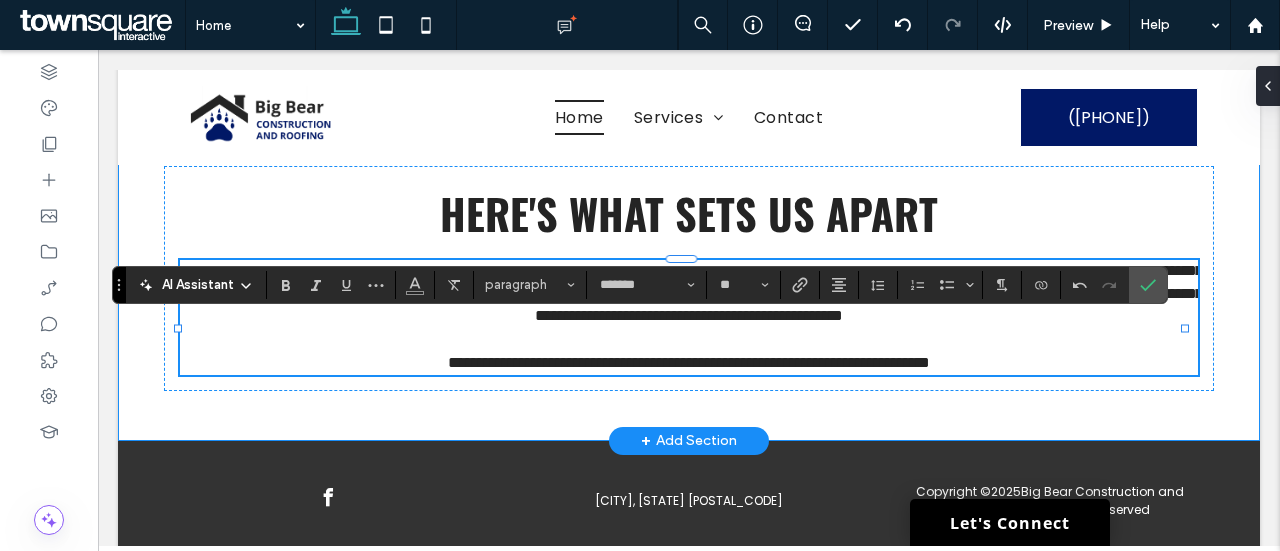 drag, startPoint x: 548, startPoint y: 443, endPoint x: 852, endPoint y: 469, distance: 305.1098 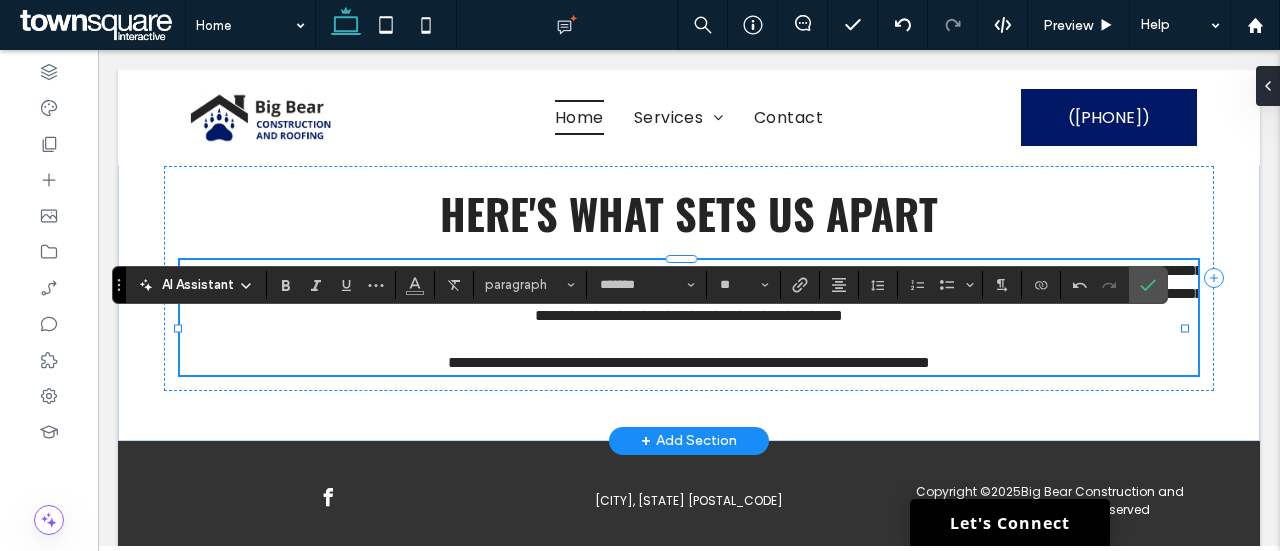 click on "**********" at bounding box center (689, 362) 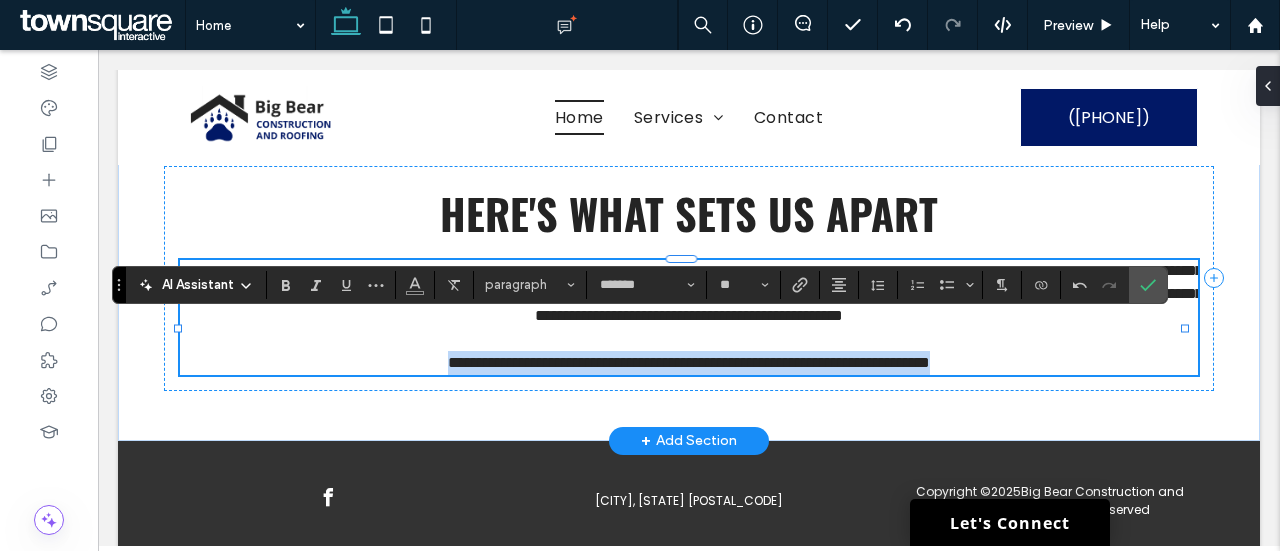 click on "**********" at bounding box center [689, 362] 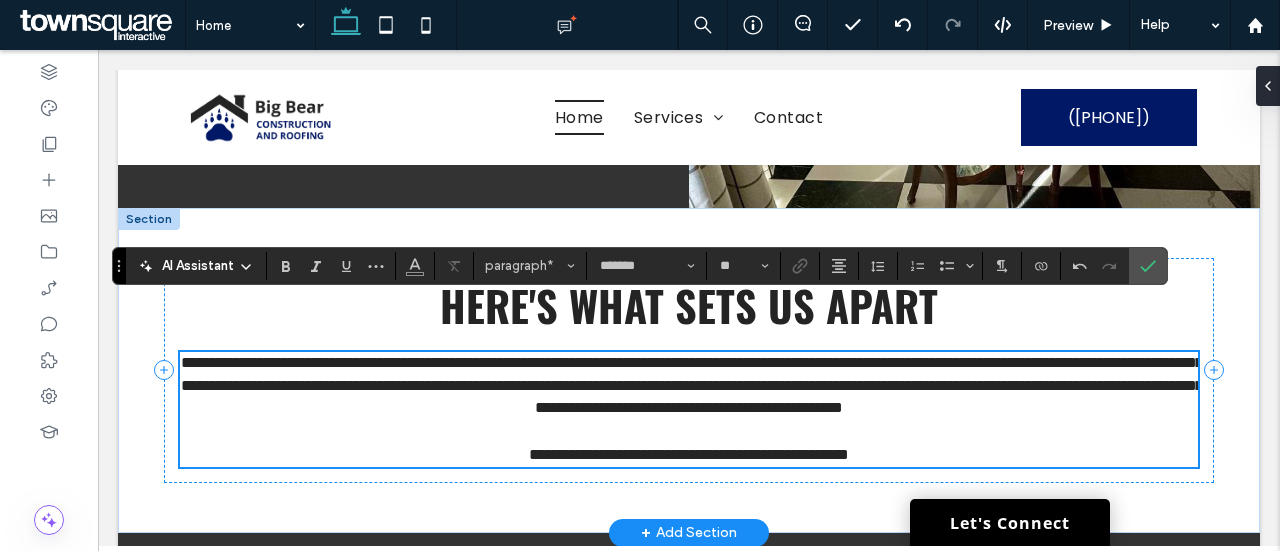 scroll, scrollTop: 2859, scrollLeft: 0, axis: vertical 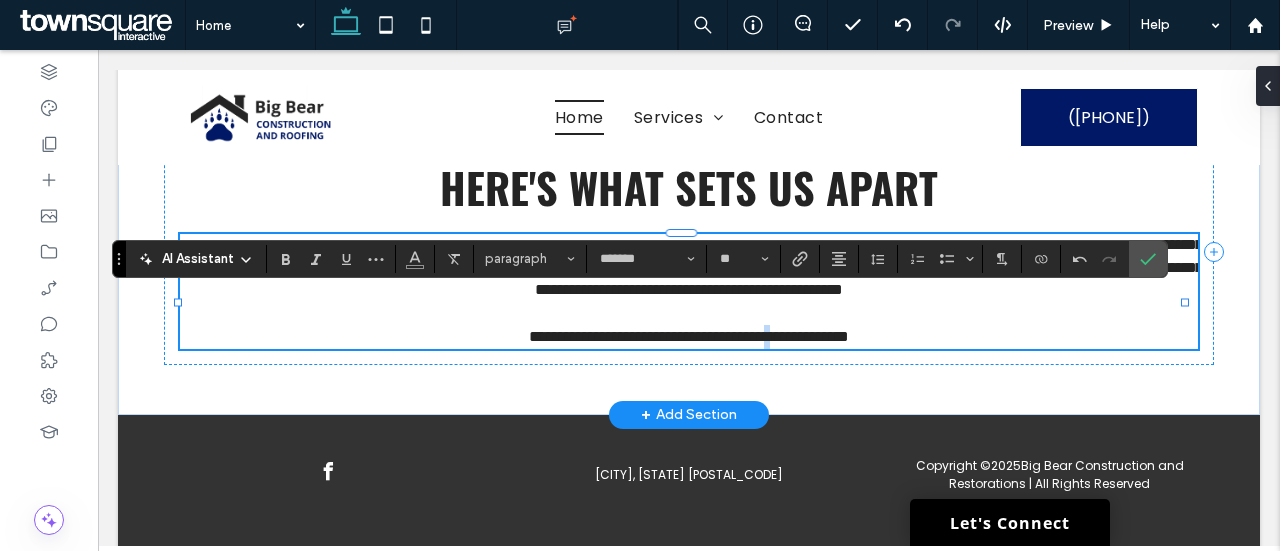 drag, startPoint x: 940, startPoint y: 409, endPoint x: 781, endPoint y: 414, distance: 159.0786 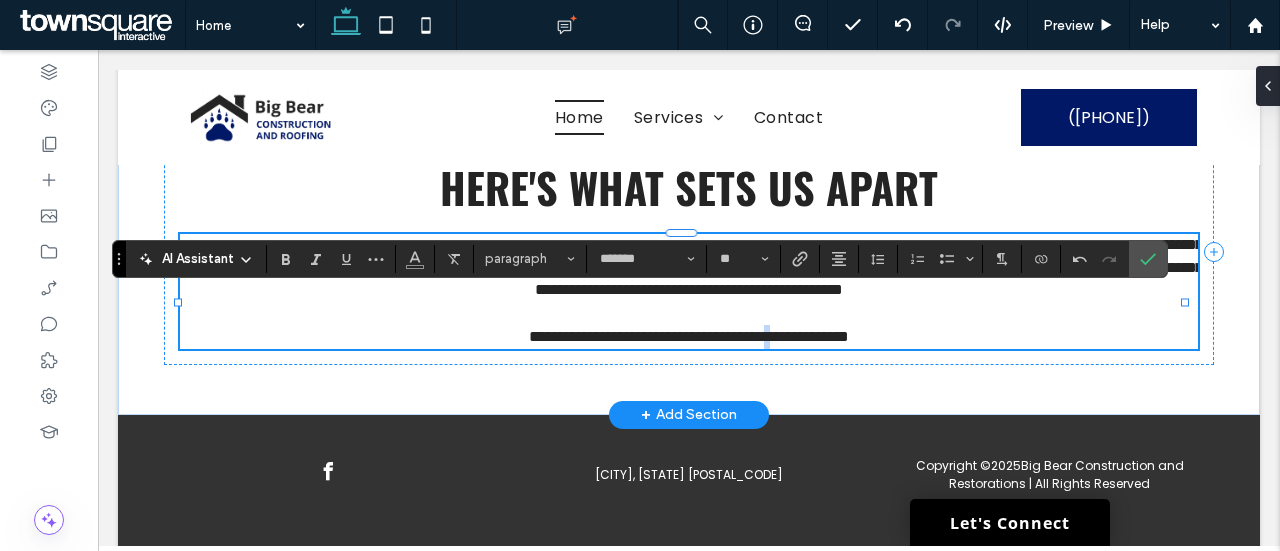 click on "**********" at bounding box center [689, 337] 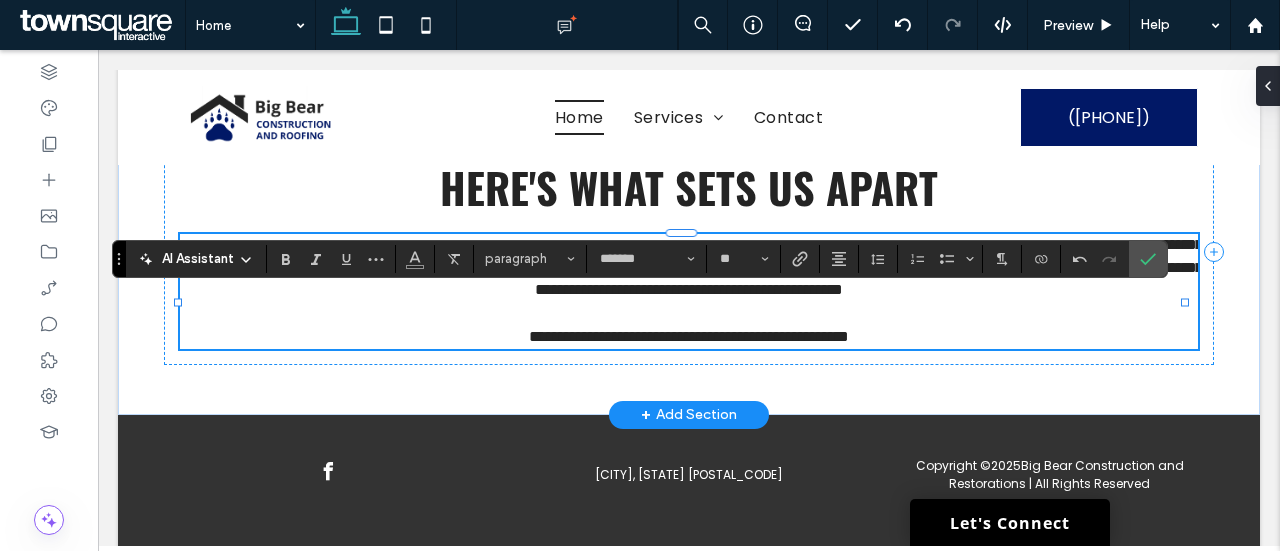 click on "**********" at bounding box center (689, 337) 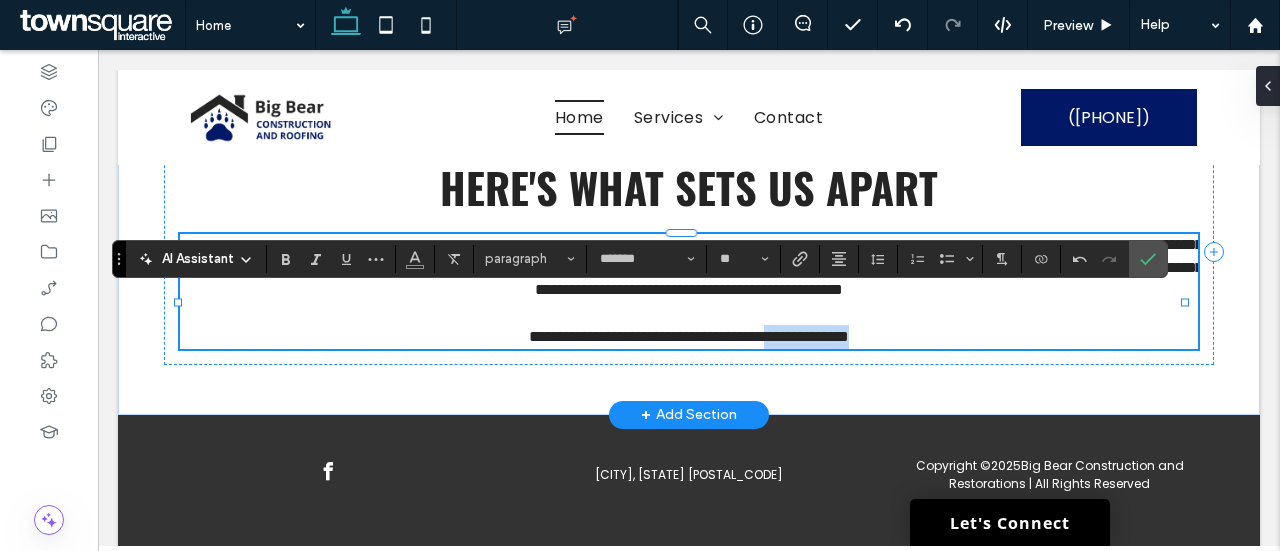 drag, startPoint x: 933, startPoint y: 417, endPoint x: 781, endPoint y: 421, distance: 152.05263 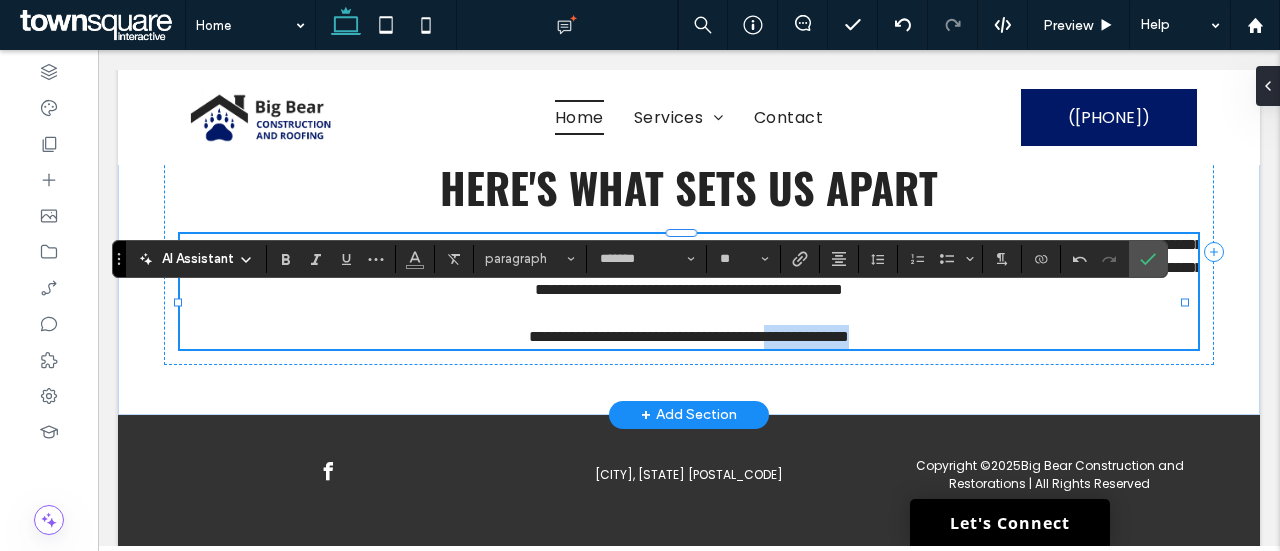 click on "**********" at bounding box center (689, 337) 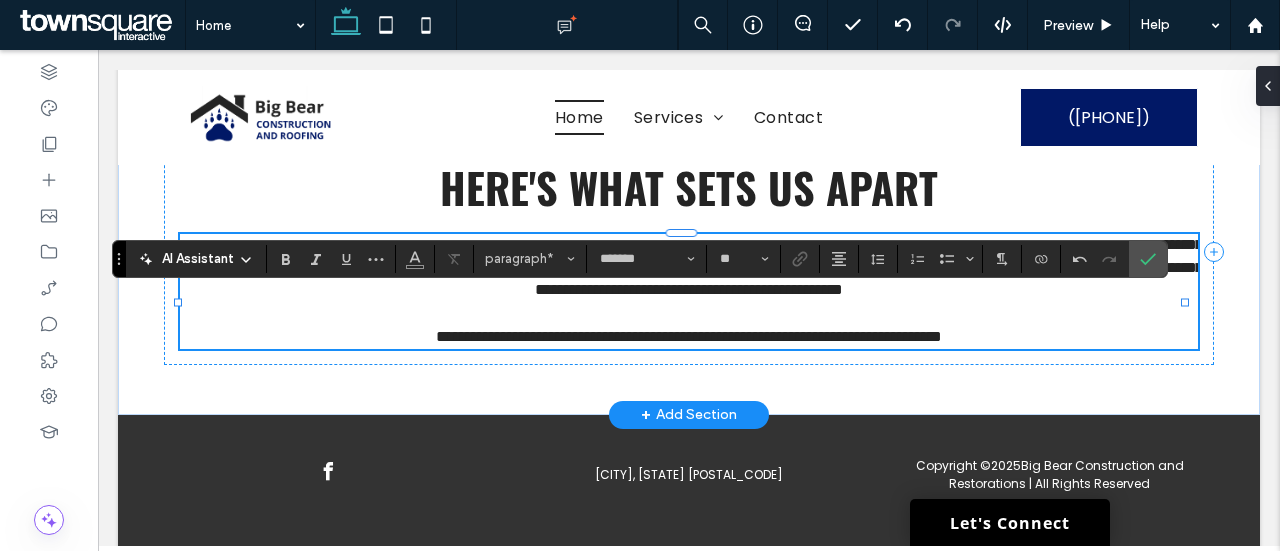 click on "**********" at bounding box center [689, 336] 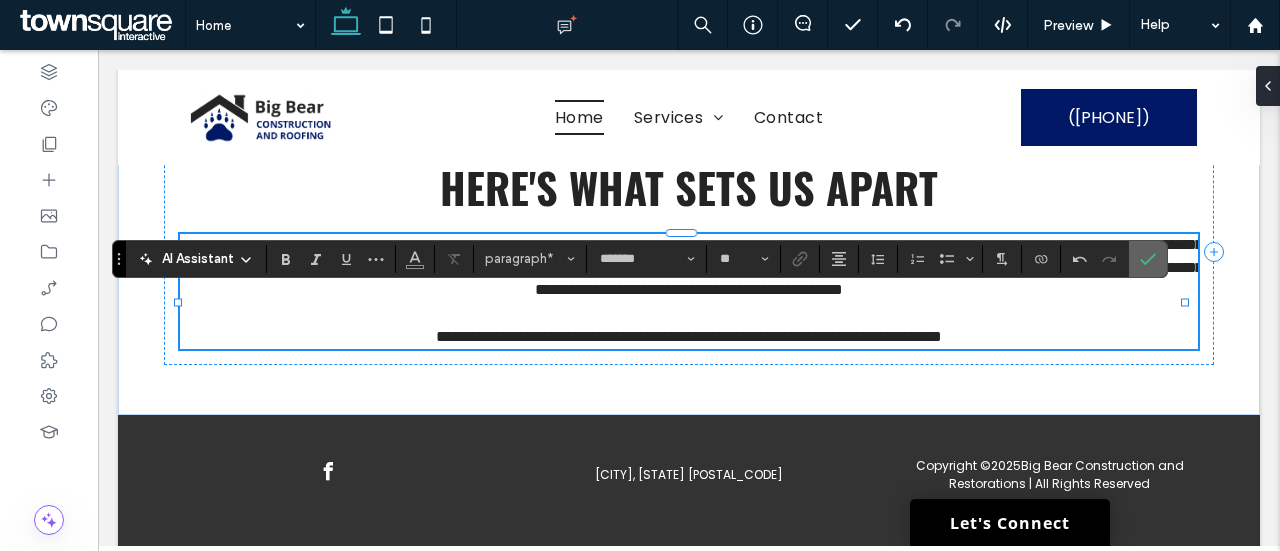 click at bounding box center [1148, 259] 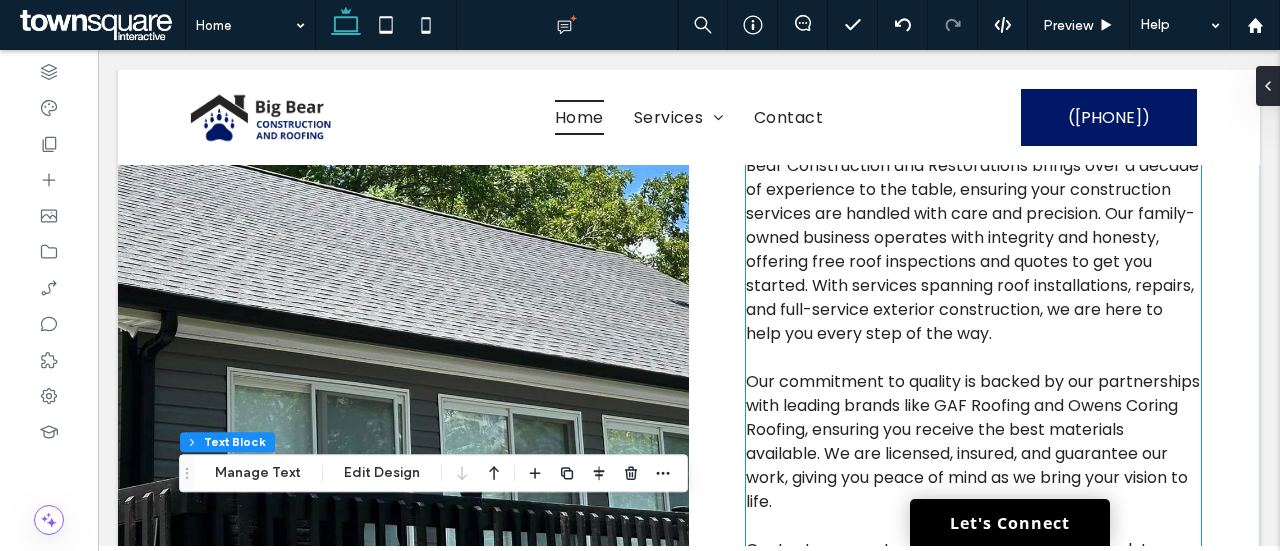scroll, scrollTop: 1191, scrollLeft: 0, axis: vertical 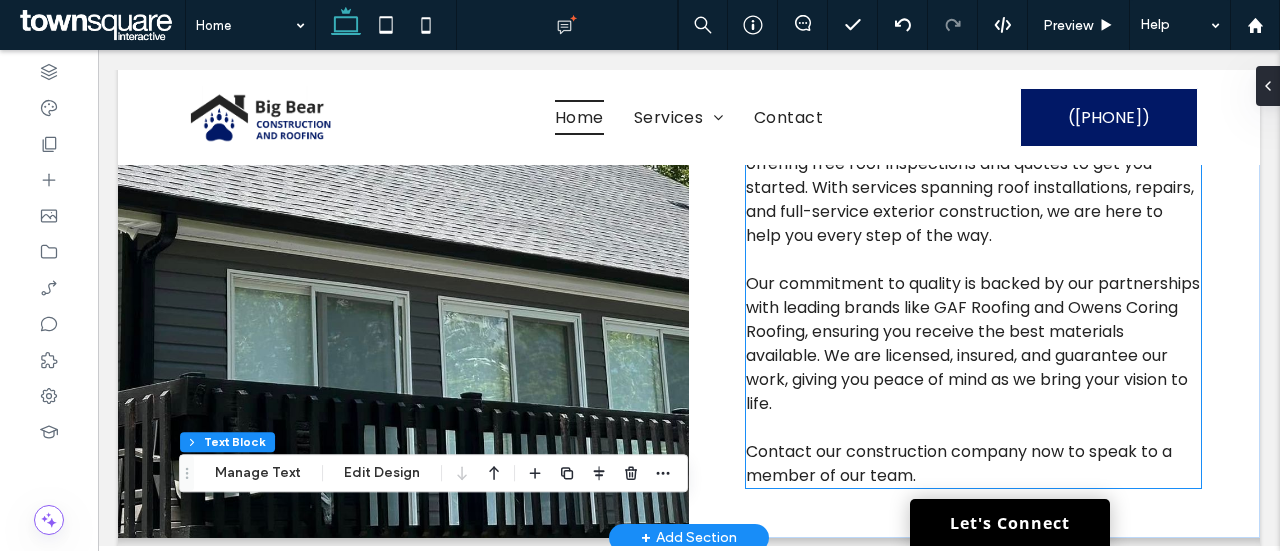 click on "Our commitment to quality is backed by our partnerships with leading brands like GAF Roofing and Owens Coring Roofing, ensuring you receive the best materials available. We are licensed, insured, and guarantee our work, giving you peace of mind as we bring your vision to life." at bounding box center (973, 343) 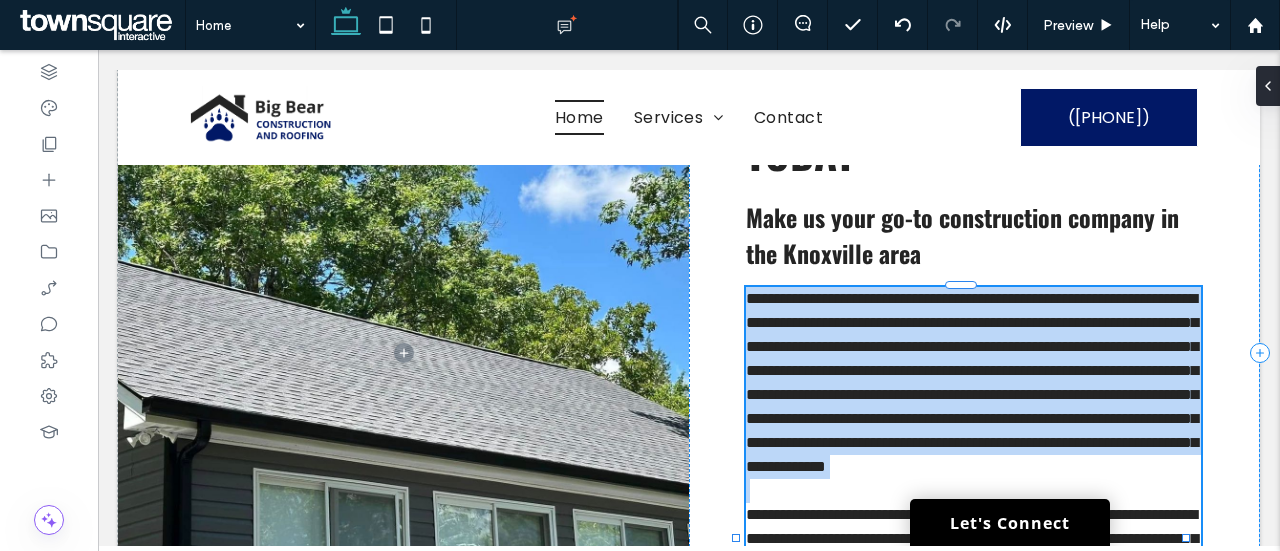 type on "*******" 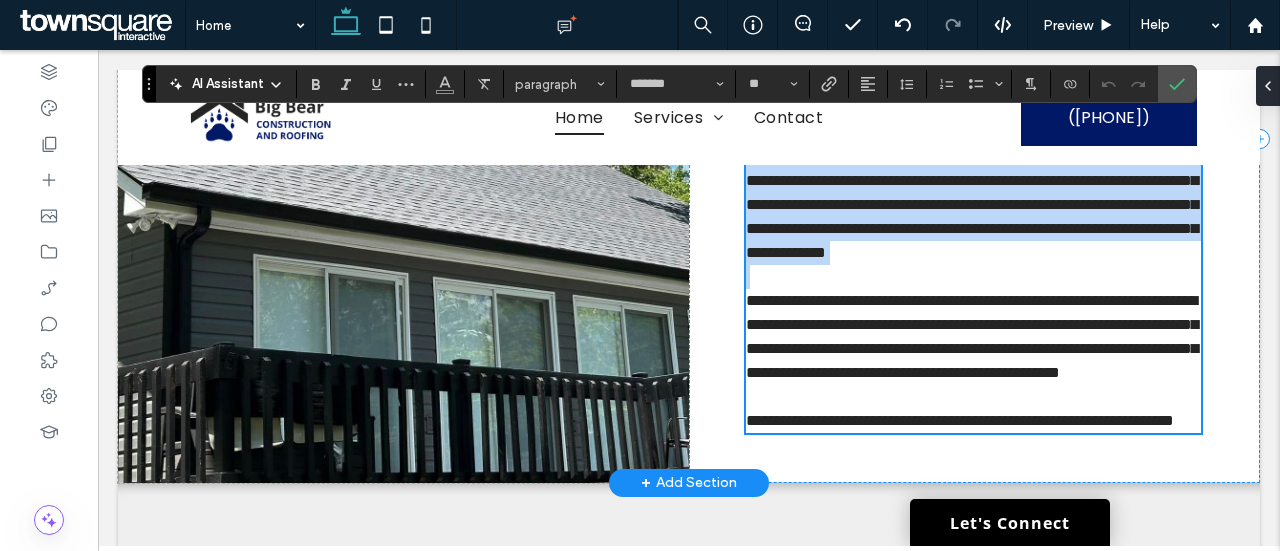 scroll, scrollTop: 1134, scrollLeft: 0, axis: vertical 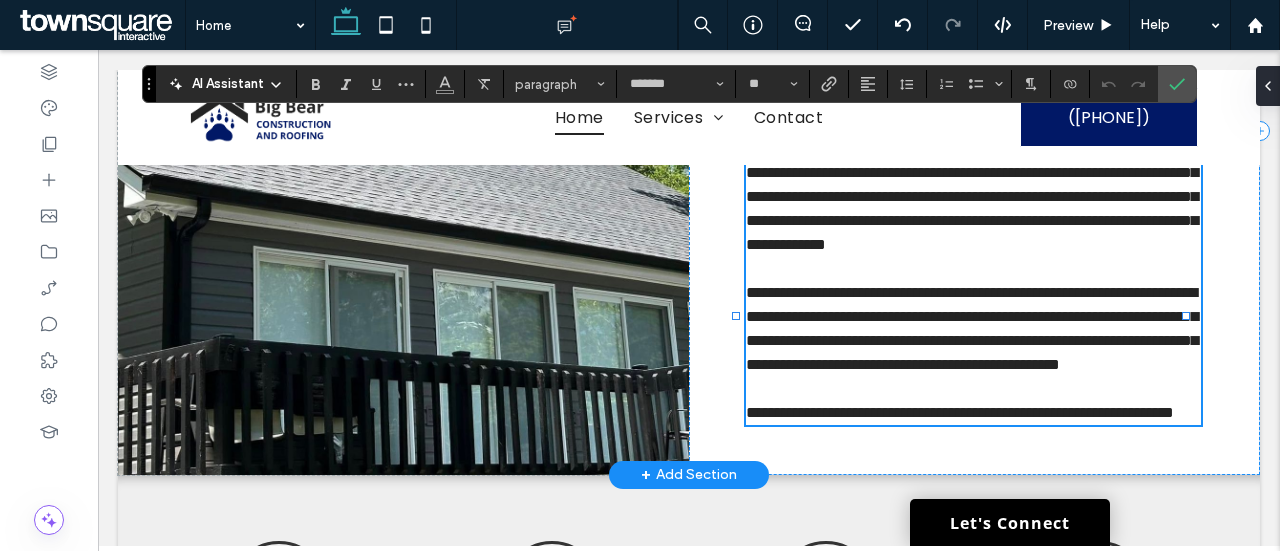 click on "**********" at bounding box center (972, 328) 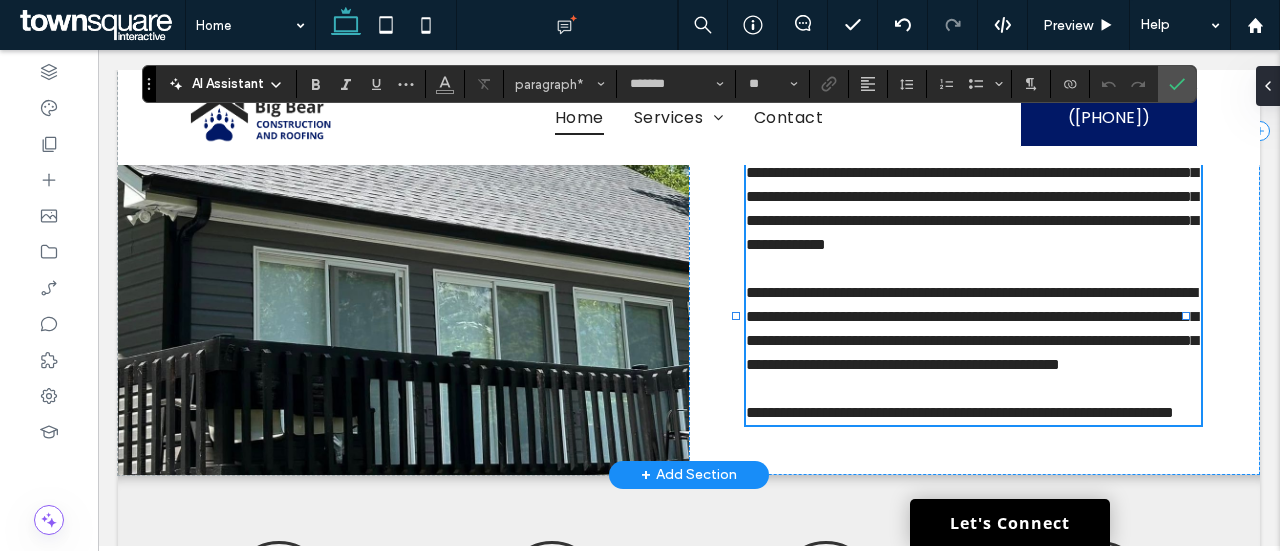 click on "**********" at bounding box center [972, 328] 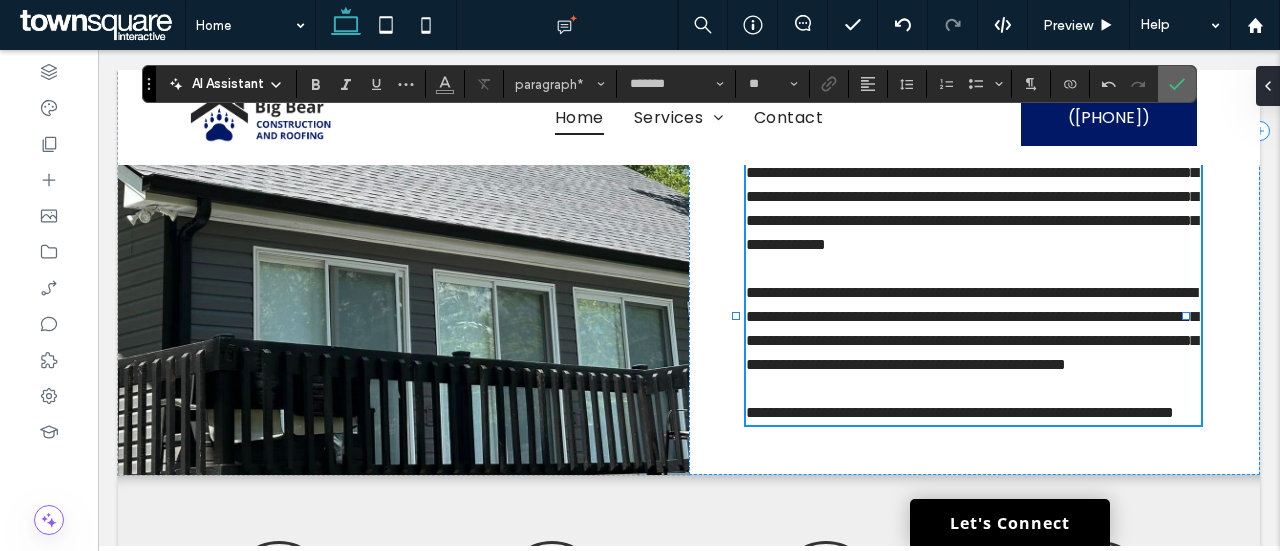 click 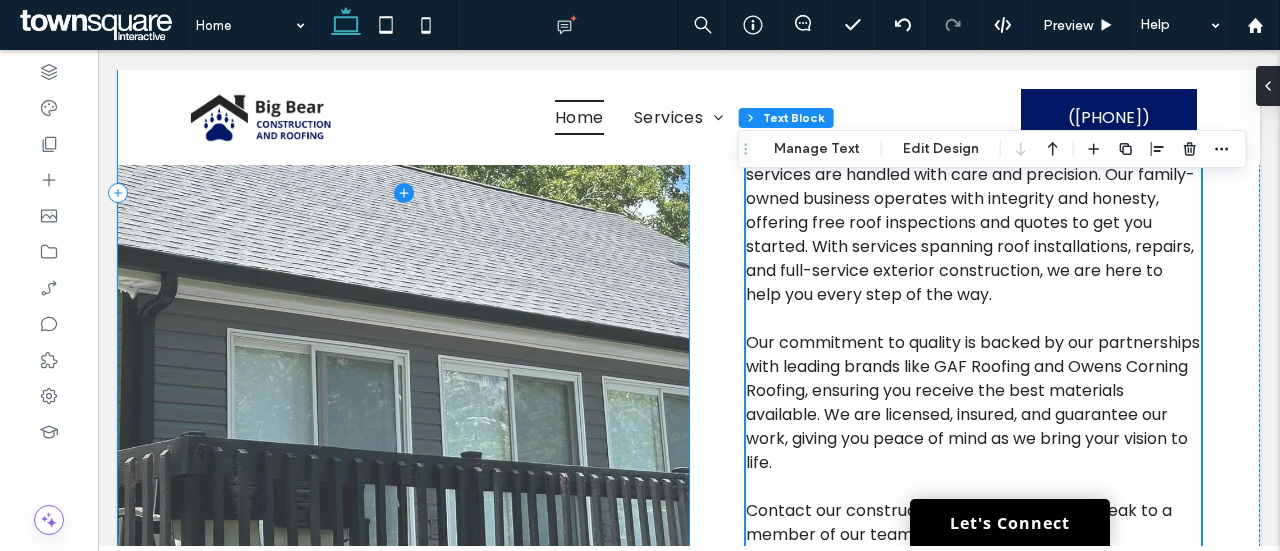 scroll, scrollTop: 1144, scrollLeft: 0, axis: vertical 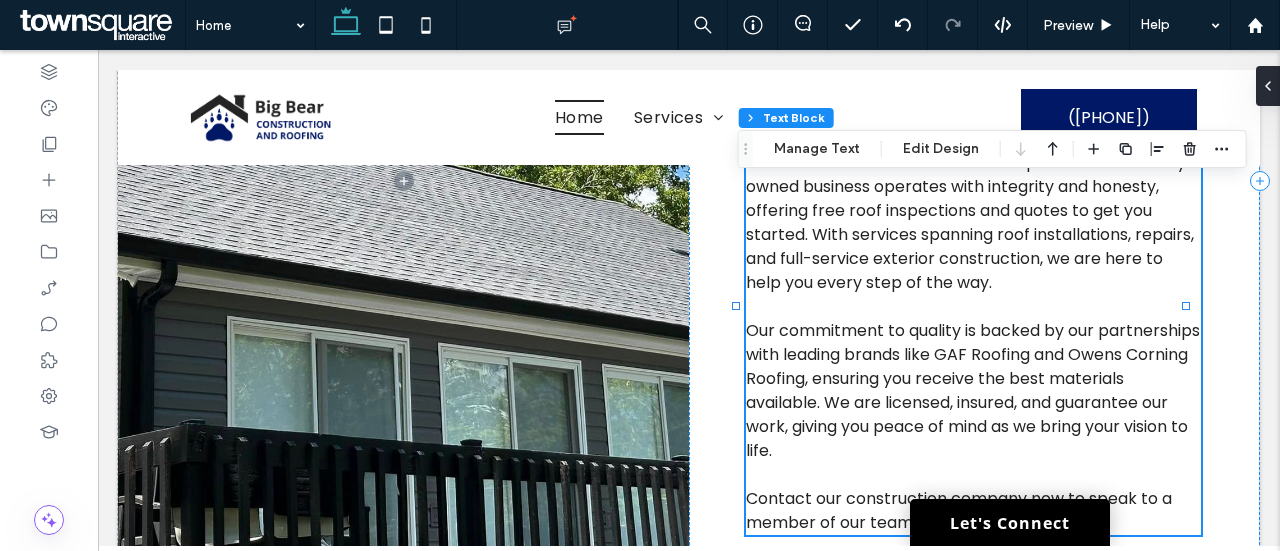 click on "Our commitment to quality is backed by our partnerships with leading brands like GAF Roofing and Owens Corning Roofing, ensuring you receive the best materials available. We are licensed, insured, and guarantee our work, giving you peace of mind as we bring your vision to life." at bounding box center [973, 390] 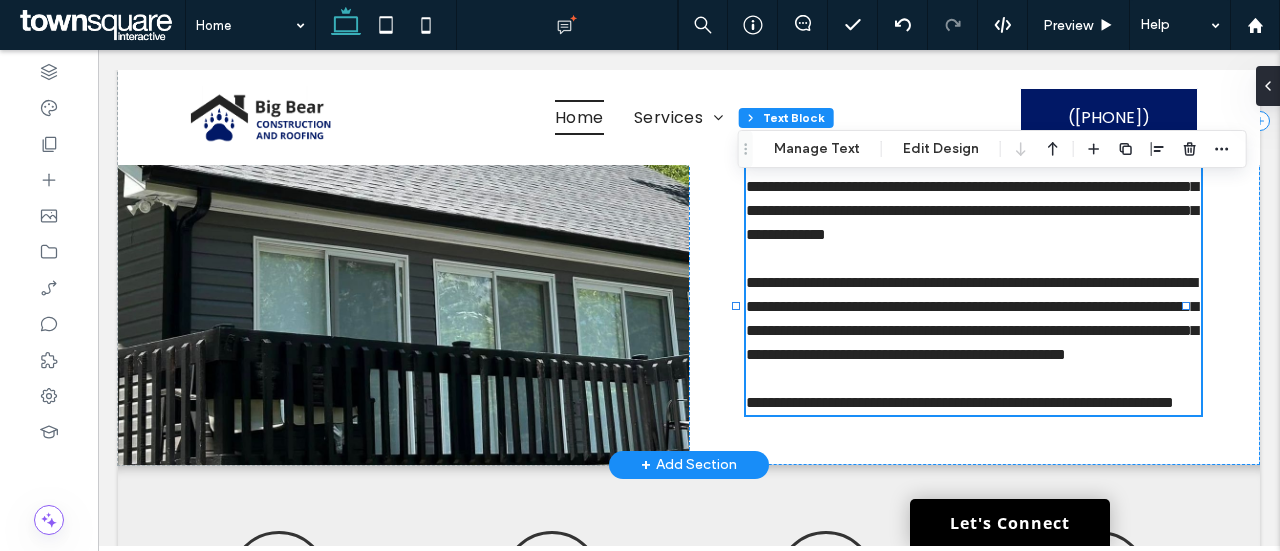 click on "**********" at bounding box center (972, 318) 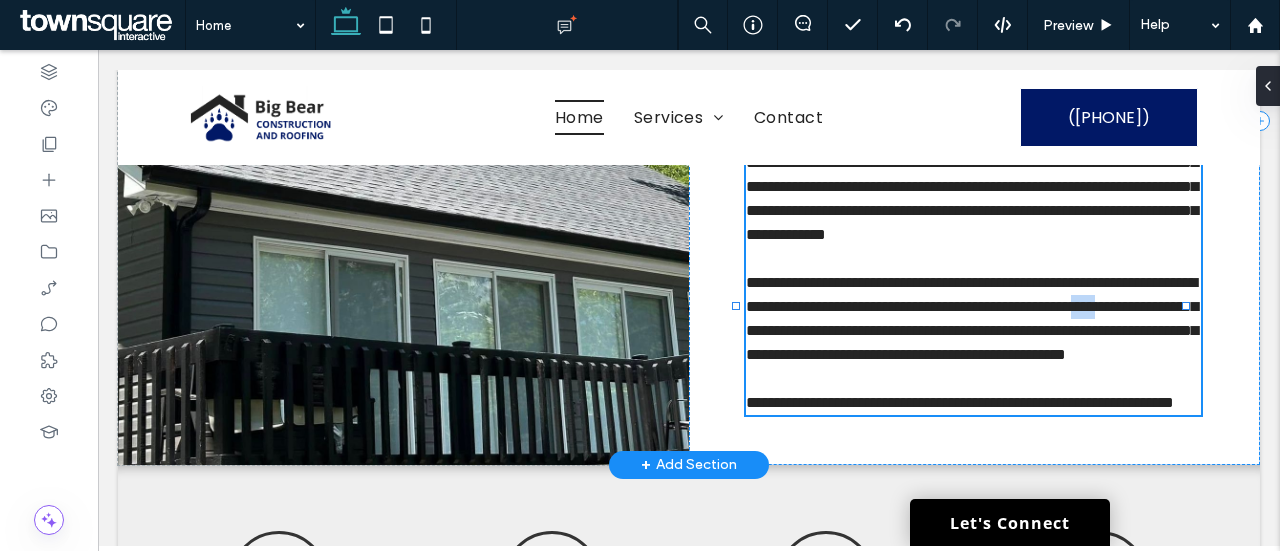 type on "*******" 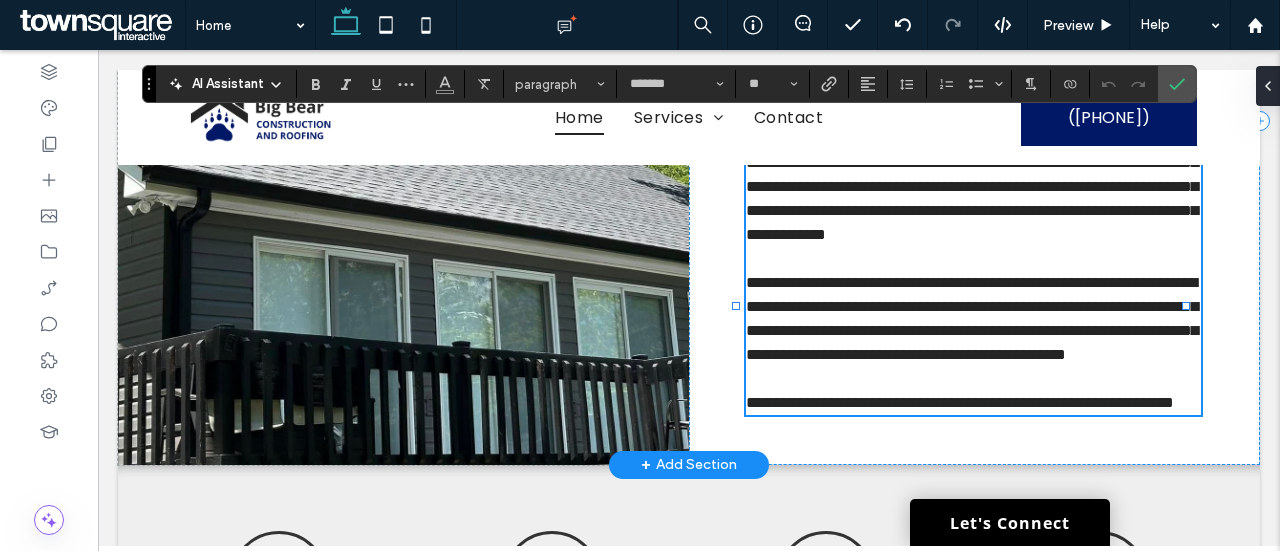 click on "**********" at bounding box center [972, 318] 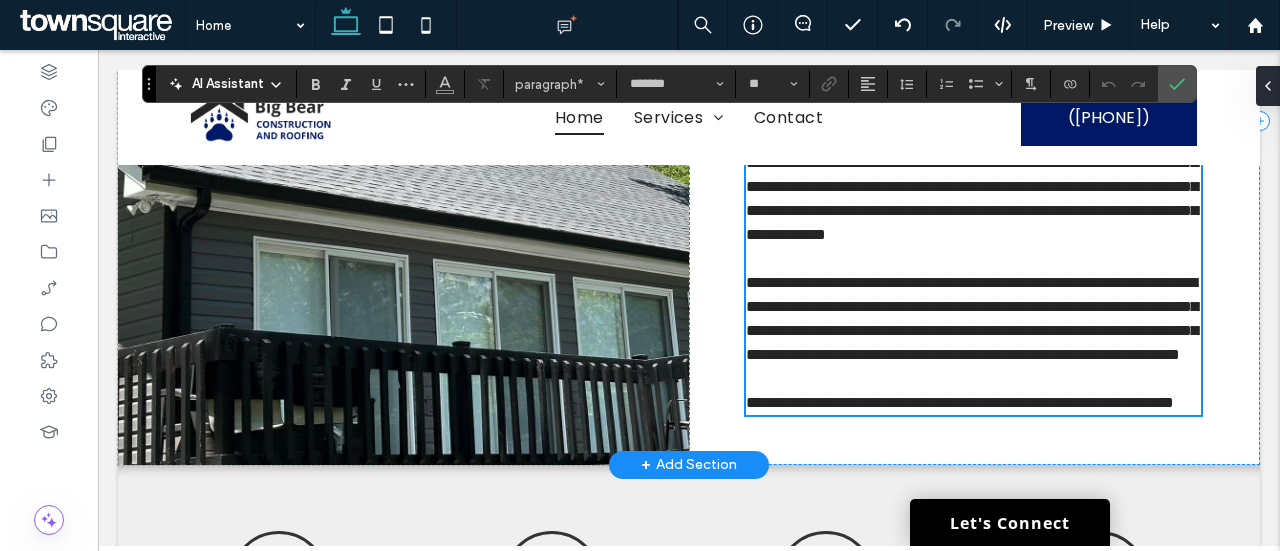 scroll, scrollTop: 0, scrollLeft: 0, axis: both 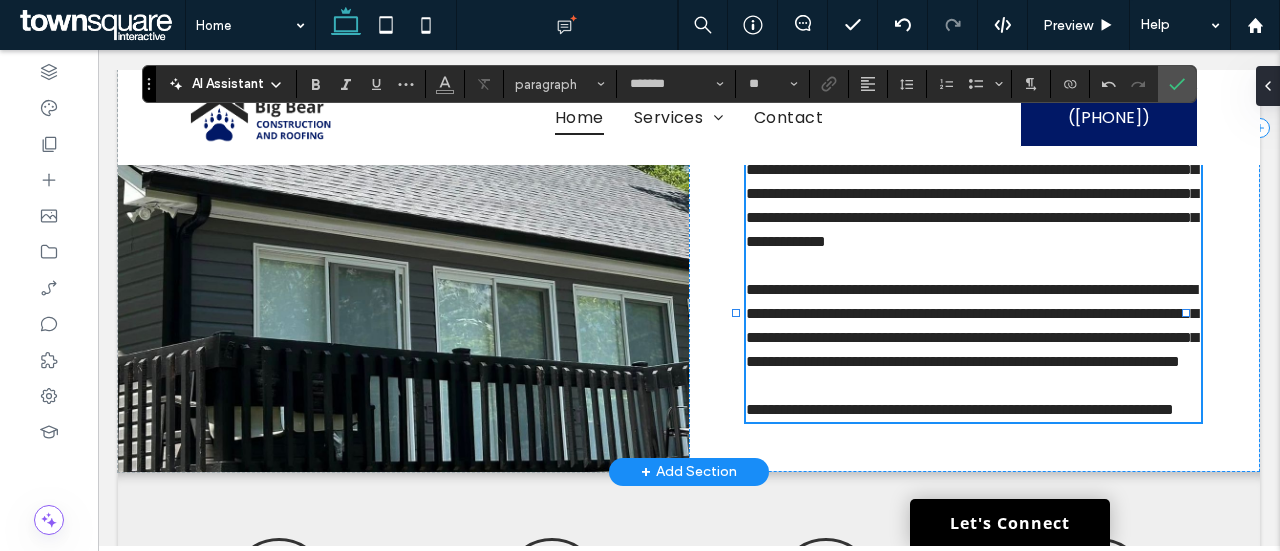 click on "**********" at bounding box center [972, 325] 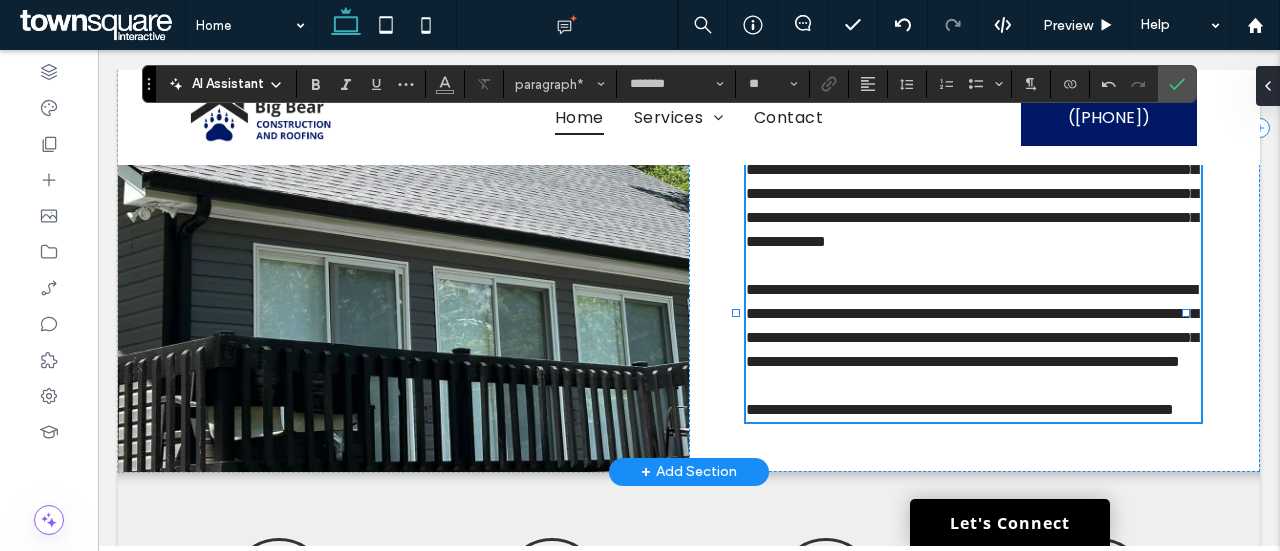 click on "**********" at bounding box center [972, 325] 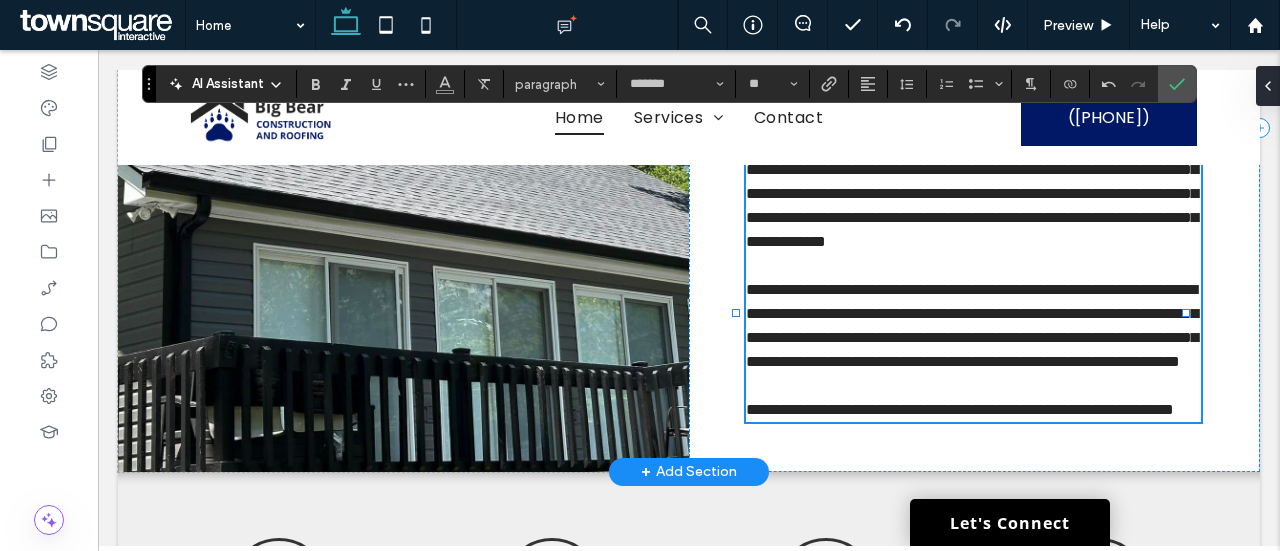 type 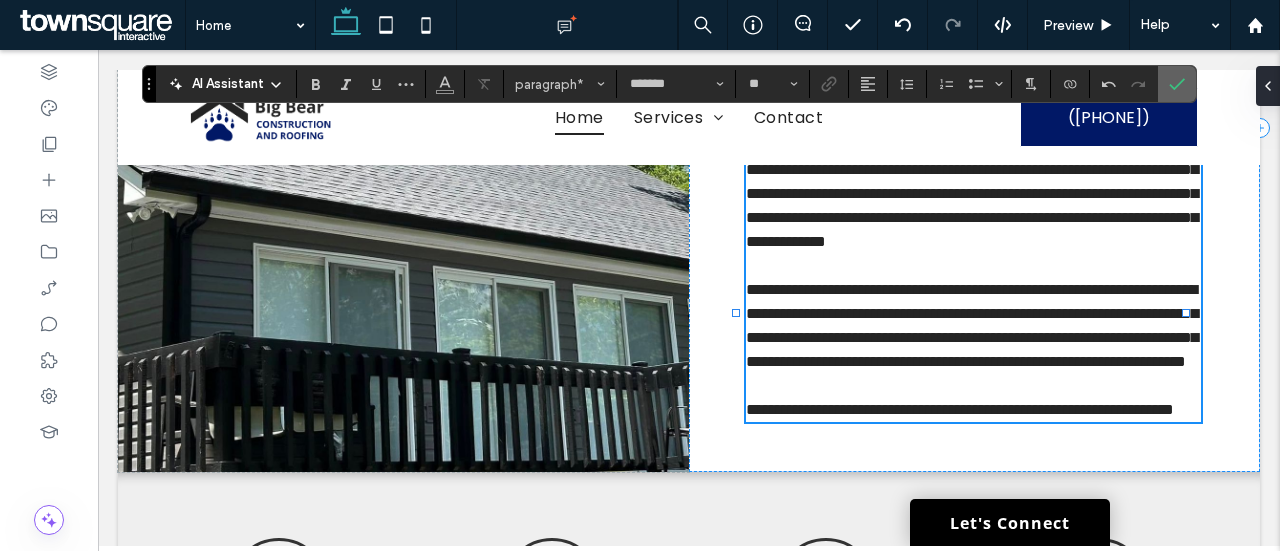 drag, startPoint x: 1166, startPoint y: 91, endPoint x: 1056, endPoint y: 59, distance: 114.56003 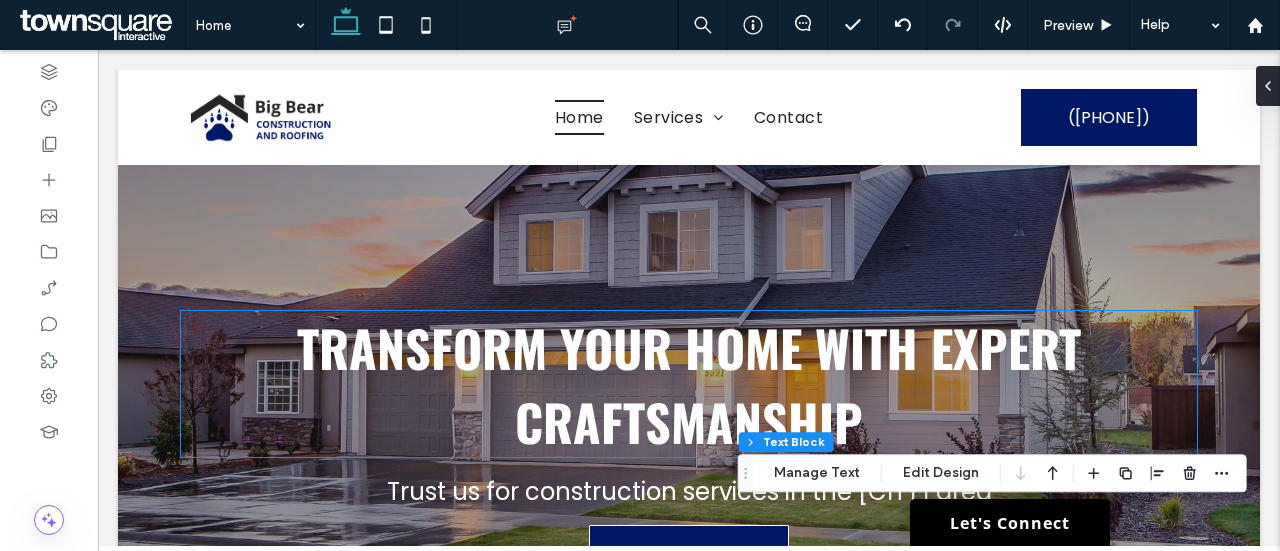 scroll, scrollTop: 0, scrollLeft: 0, axis: both 